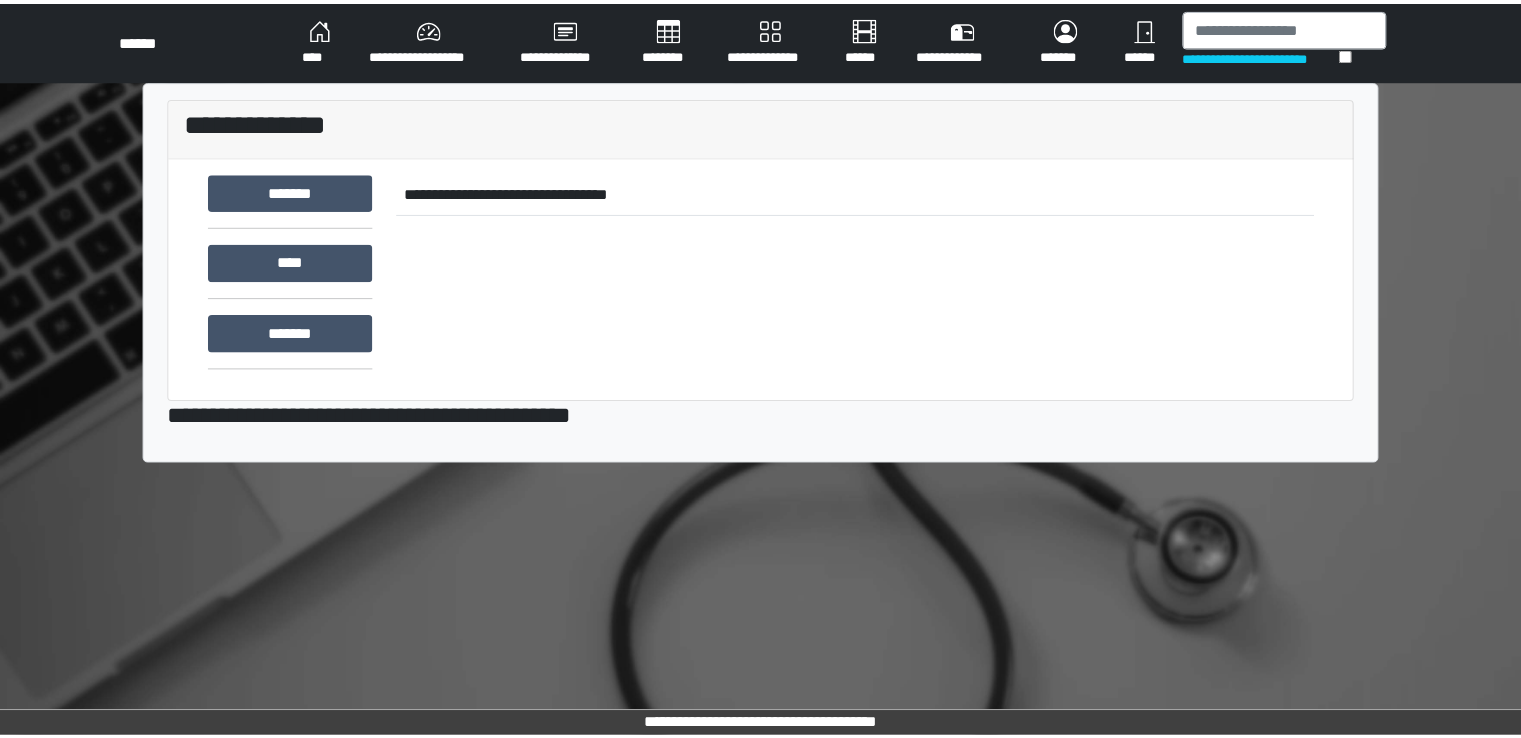 scroll, scrollTop: 0, scrollLeft: 0, axis: both 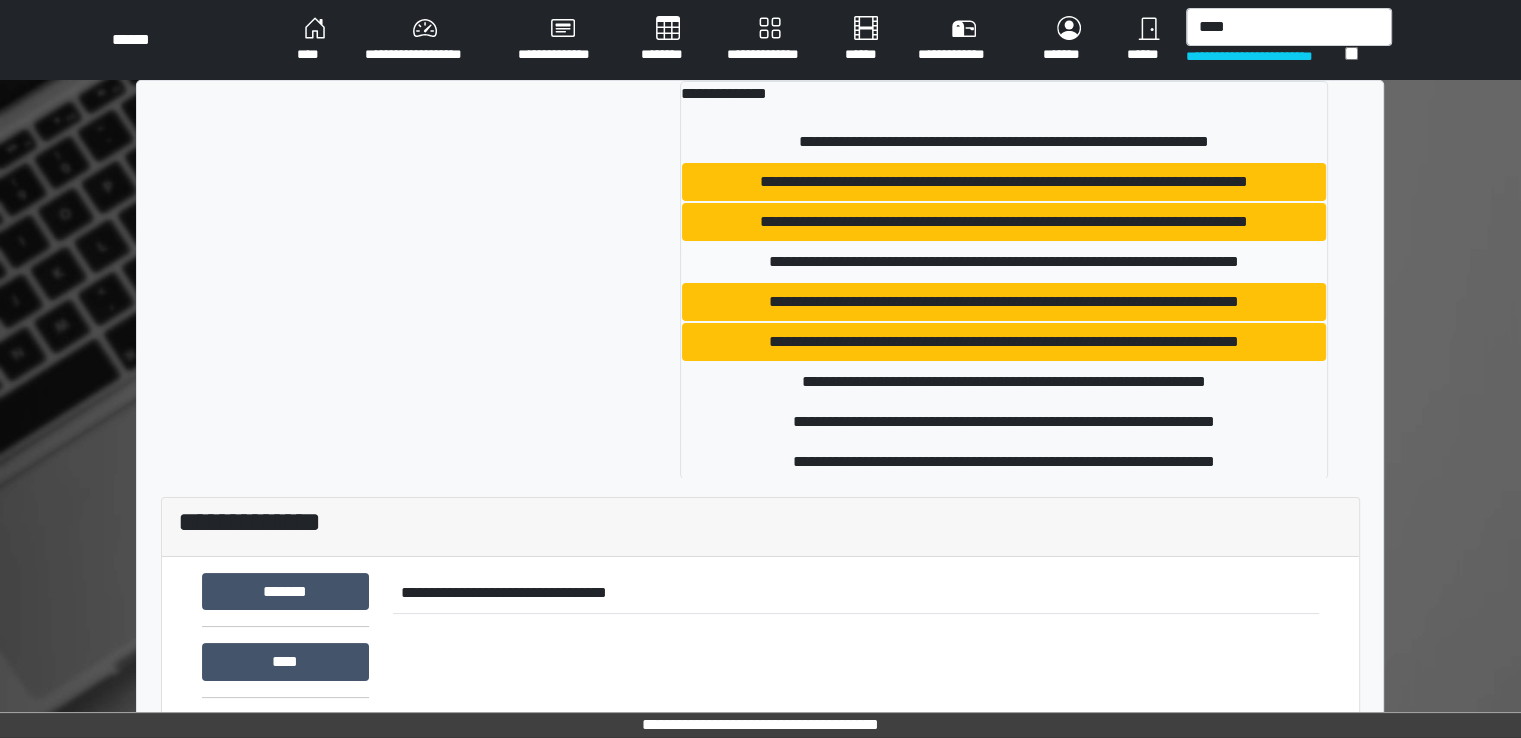 type on "****" 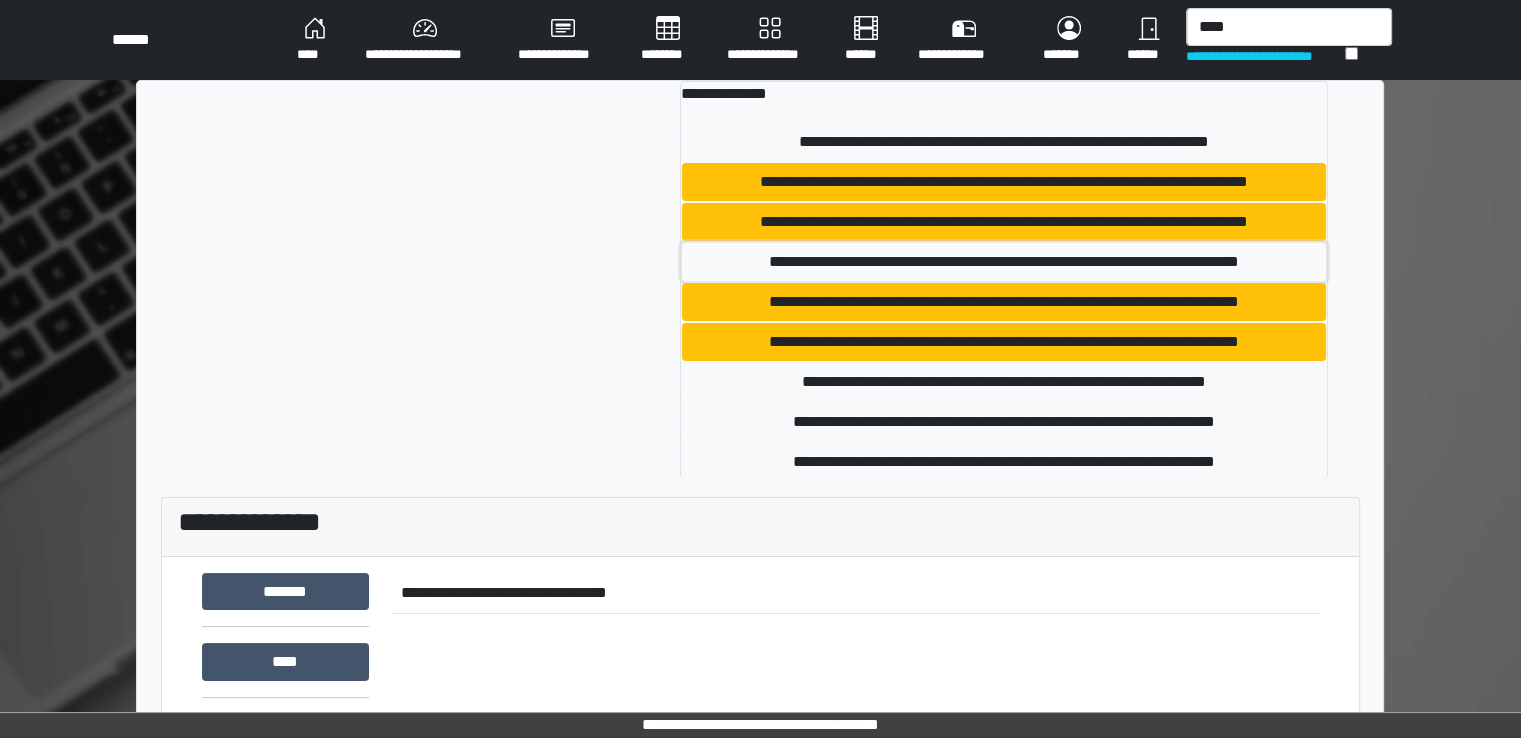click on "**********" at bounding box center (1004, 262) 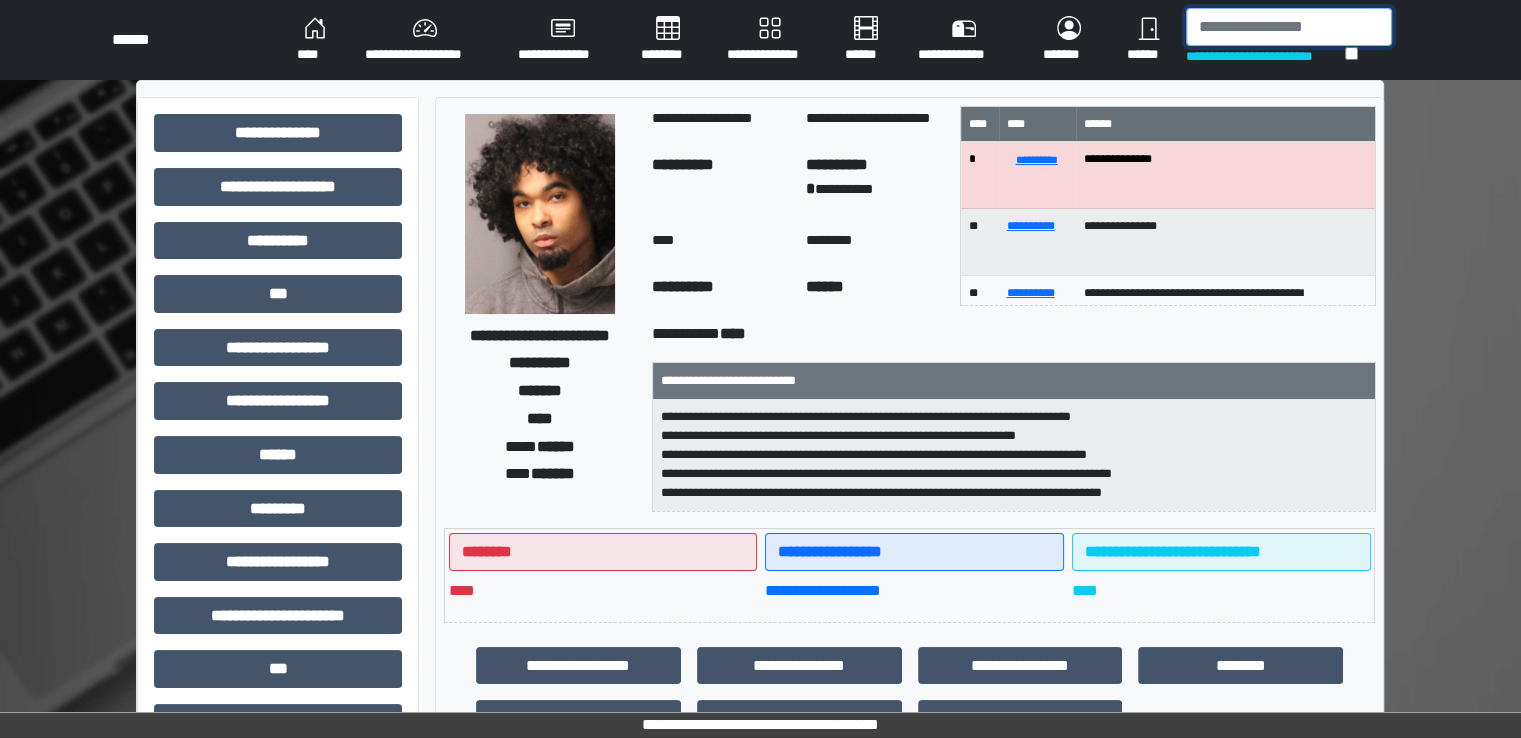 click at bounding box center (1289, 27) 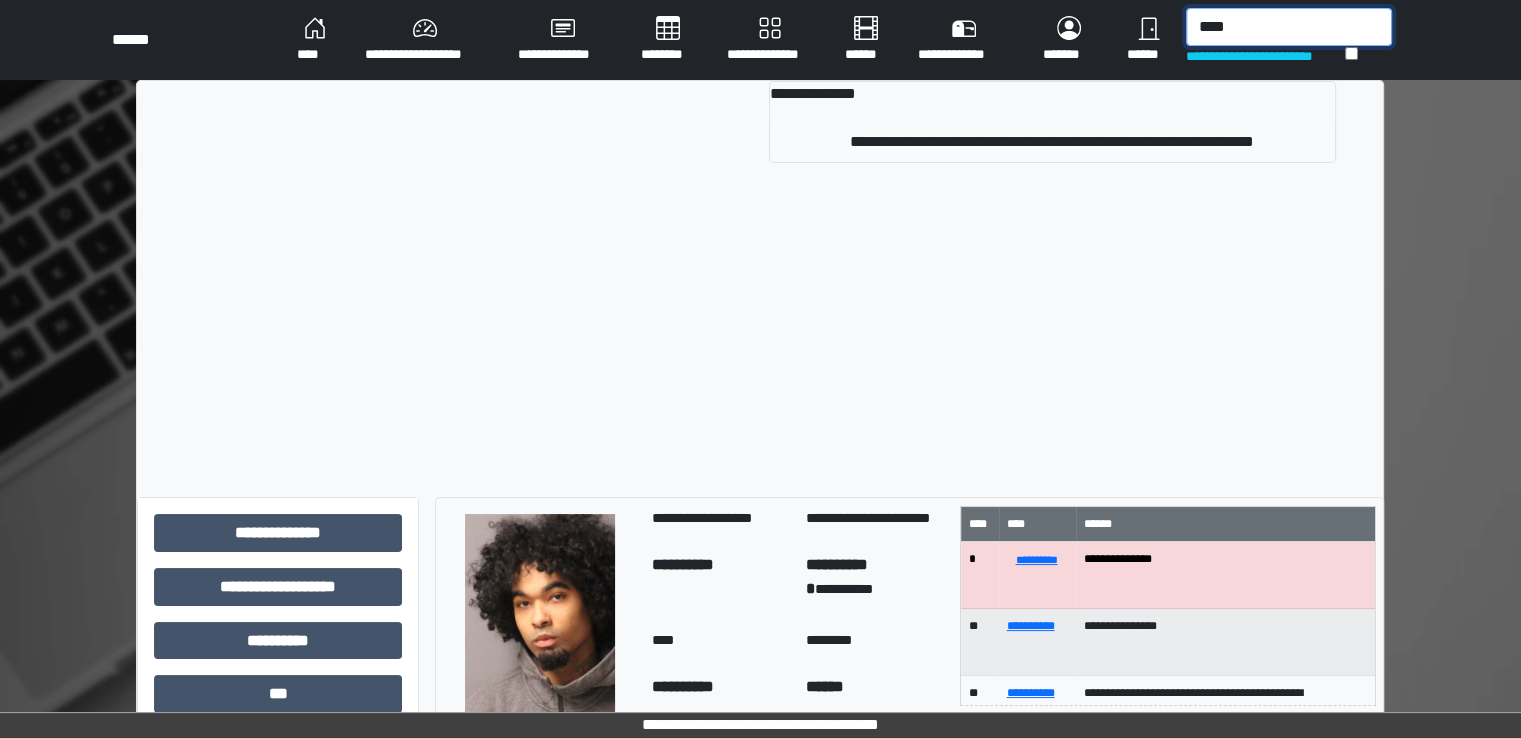 type on "****" 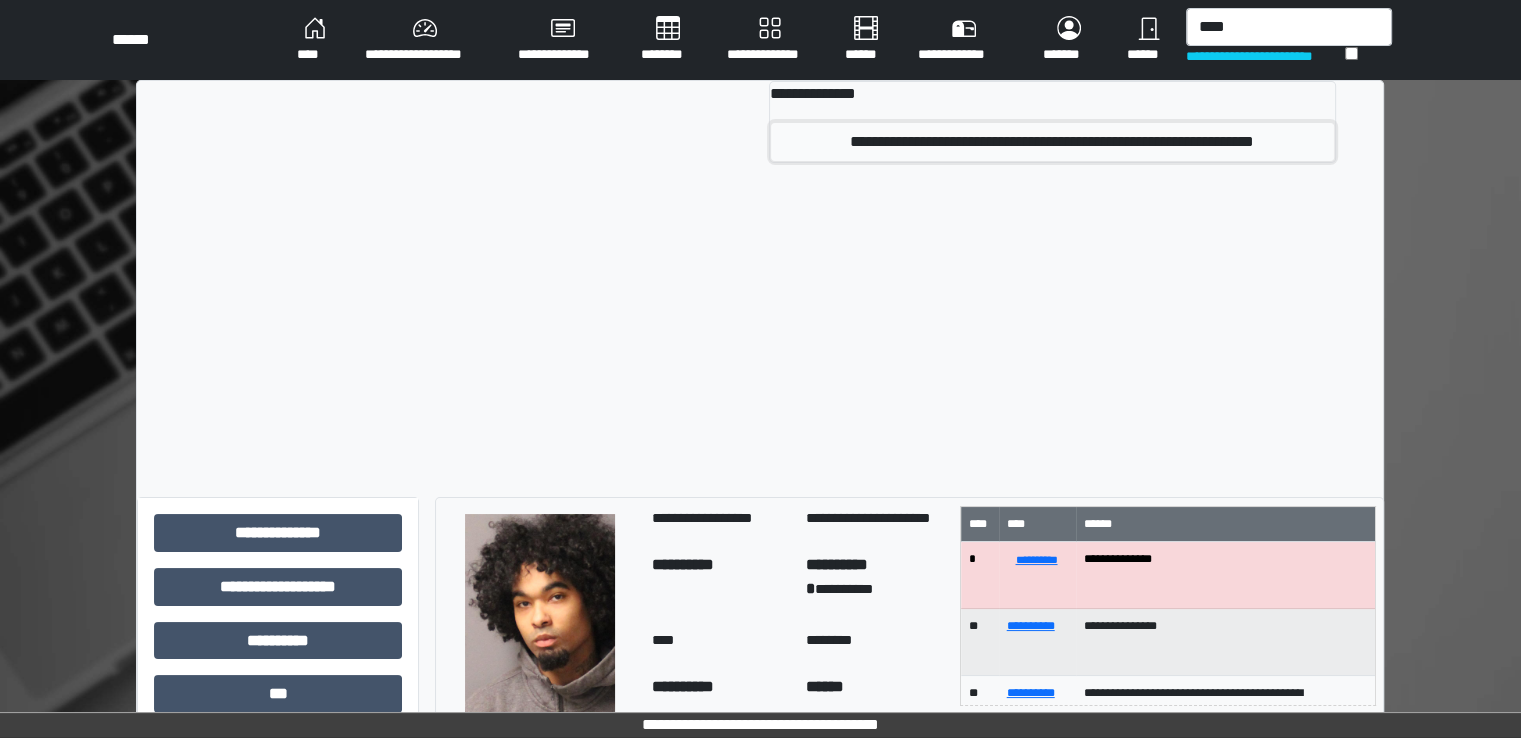 click on "**********" at bounding box center (1052, 142) 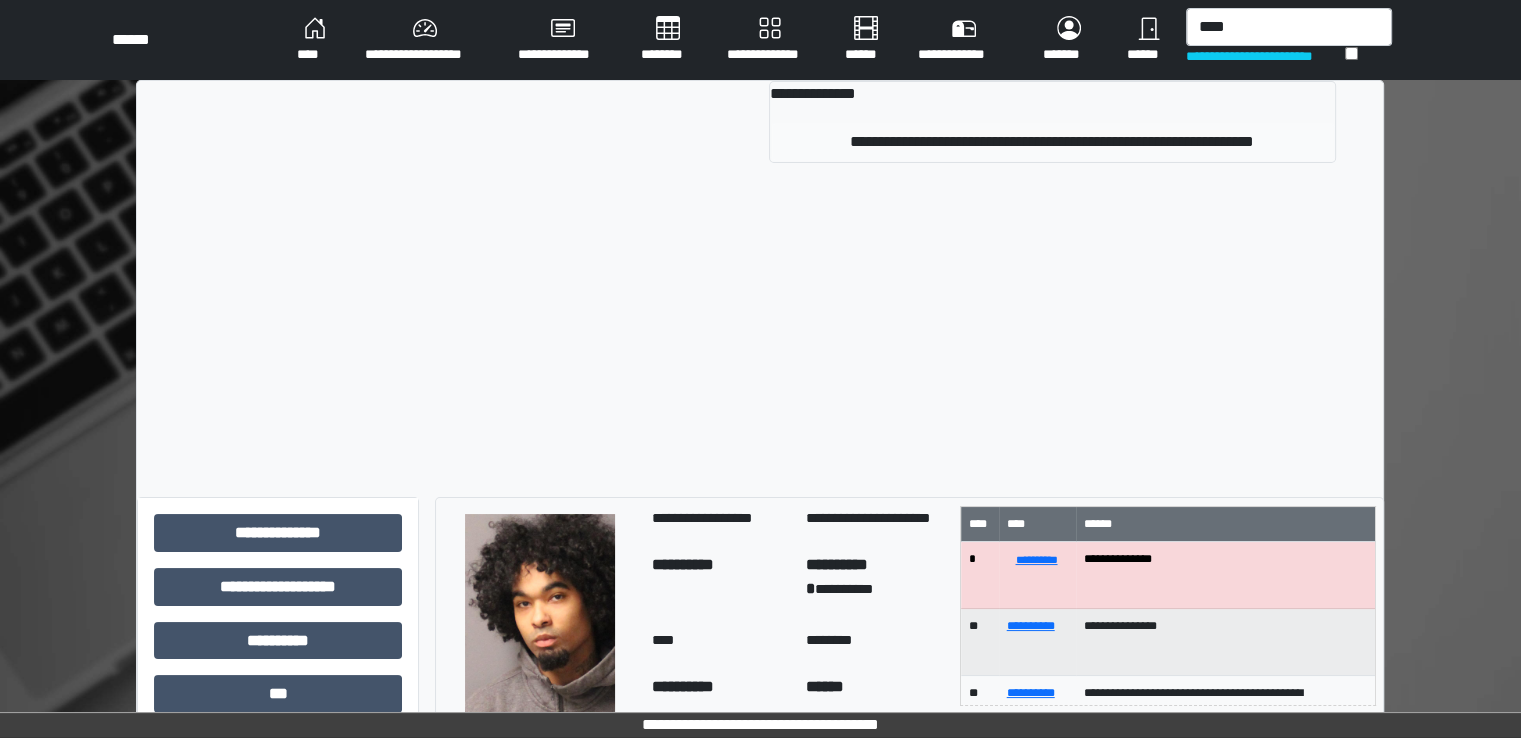 type 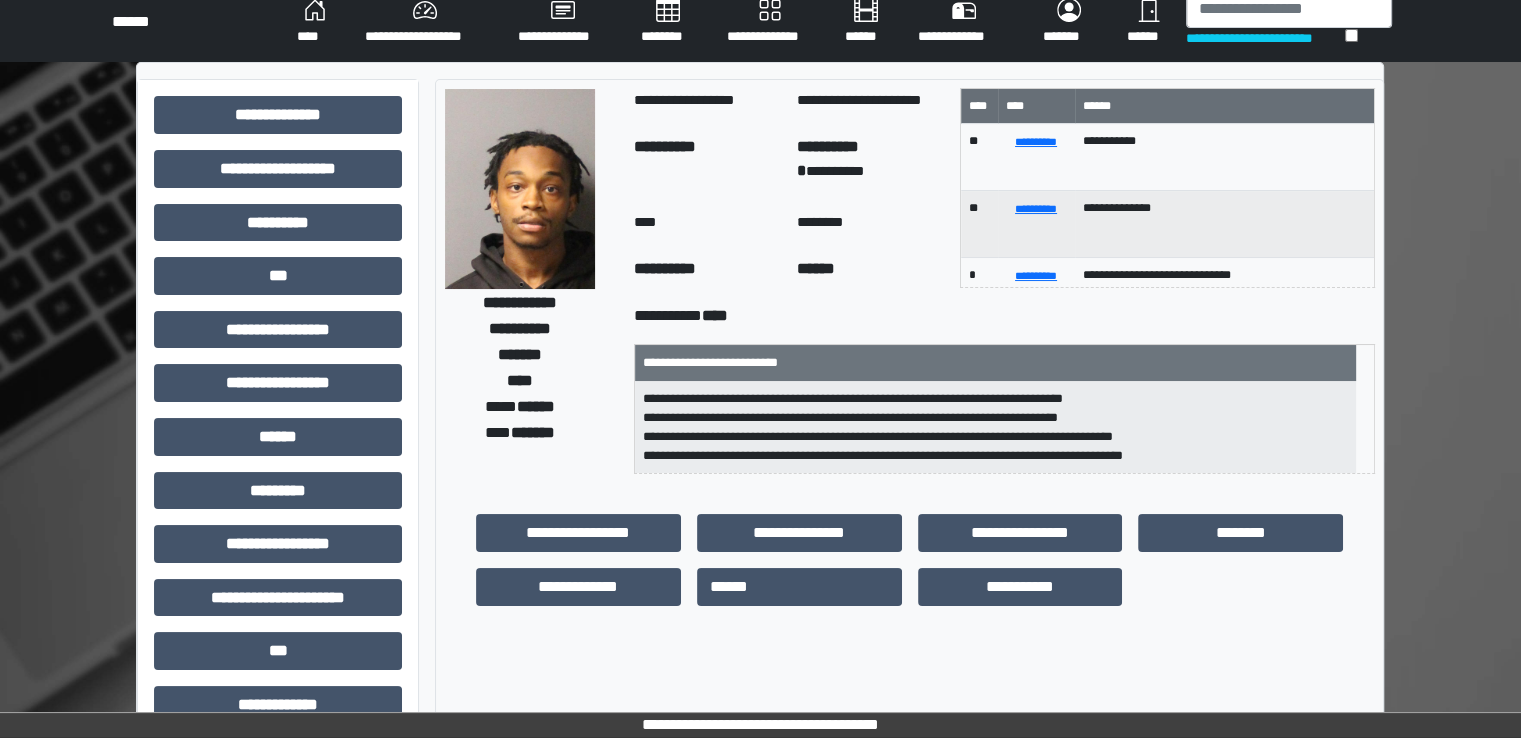 scroll, scrollTop: 428, scrollLeft: 0, axis: vertical 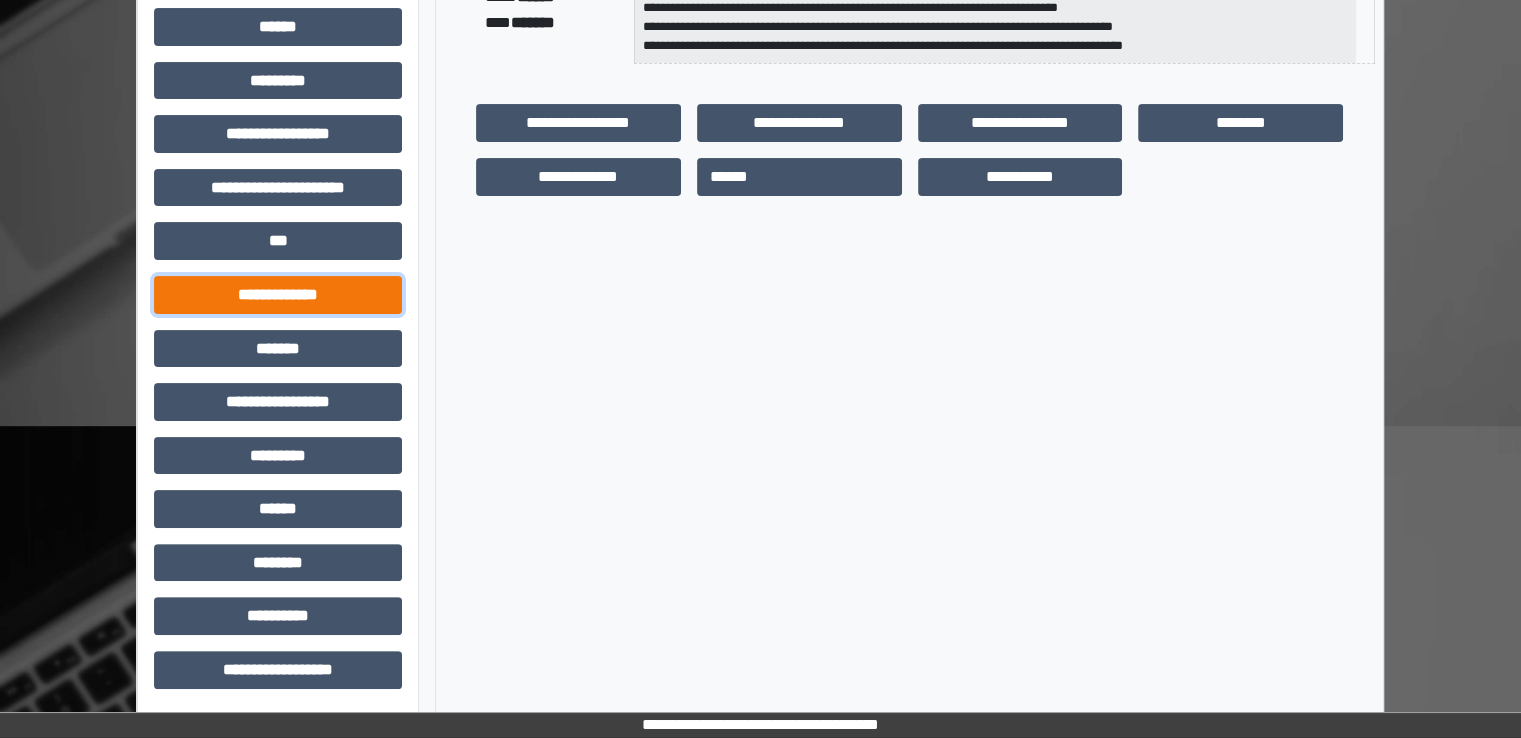 click on "**********" at bounding box center (278, 295) 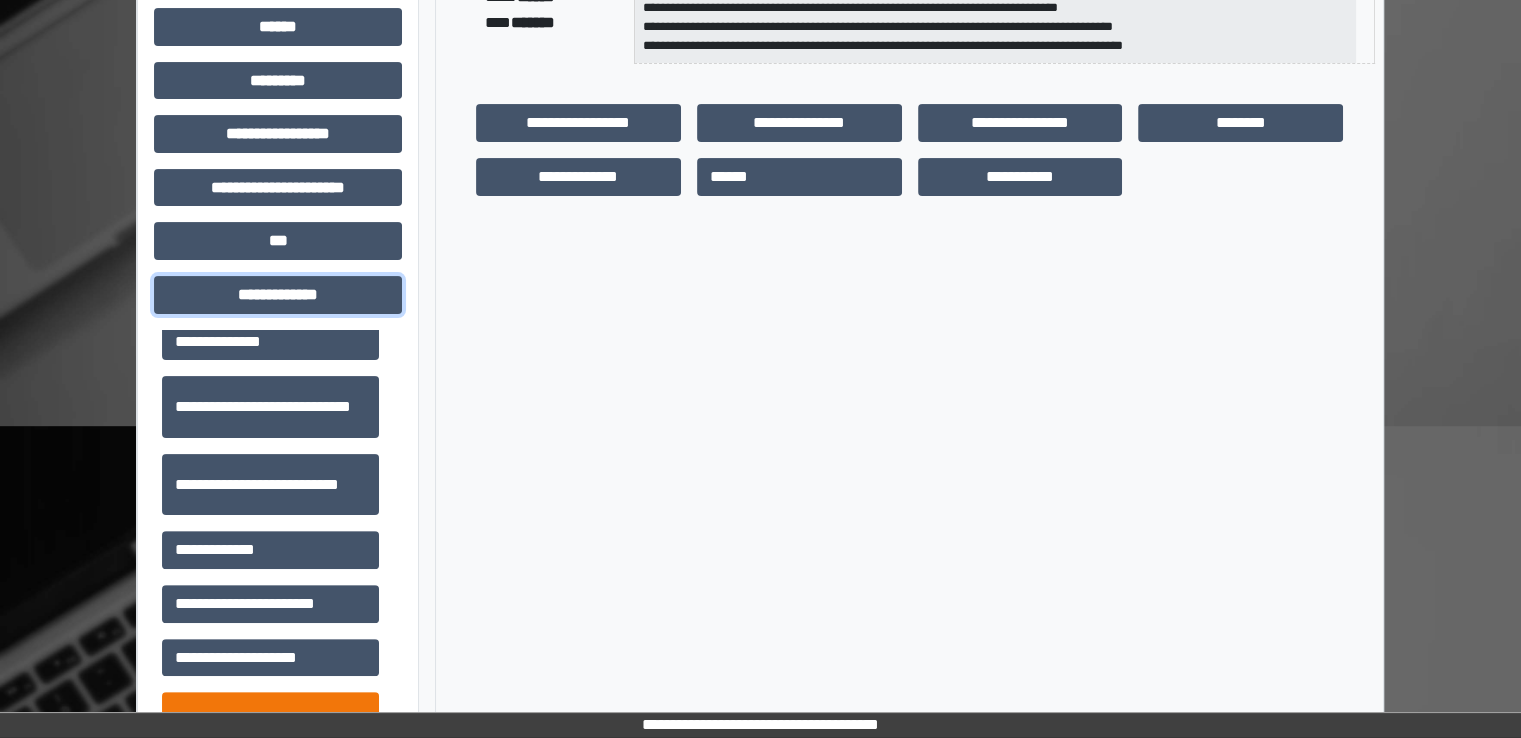 scroll, scrollTop: 400, scrollLeft: 0, axis: vertical 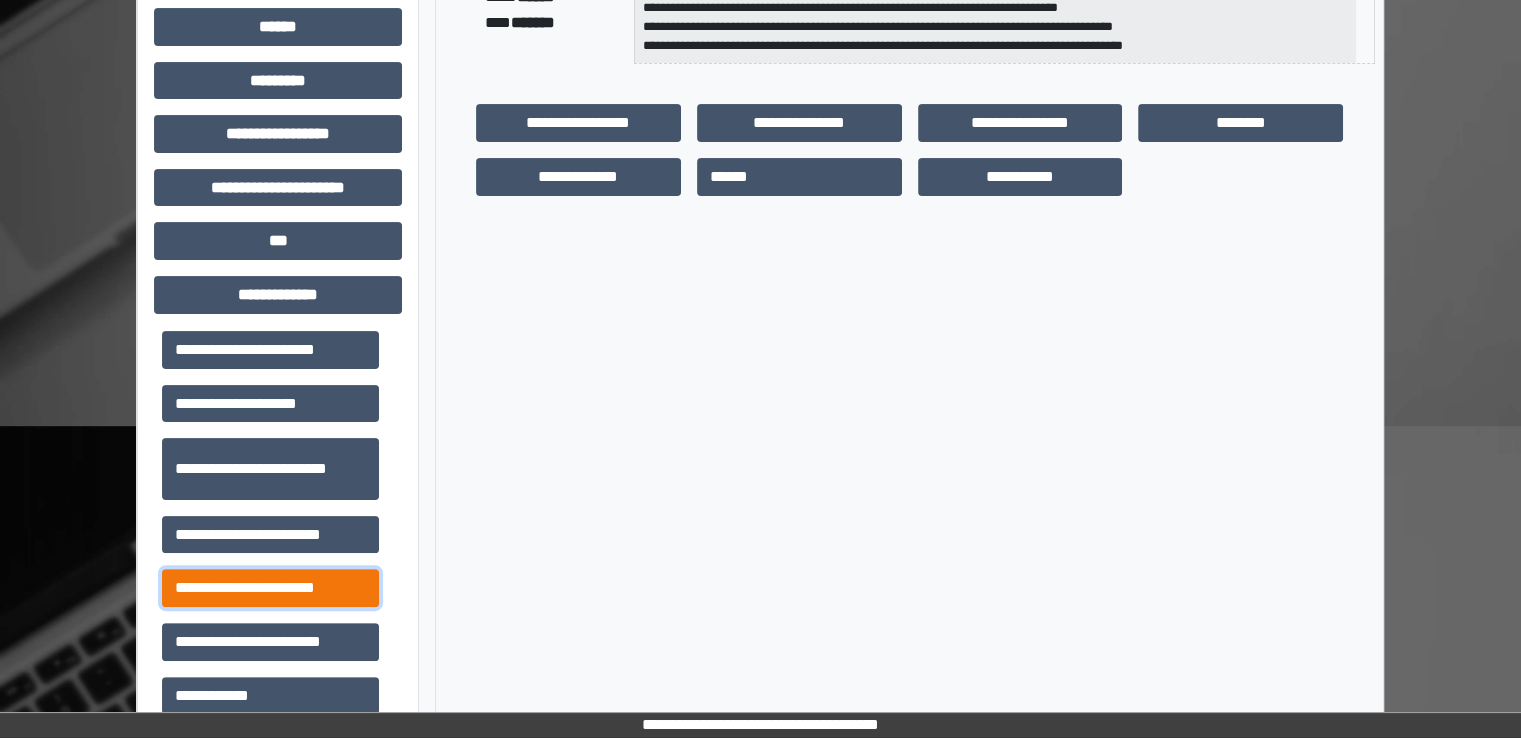 click on "**********" at bounding box center [270, 588] 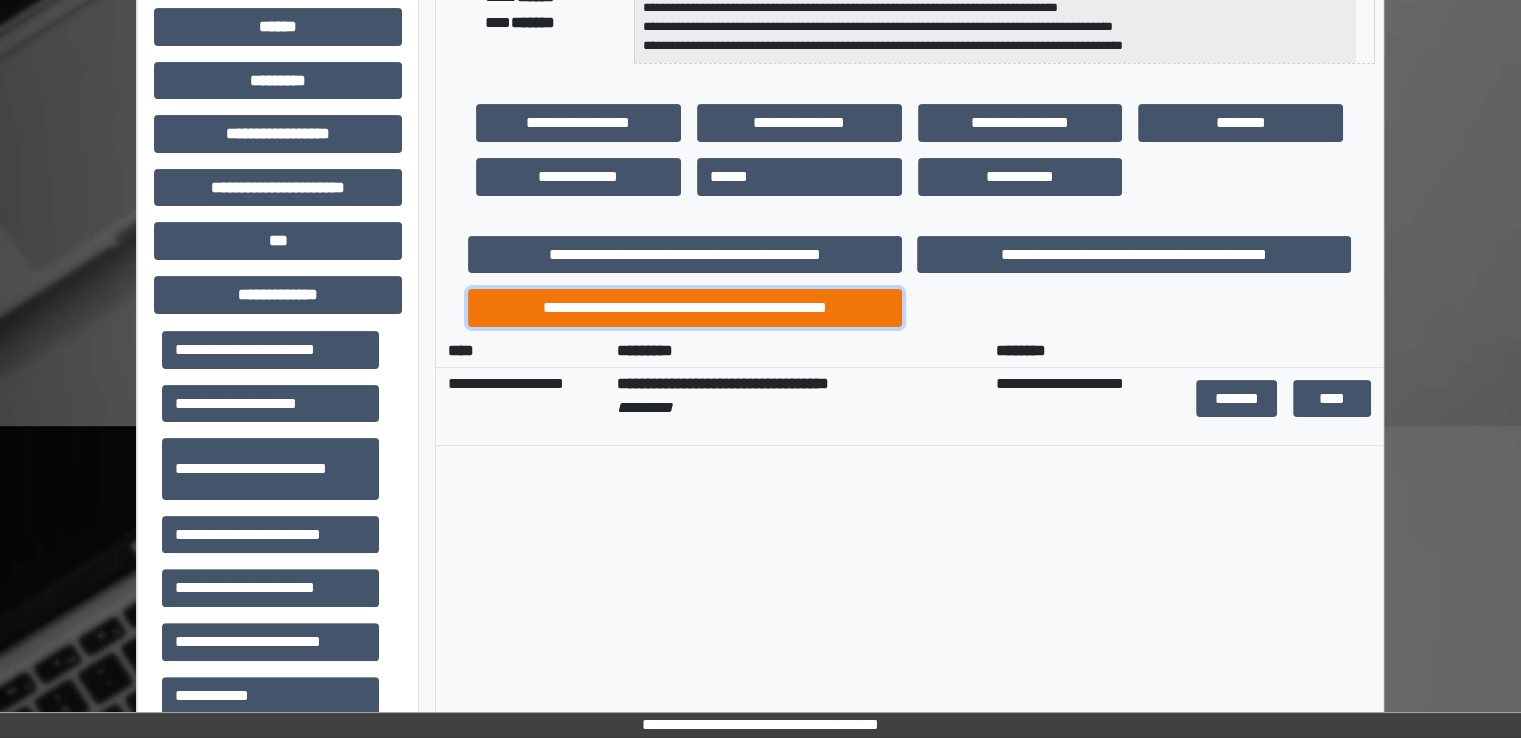 click on "**********" at bounding box center (685, 308) 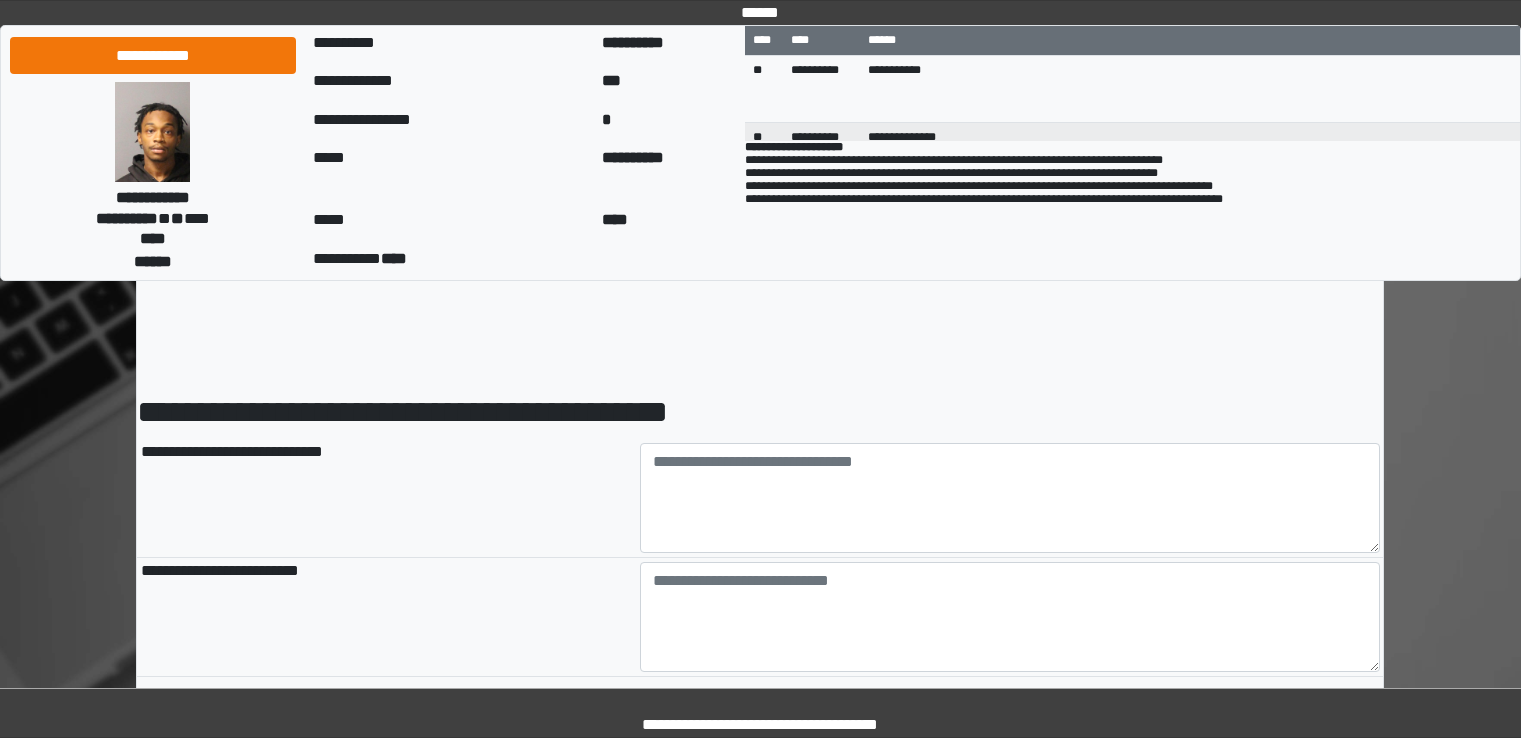 scroll, scrollTop: 0, scrollLeft: 0, axis: both 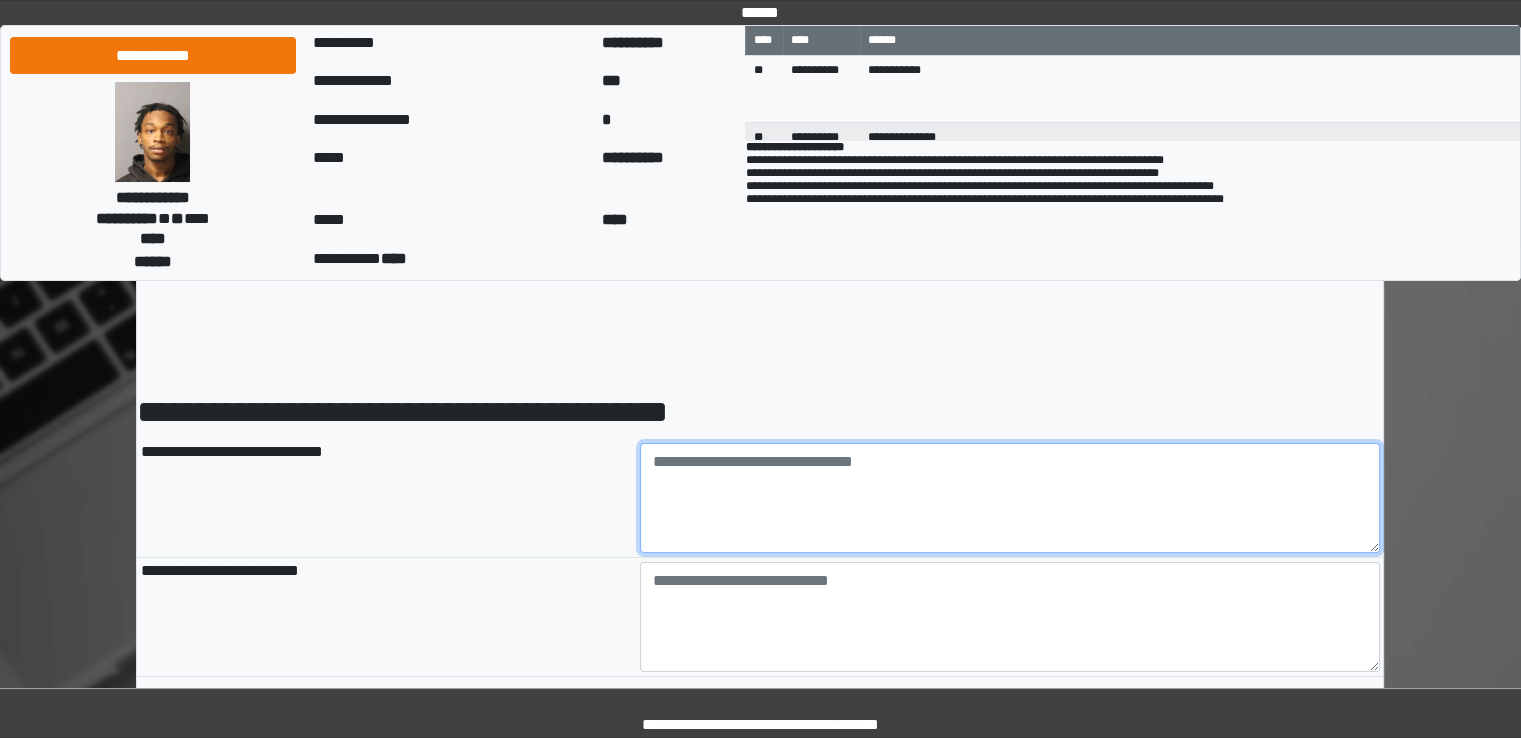 click at bounding box center (1010, 498) 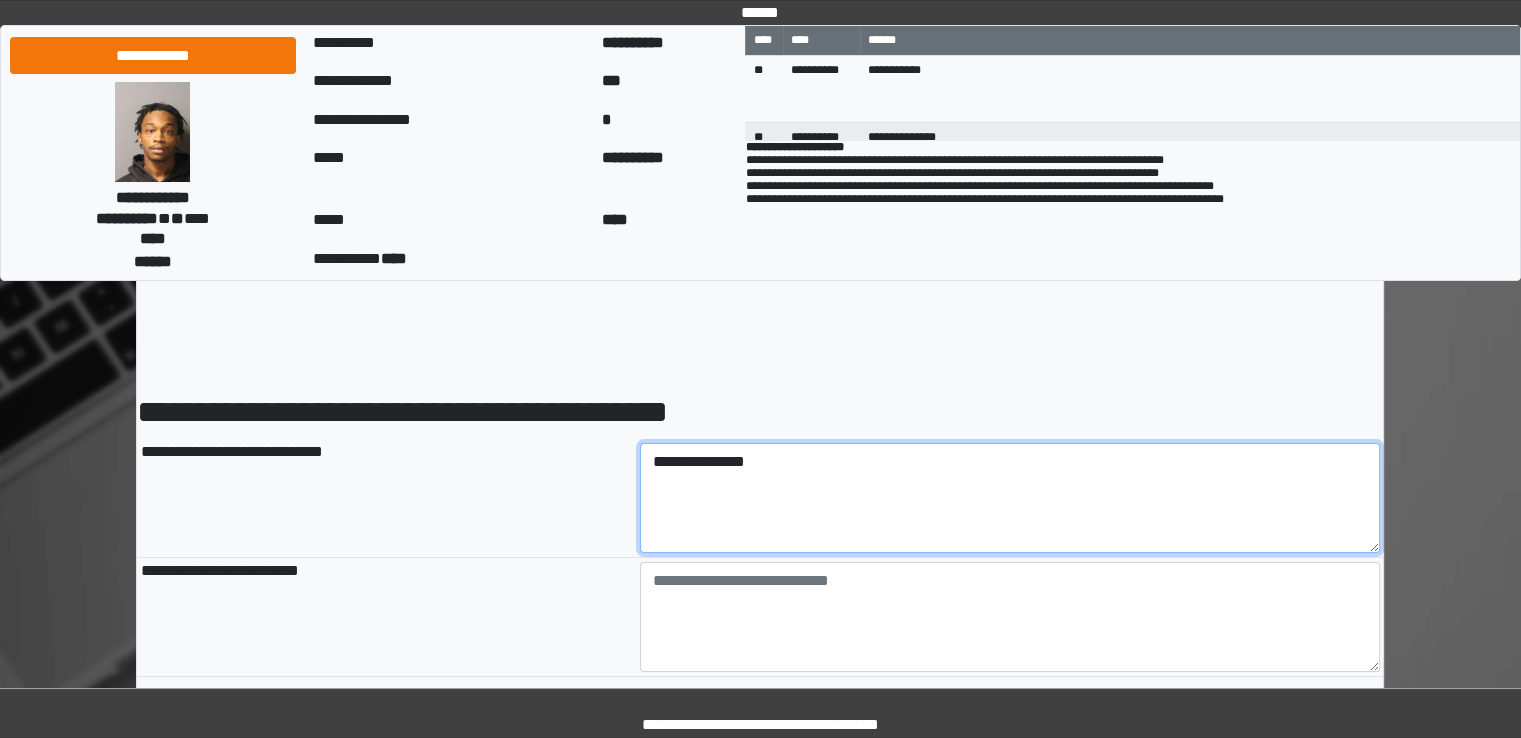 type on "**********" 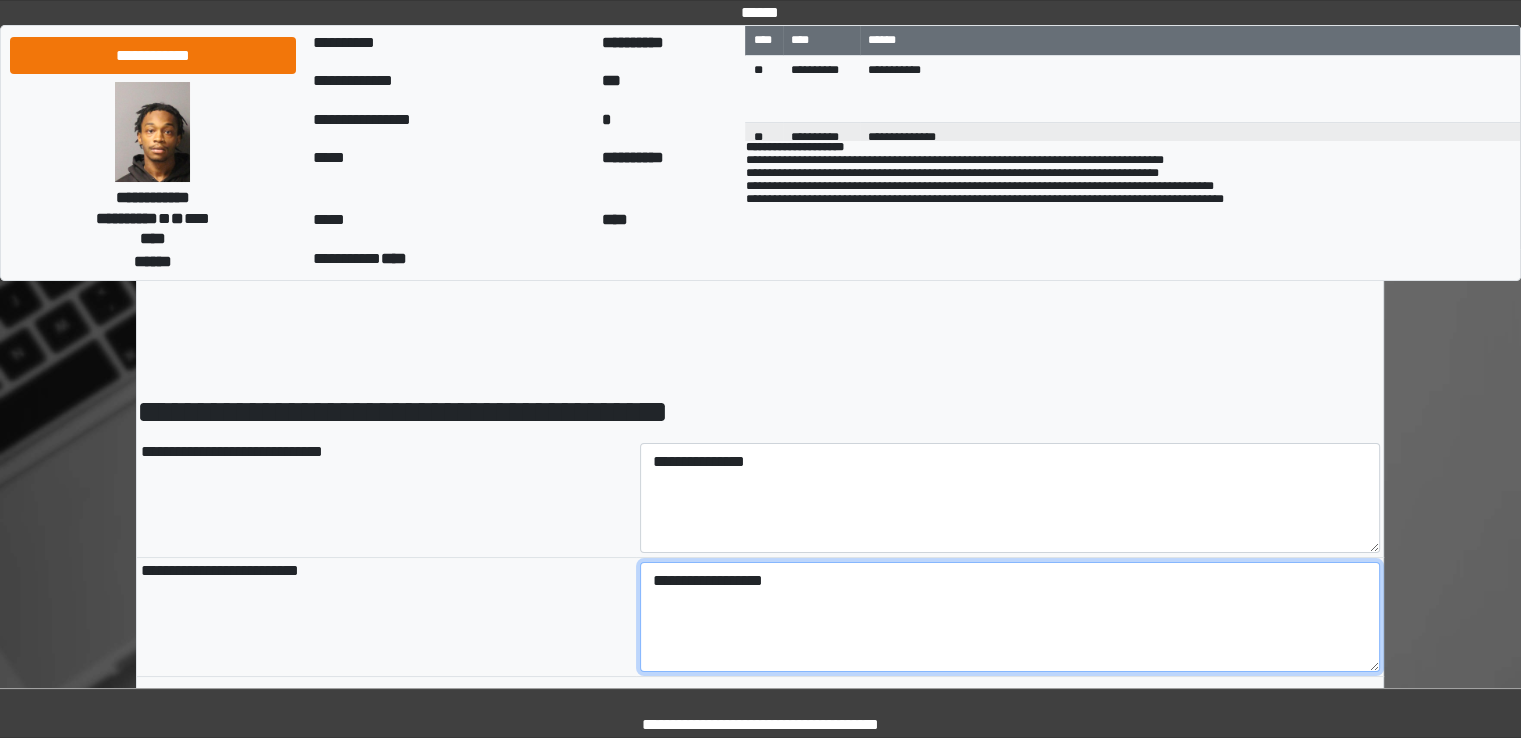 type on "**********" 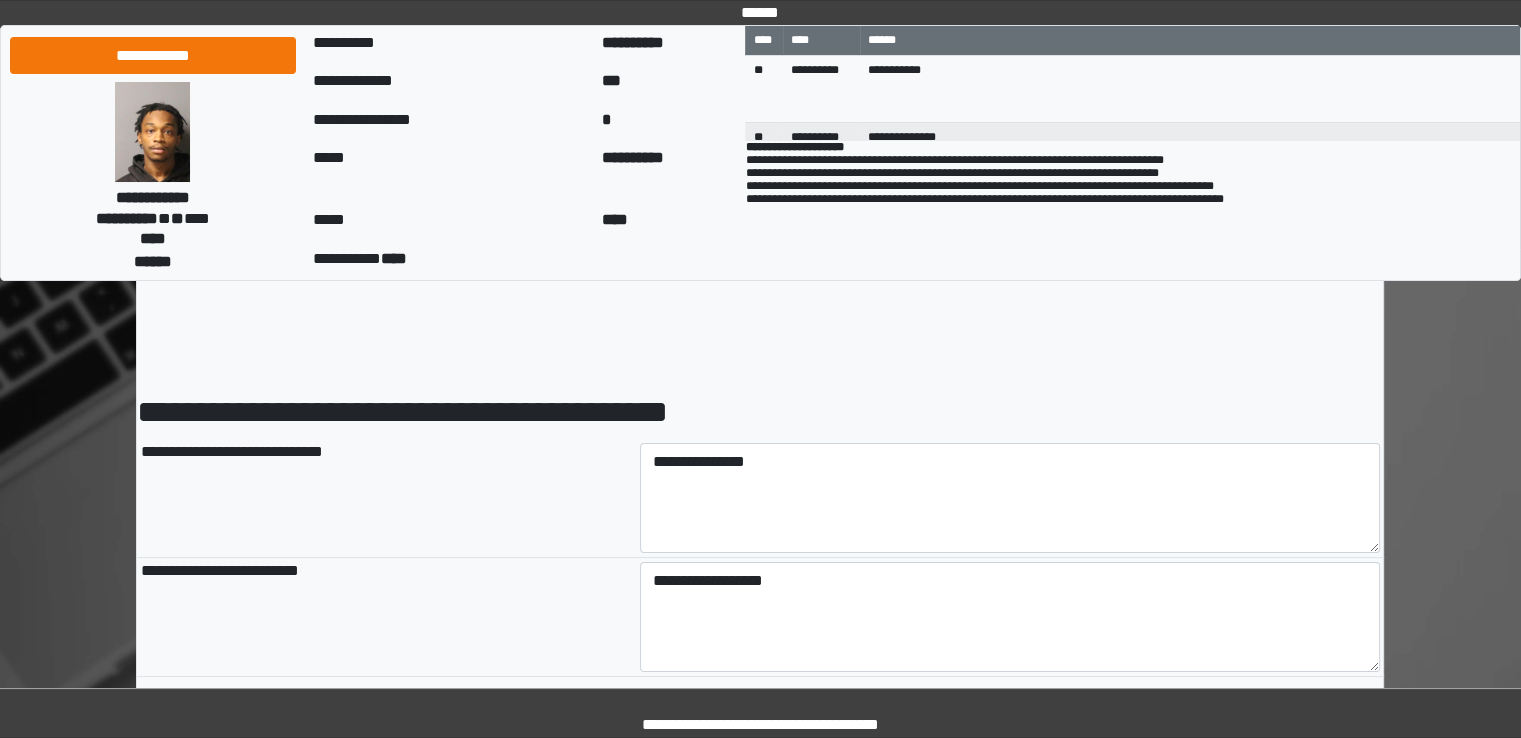 type 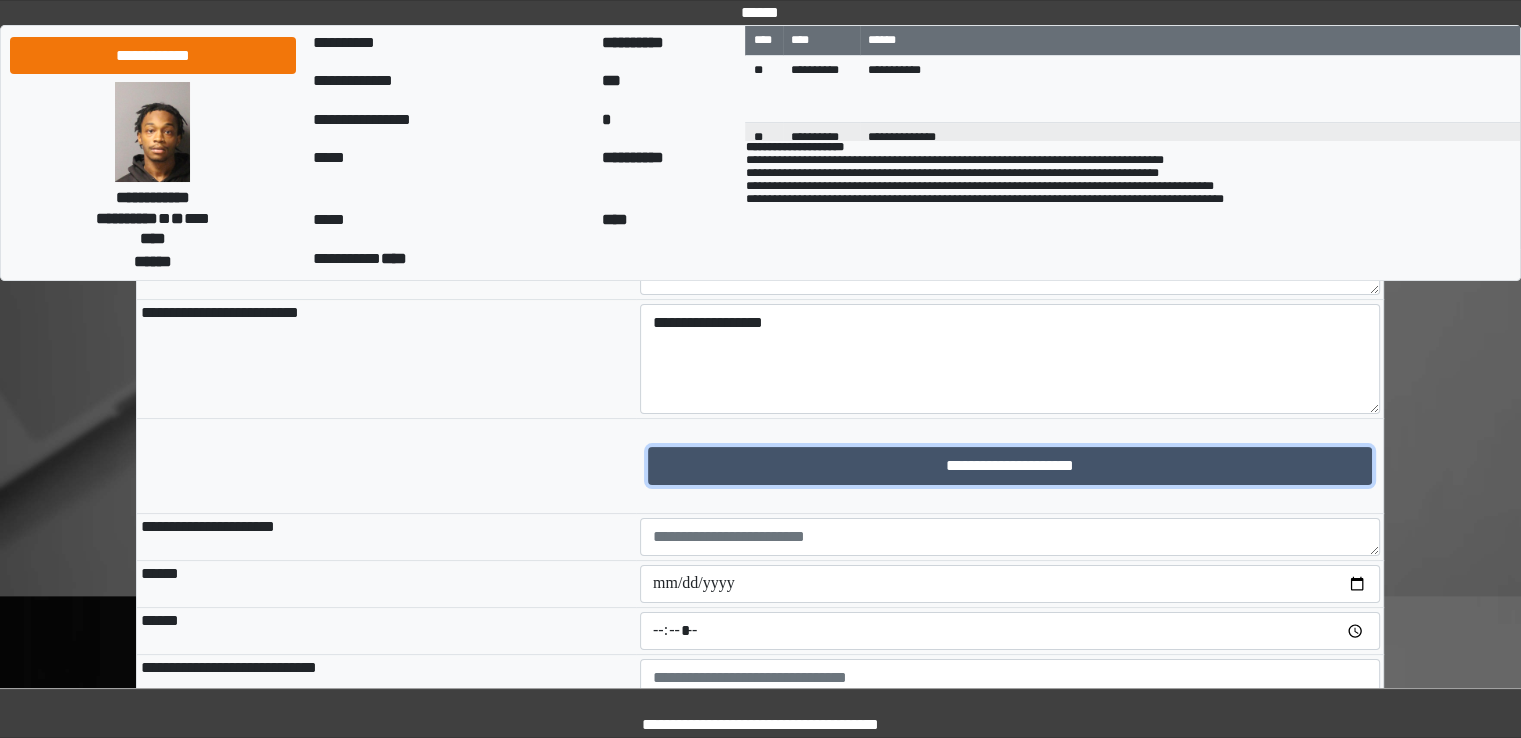 scroll, scrollTop: 304, scrollLeft: 0, axis: vertical 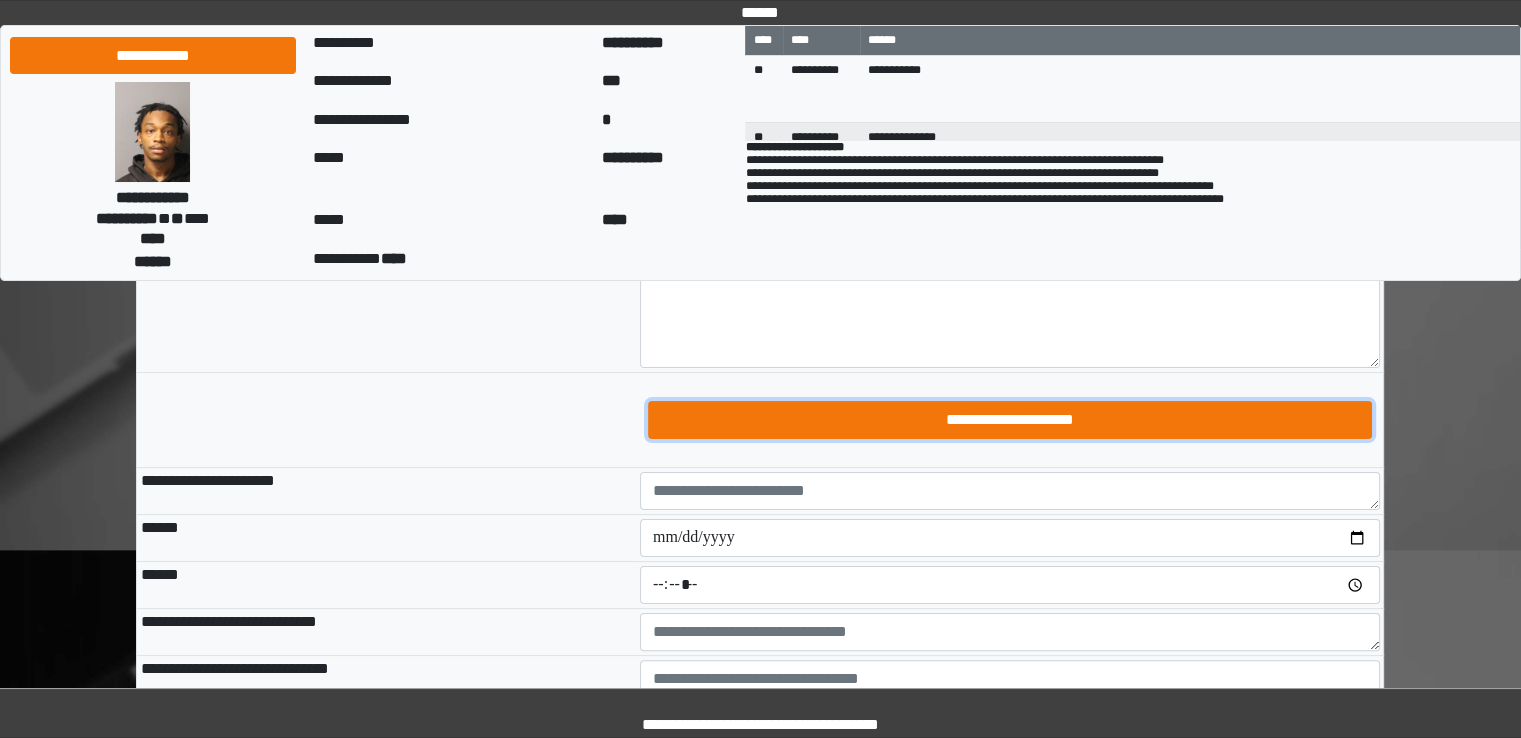 click on "**********" at bounding box center [1010, 420] 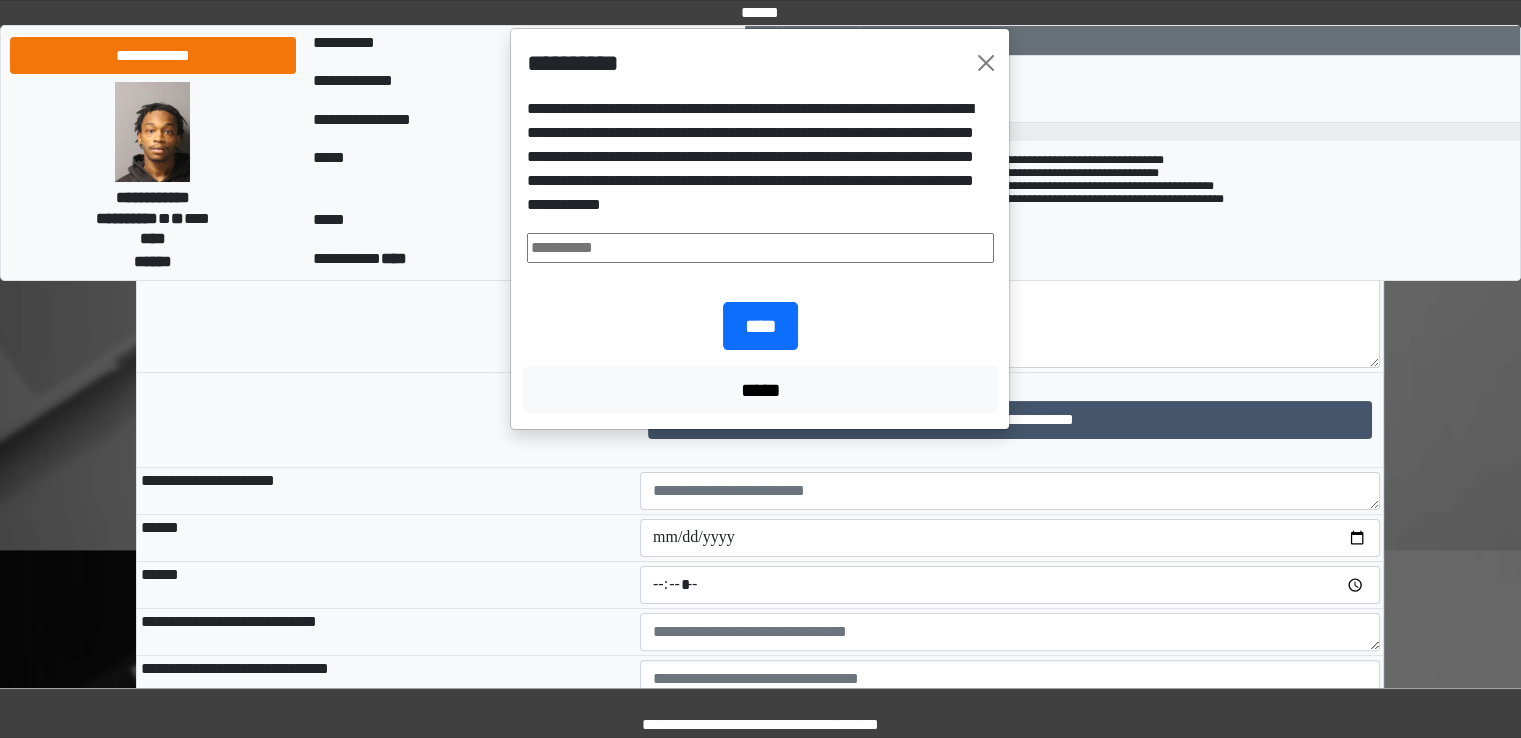 click at bounding box center (760, 248) 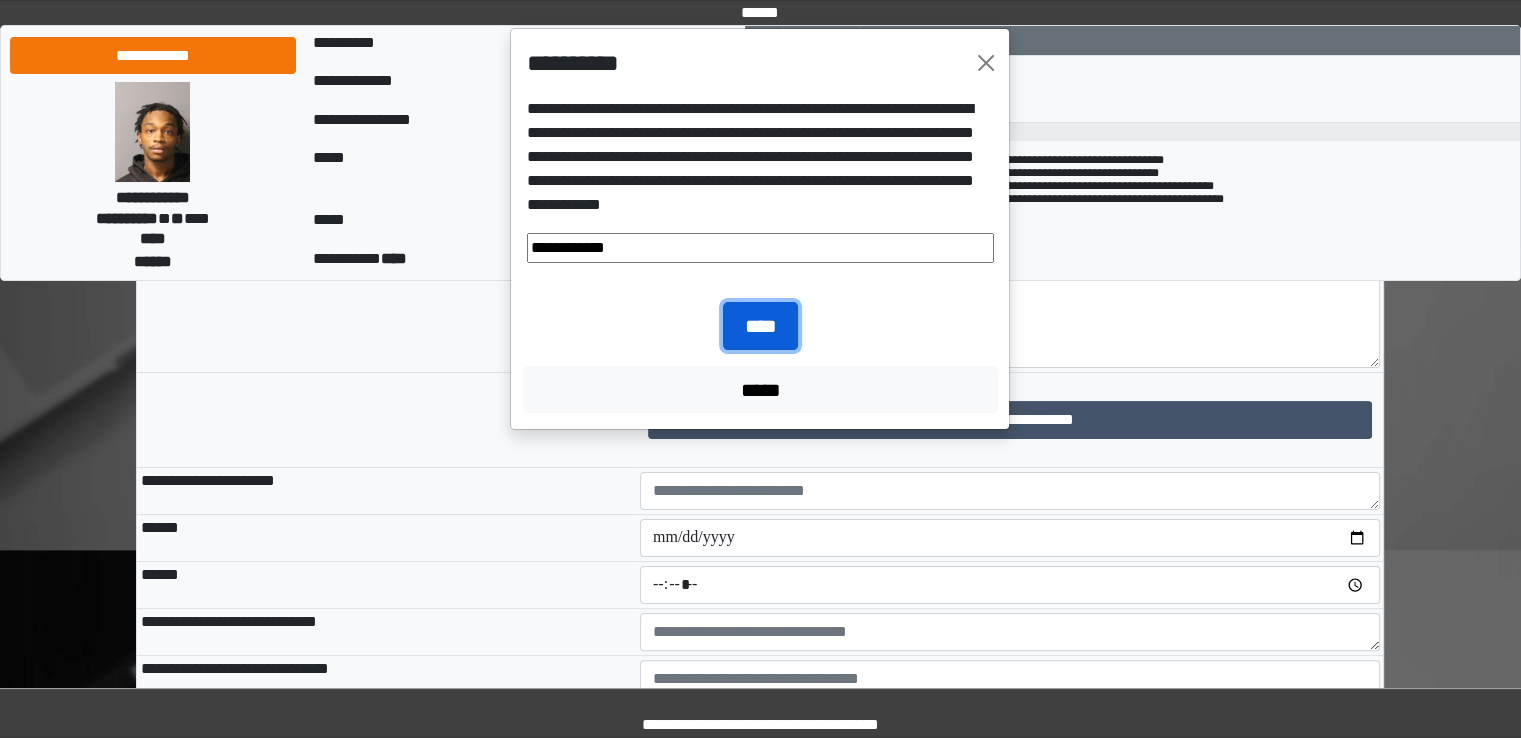 click on "****" at bounding box center [760, 326] 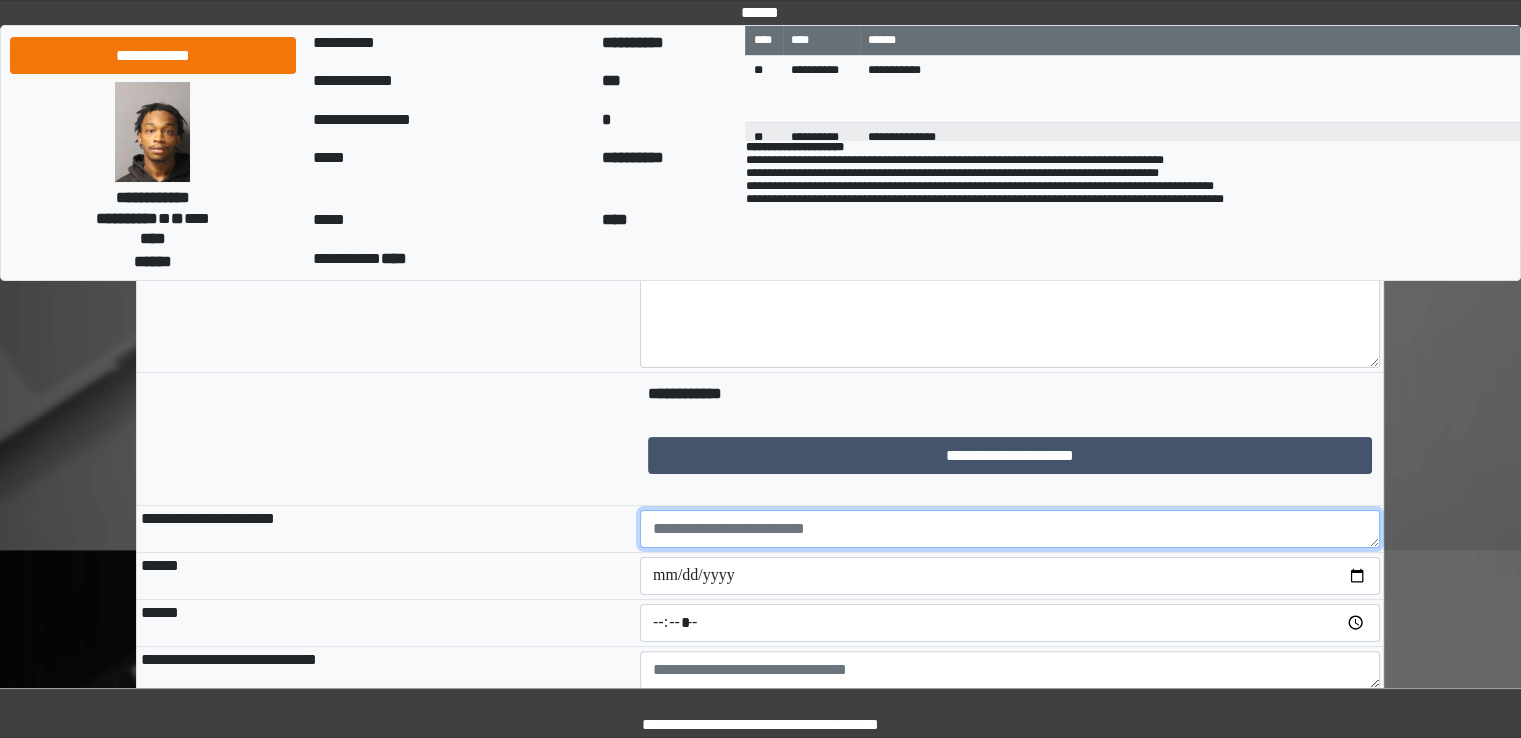 click at bounding box center [1010, 529] 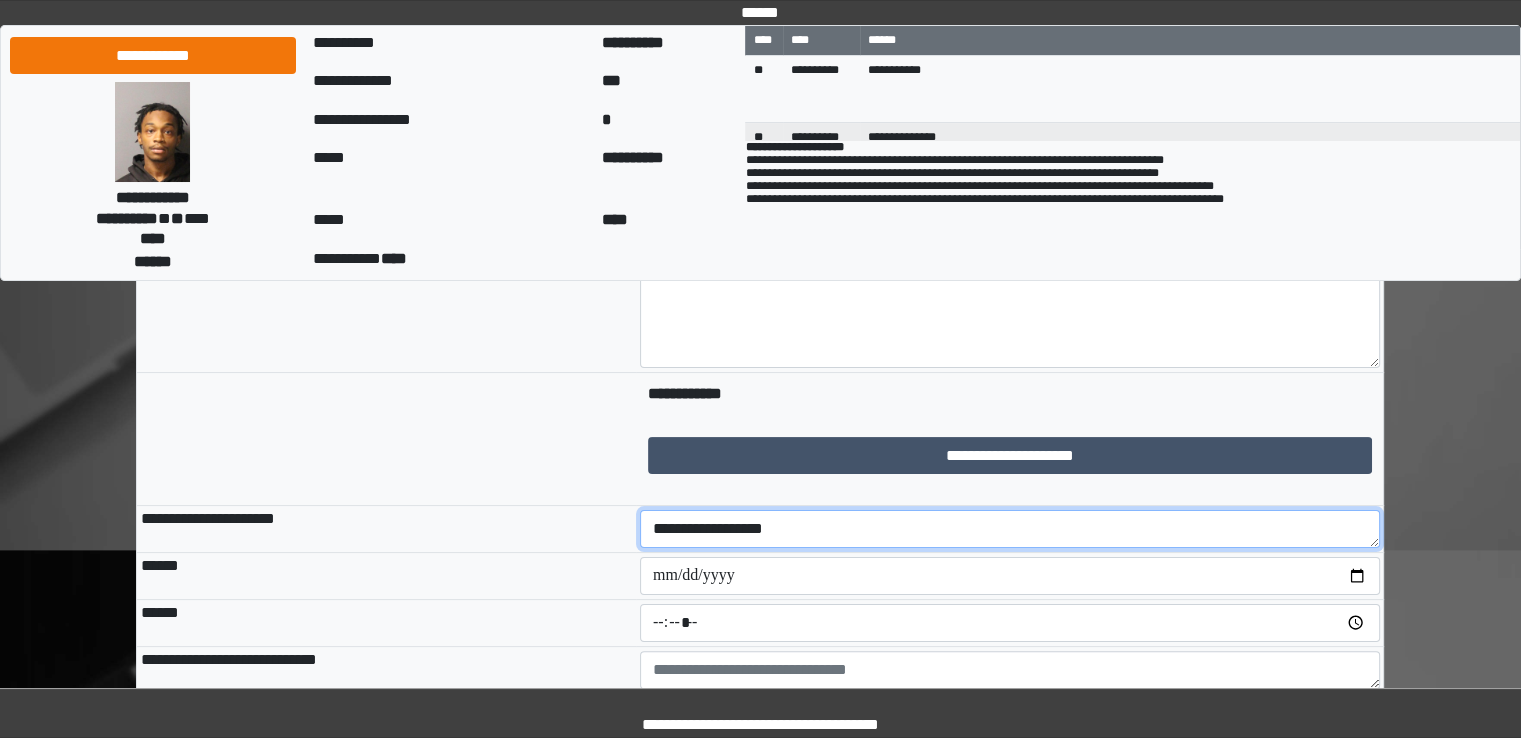 type on "**********" 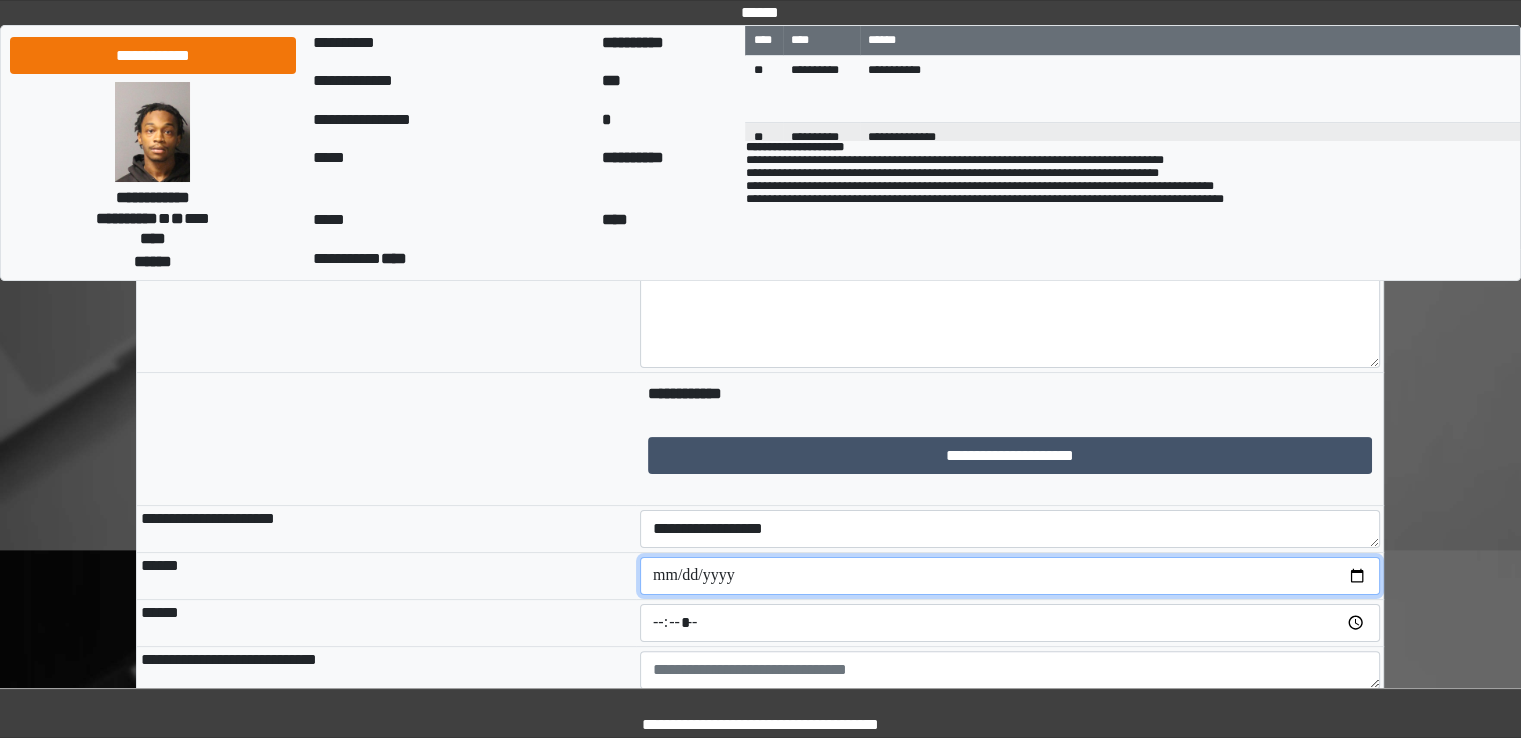 click at bounding box center (1010, 576) 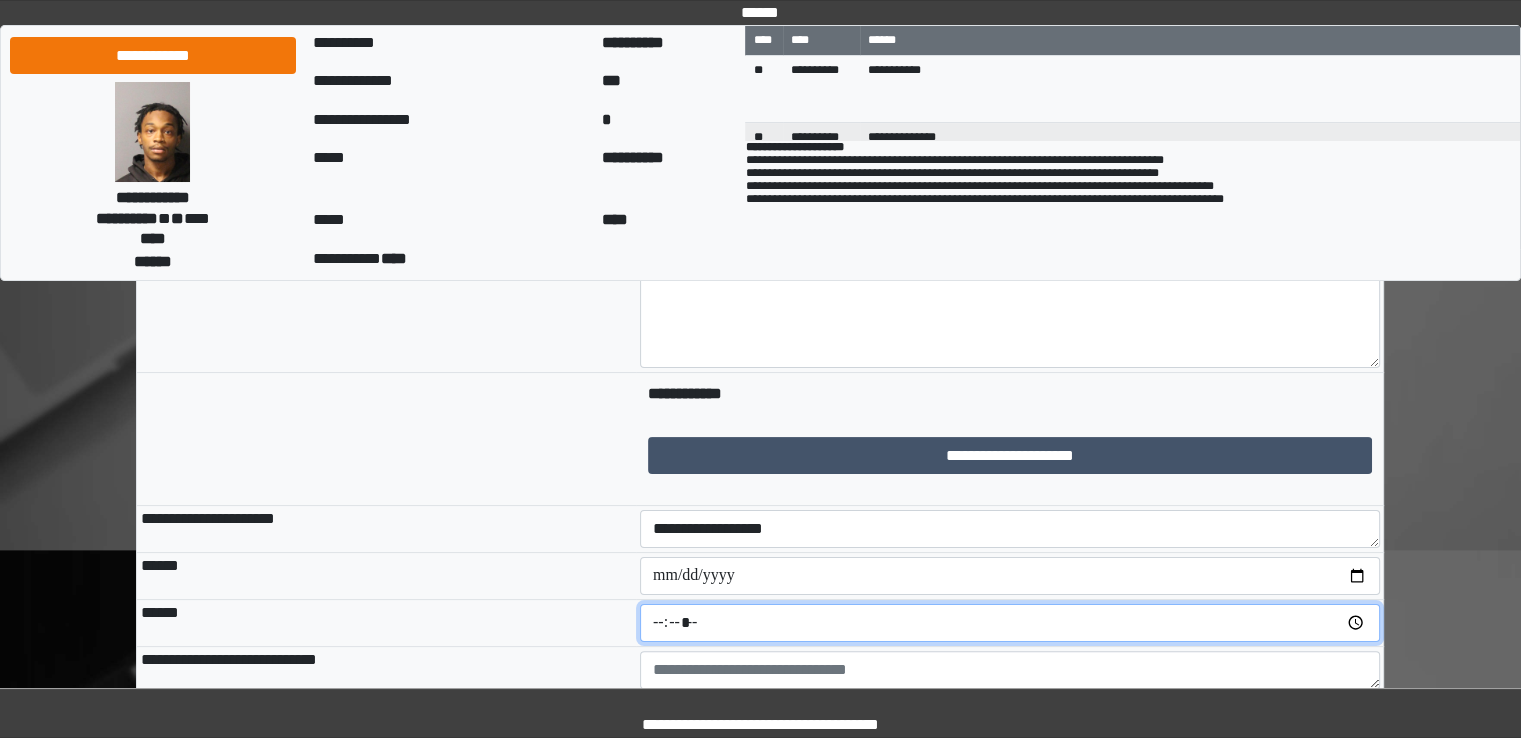 click at bounding box center (1010, 623) 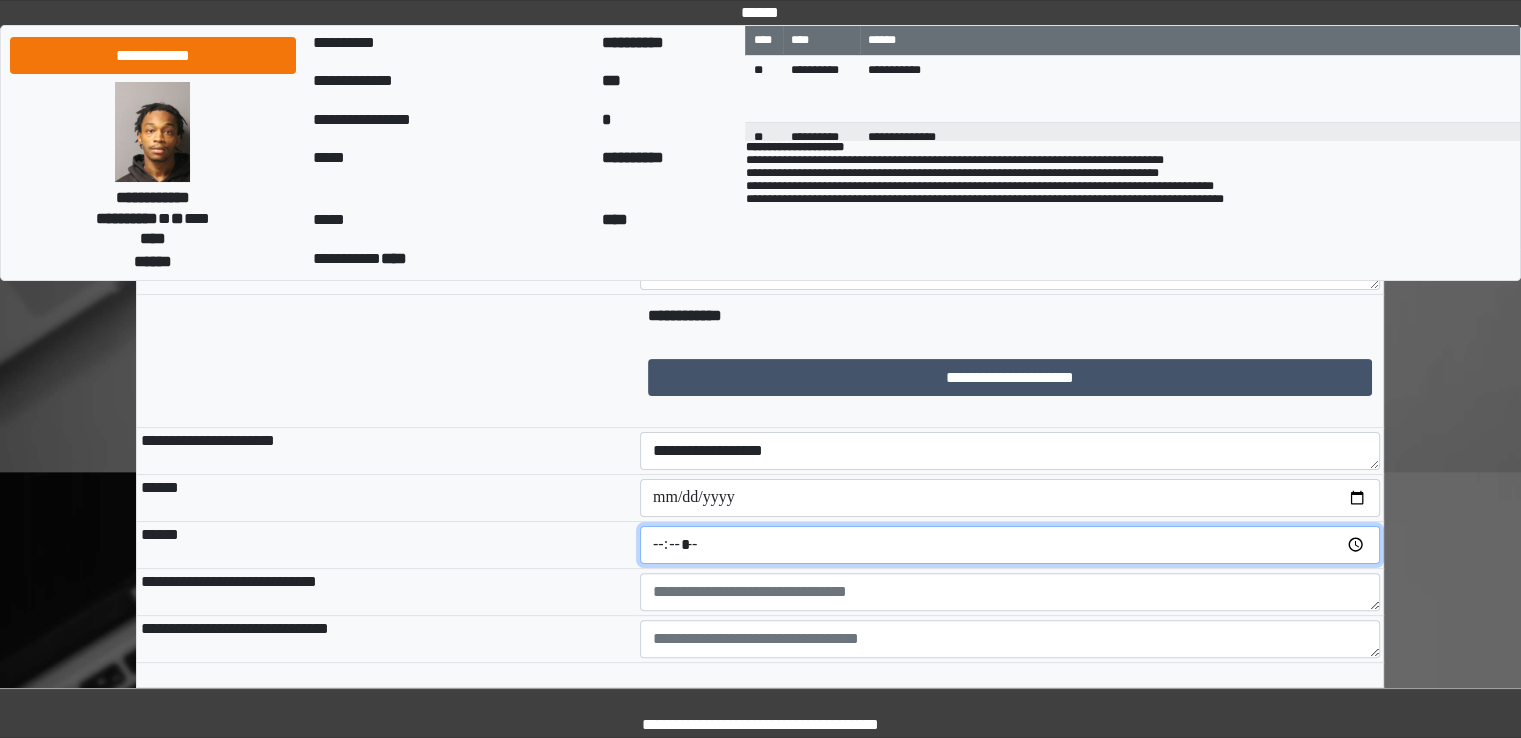 scroll, scrollTop: 511, scrollLeft: 0, axis: vertical 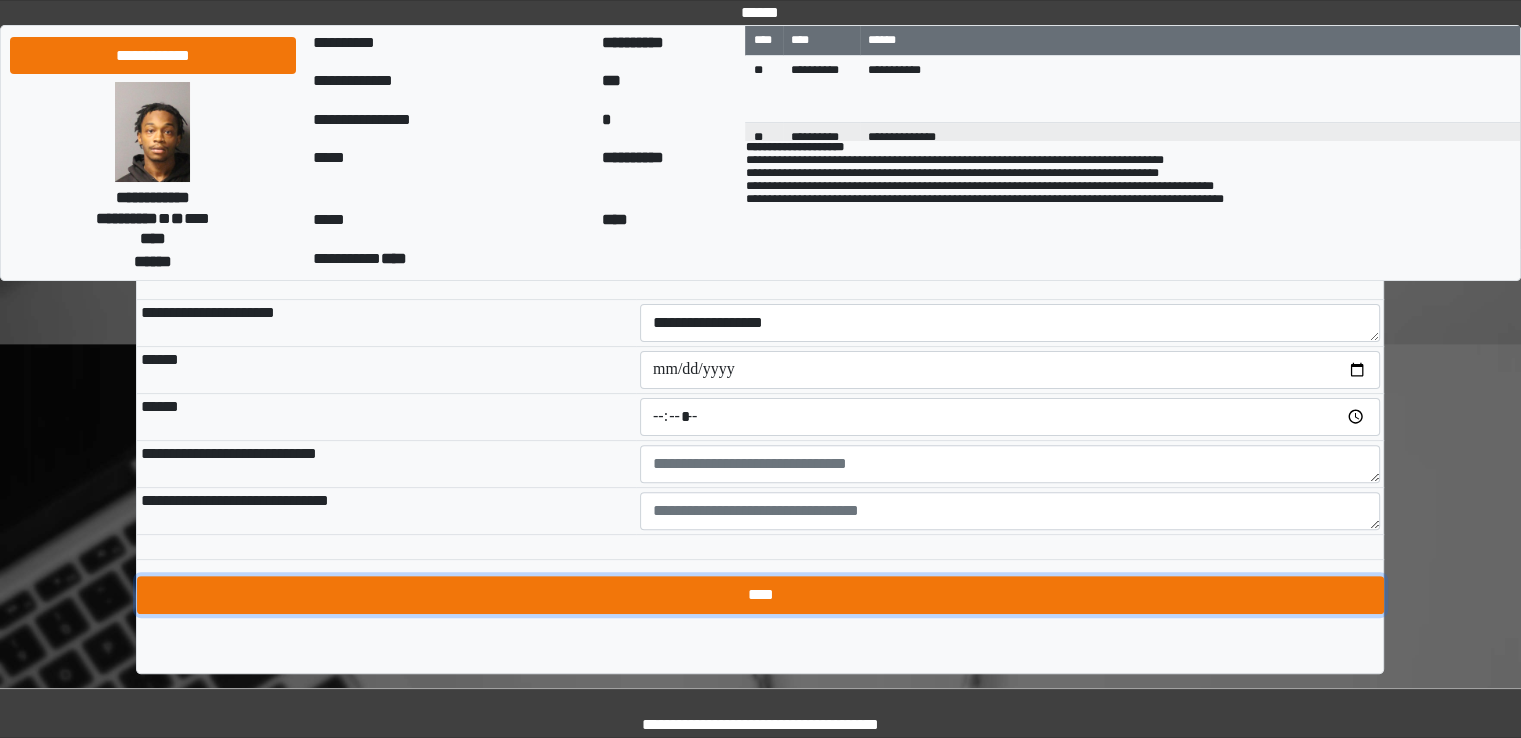 click on "****" at bounding box center [760, 595] 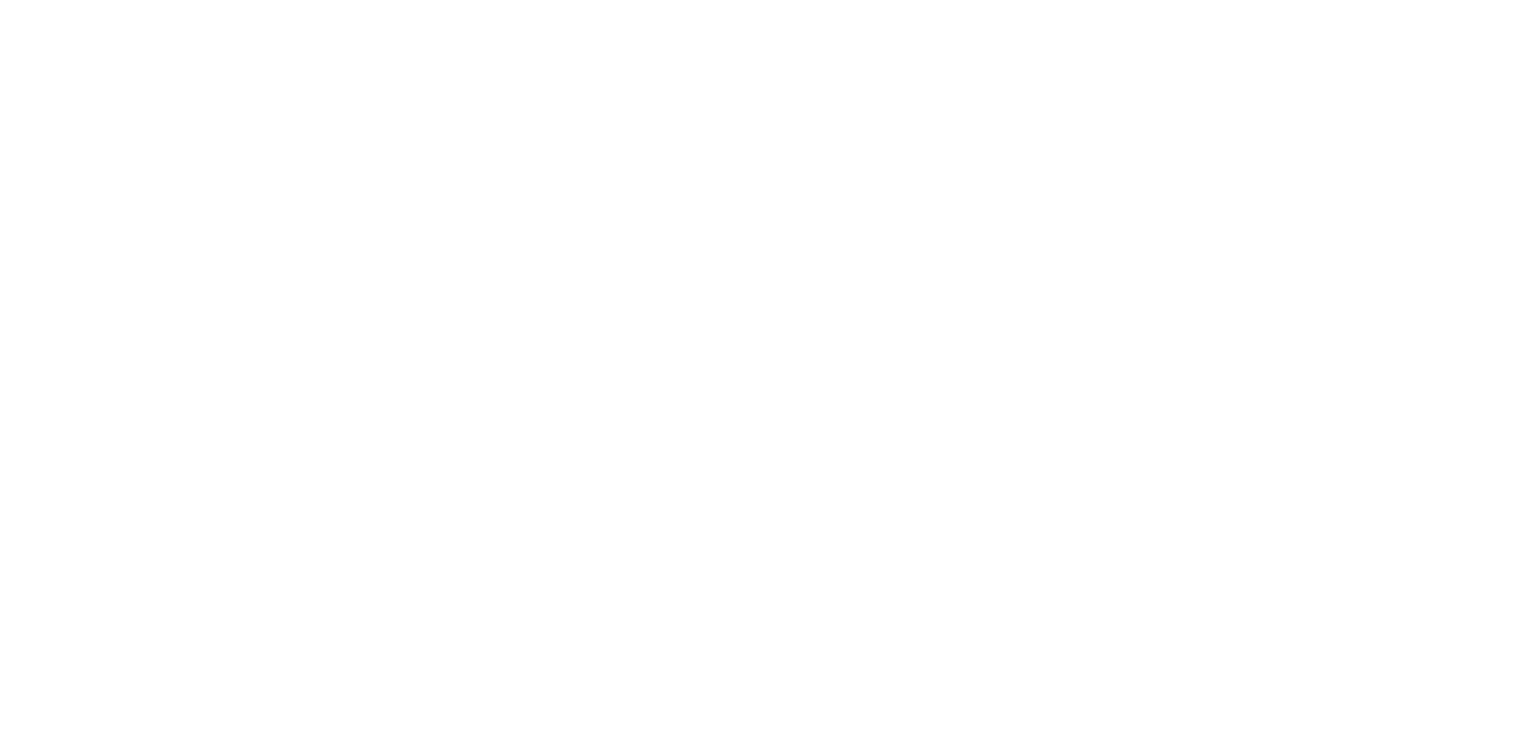 scroll, scrollTop: 0, scrollLeft: 0, axis: both 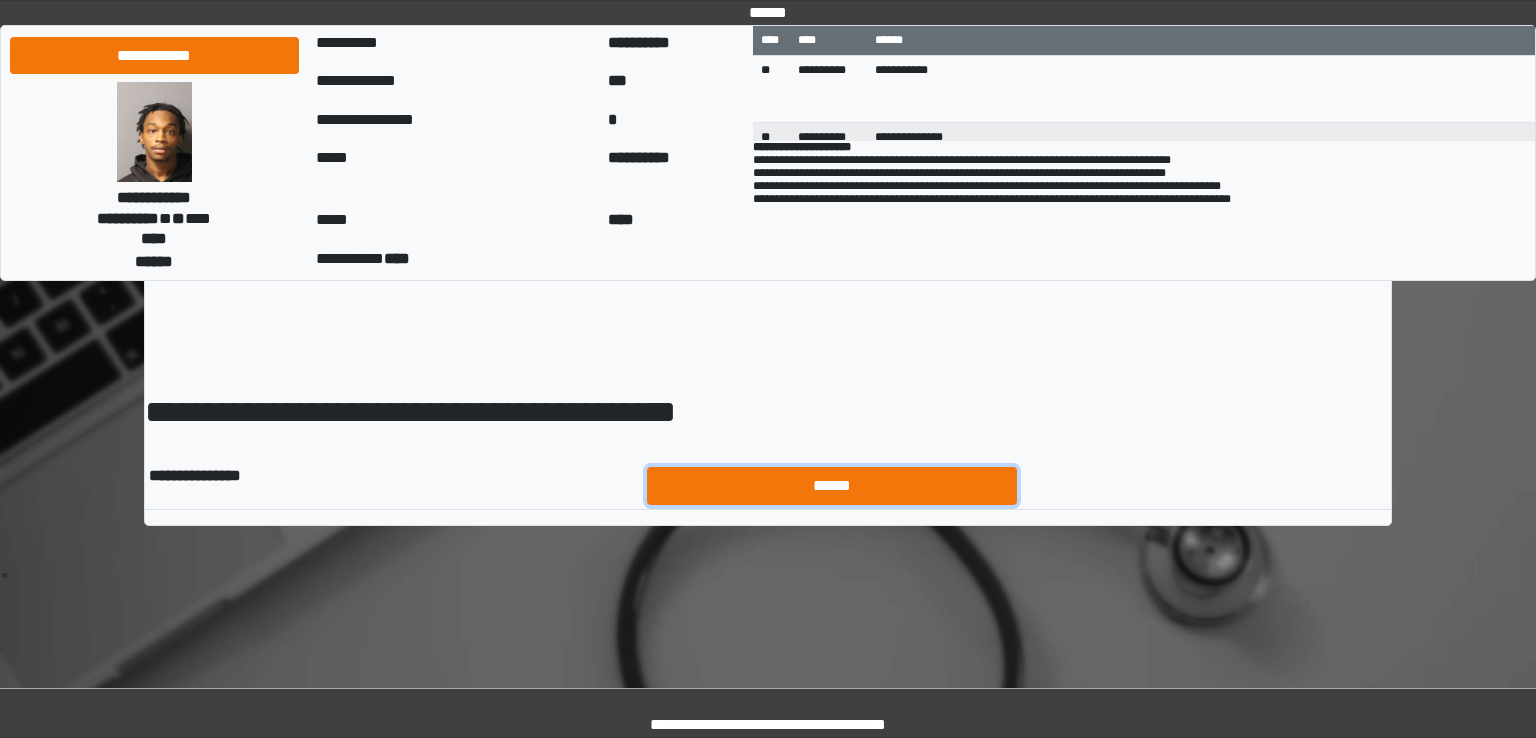 click on "******" at bounding box center (832, 486) 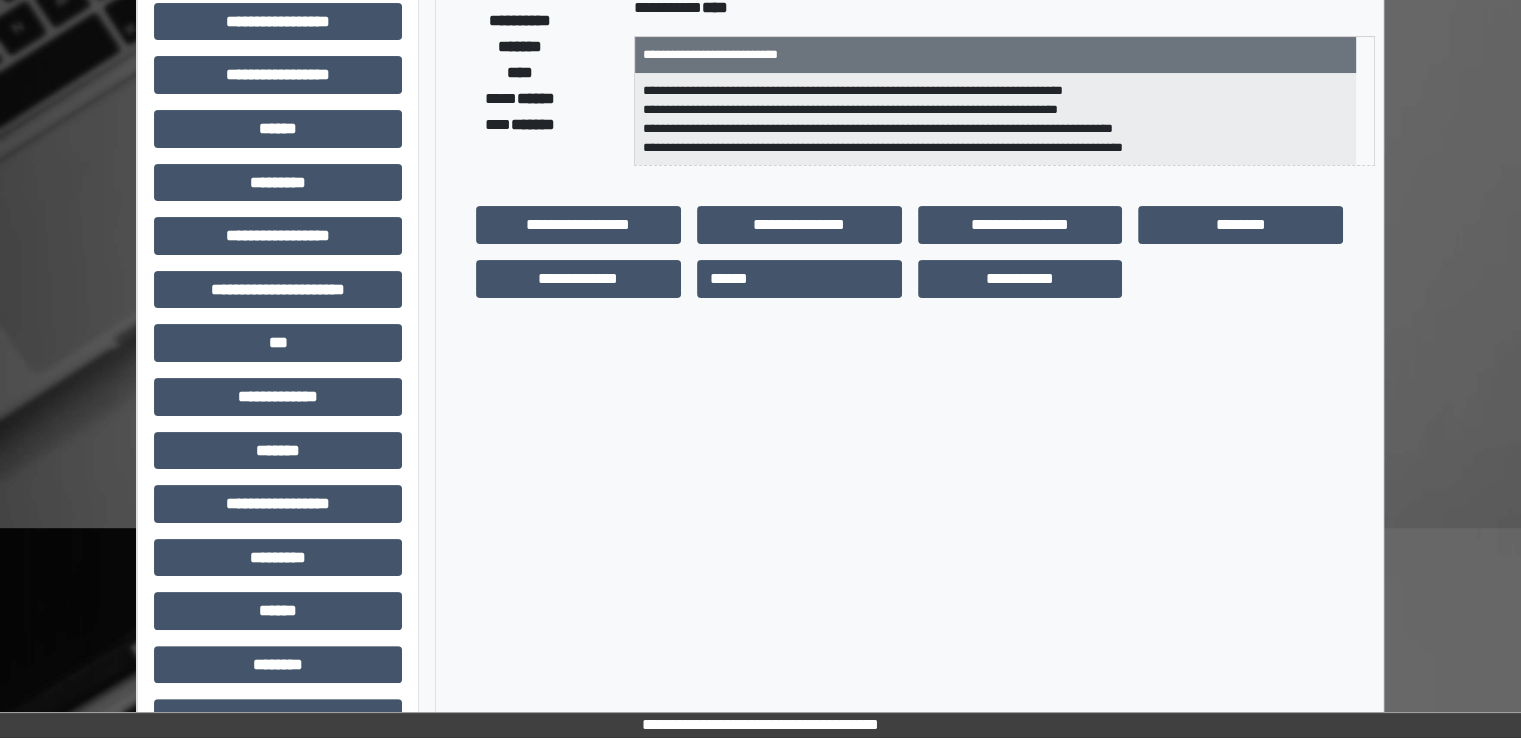 scroll, scrollTop: 428, scrollLeft: 0, axis: vertical 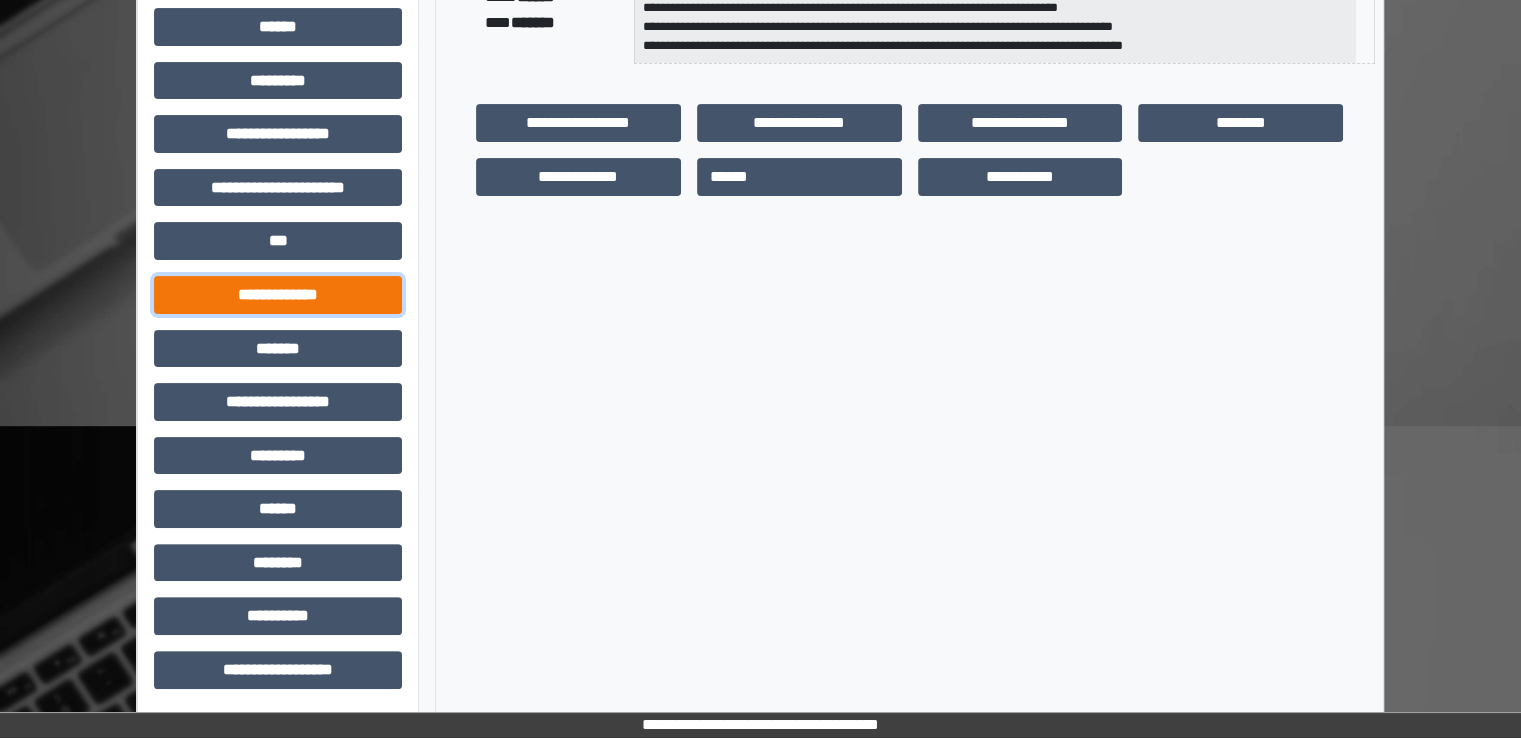 click on "**********" at bounding box center [278, 295] 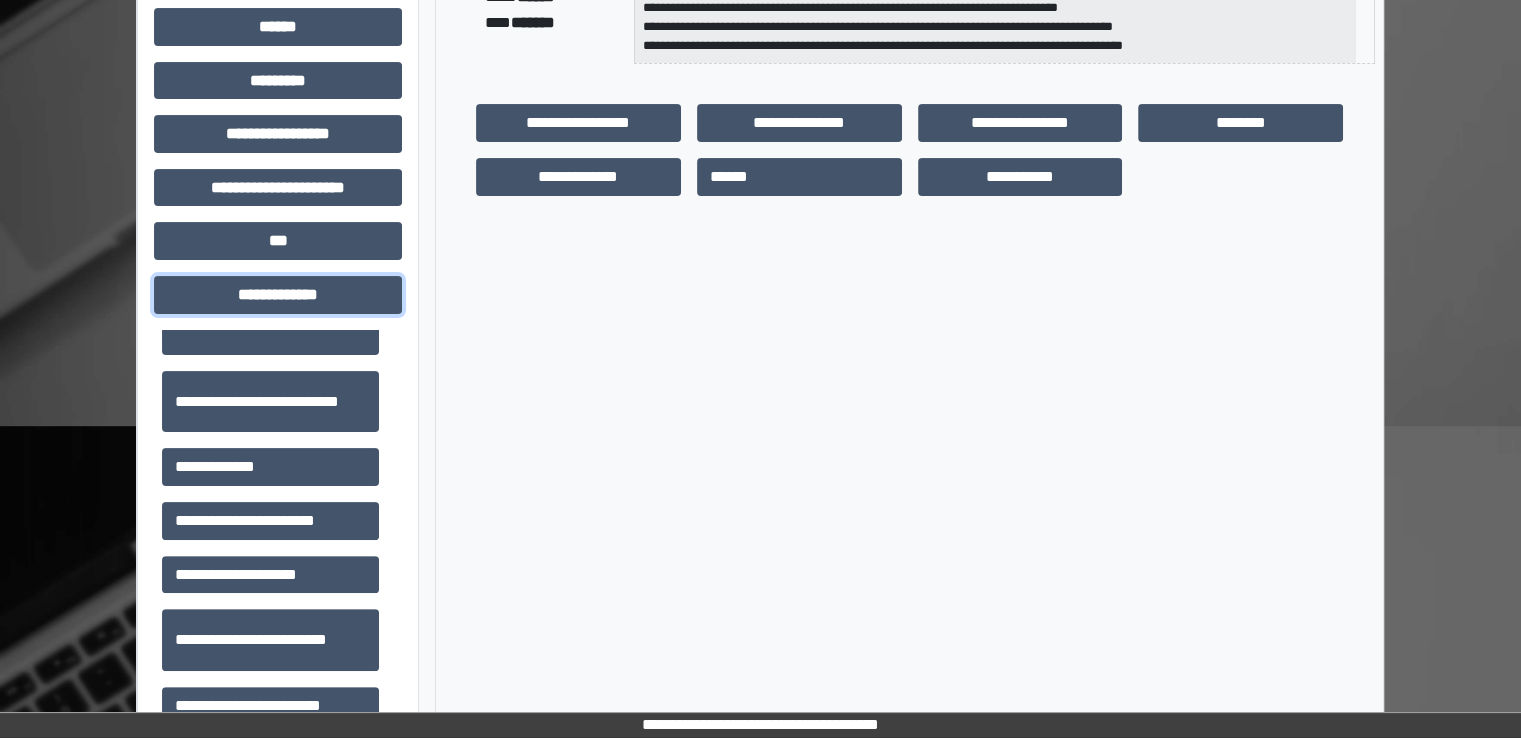 scroll, scrollTop: 500, scrollLeft: 0, axis: vertical 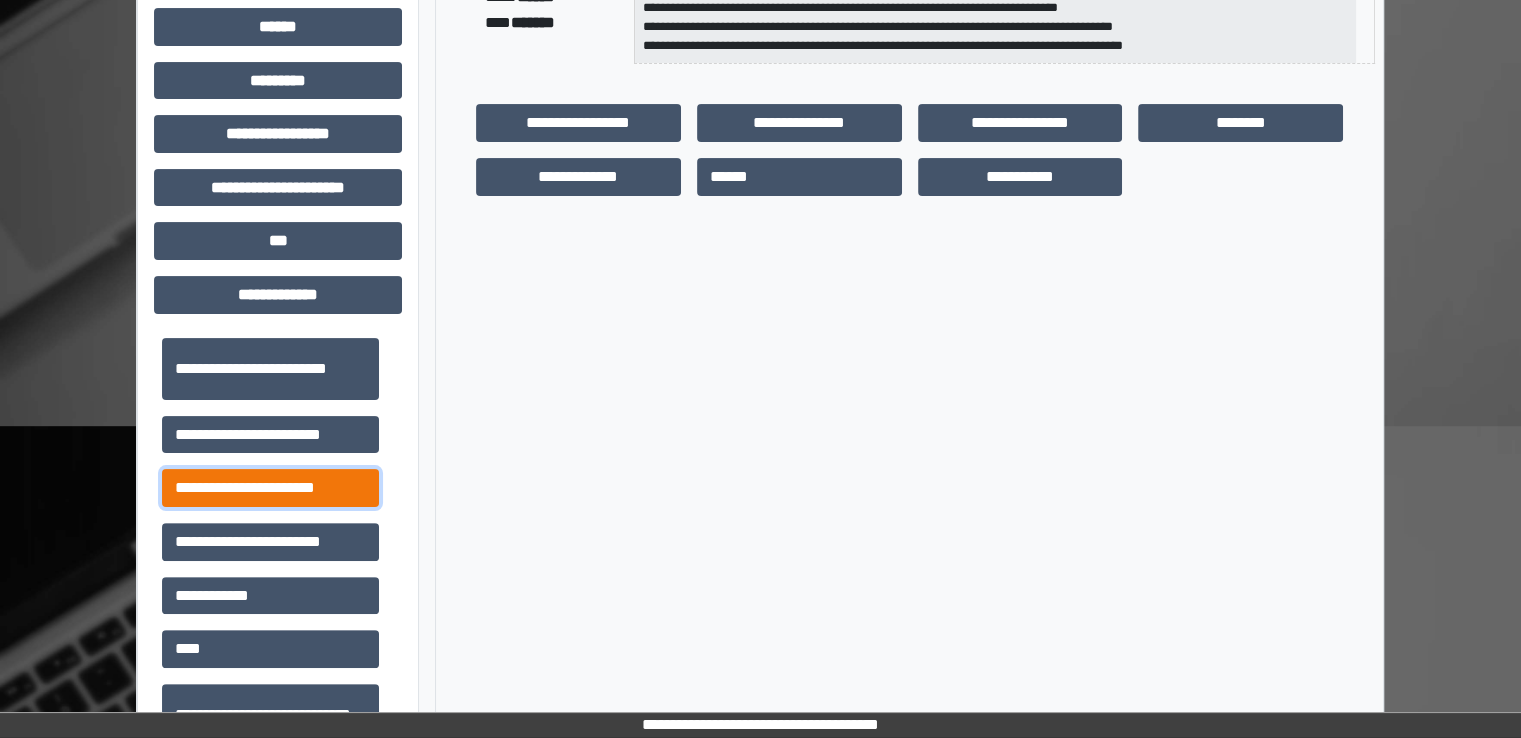 click on "**********" at bounding box center (270, 488) 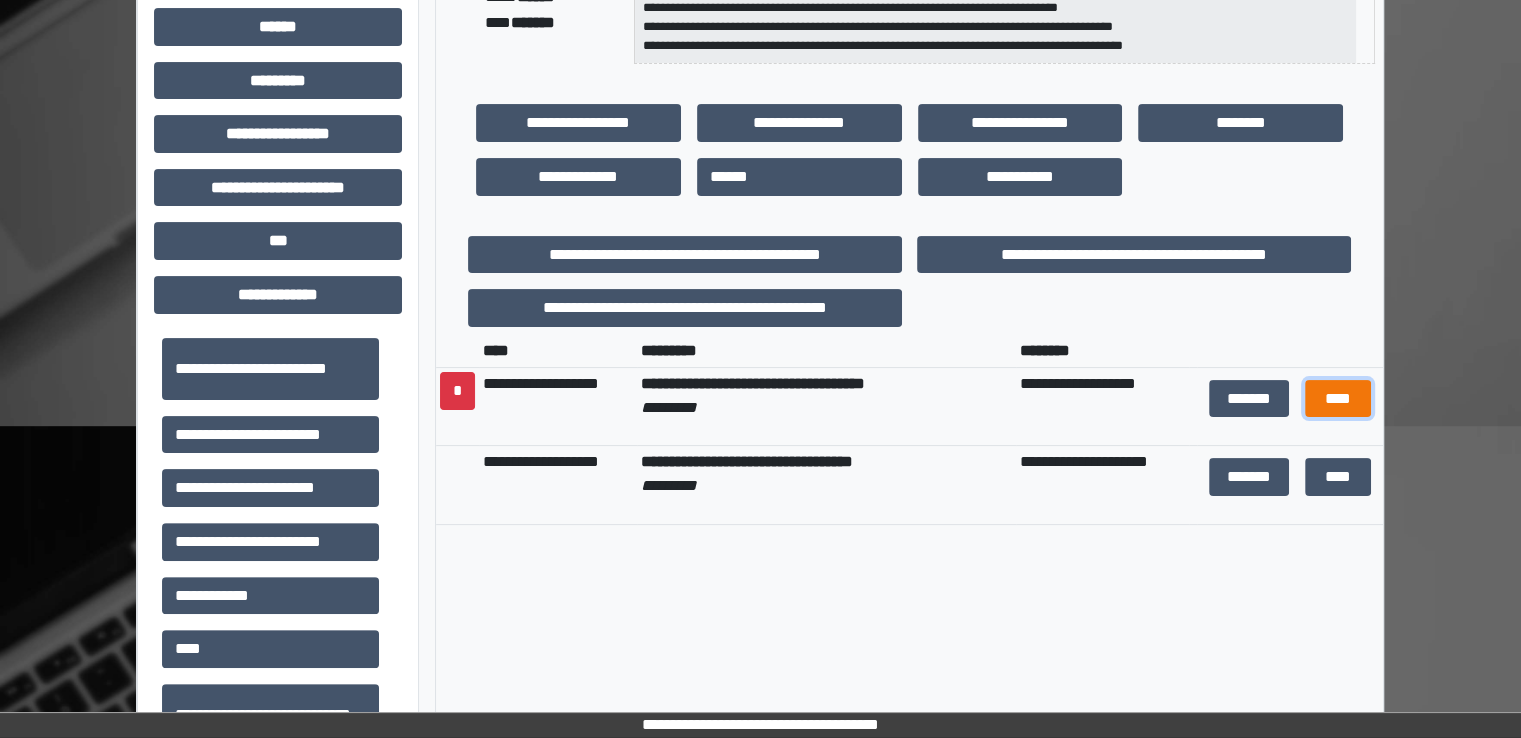 click on "****" at bounding box center [1338, 399] 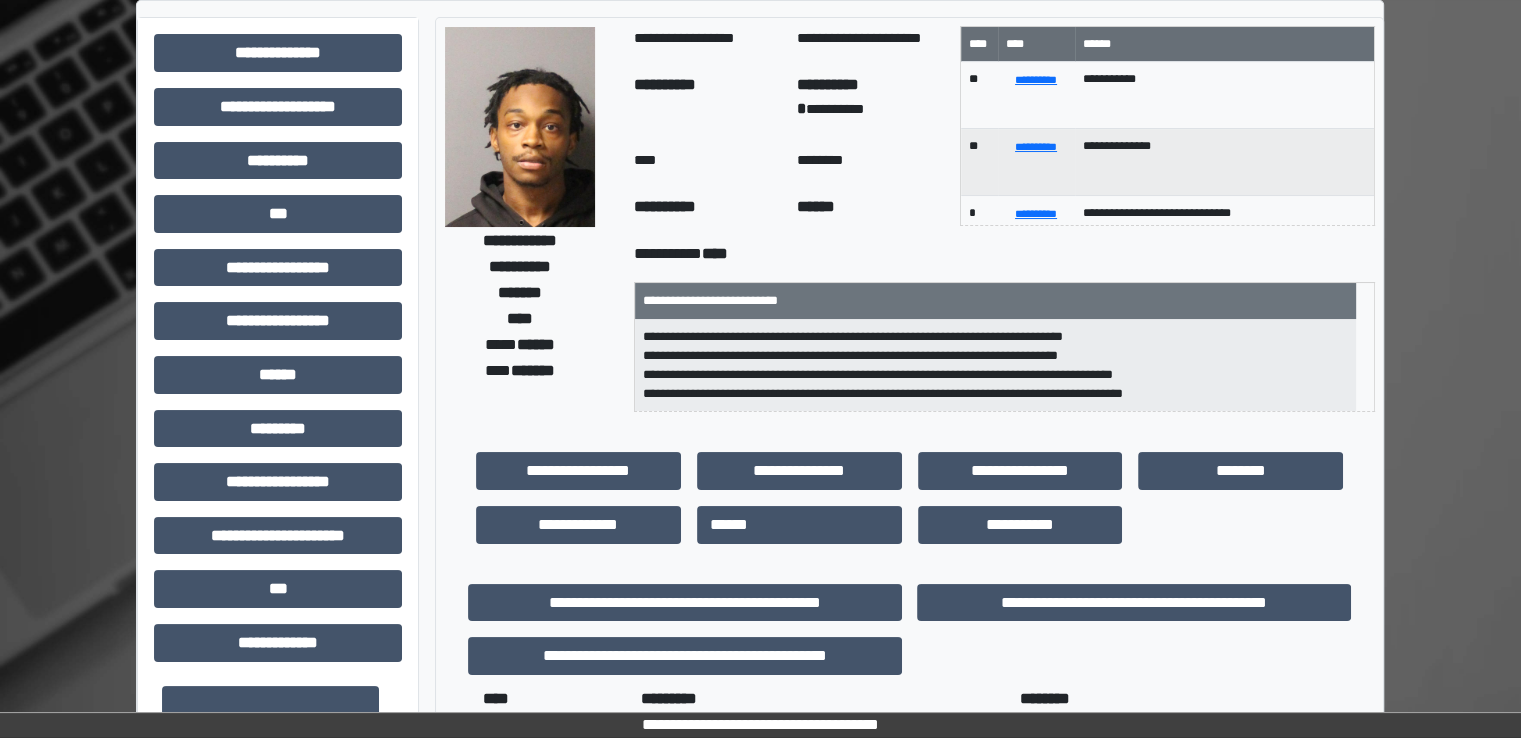 scroll, scrollTop: 0, scrollLeft: 0, axis: both 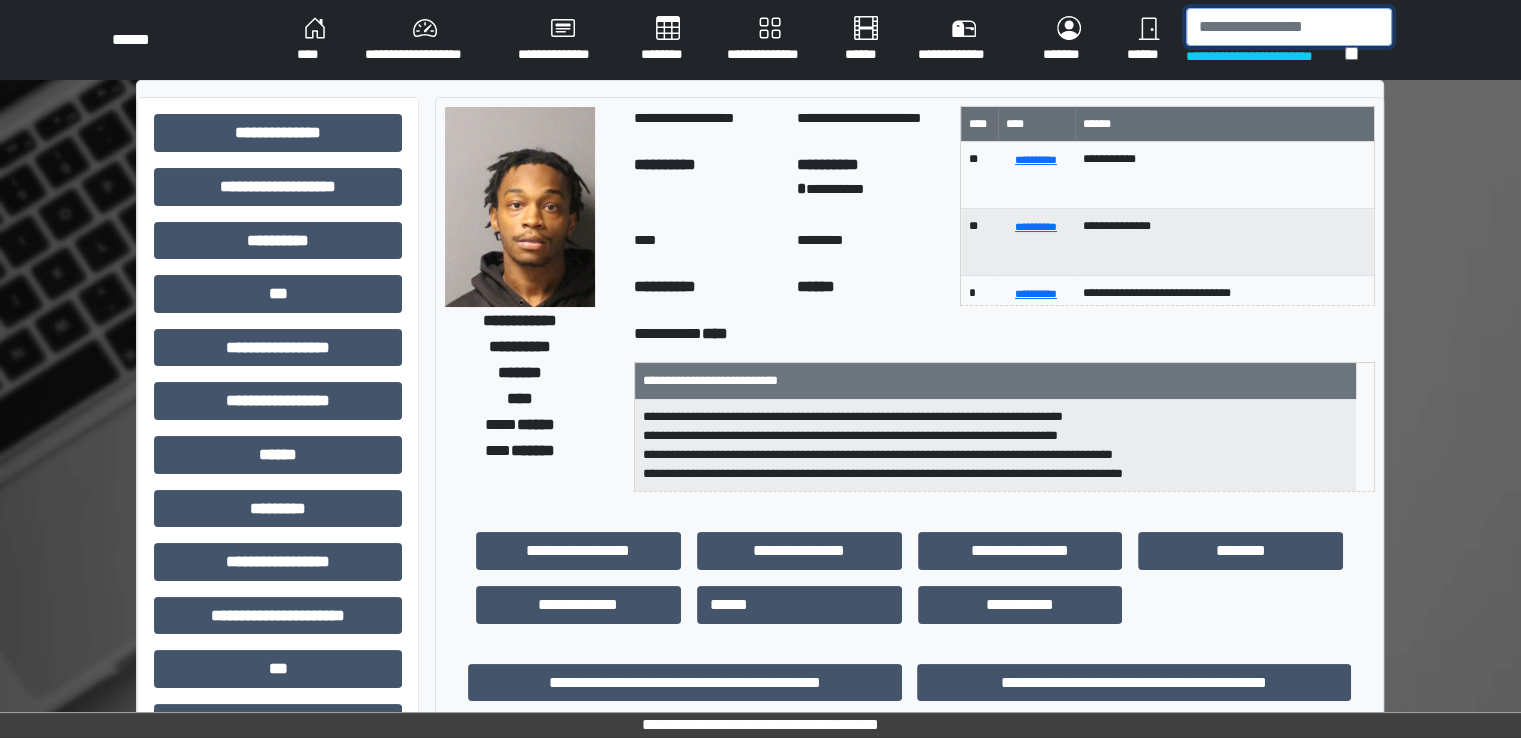click at bounding box center (1289, 27) 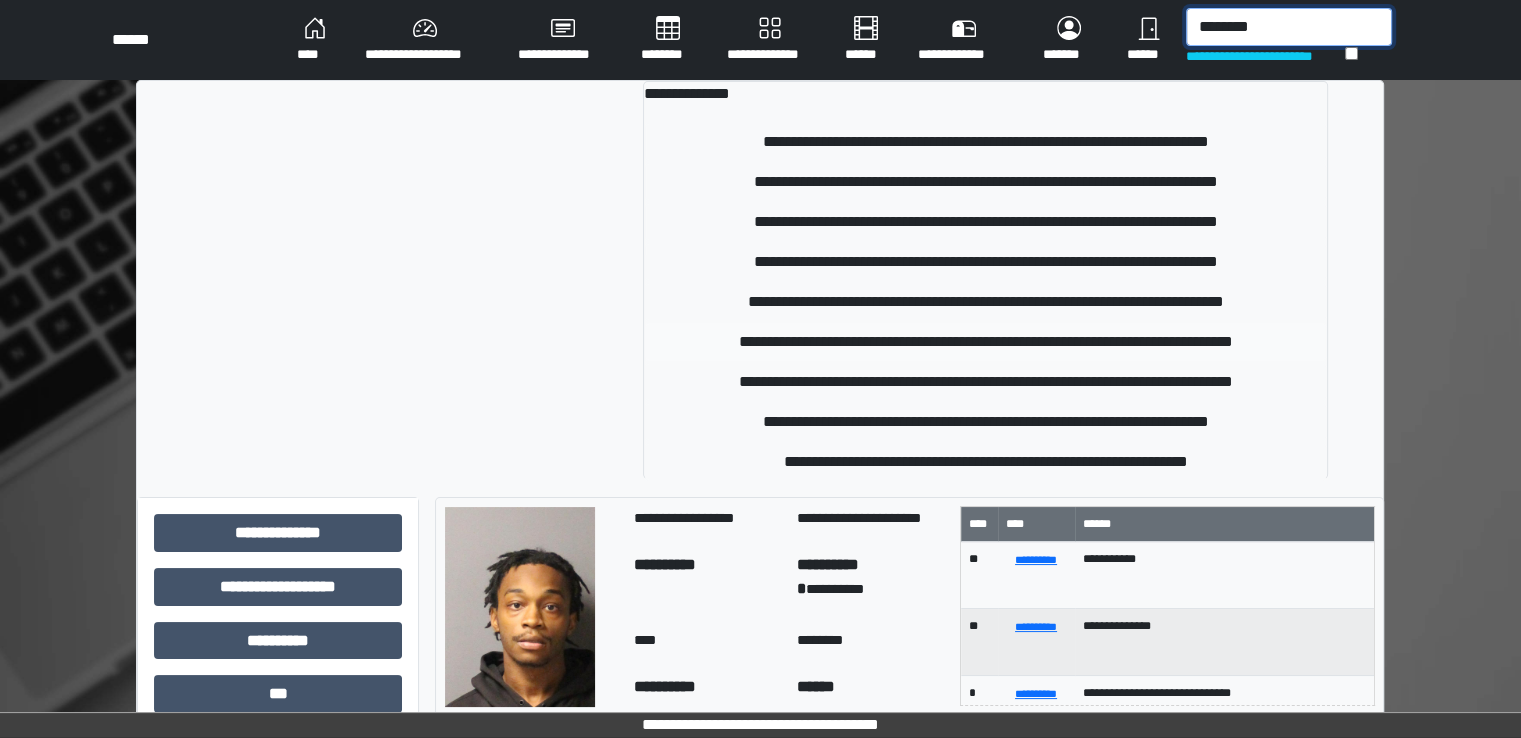 type on "********" 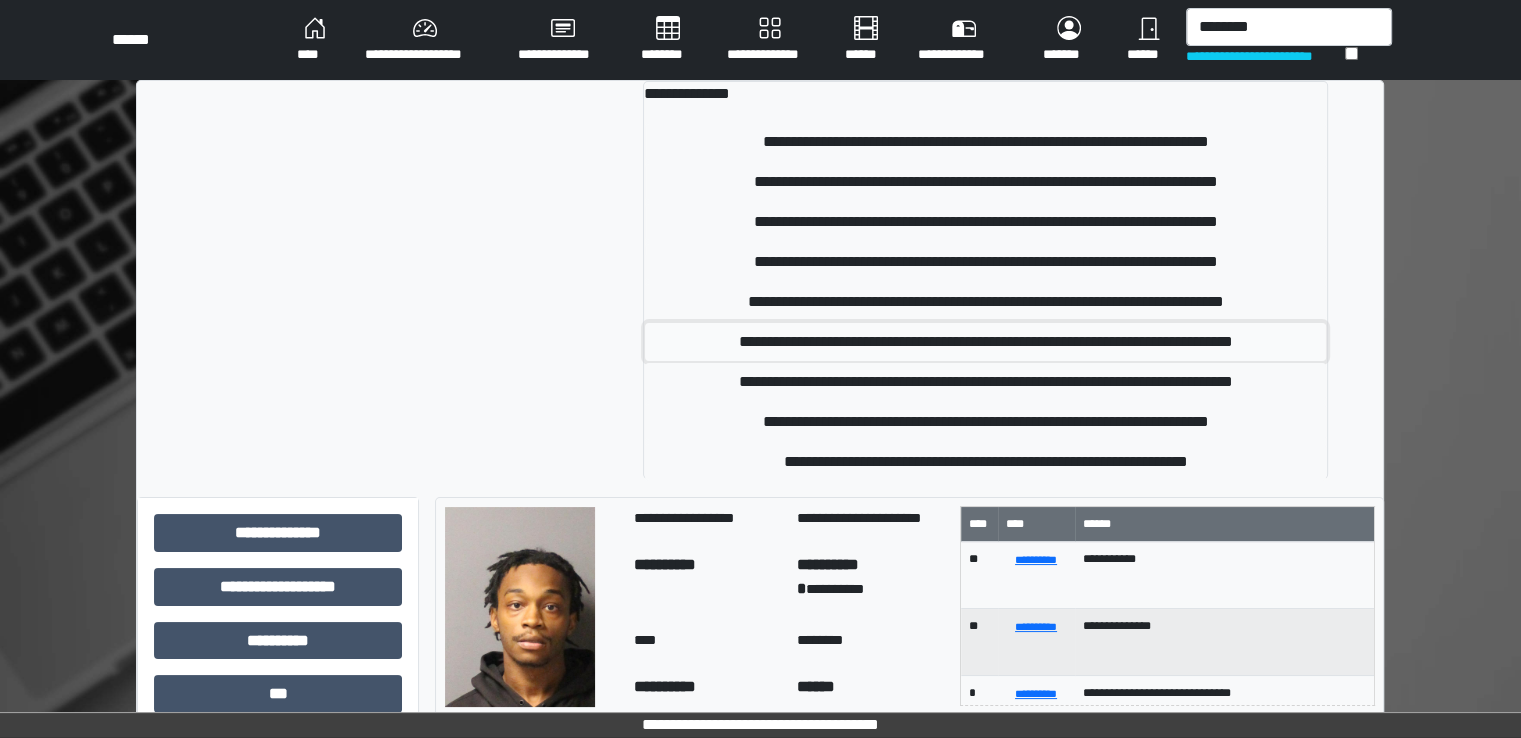 click on "**********" at bounding box center [985, 342] 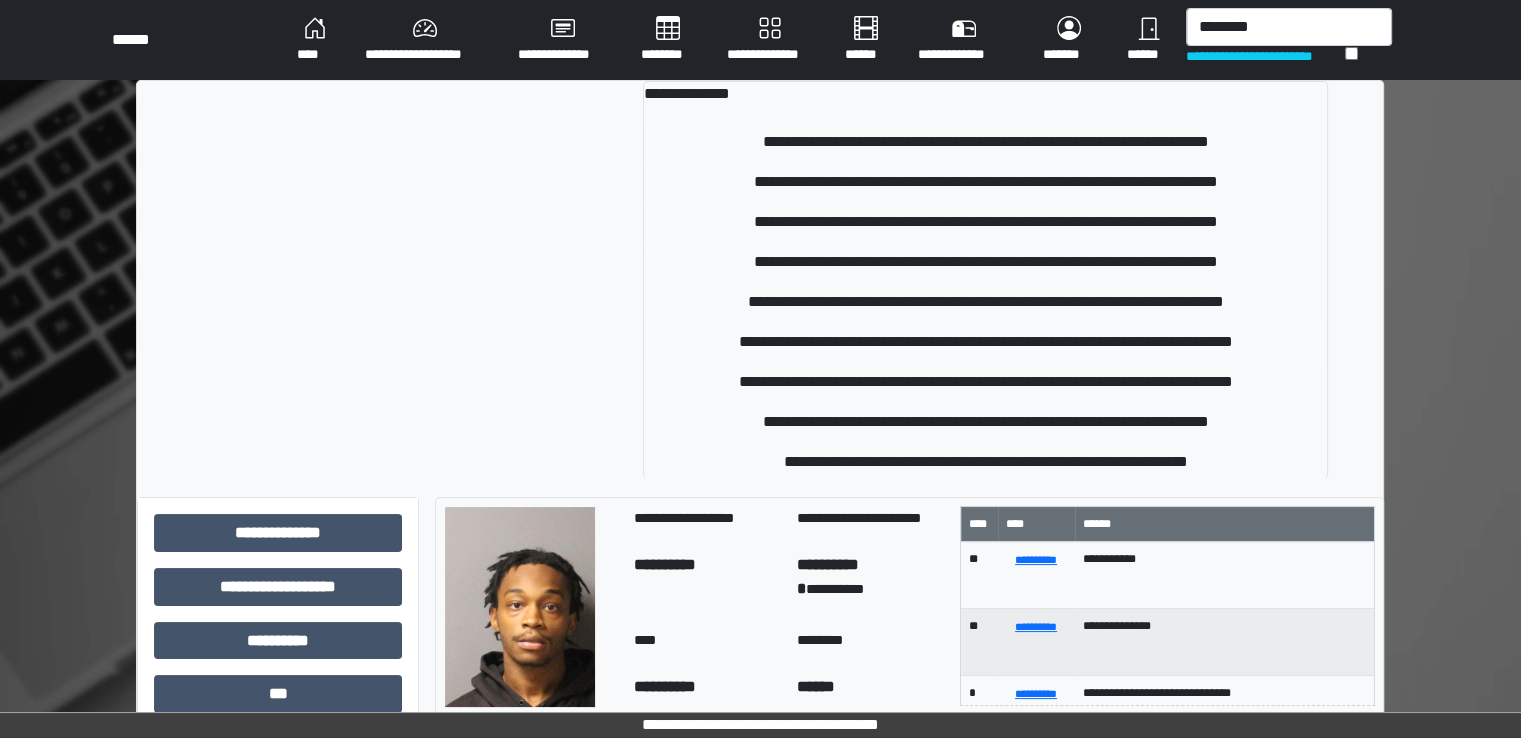 type 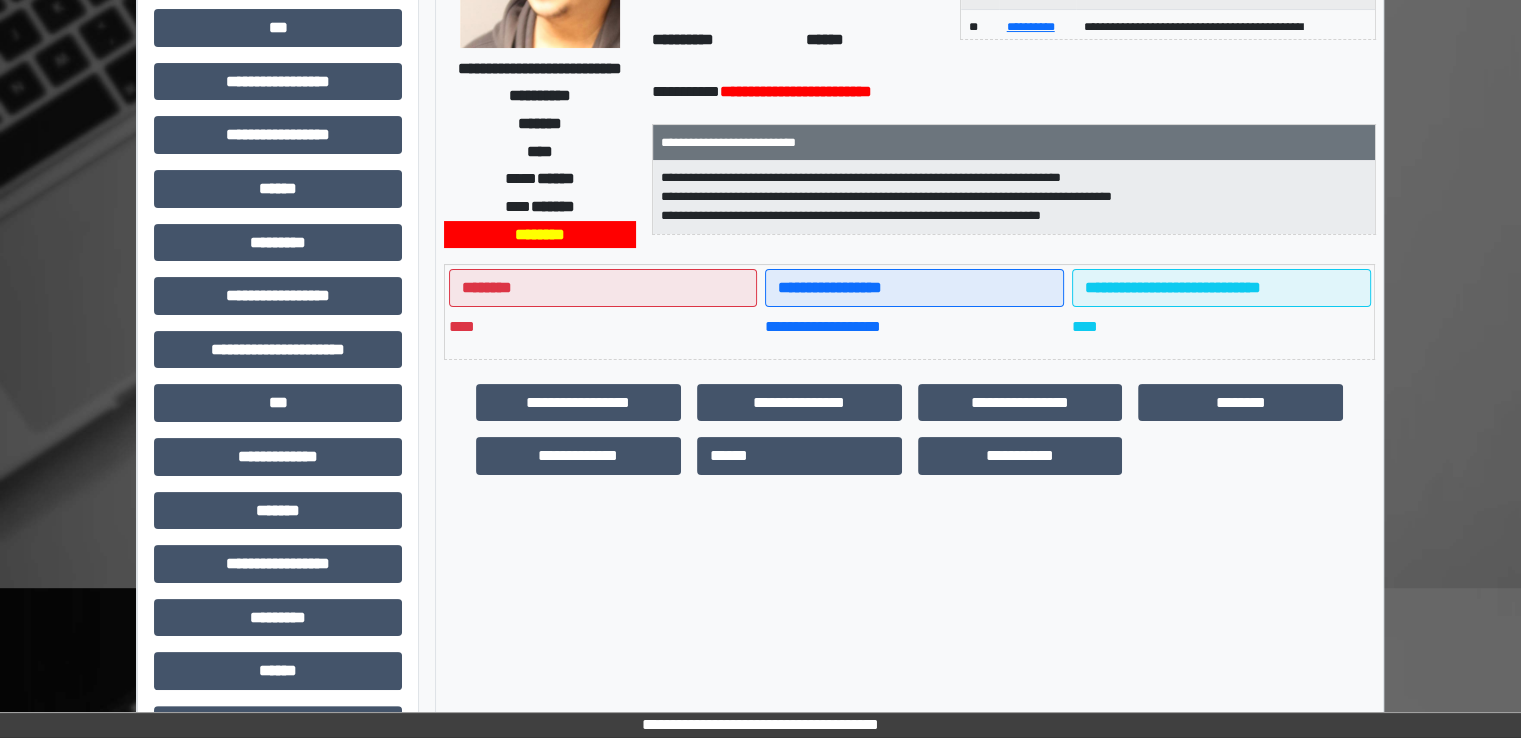 scroll, scrollTop: 428, scrollLeft: 0, axis: vertical 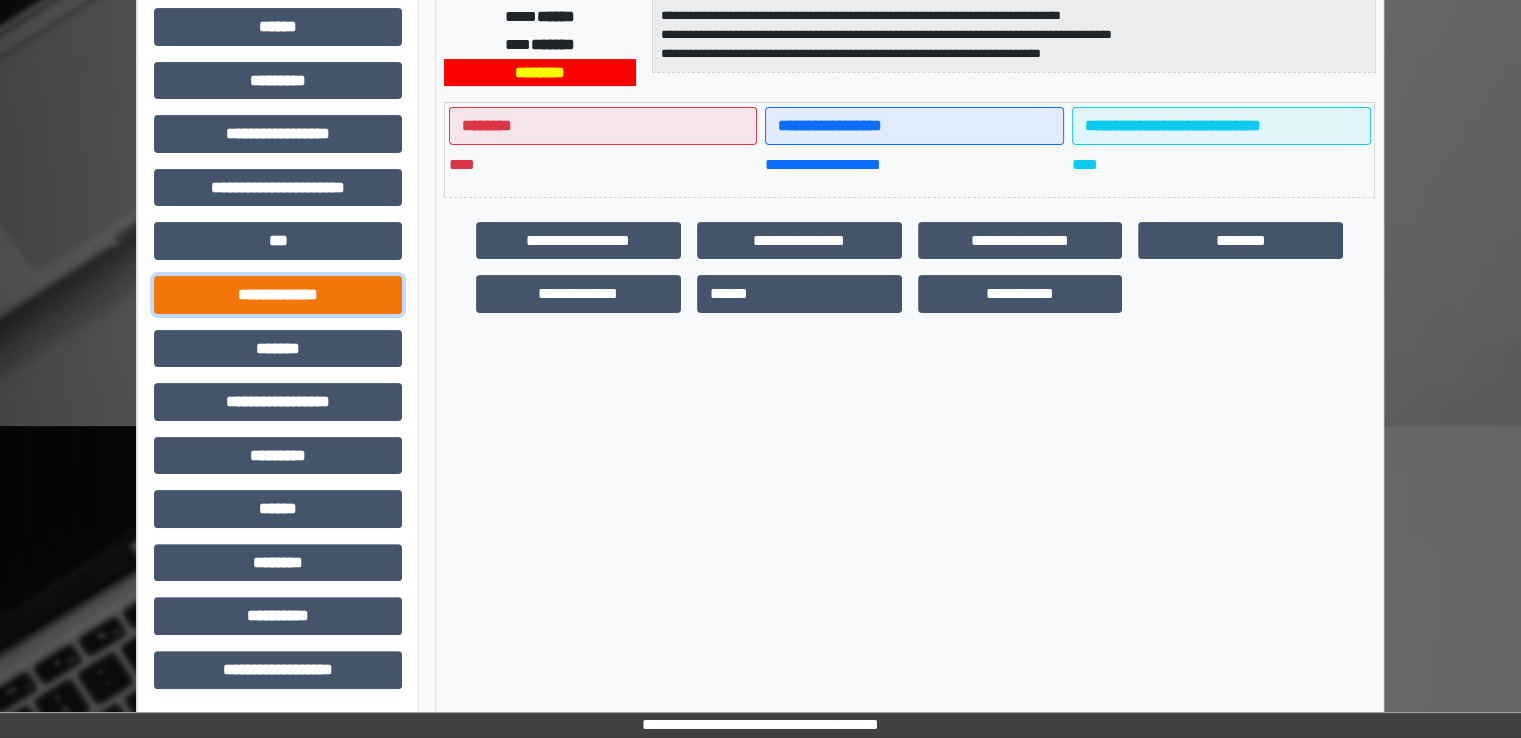 click on "**********" at bounding box center (278, 295) 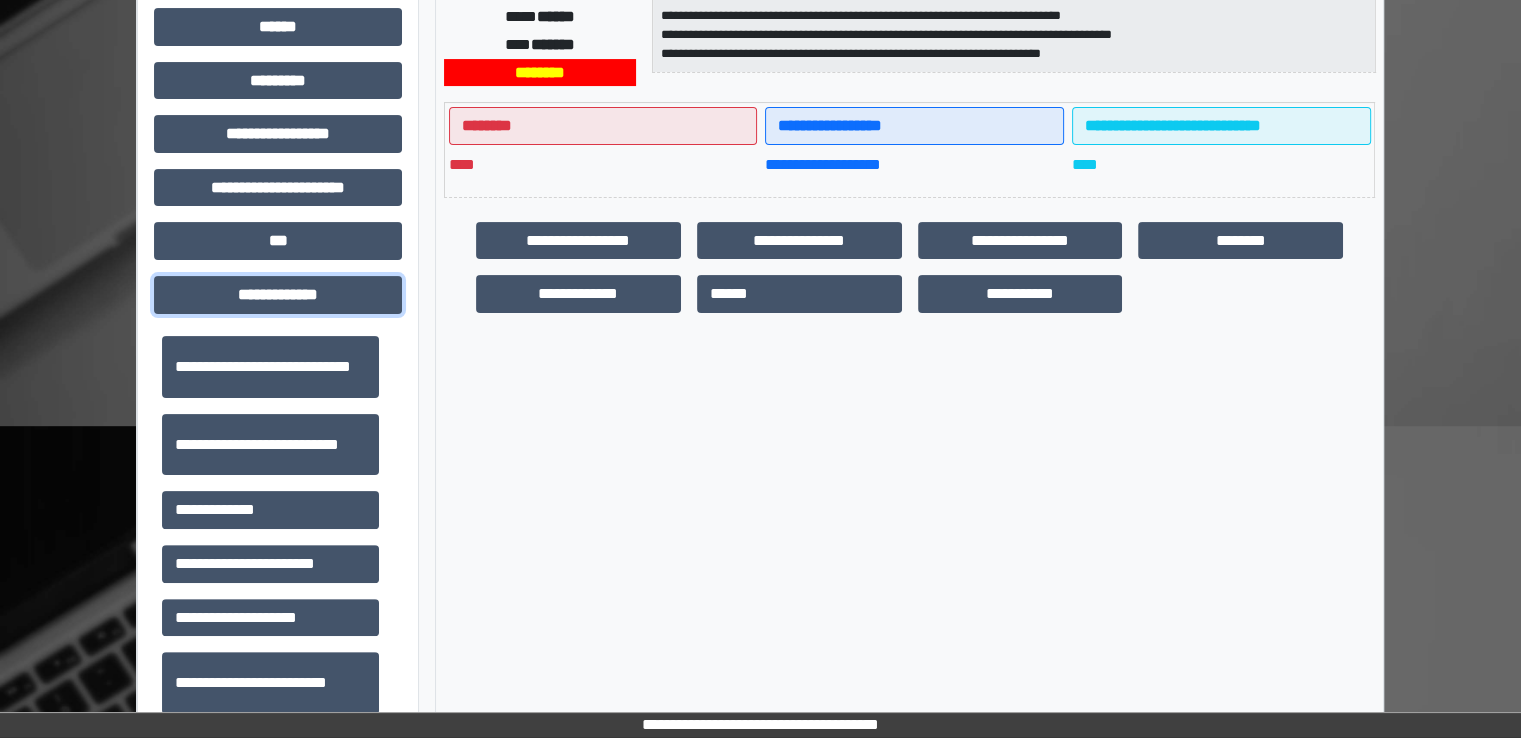 scroll, scrollTop: 400, scrollLeft: 0, axis: vertical 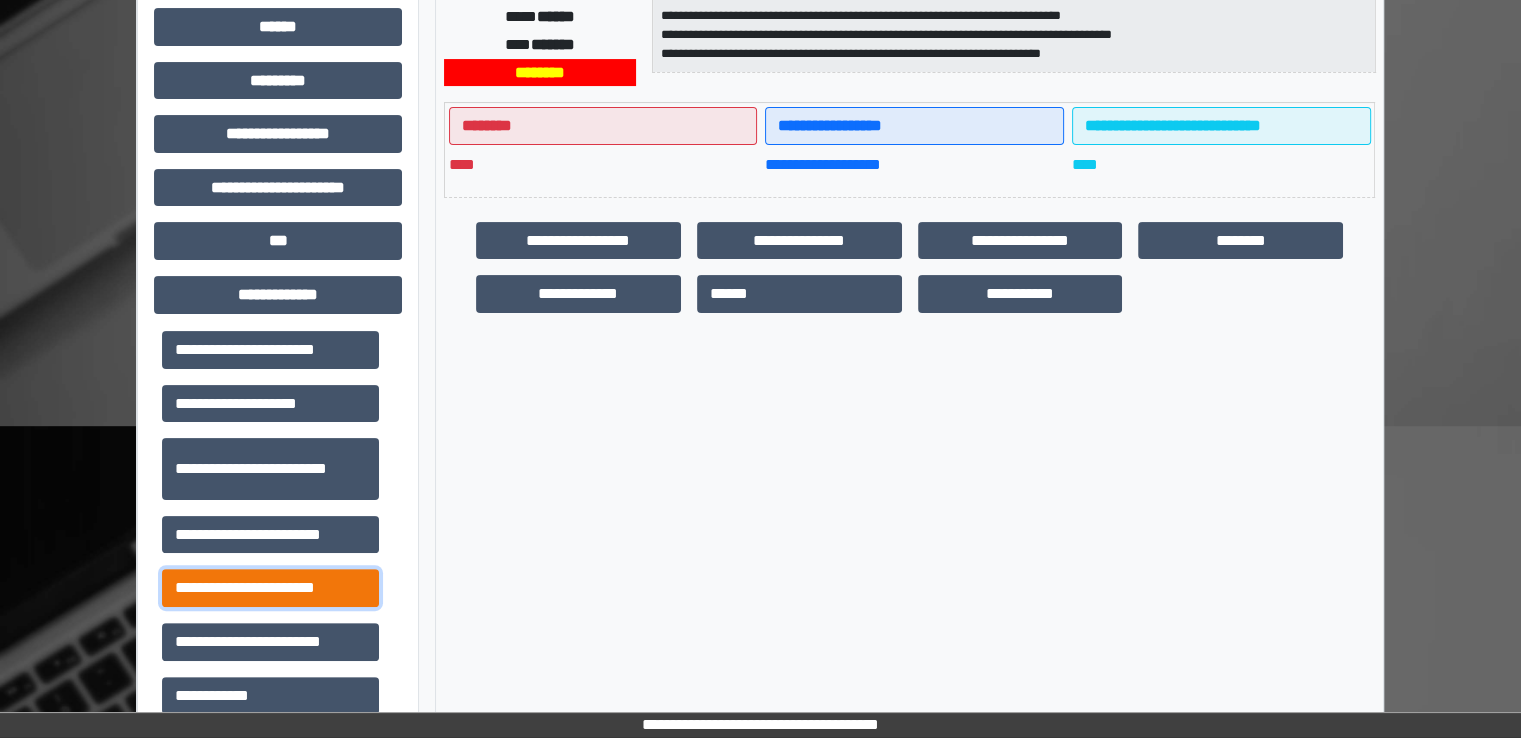 click on "**********" at bounding box center (270, 588) 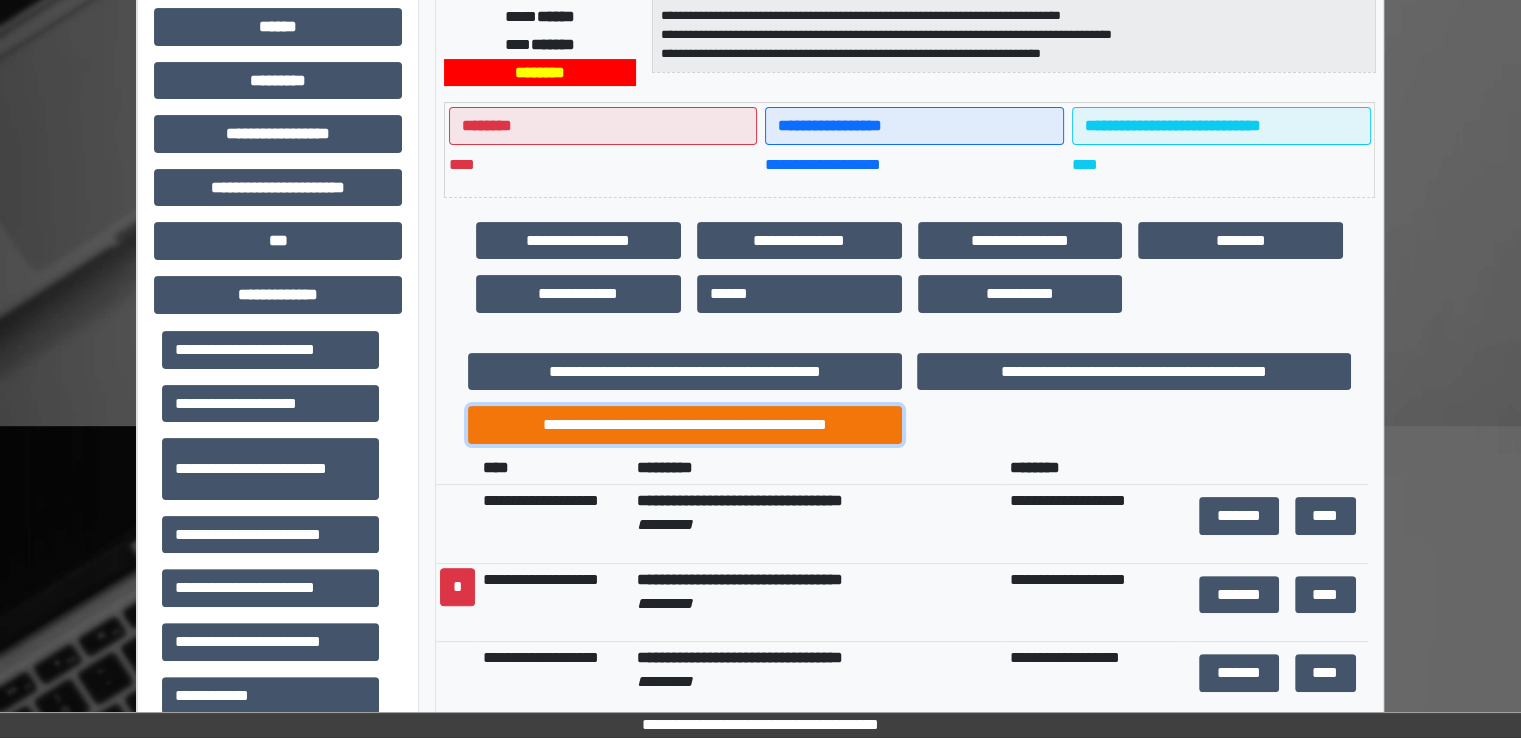 click on "**********" at bounding box center (685, 425) 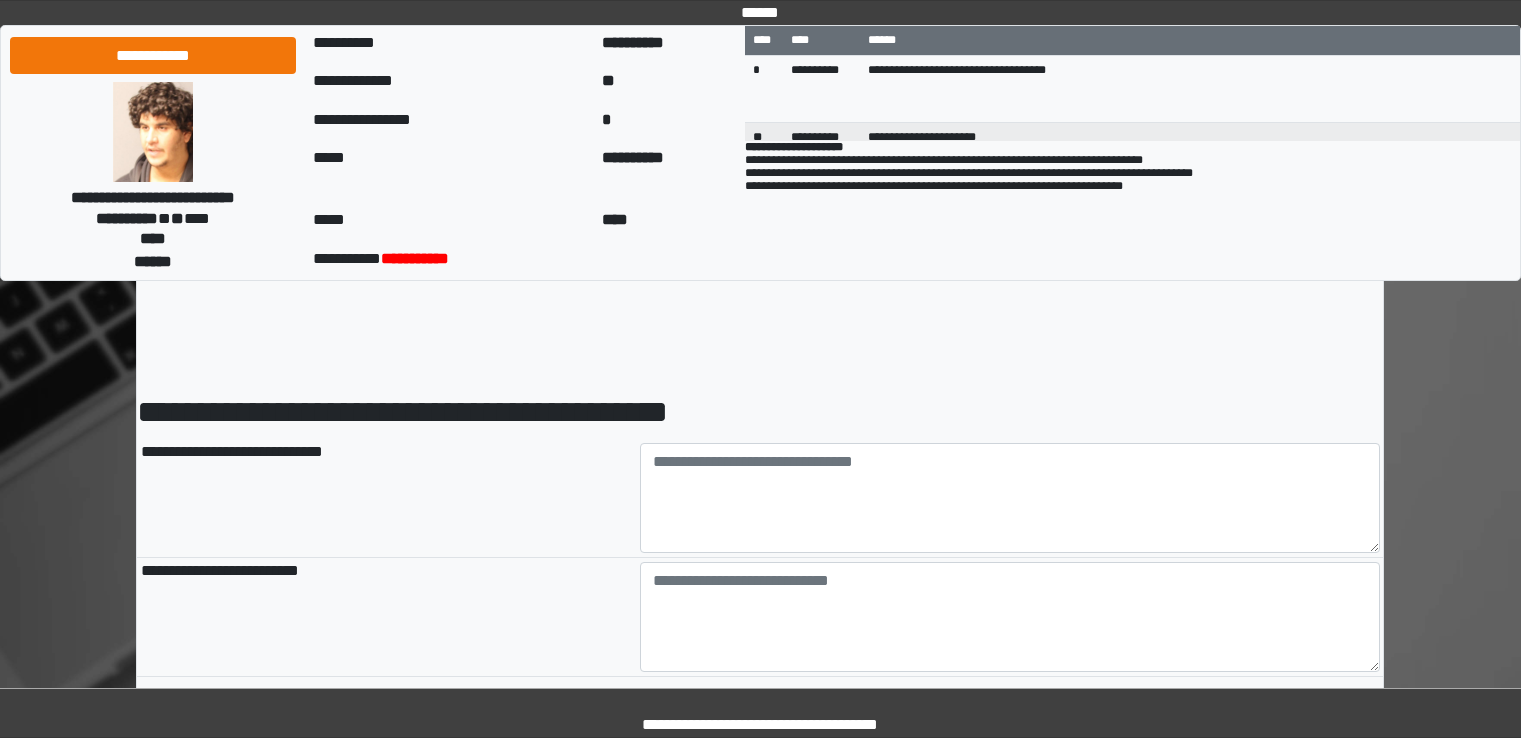 scroll, scrollTop: 0, scrollLeft: 0, axis: both 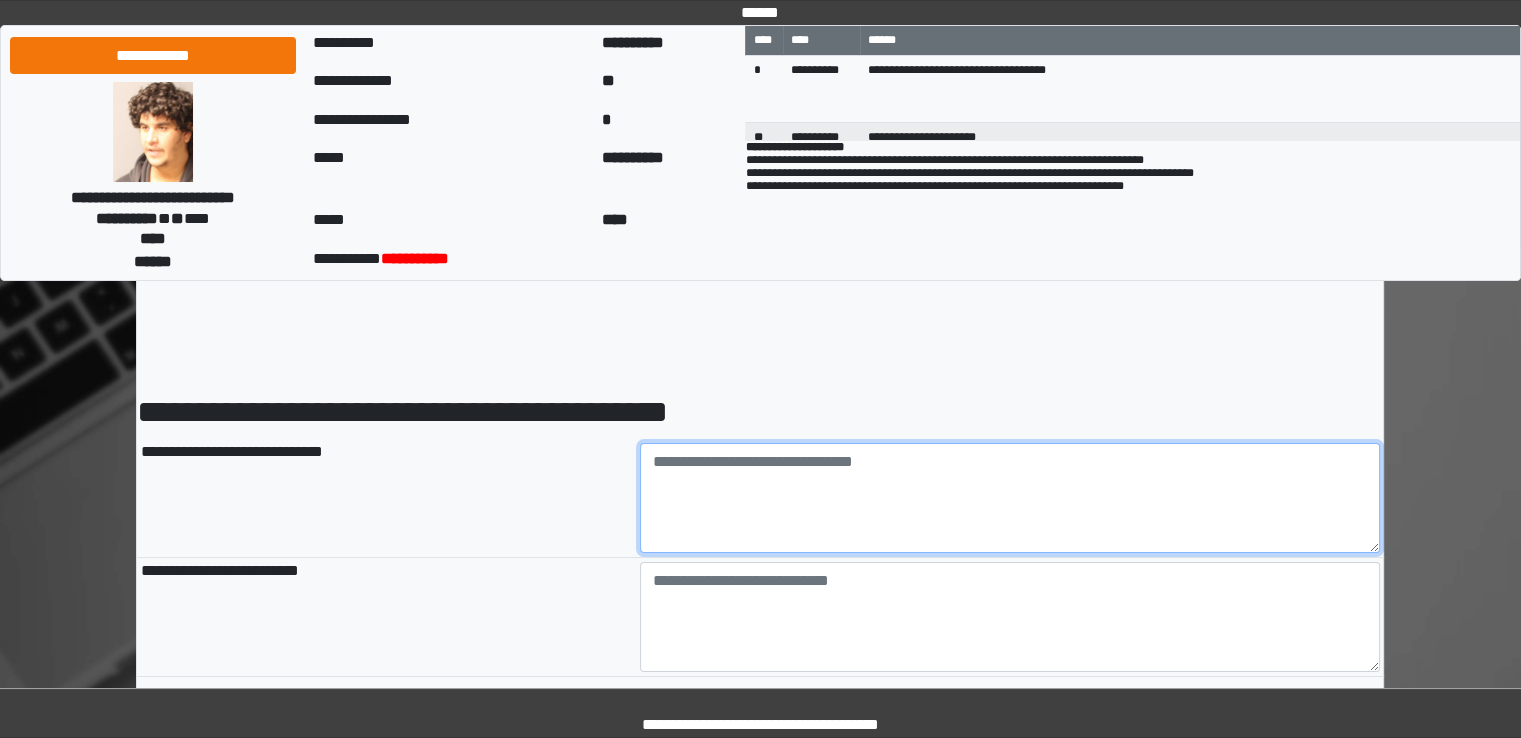 click at bounding box center [1010, 498] 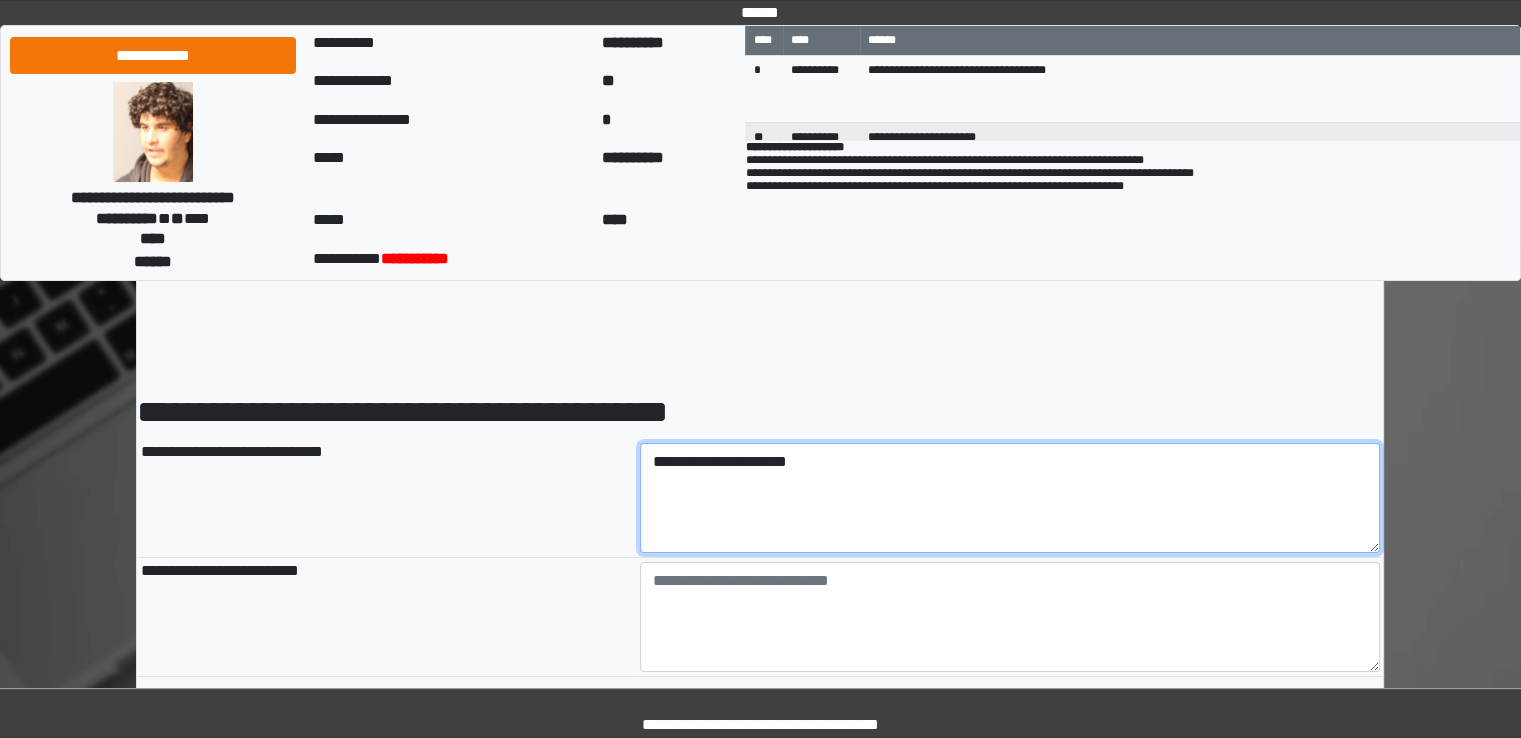 type on "**********" 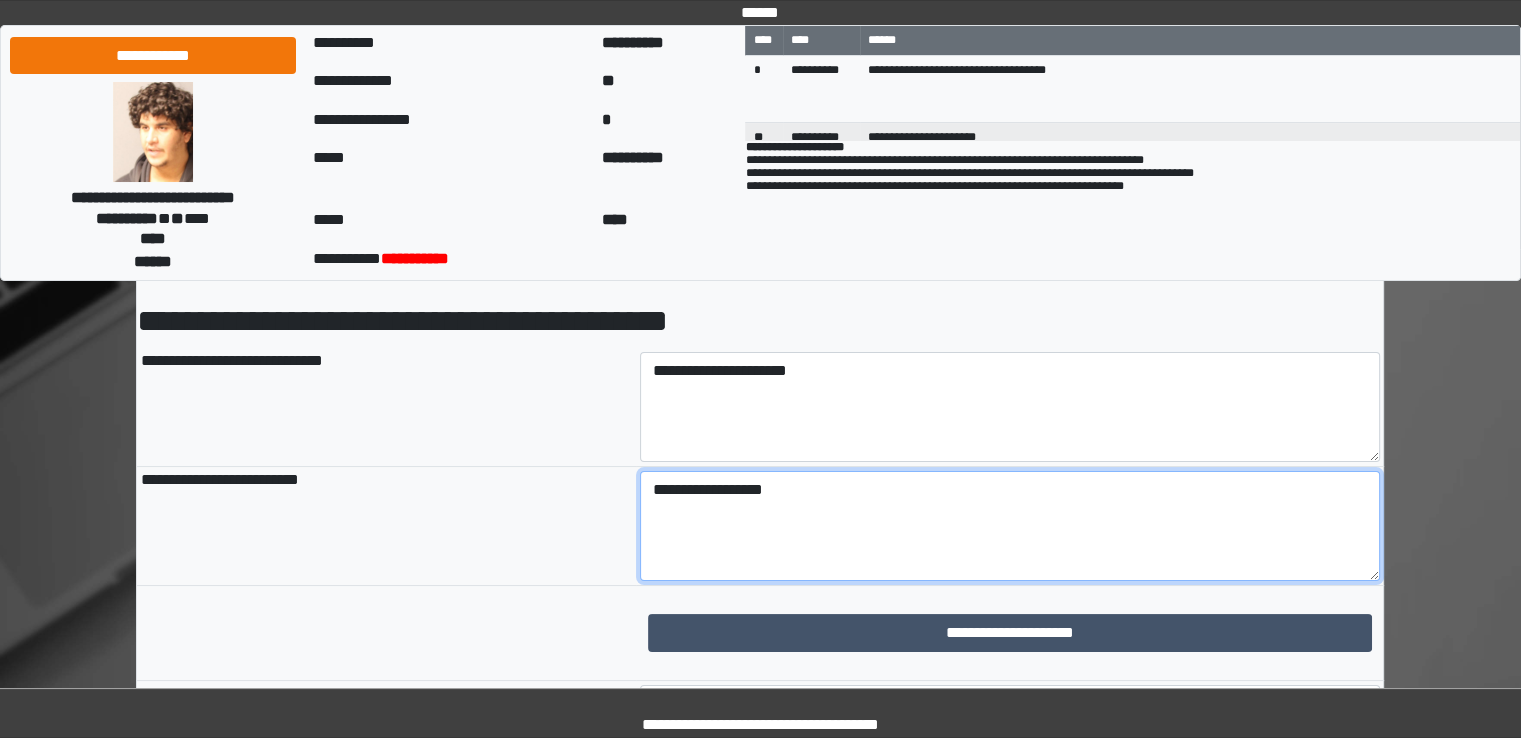 scroll, scrollTop: 200, scrollLeft: 0, axis: vertical 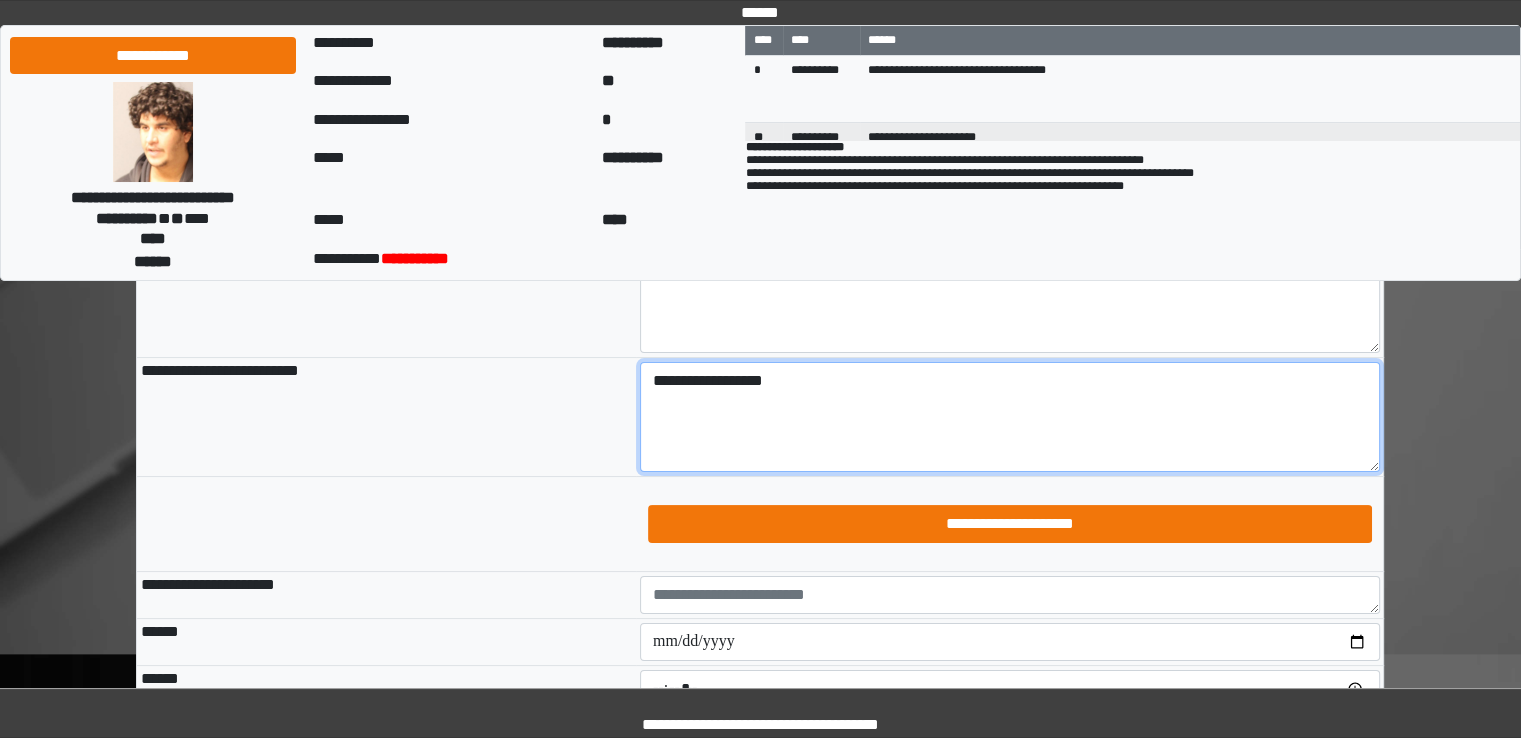 type on "**********" 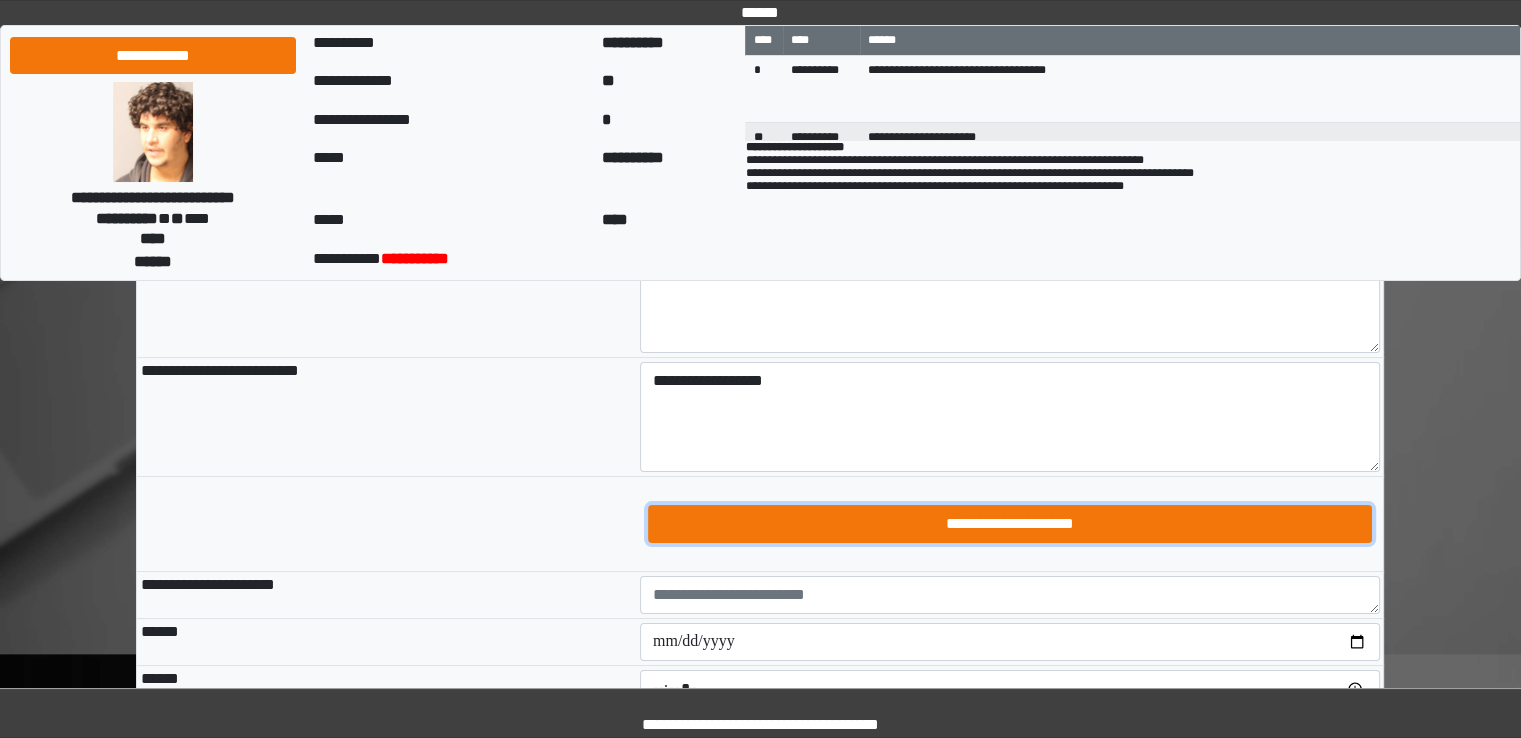 click on "**********" at bounding box center [1010, 524] 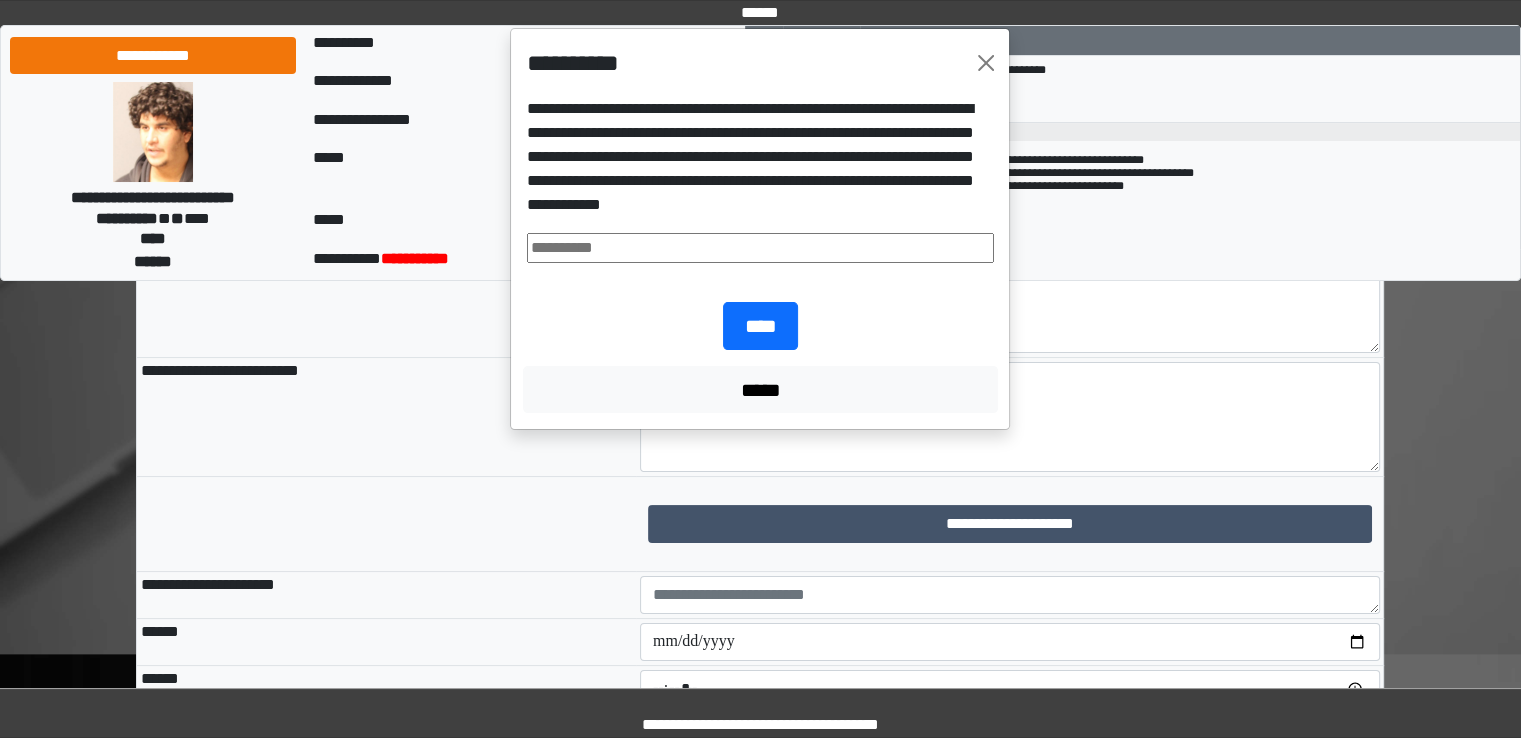 click at bounding box center [760, 248] 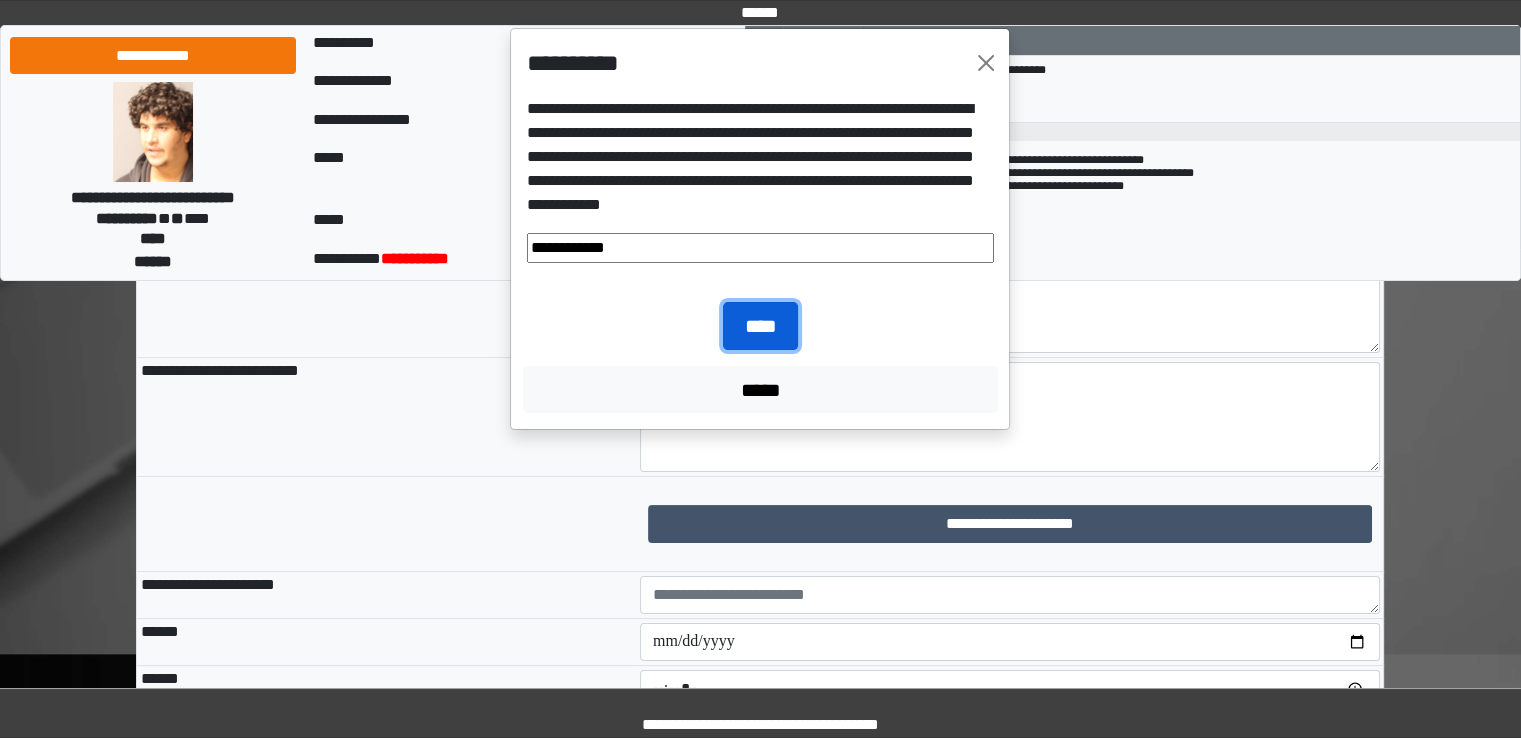 click on "****" at bounding box center [760, 326] 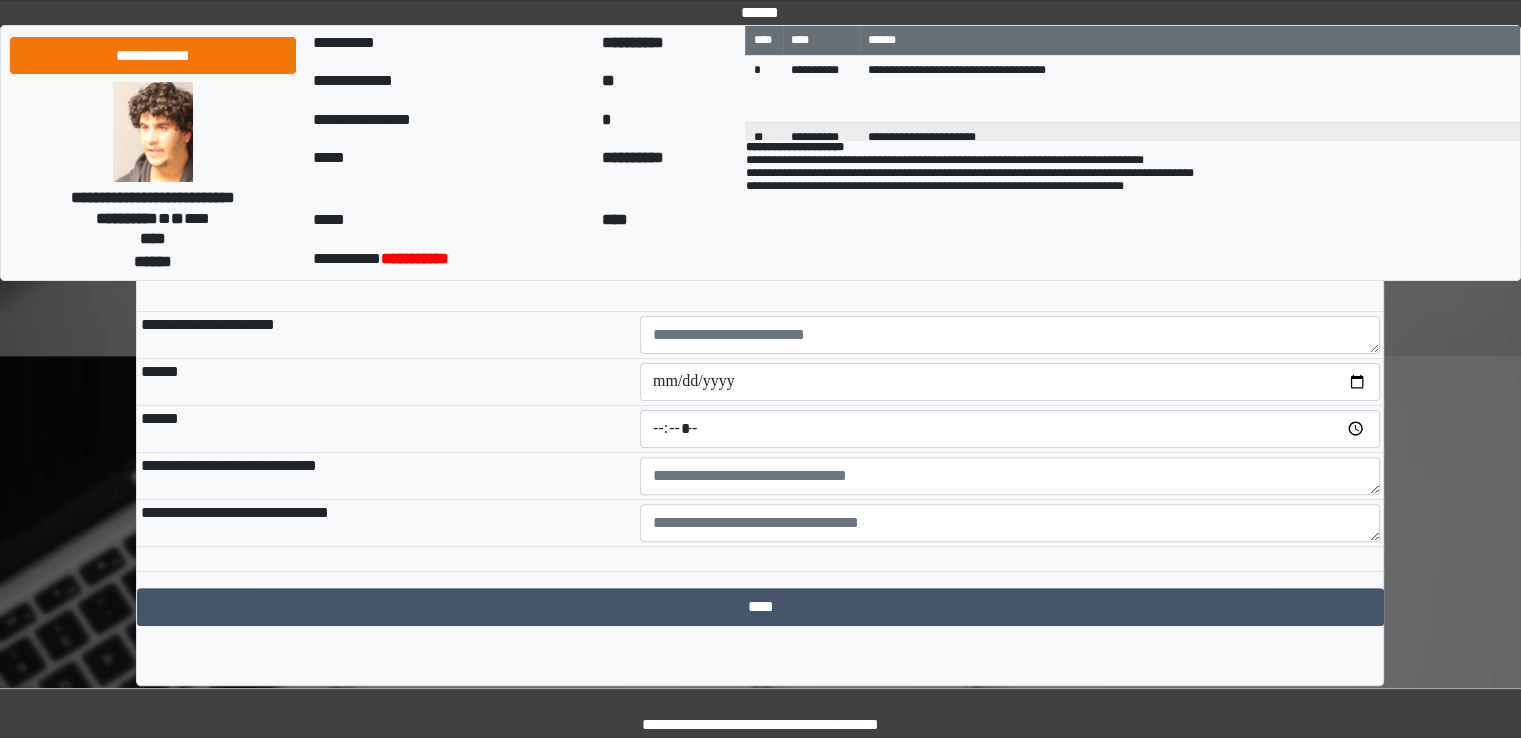 scroll, scrollTop: 500, scrollLeft: 0, axis: vertical 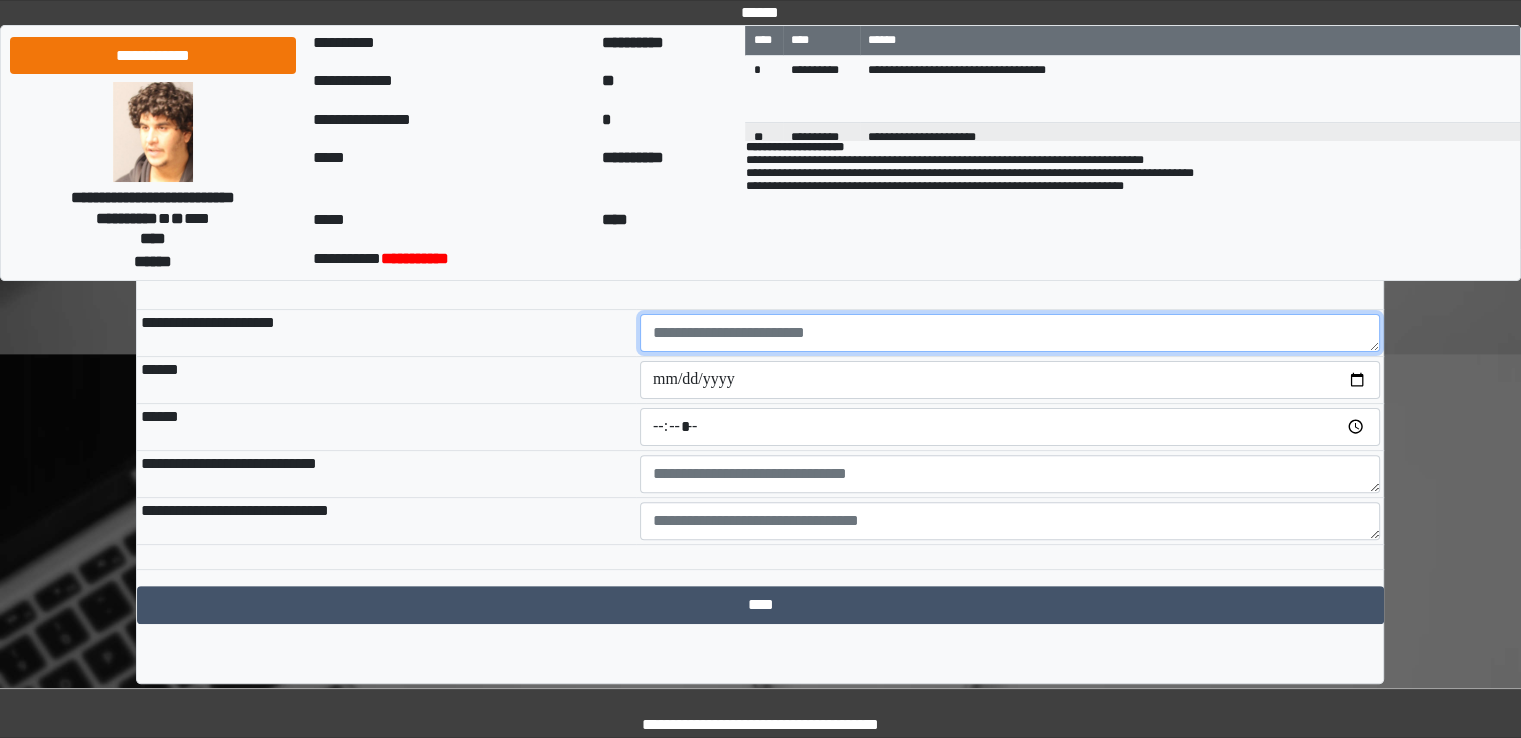 click at bounding box center [1010, 333] 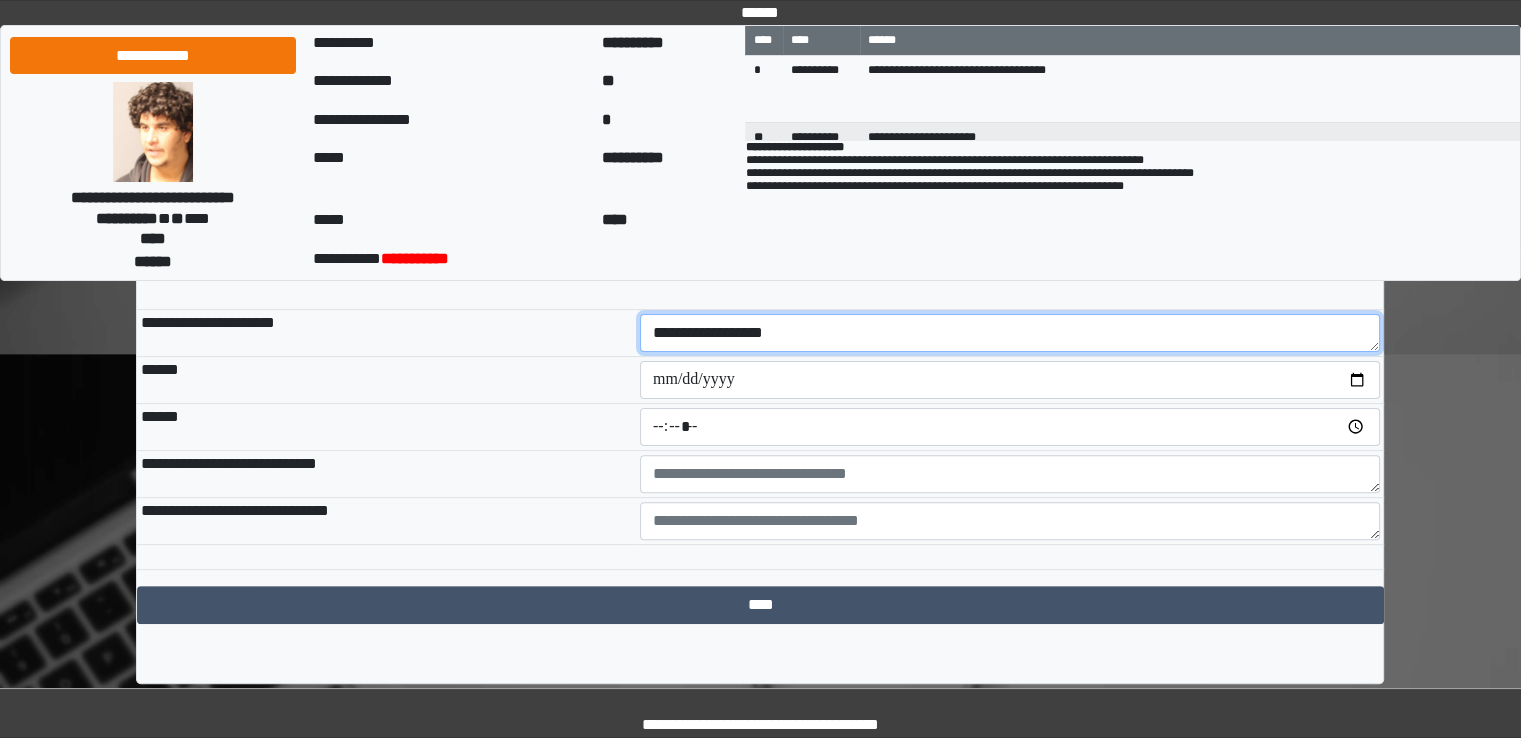 type on "**********" 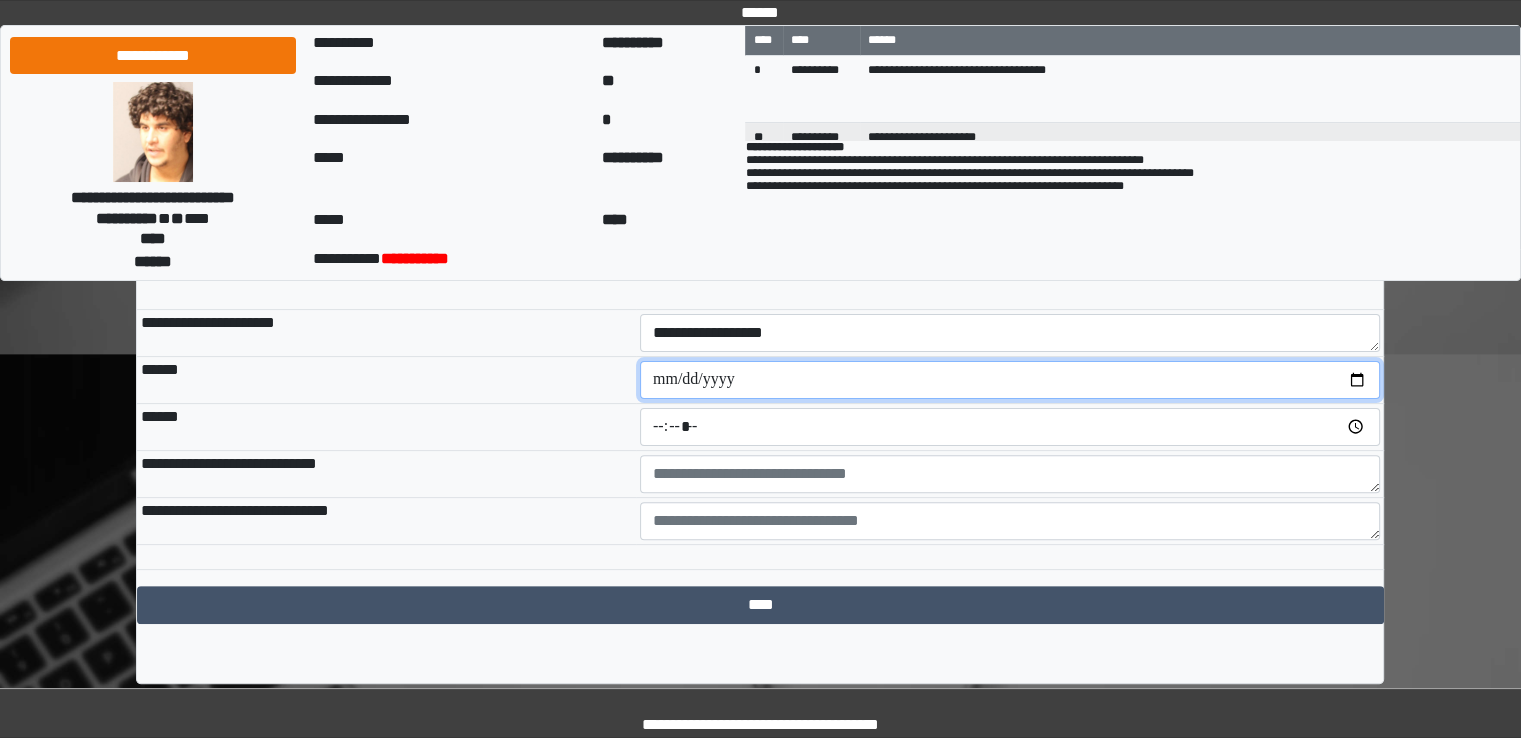 click at bounding box center [1010, 380] 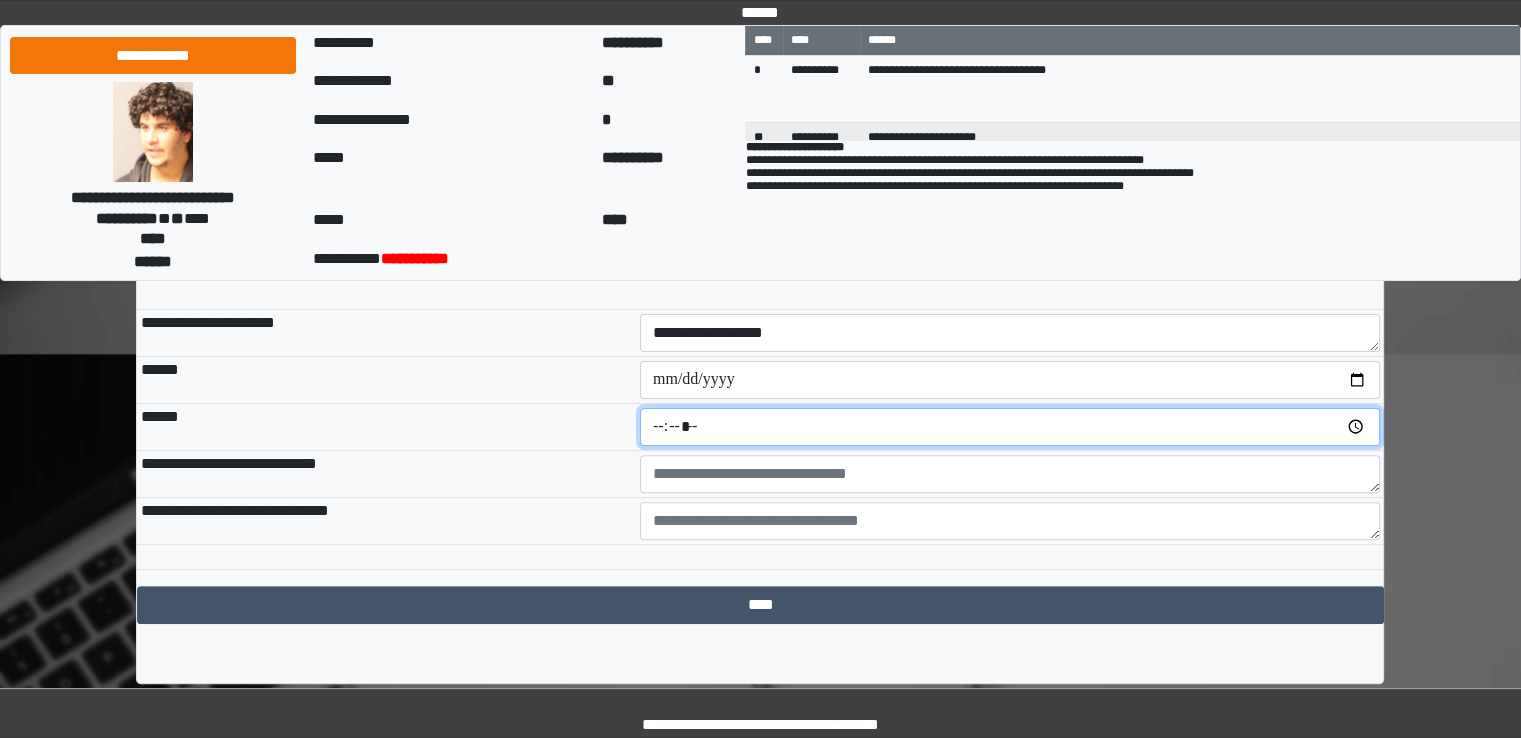 click at bounding box center [1010, 427] 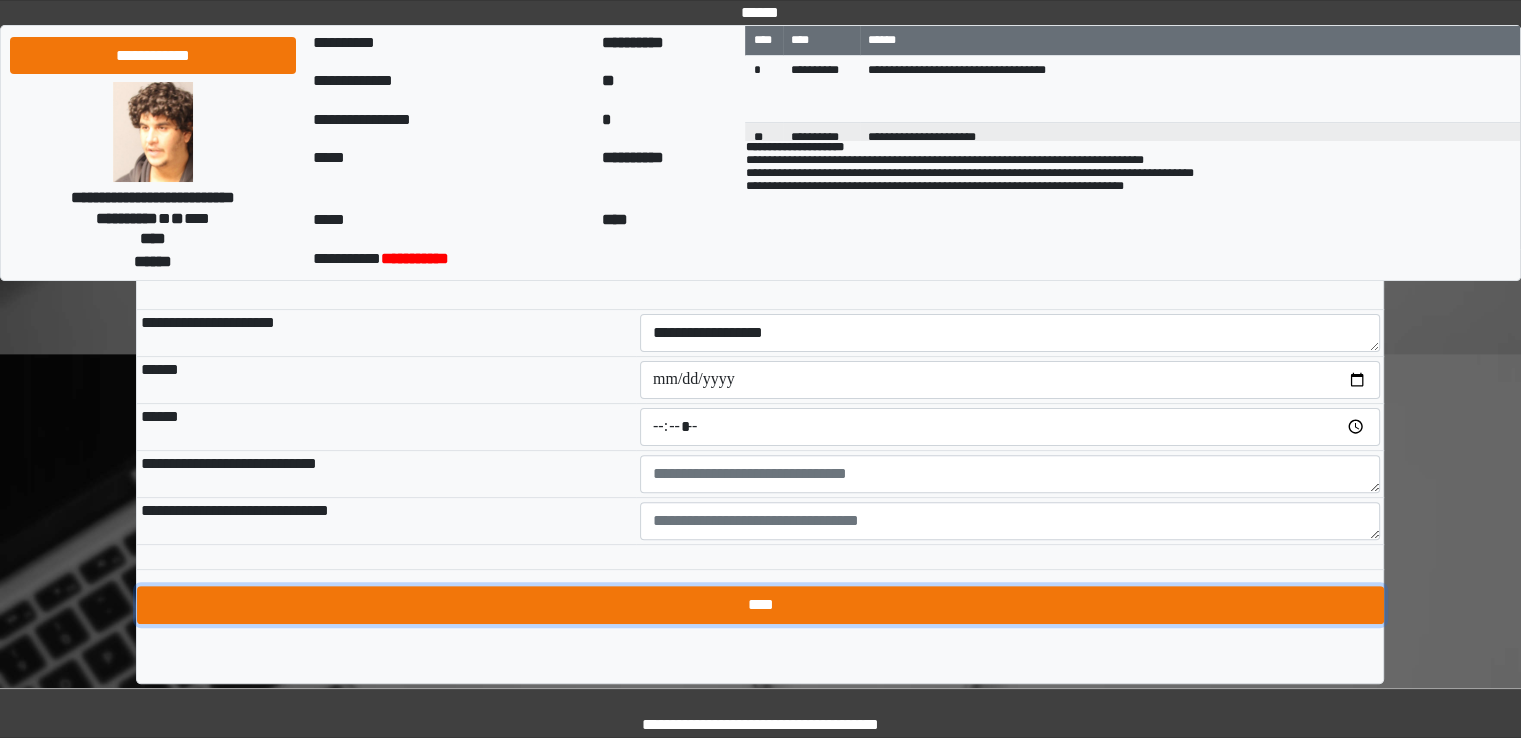 click on "****" at bounding box center [760, 605] 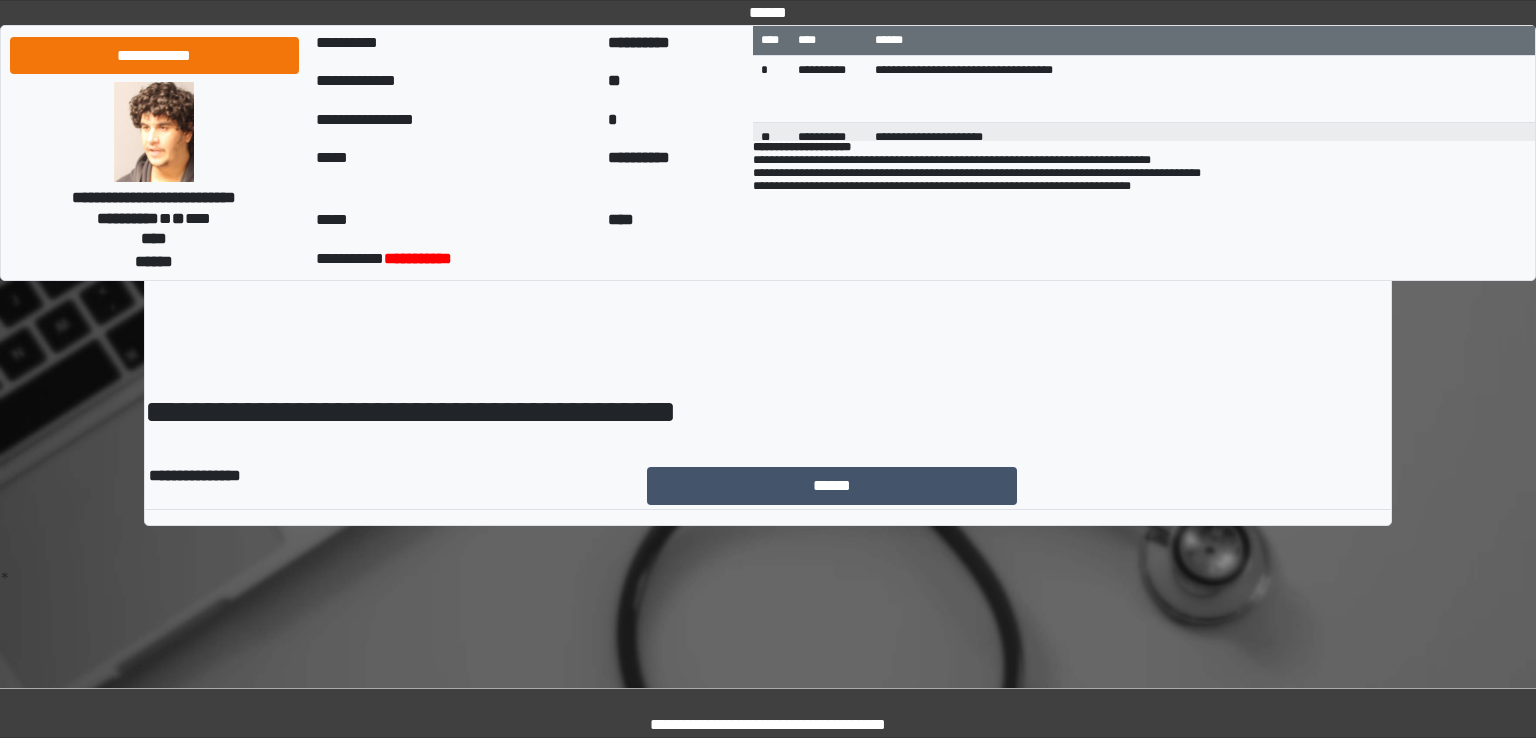 scroll, scrollTop: 0, scrollLeft: 0, axis: both 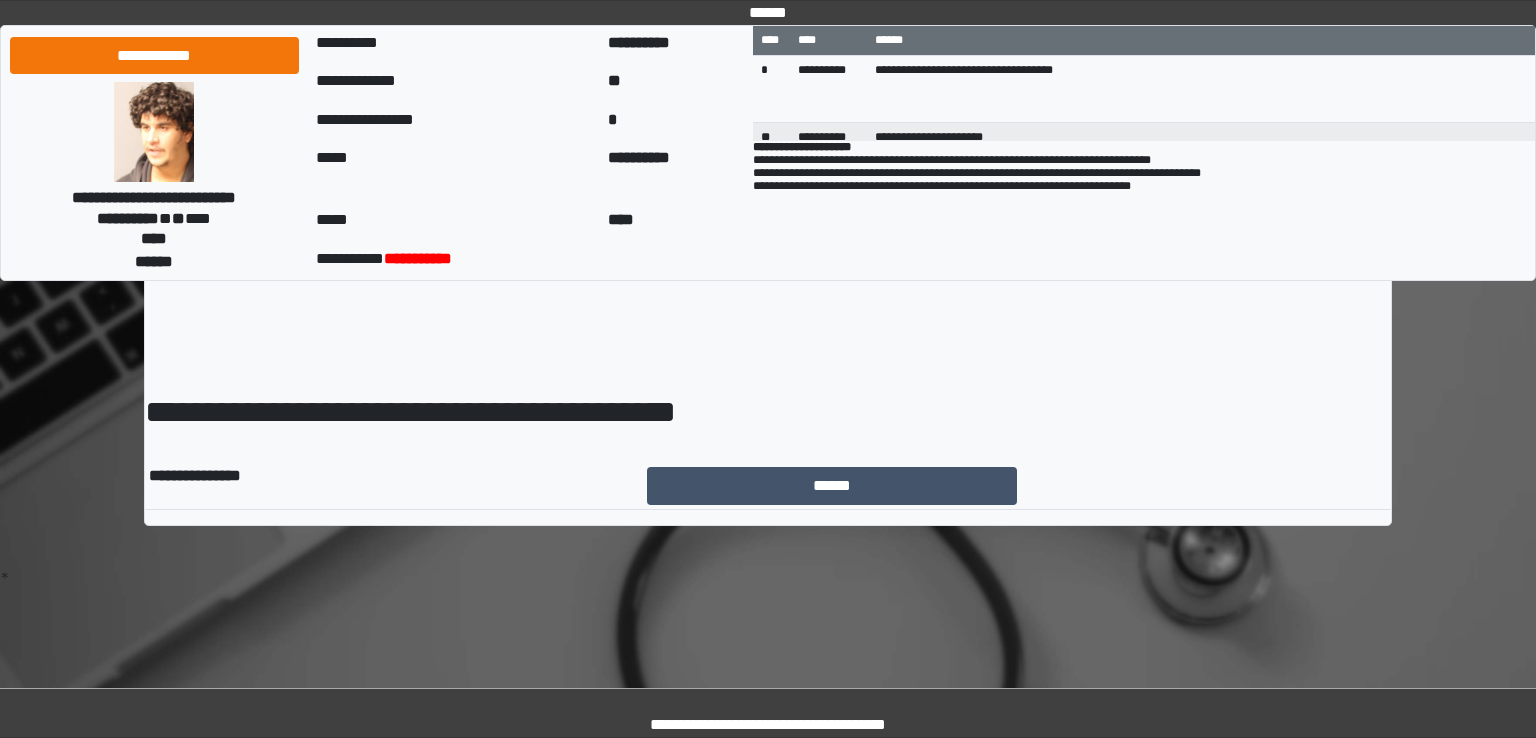 click on "**********" at bounding box center (768, 307) 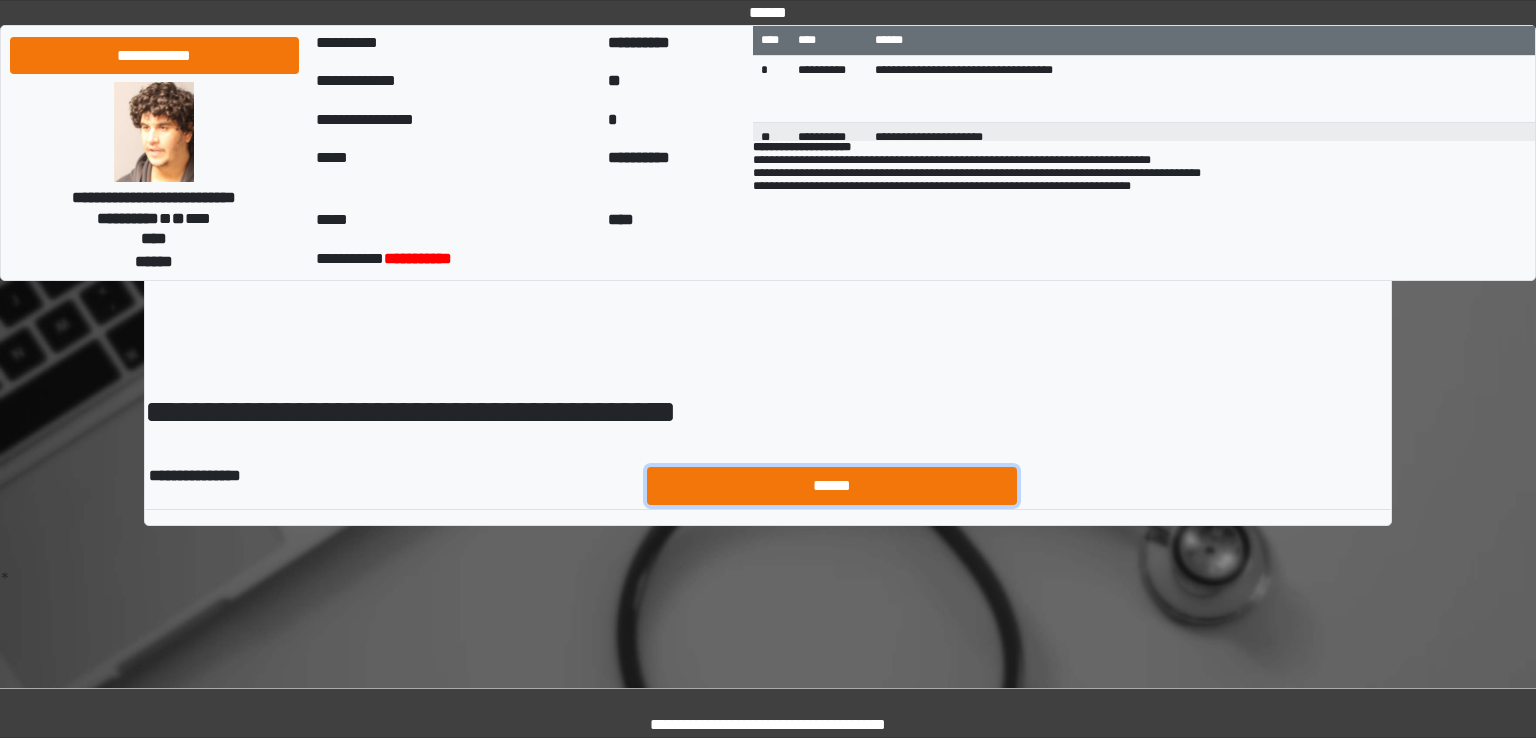 click on "******" at bounding box center (832, 486) 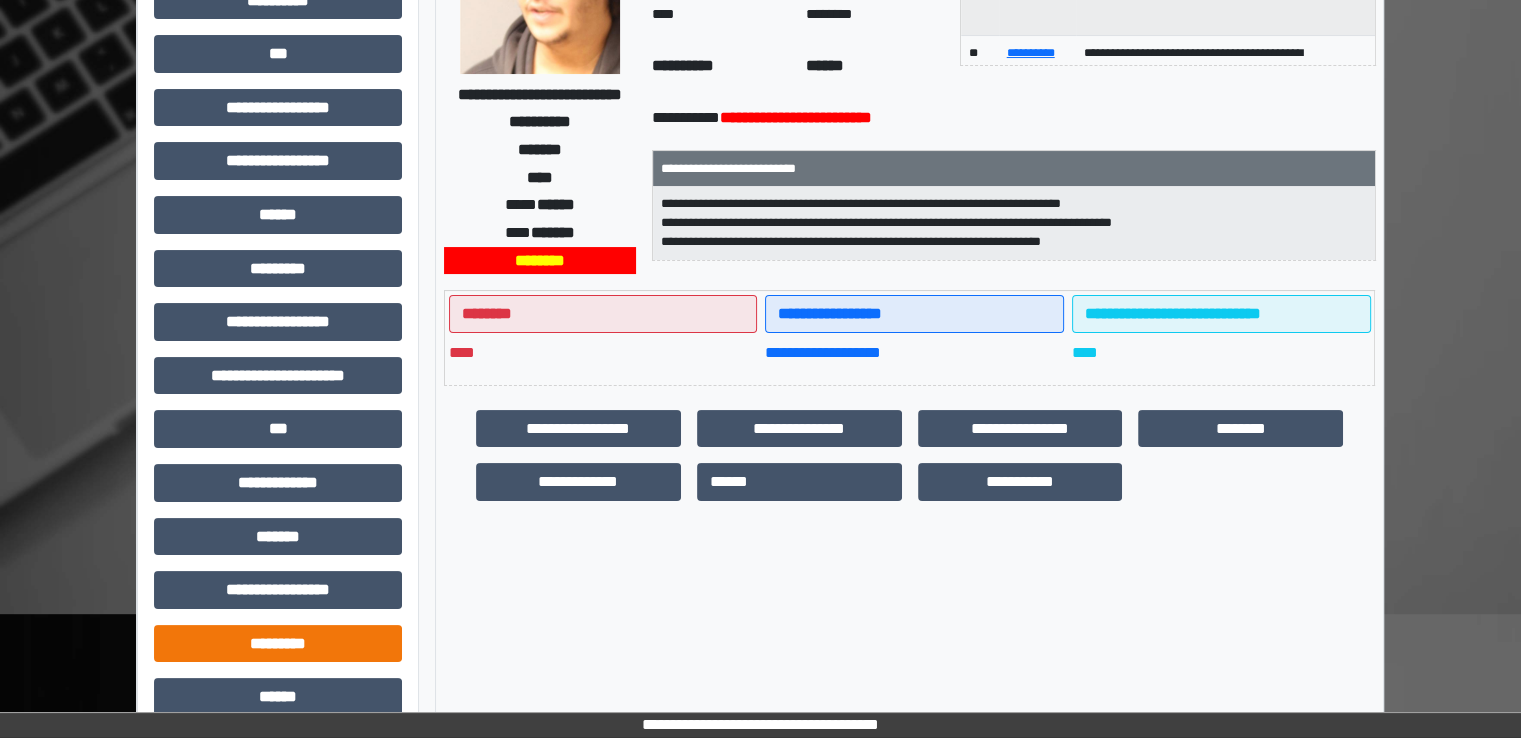 scroll, scrollTop: 428, scrollLeft: 0, axis: vertical 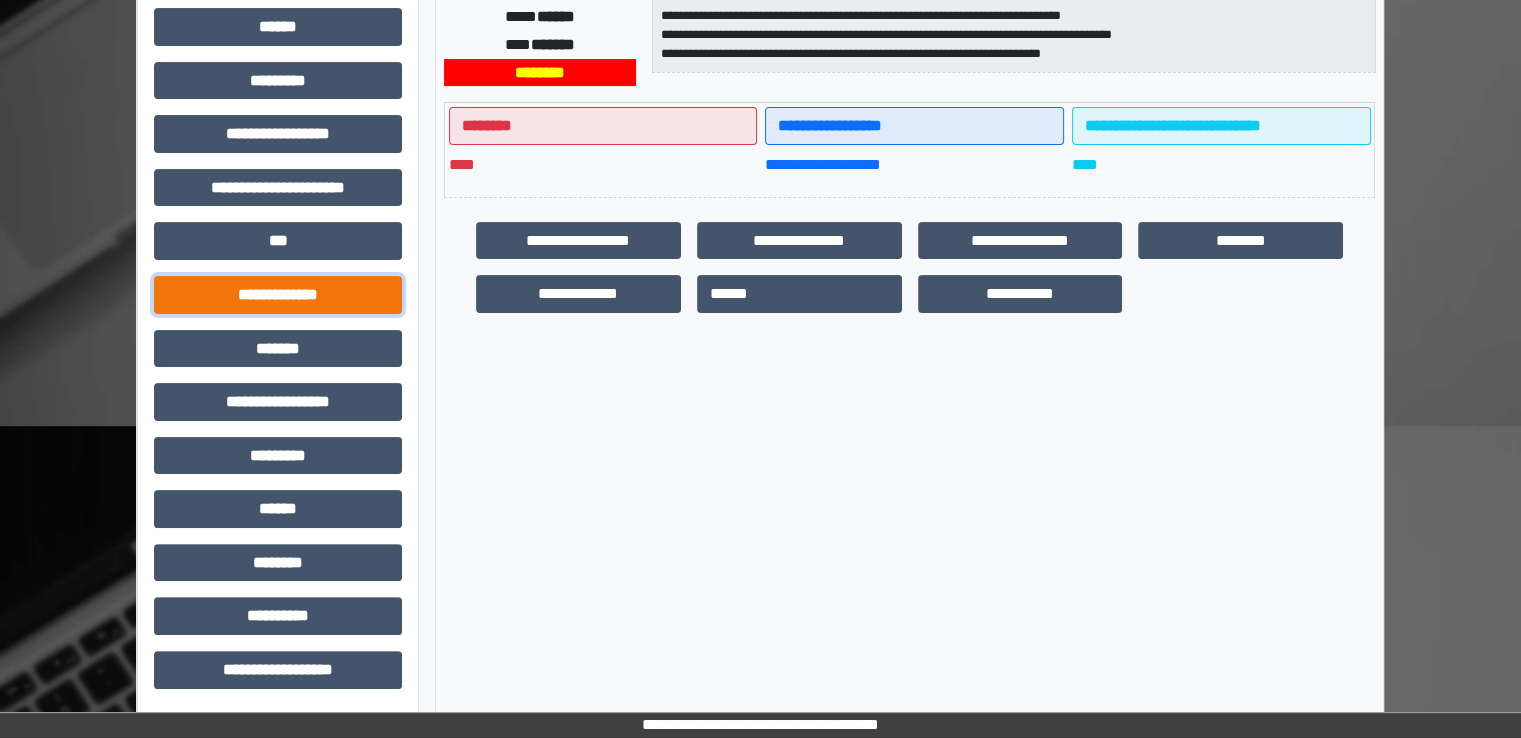 click on "**********" at bounding box center [278, 295] 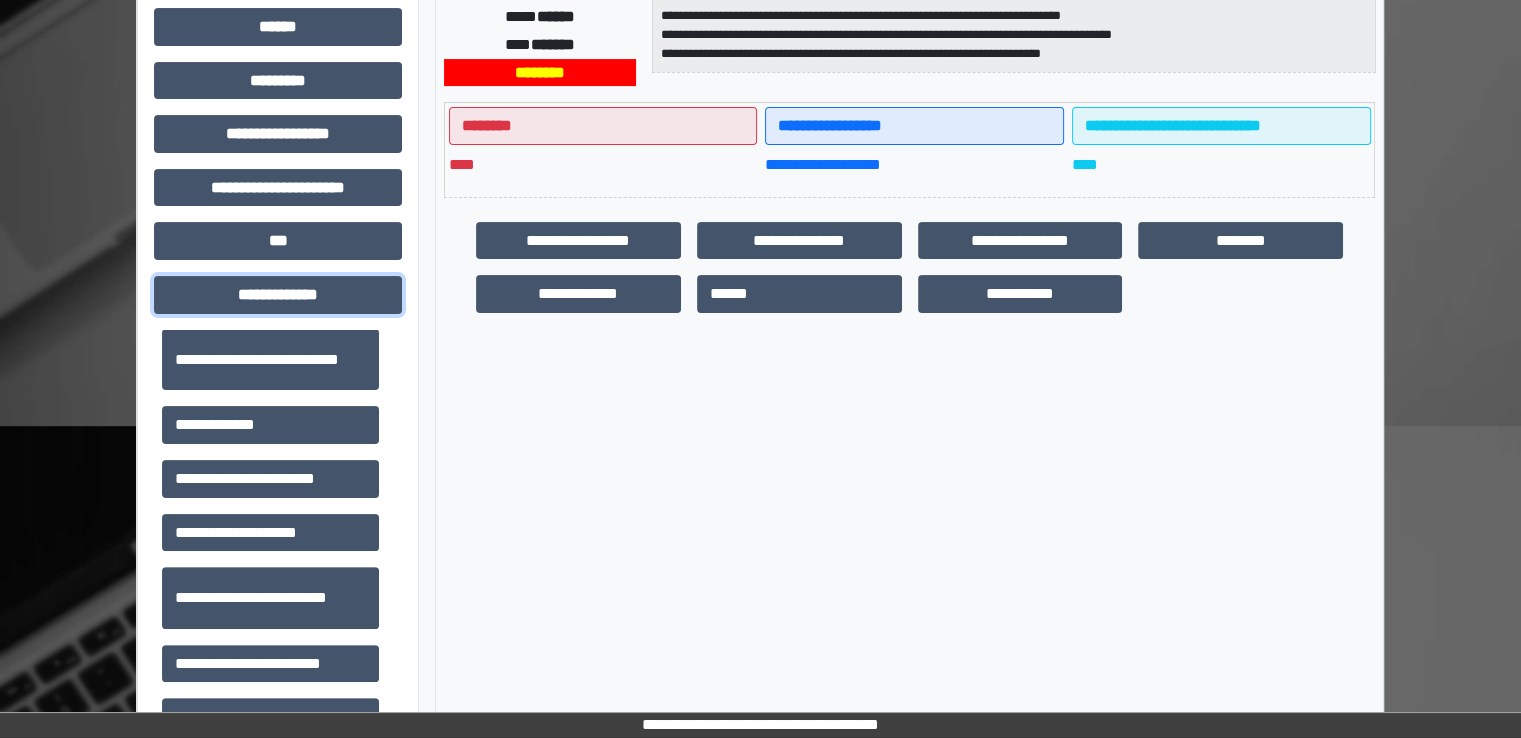 scroll, scrollTop: 500, scrollLeft: 0, axis: vertical 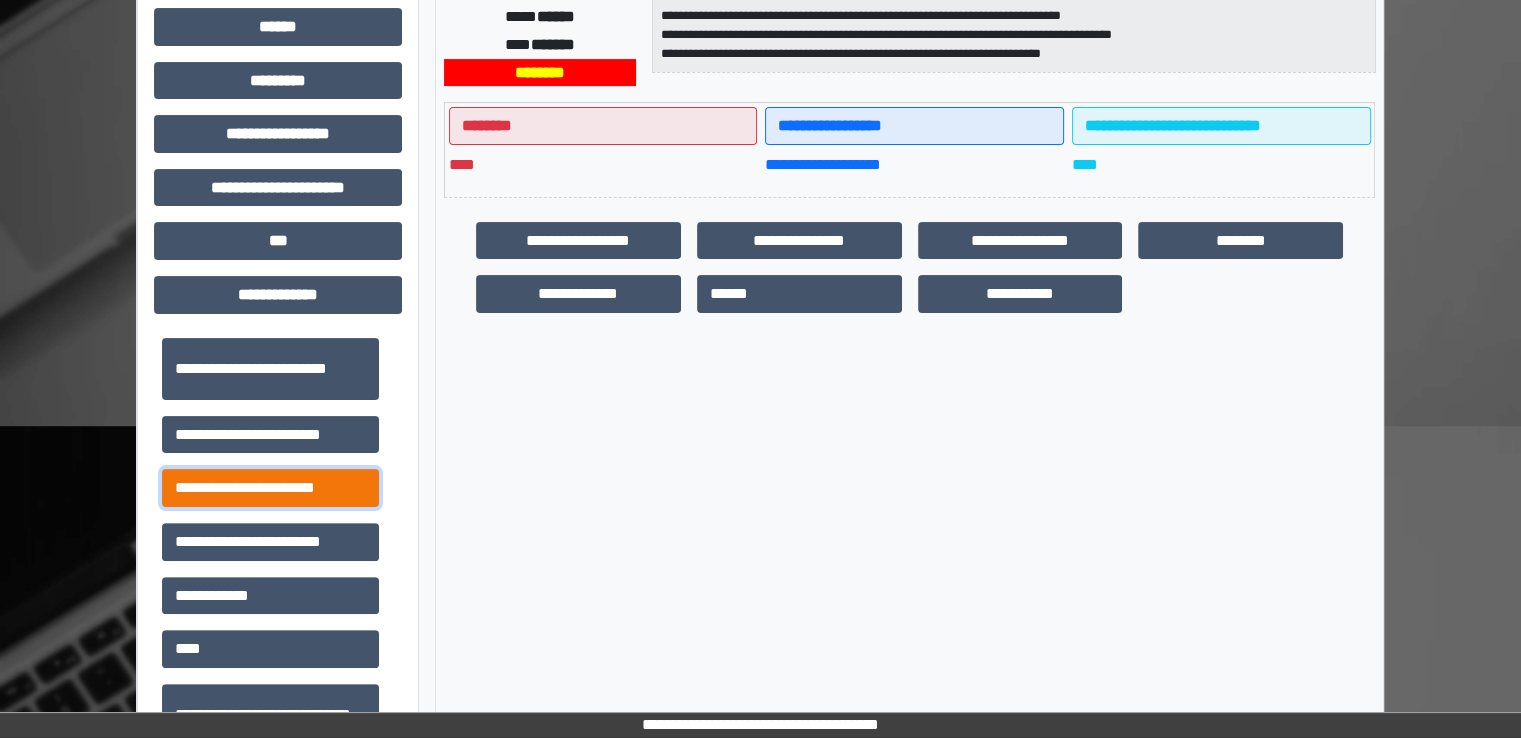 click on "**********" at bounding box center (270, 488) 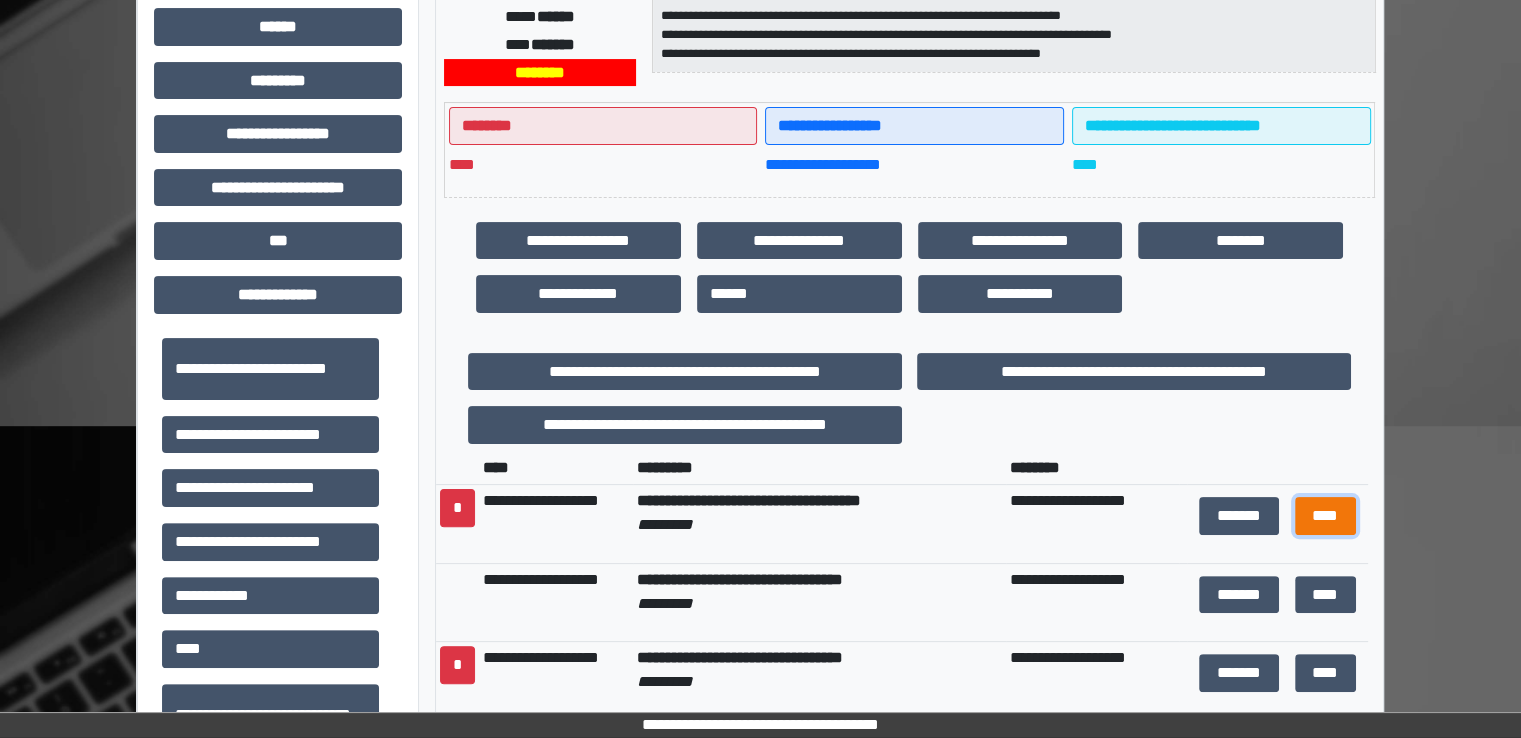 click on "****" at bounding box center [1325, 516] 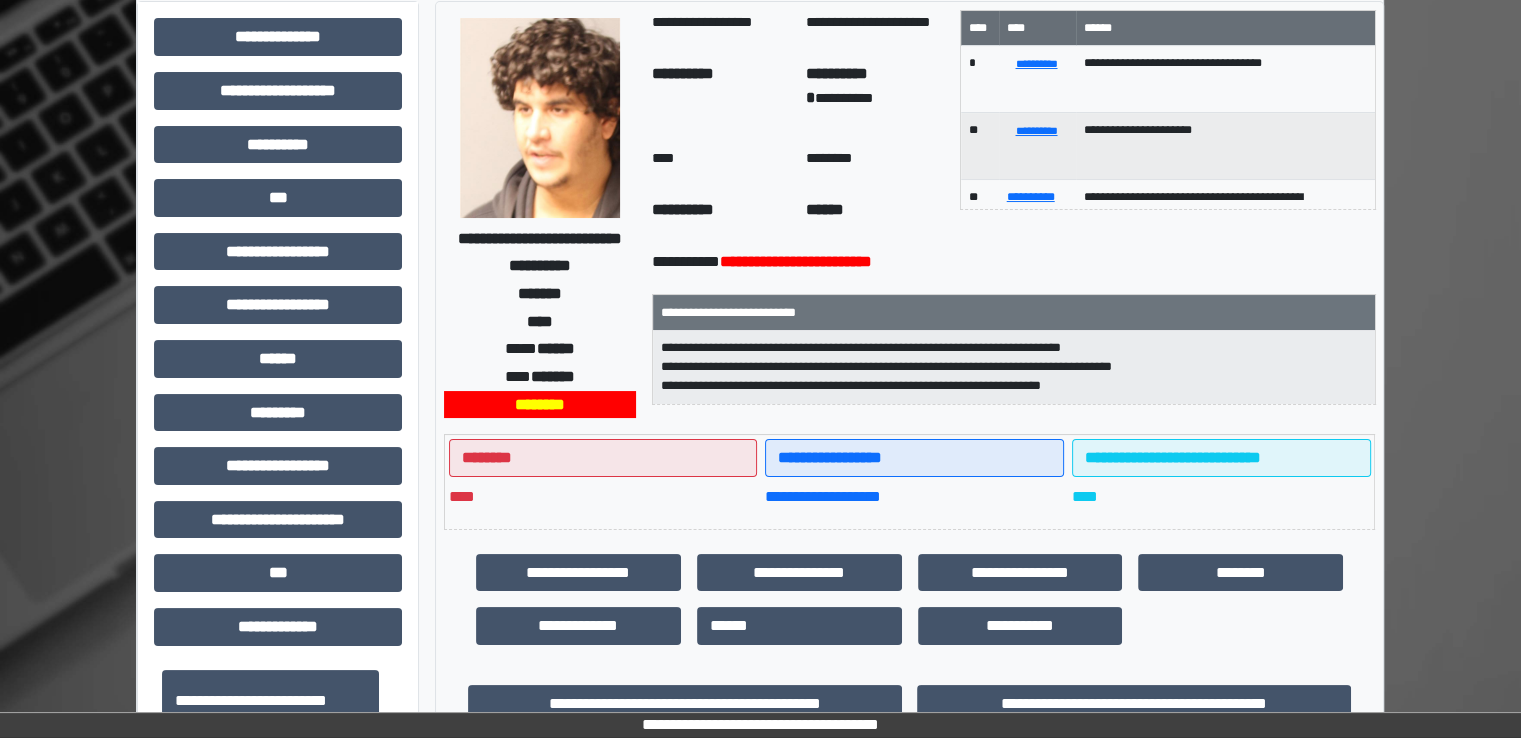 scroll, scrollTop: 0, scrollLeft: 0, axis: both 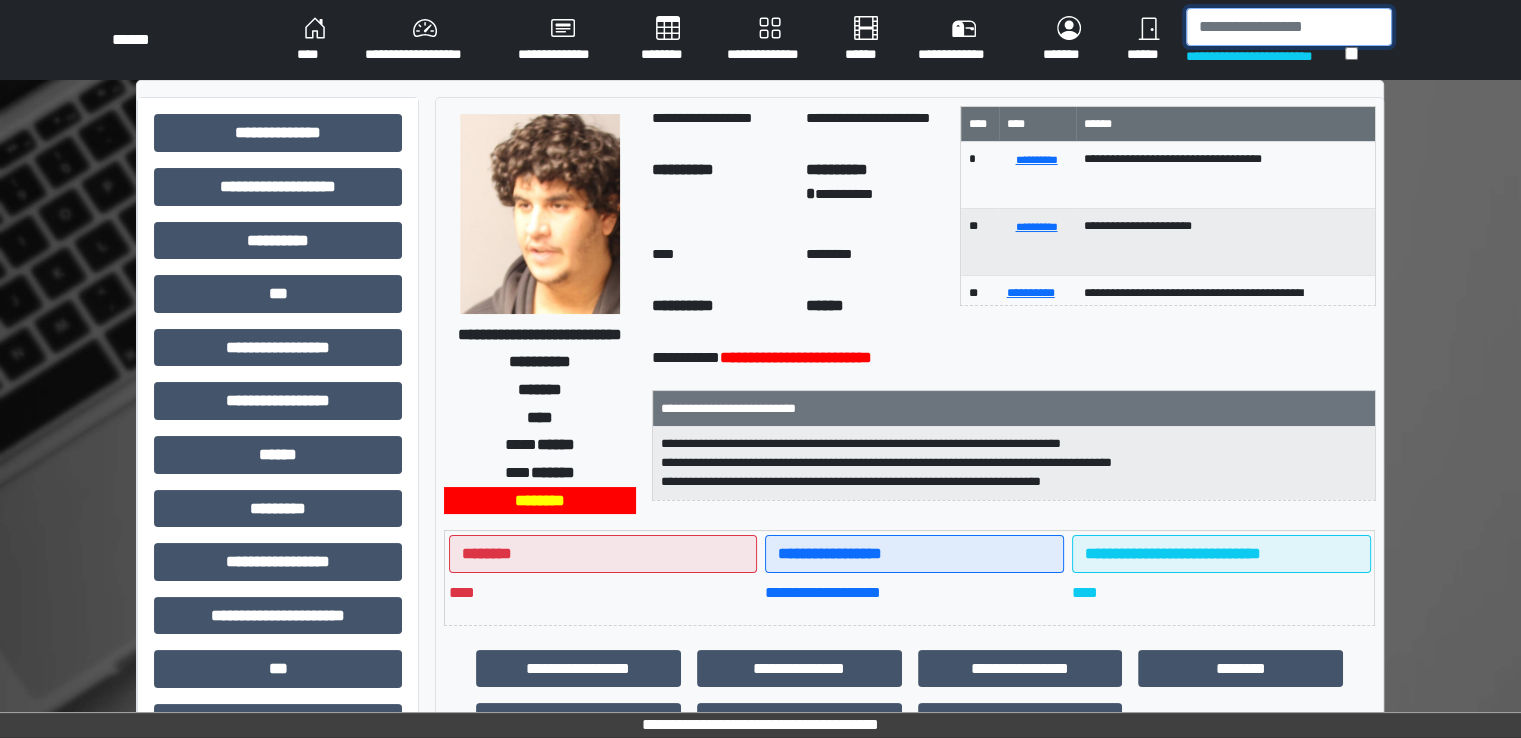 click at bounding box center [1289, 27] 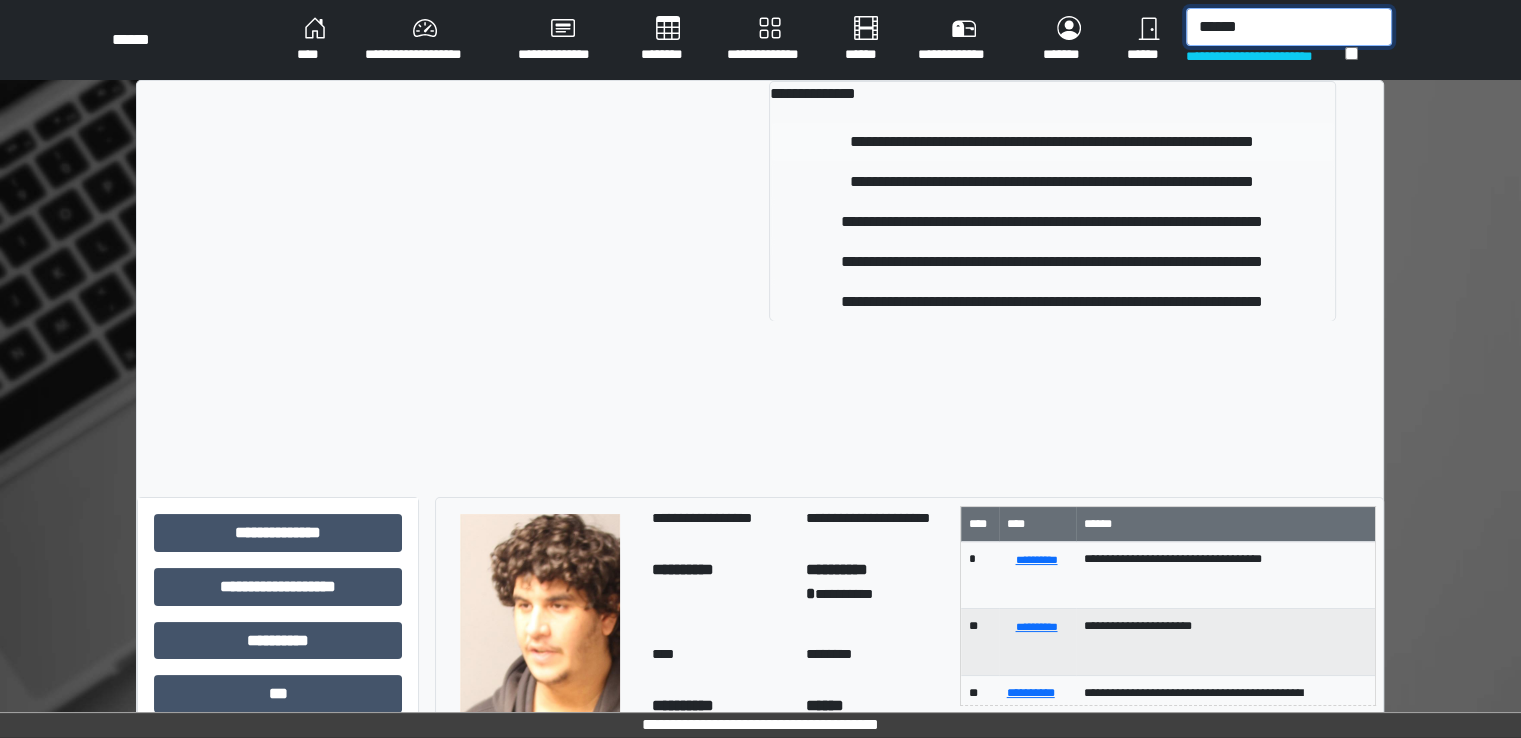 type on "******" 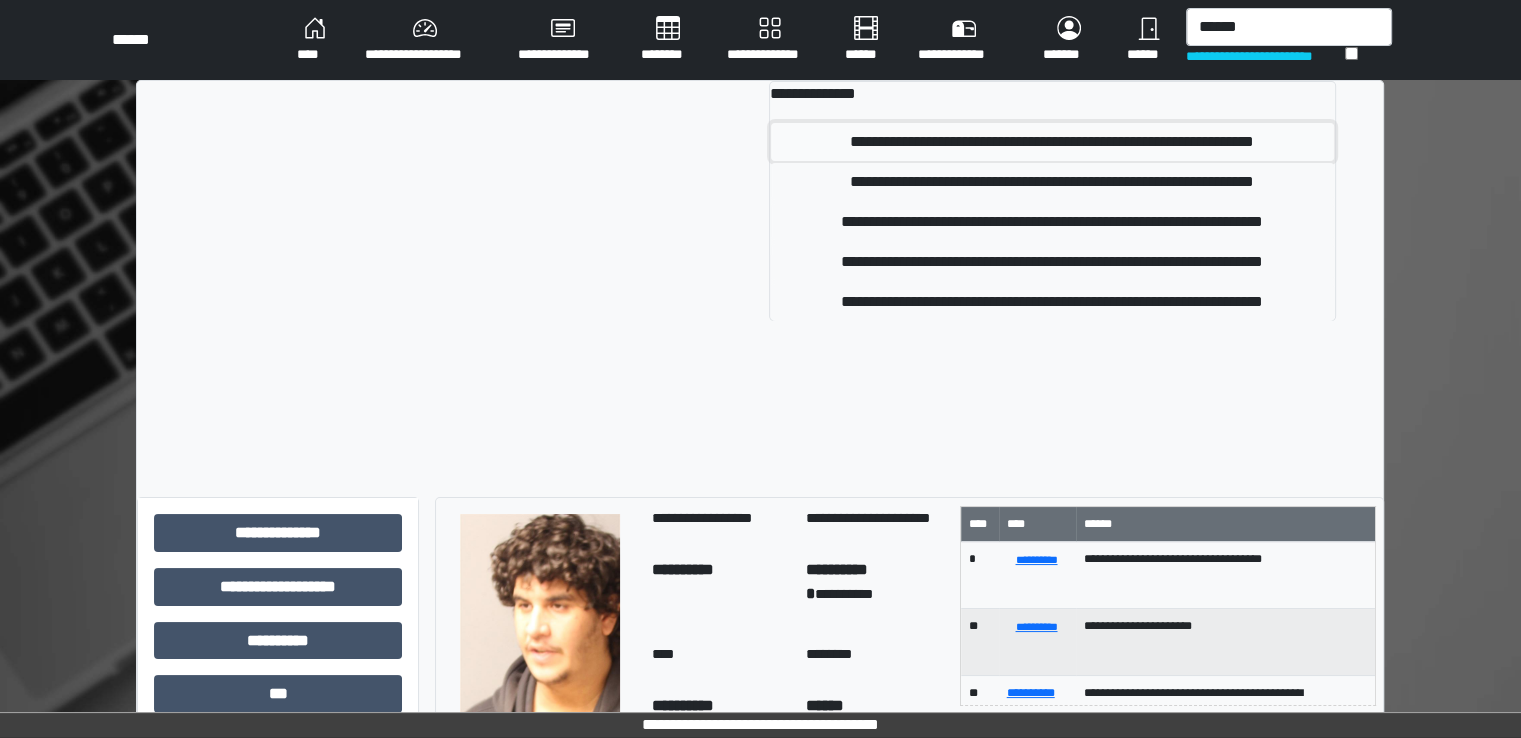click on "**********" at bounding box center [1052, 142] 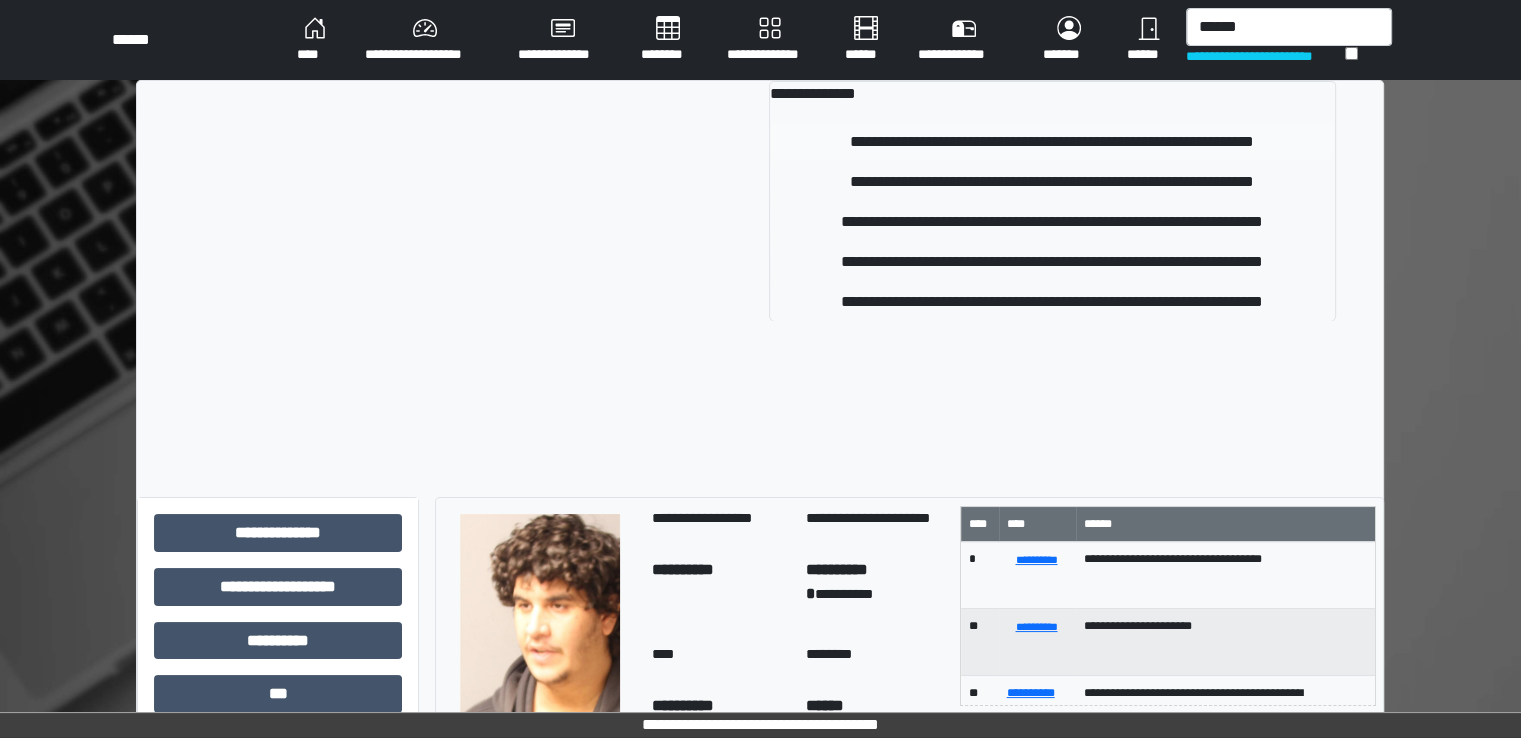 type 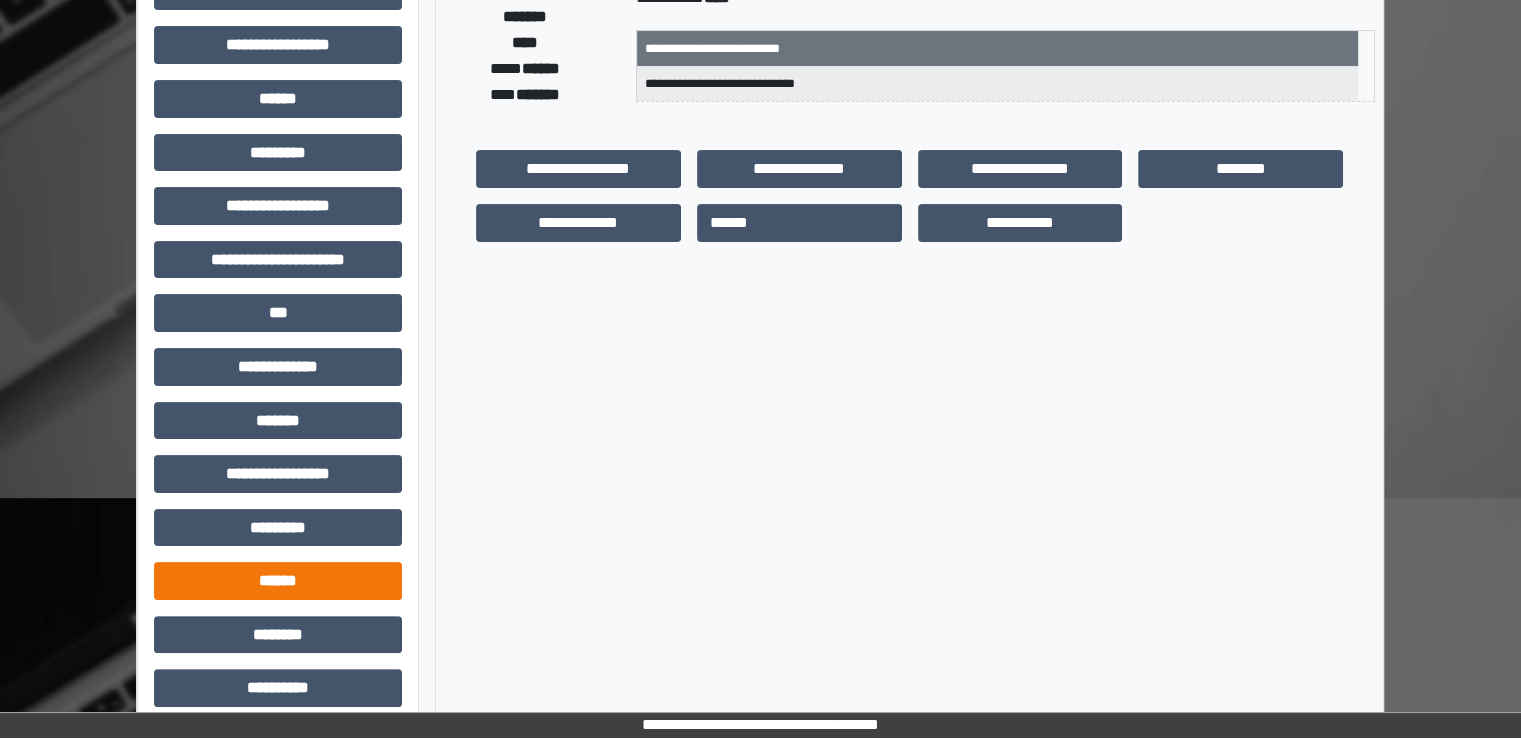 scroll, scrollTop: 428, scrollLeft: 0, axis: vertical 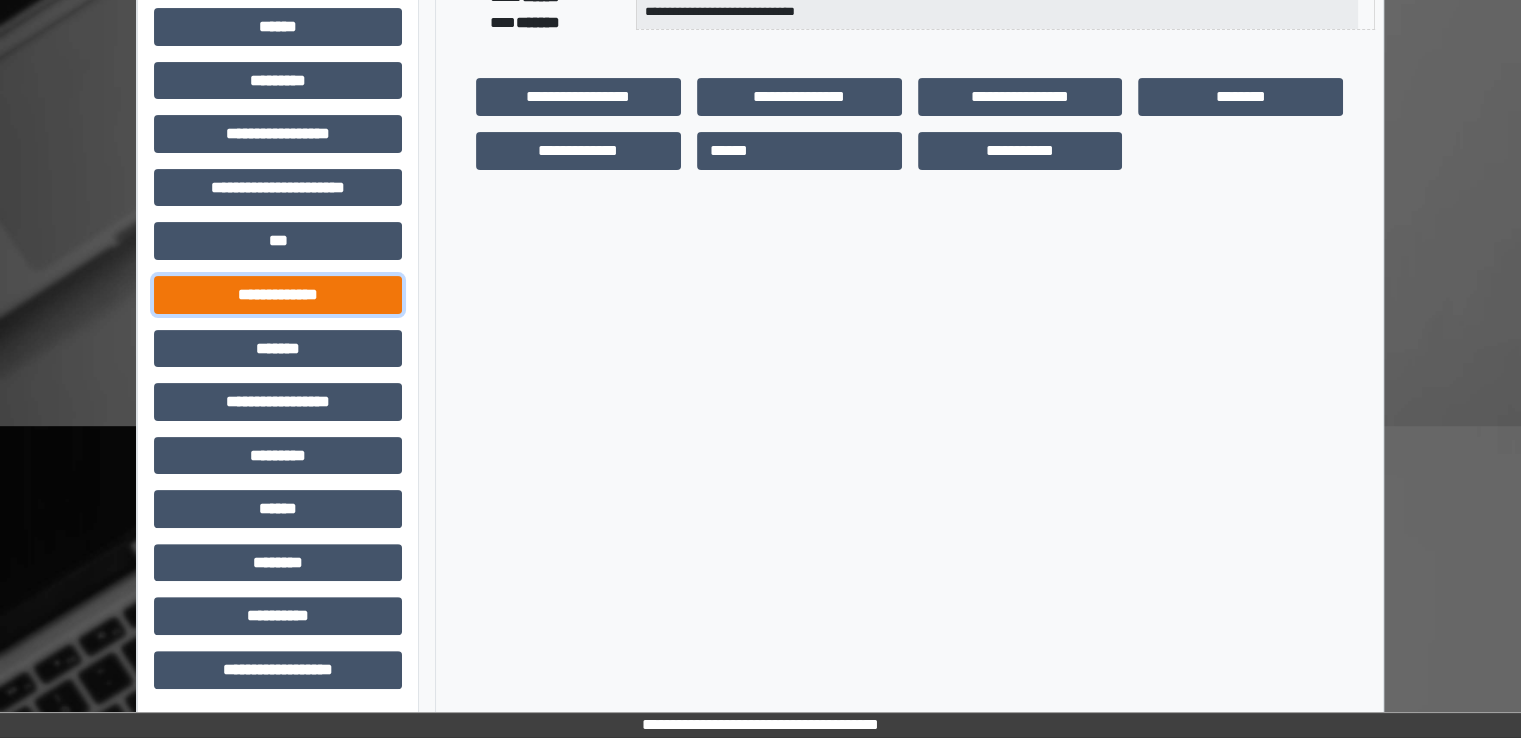 drag, startPoint x: 292, startPoint y: 278, endPoint x: 260, endPoint y: 366, distance: 93.637596 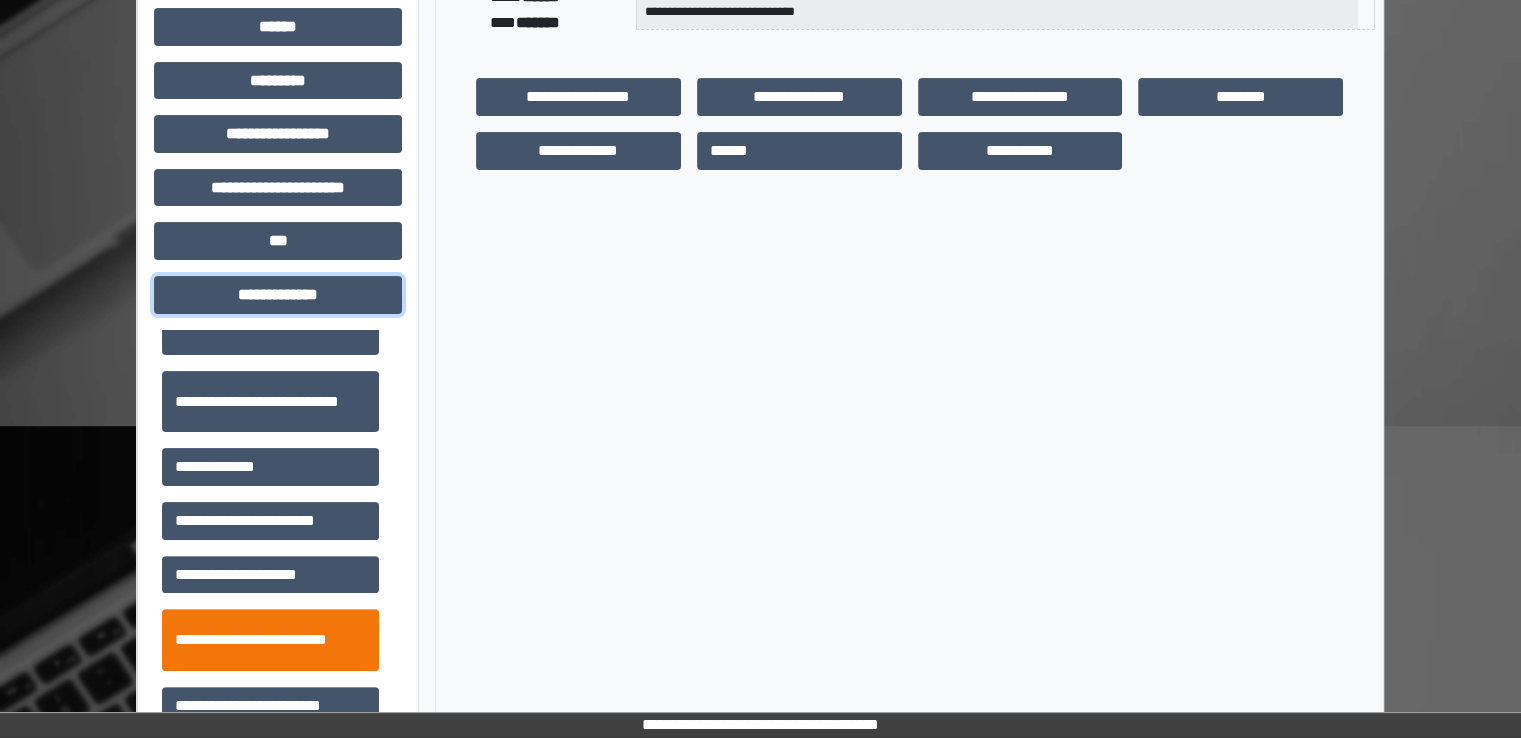 scroll, scrollTop: 400, scrollLeft: 0, axis: vertical 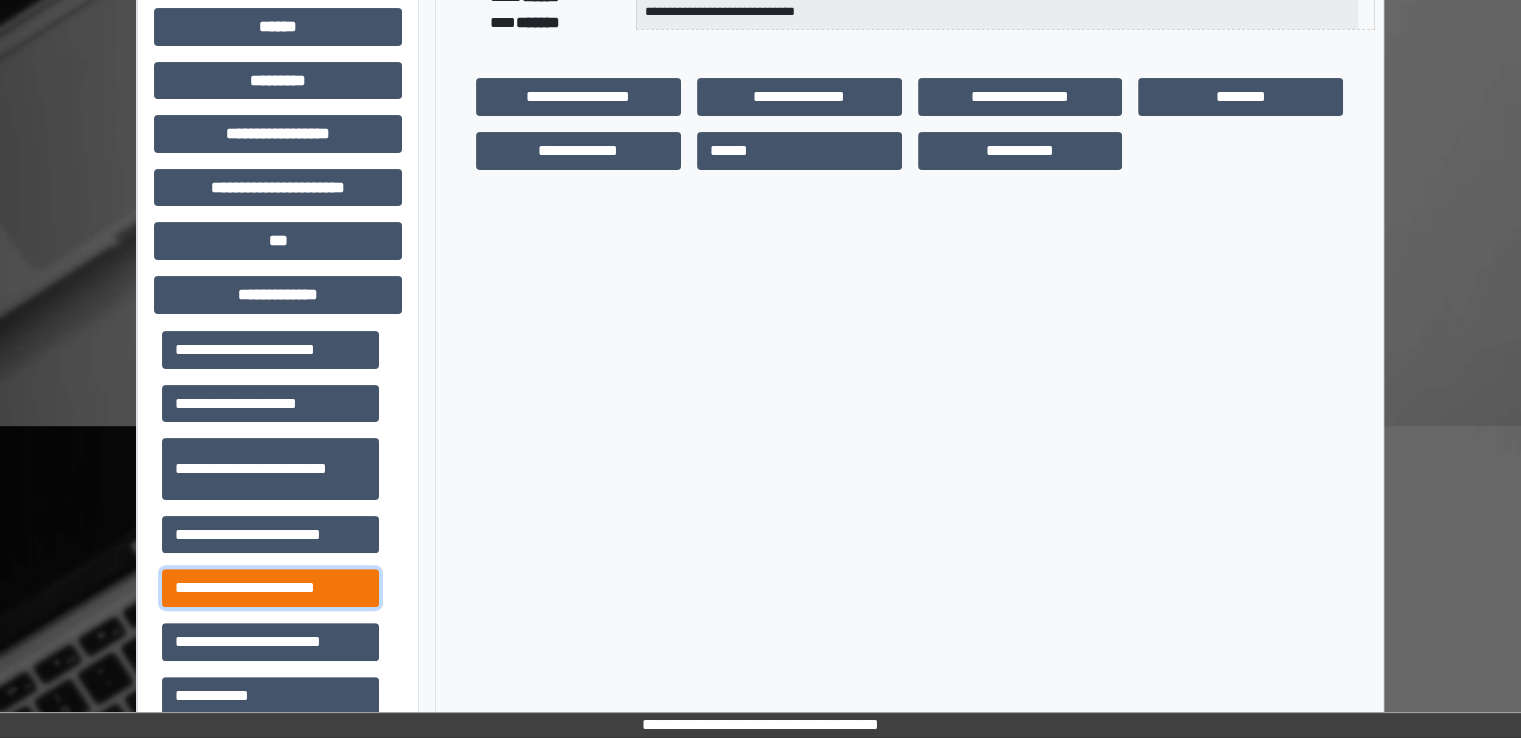 click on "**********" at bounding box center [270, 588] 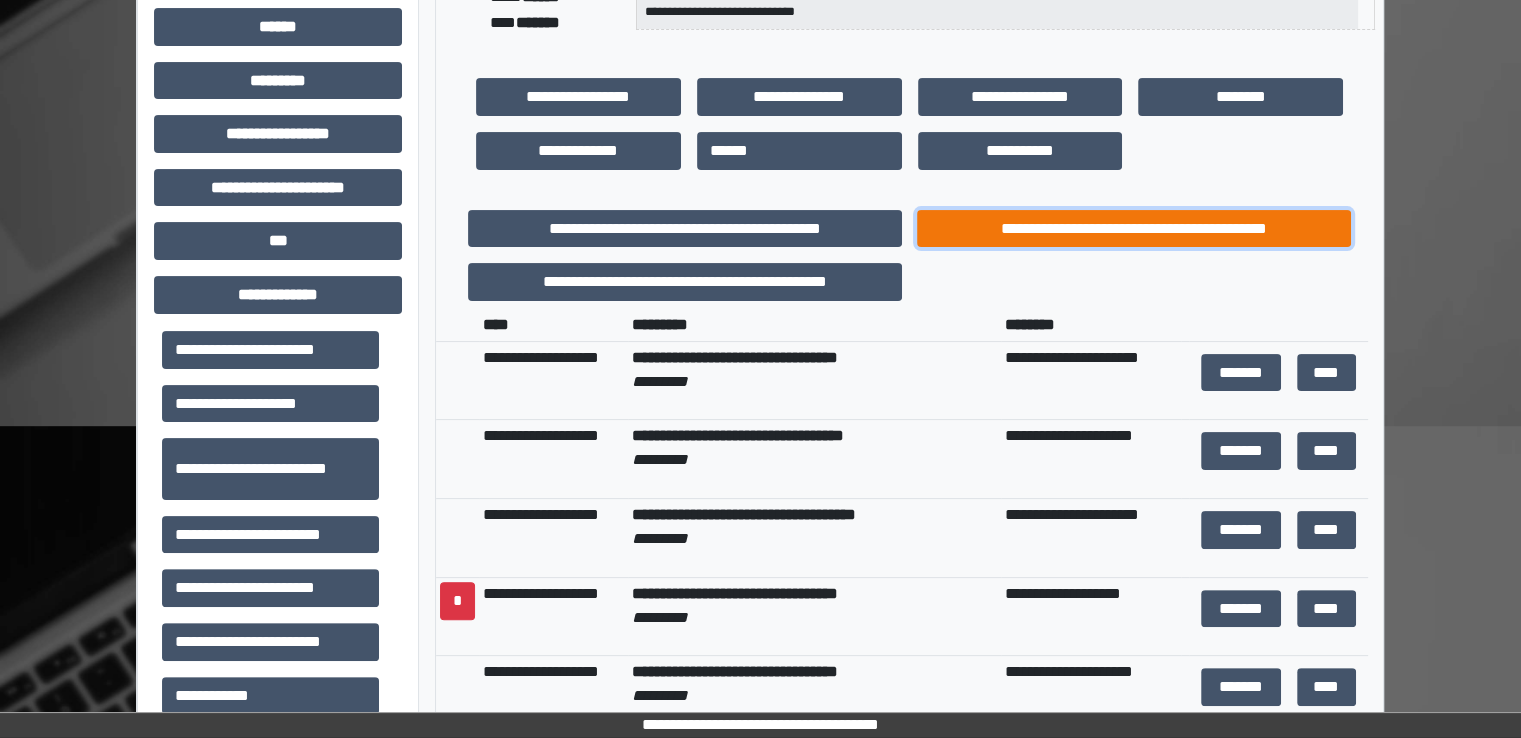 click on "**********" at bounding box center (1134, 229) 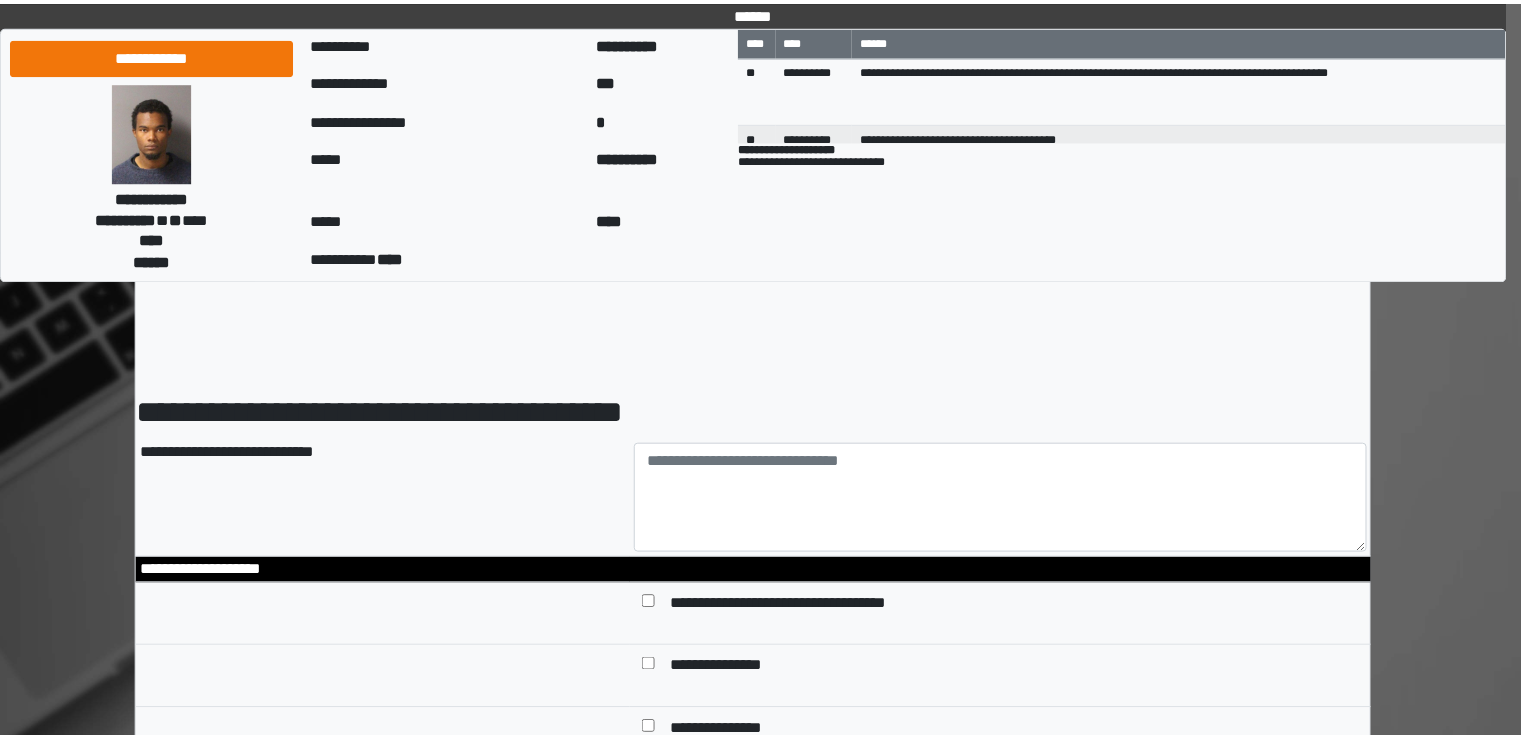 scroll, scrollTop: 0, scrollLeft: 0, axis: both 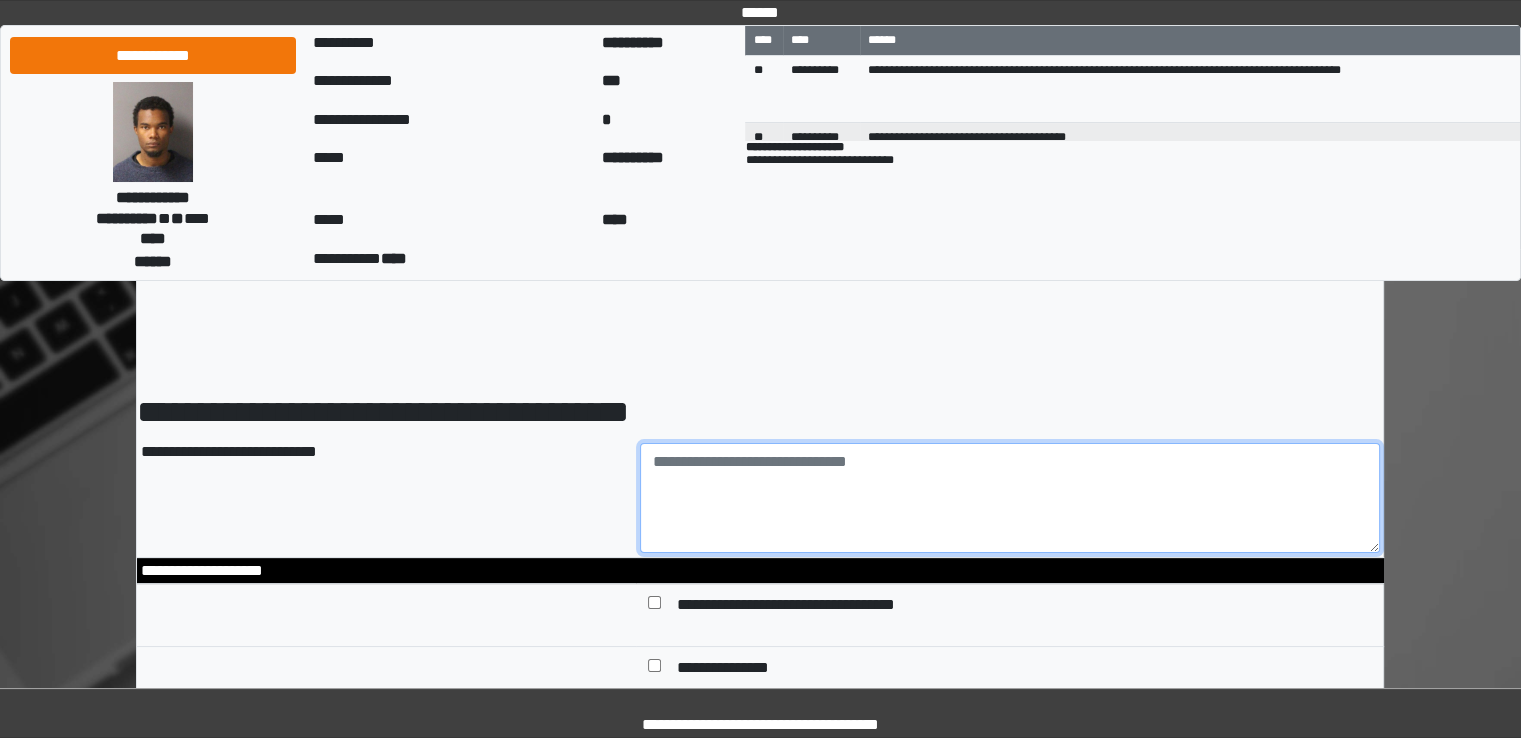 click at bounding box center [1010, 498] 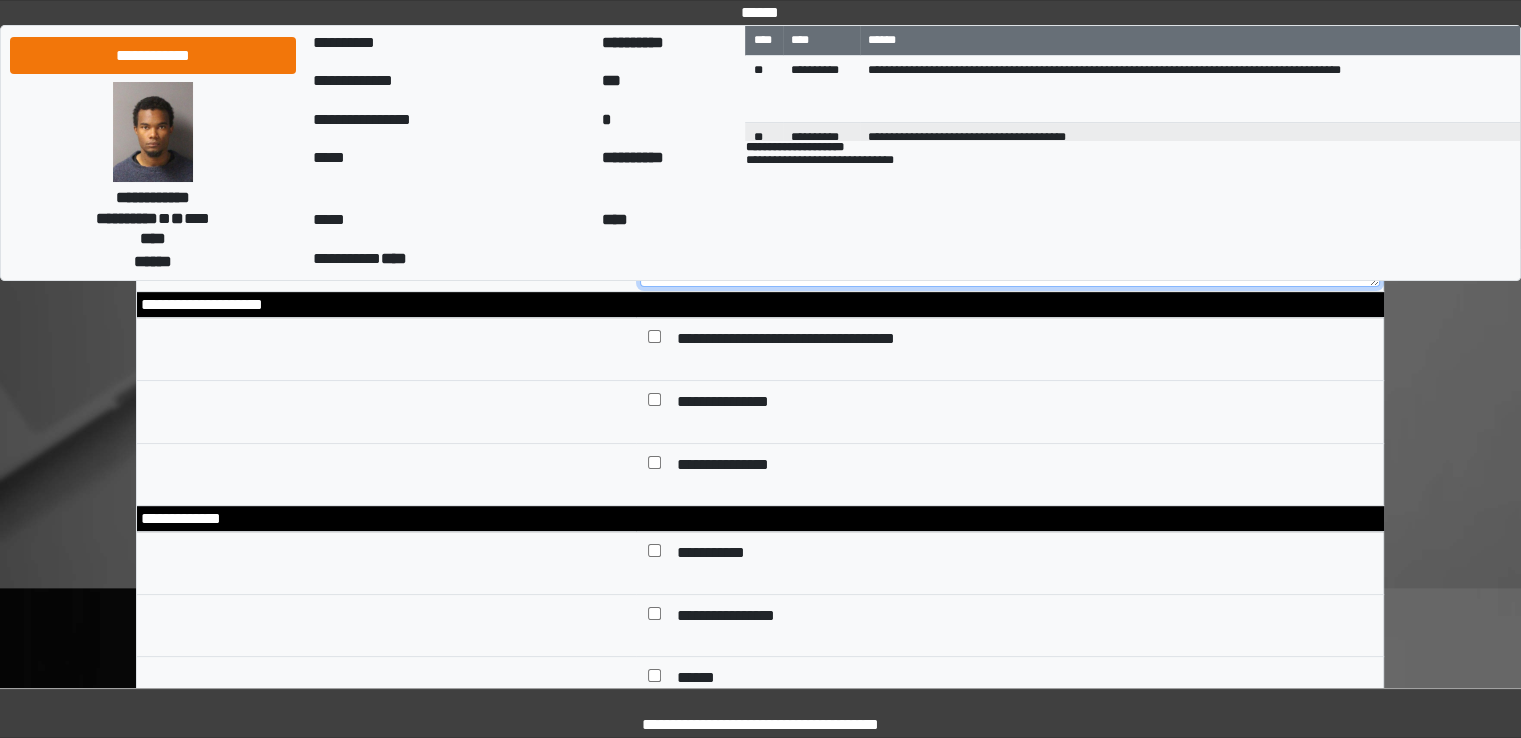 scroll, scrollTop: 300, scrollLeft: 0, axis: vertical 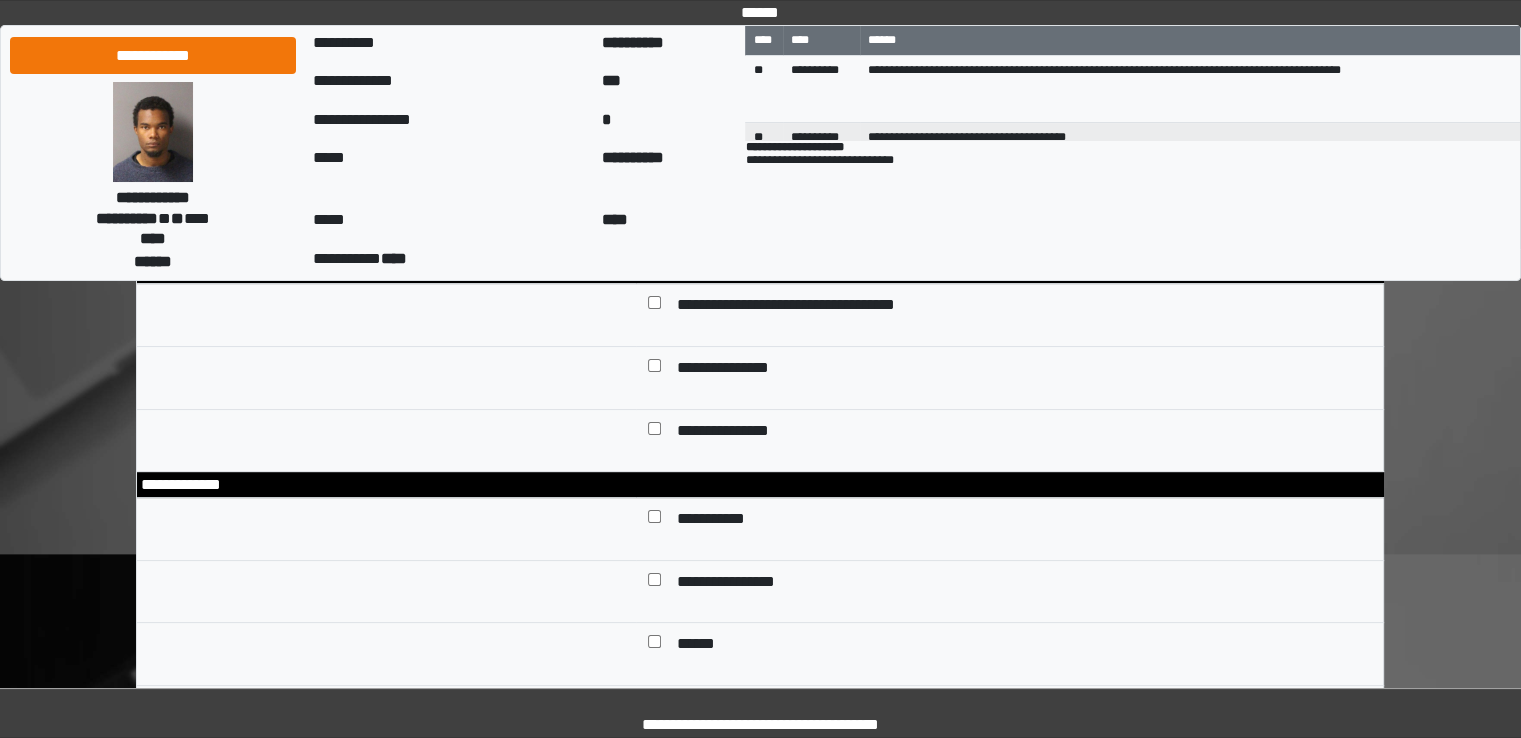 type on "**********" 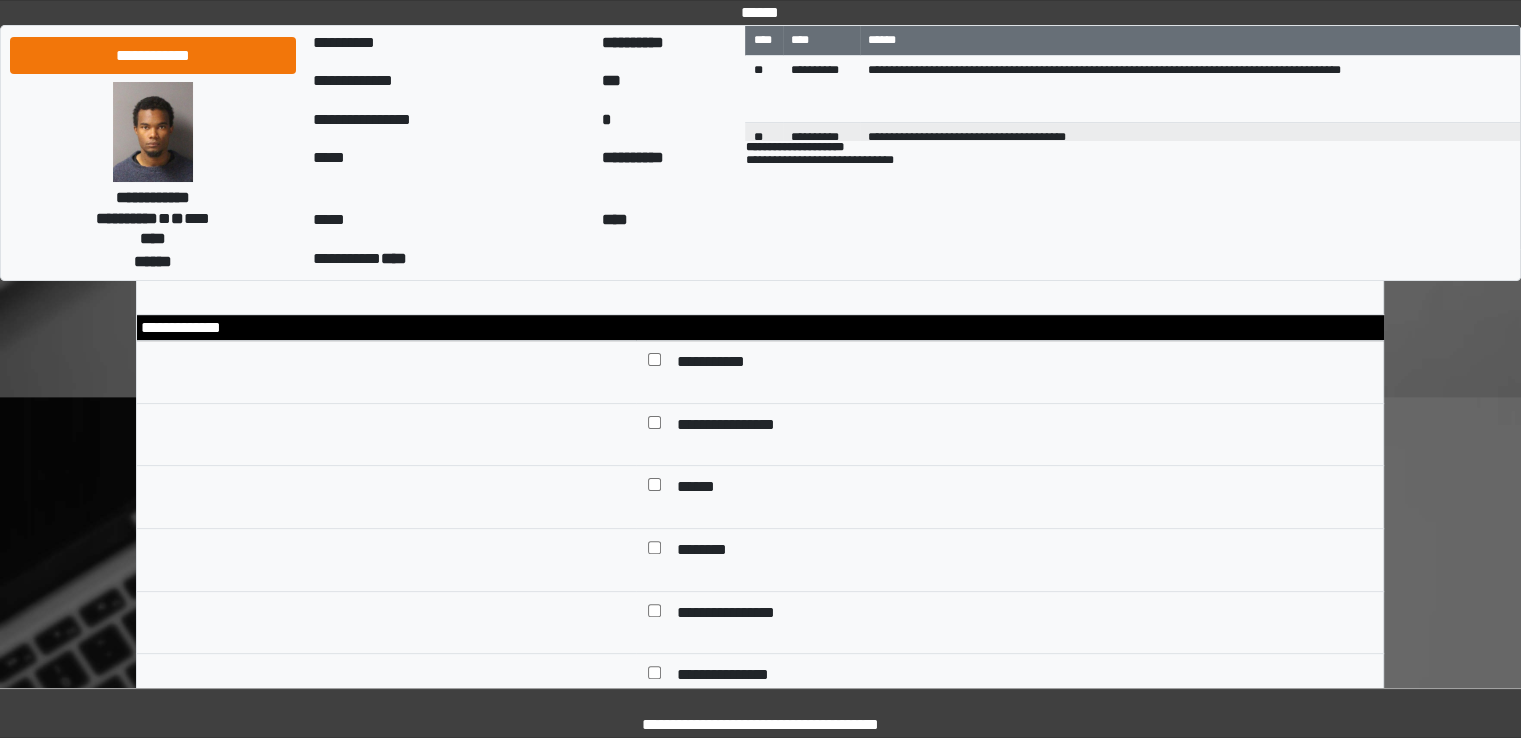 scroll, scrollTop: 500, scrollLeft: 0, axis: vertical 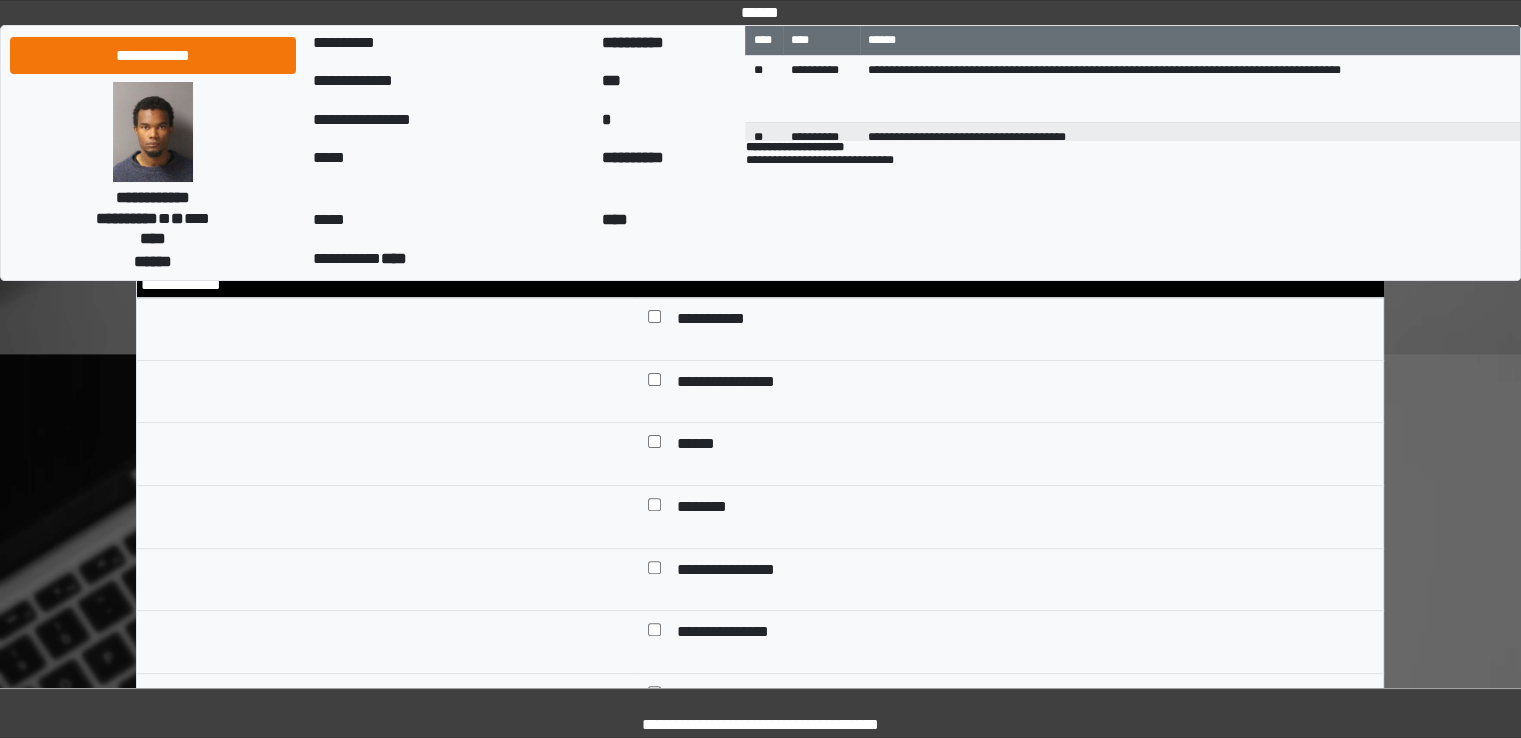 click on "******" at bounding box center (697, 446) 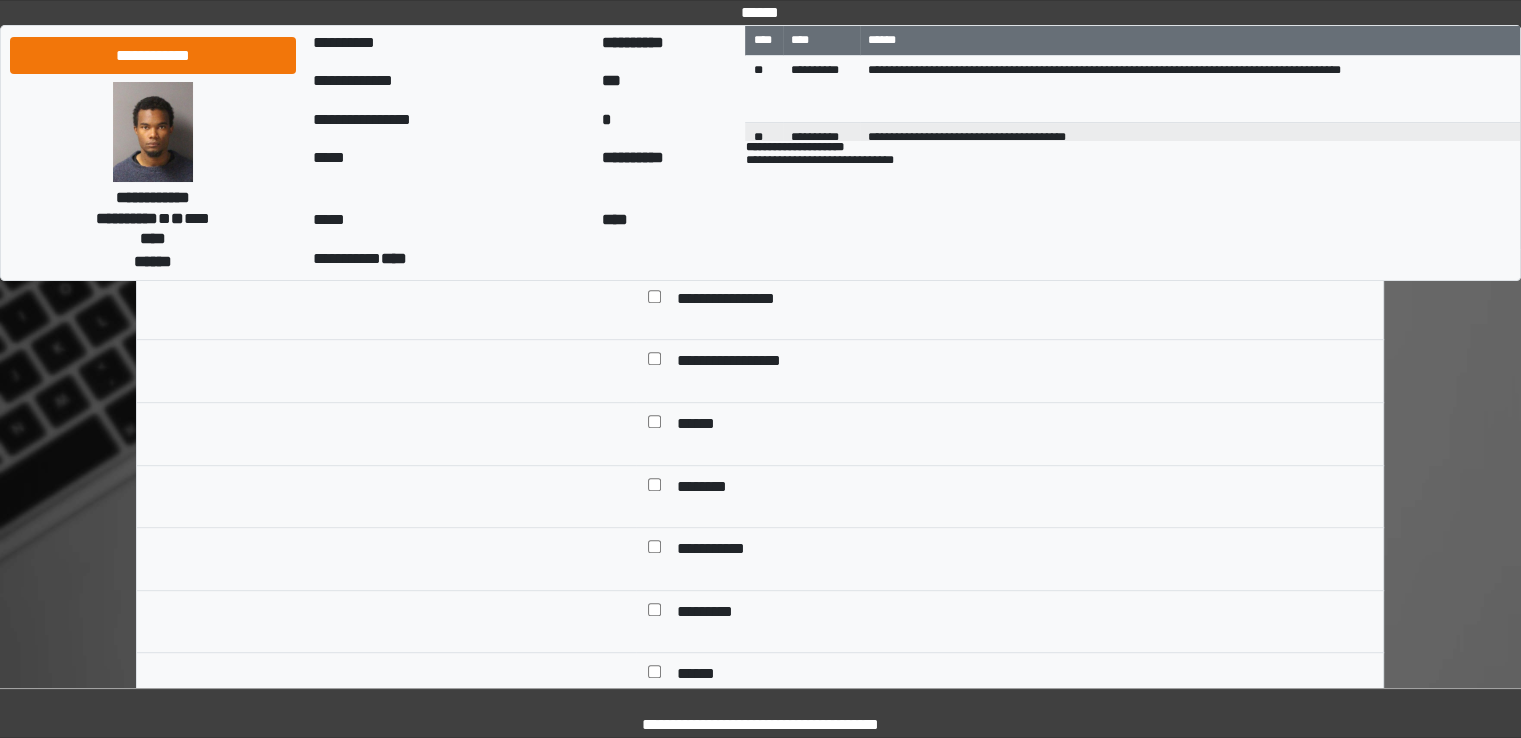 scroll, scrollTop: 900, scrollLeft: 0, axis: vertical 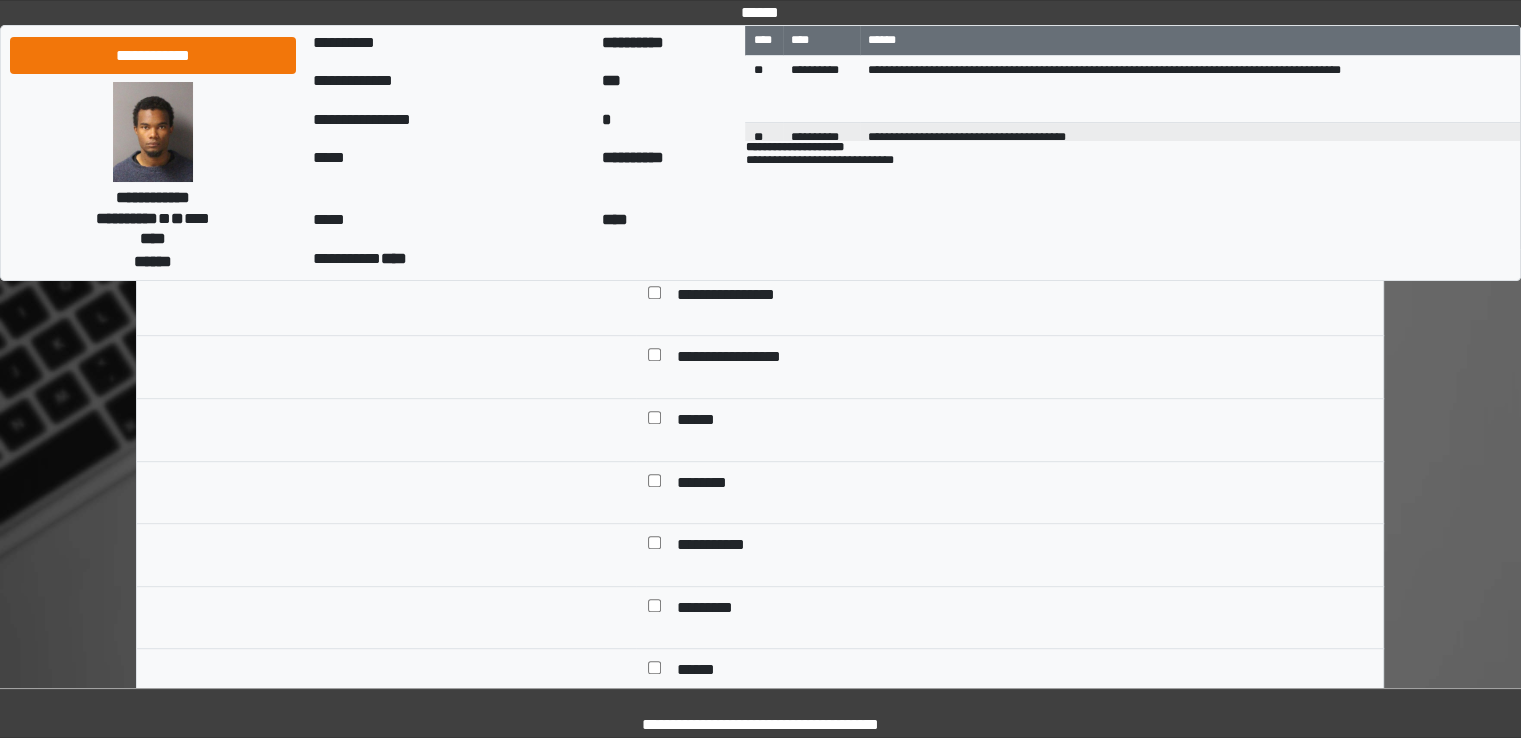 click on "**********" at bounding box center (740, 359) 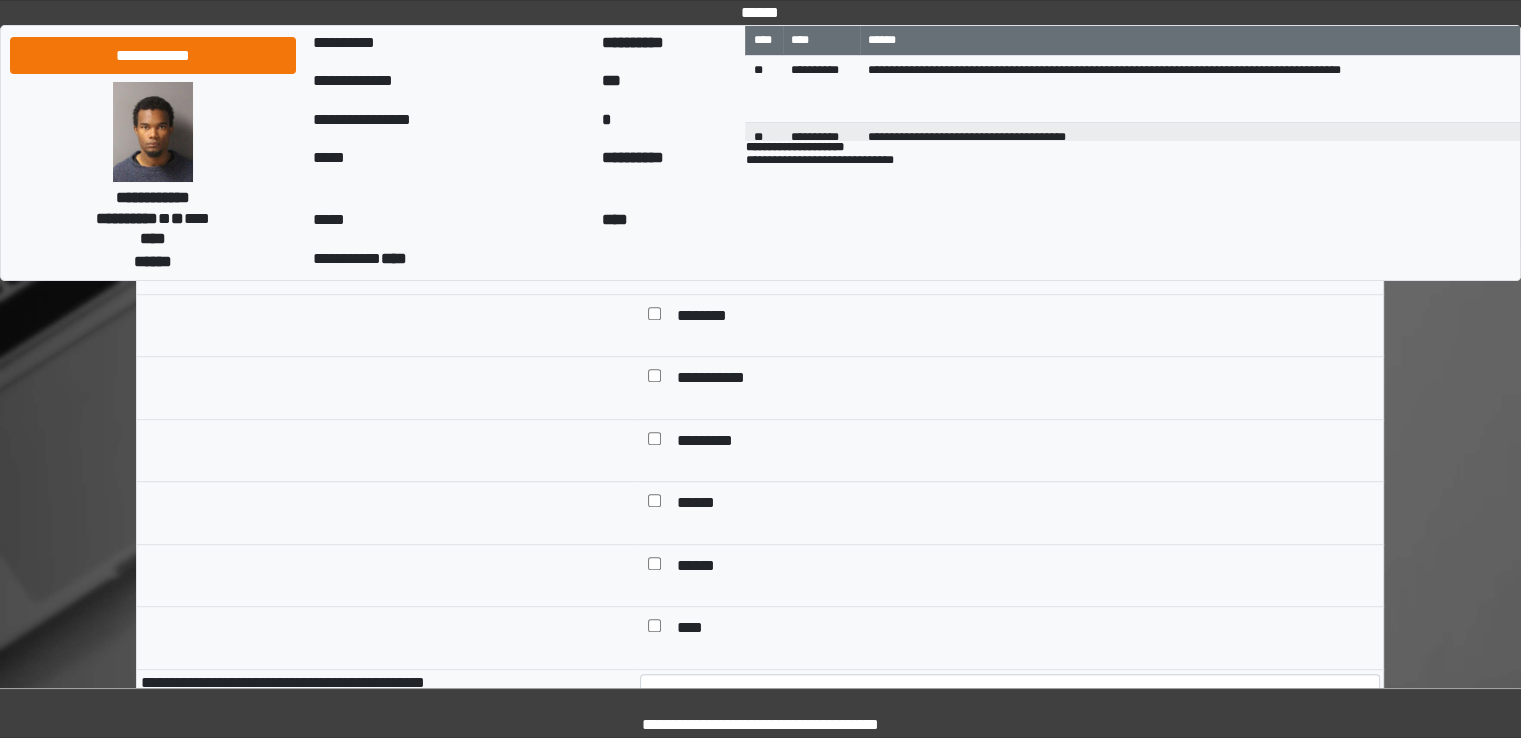 scroll, scrollTop: 1100, scrollLeft: 0, axis: vertical 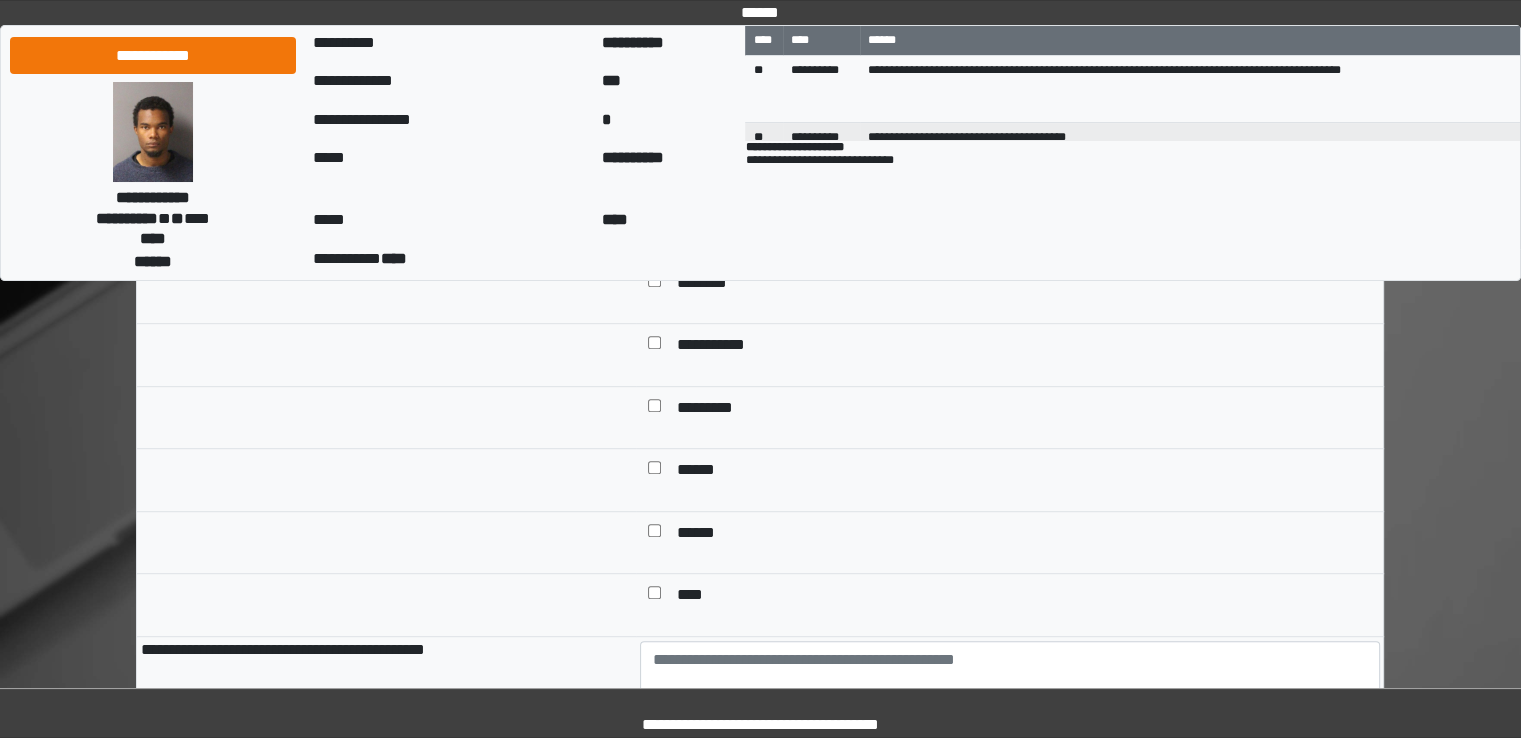 click on "******" at bounding box center [705, 472] 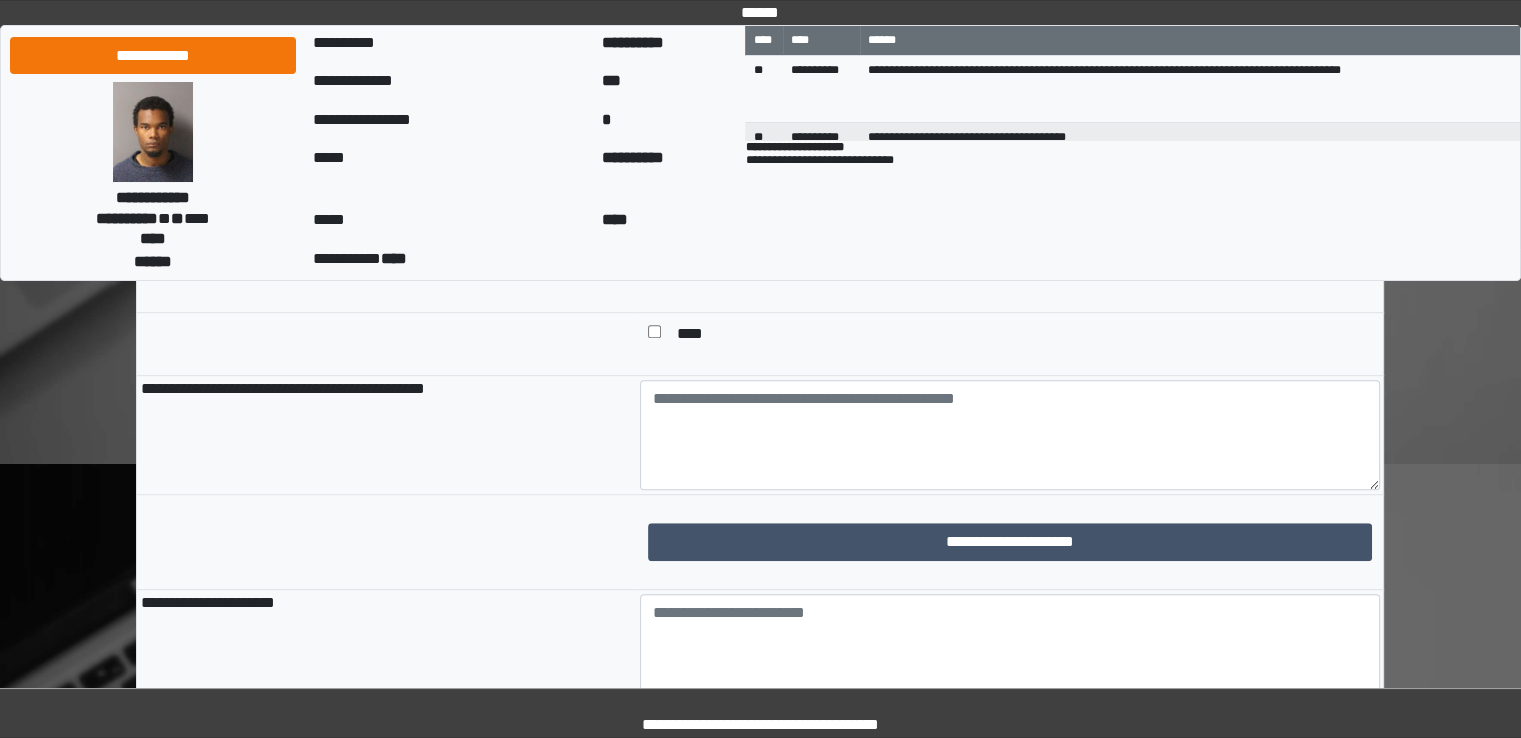 scroll, scrollTop: 1400, scrollLeft: 0, axis: vertical 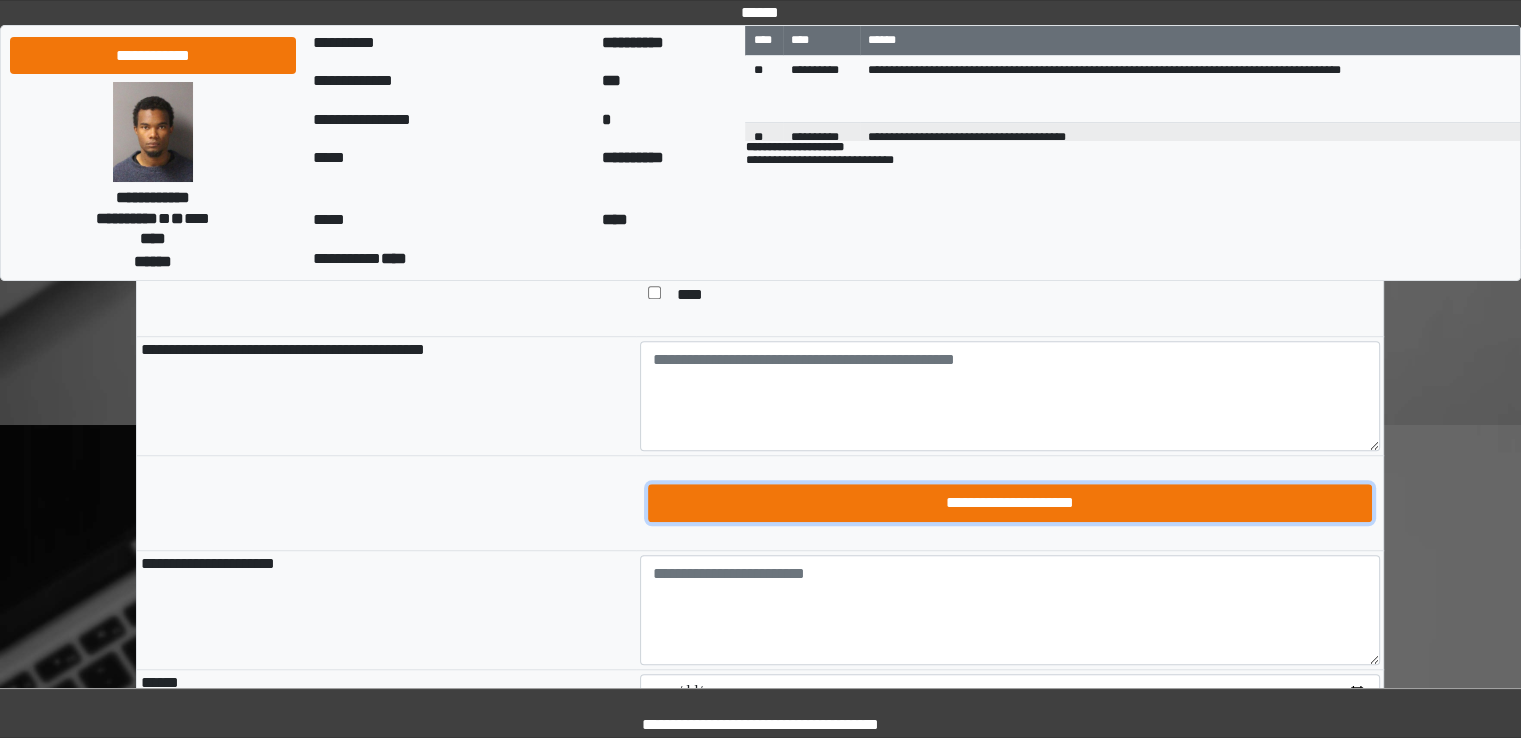 click on "**********" at bounding box center (1010, 503) 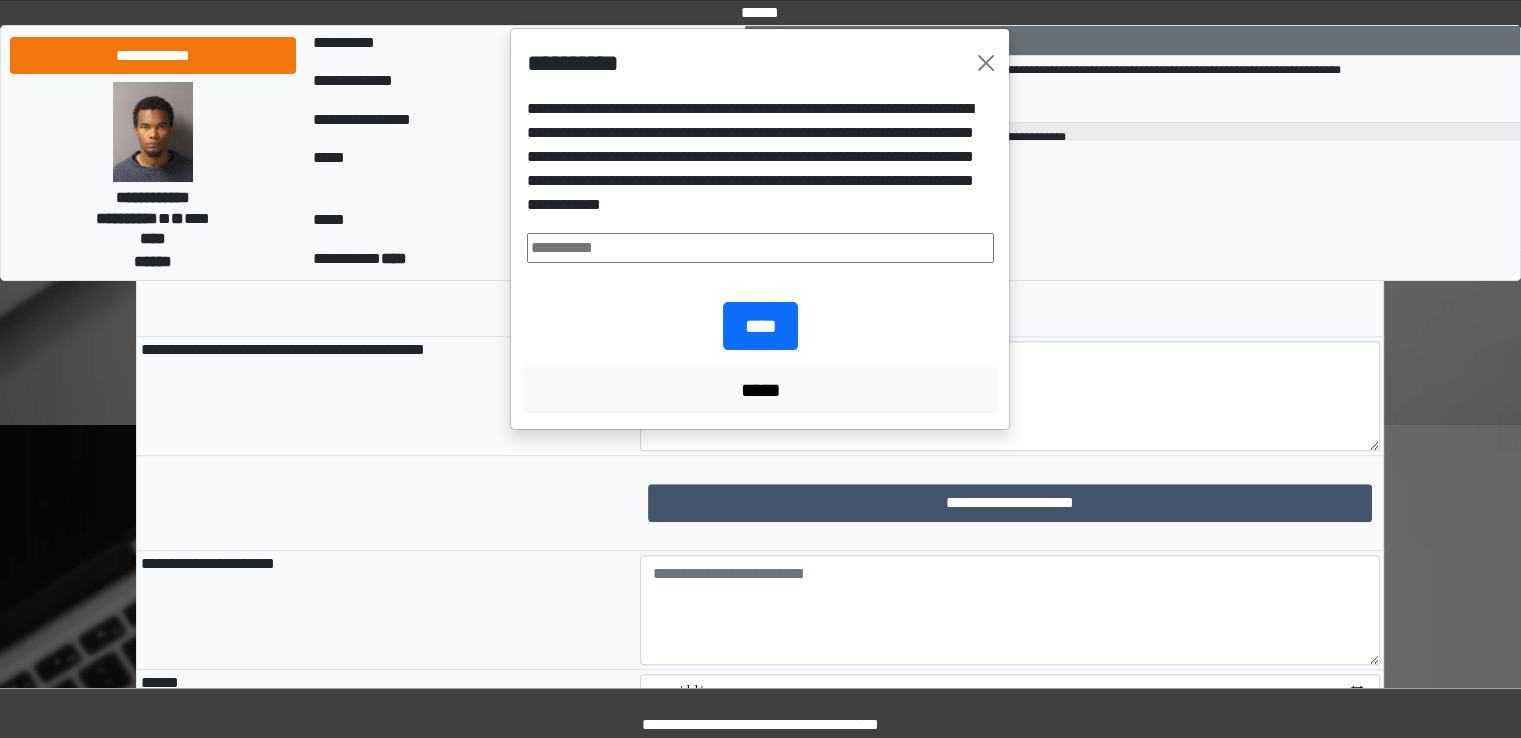 click at bounding box center (760, 248) 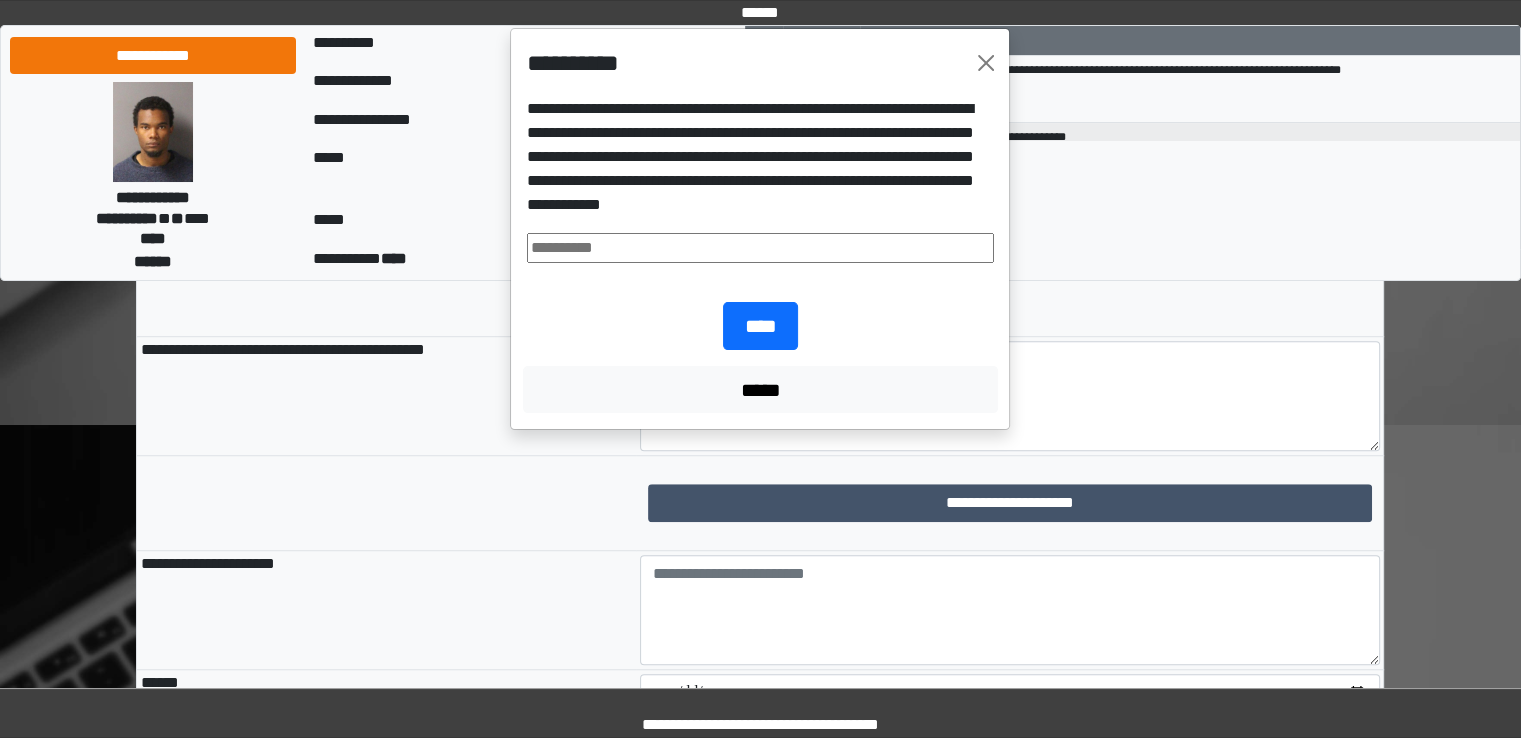 type on "**********" 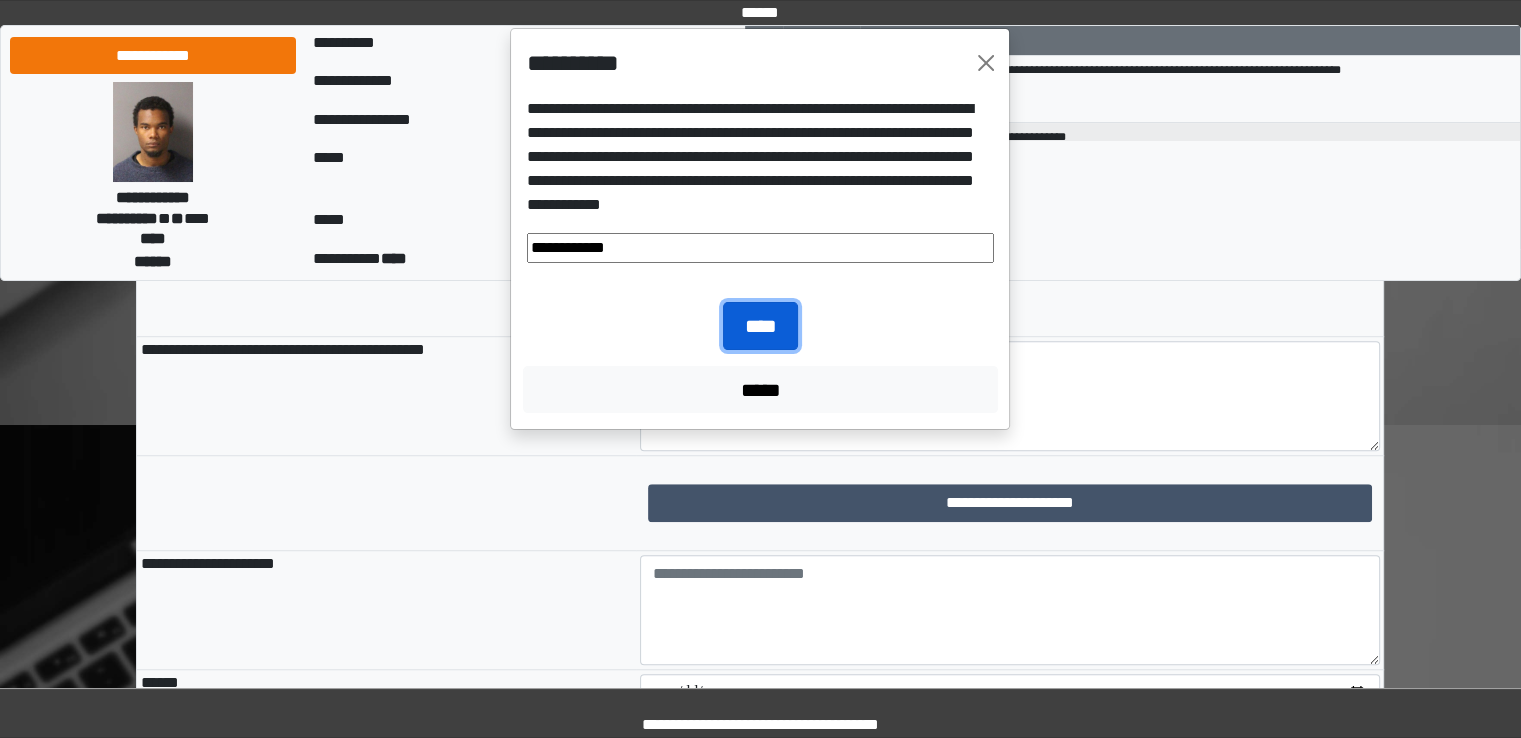 click on "****" at bounding box center (760, 326) 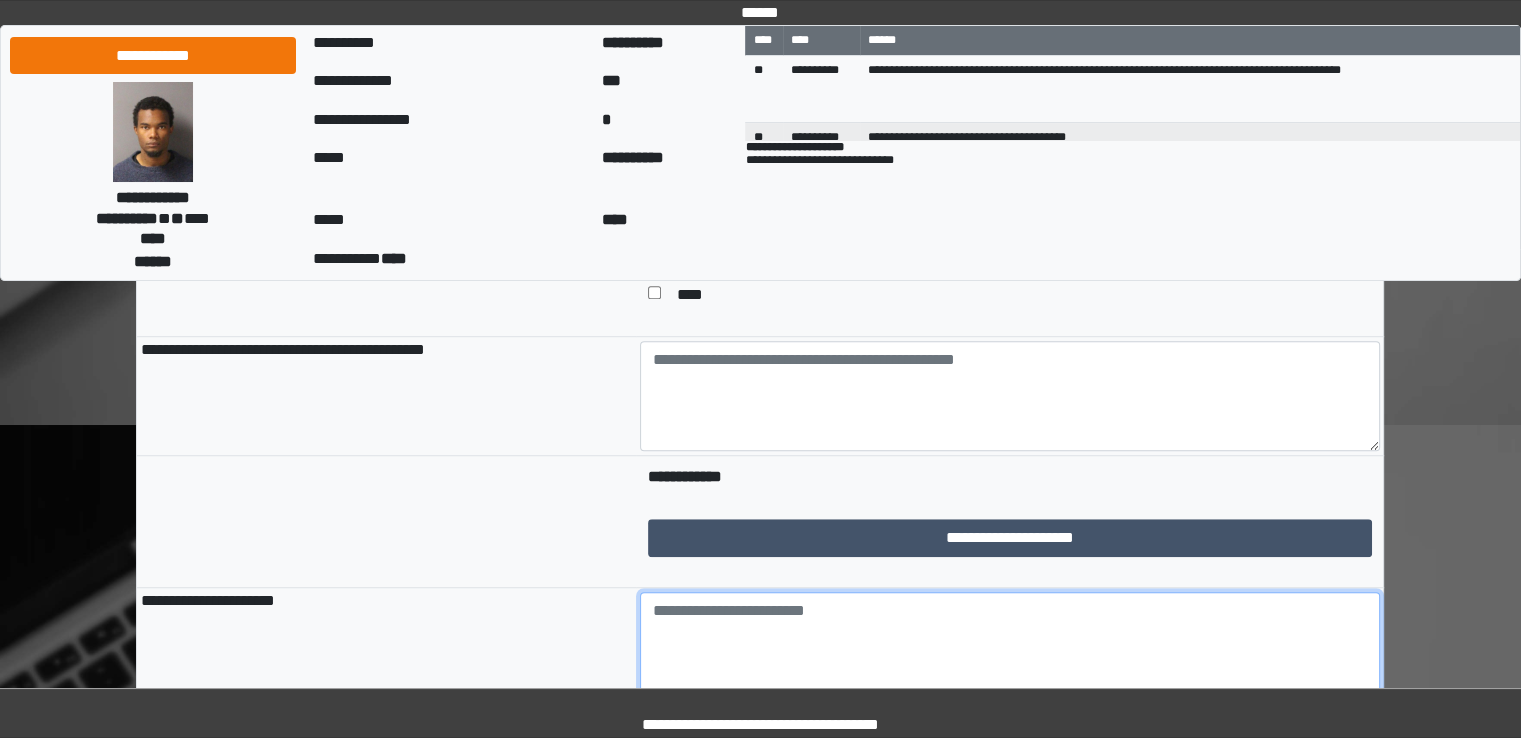 click at bounding box center [1010, 647] 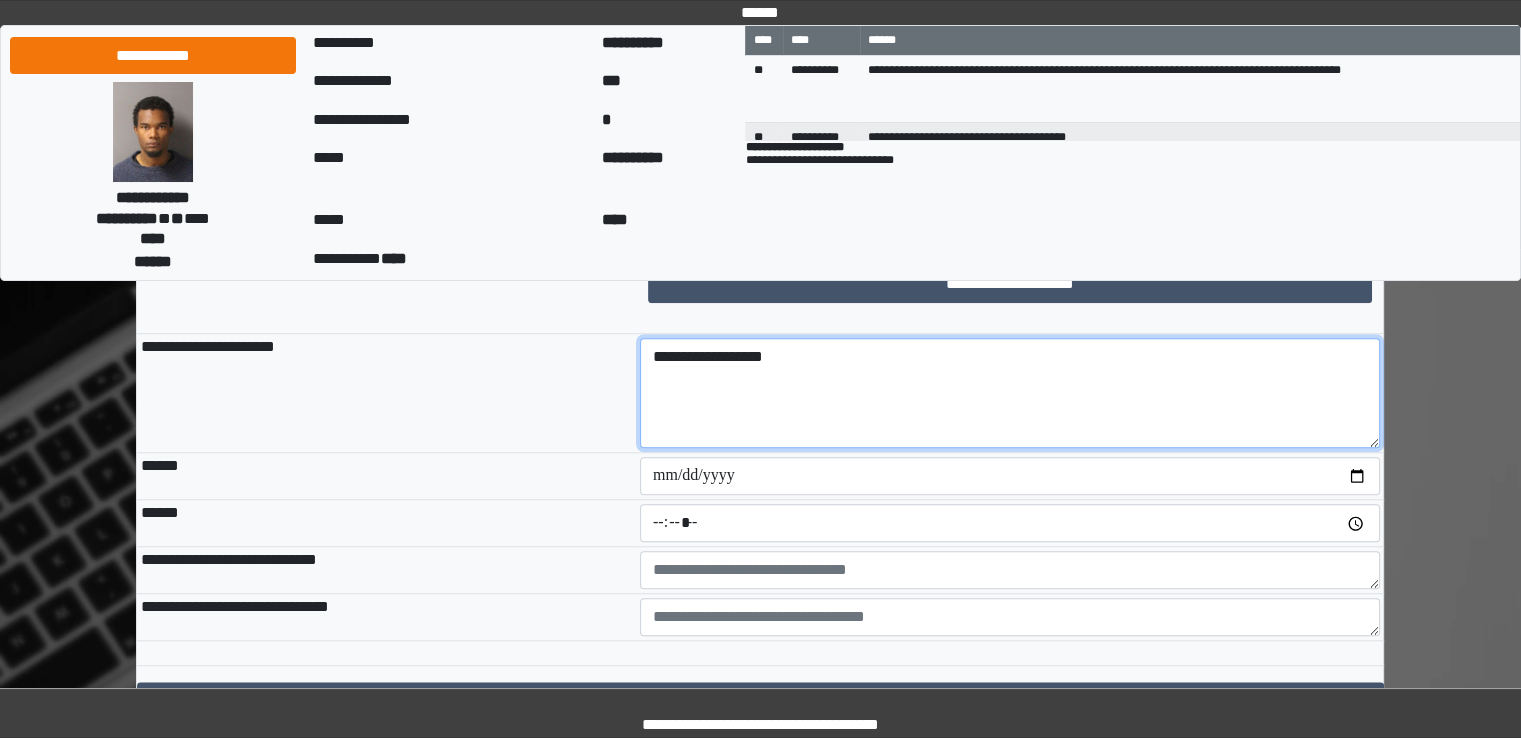 scroll, scrollTop: 1700, scrollLeft: 0, axis: vertical 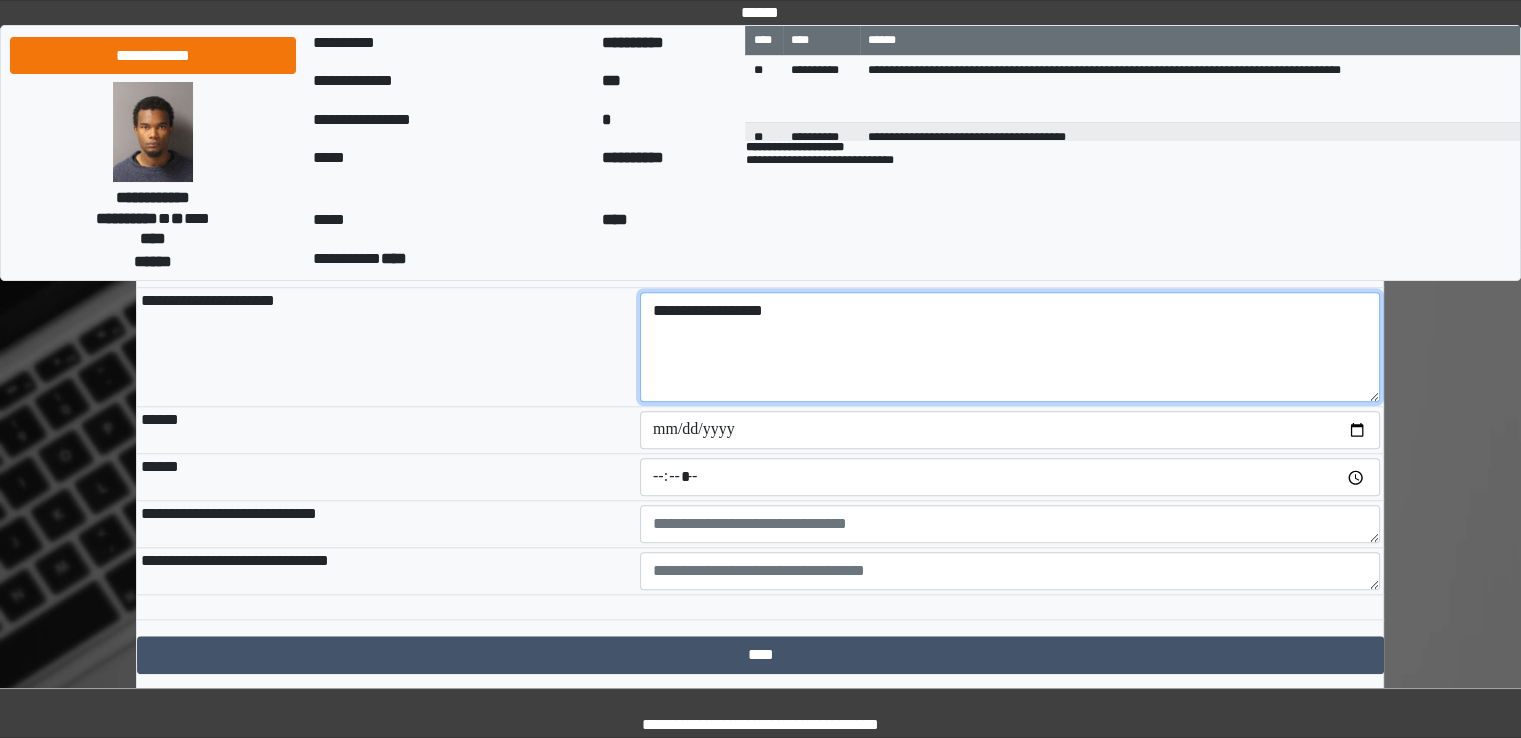 type on "**********" 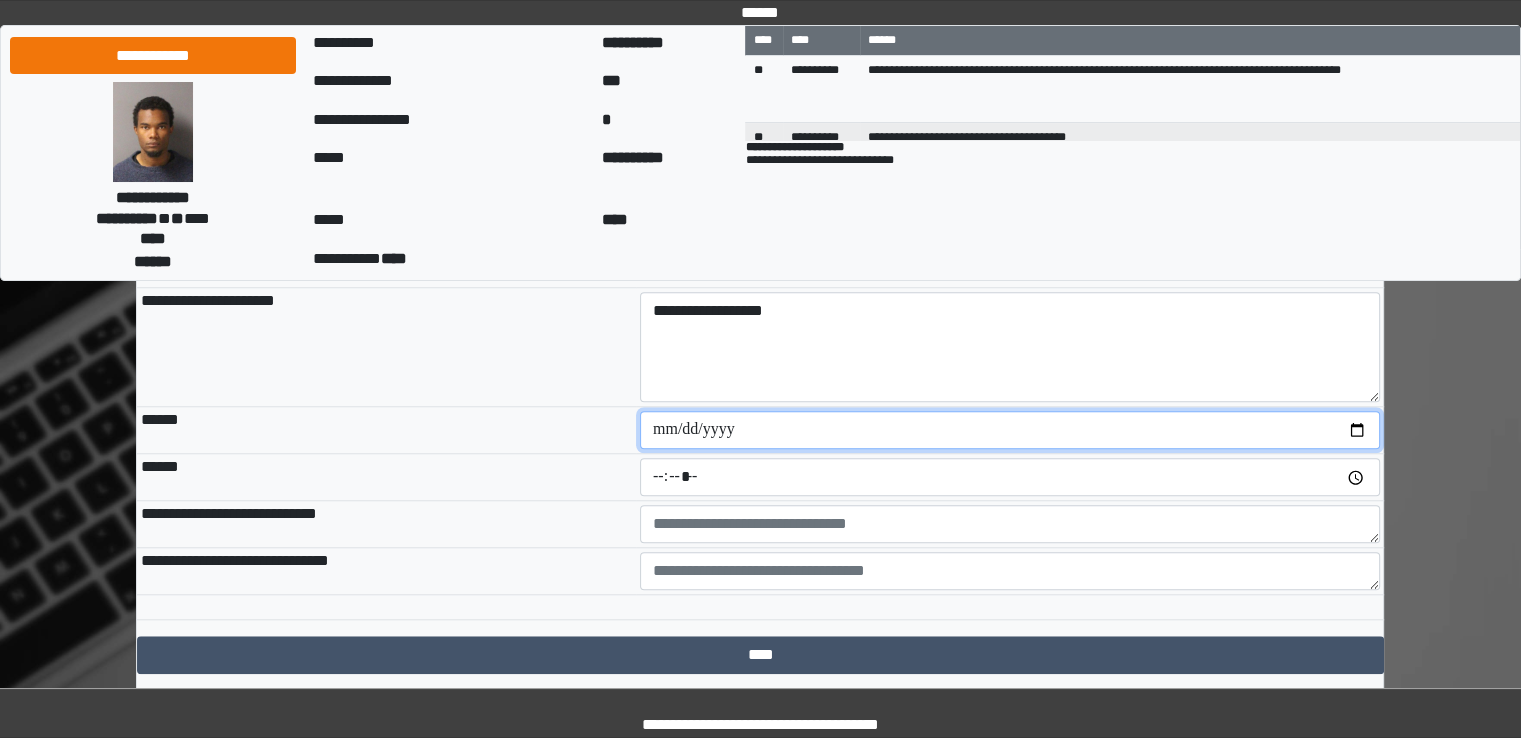 click at bounding box center [1010, 430] 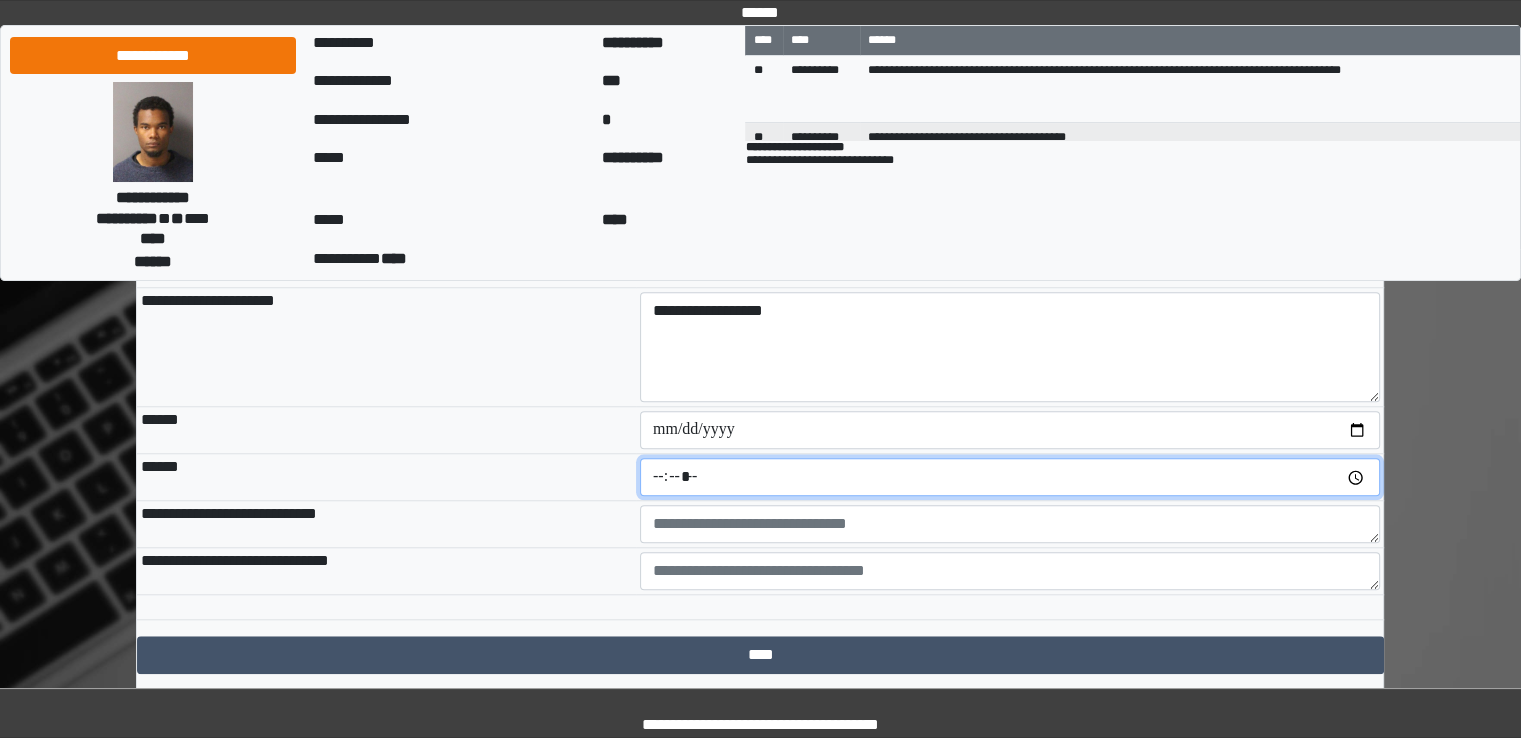 click at bounding box center [1010, 477] 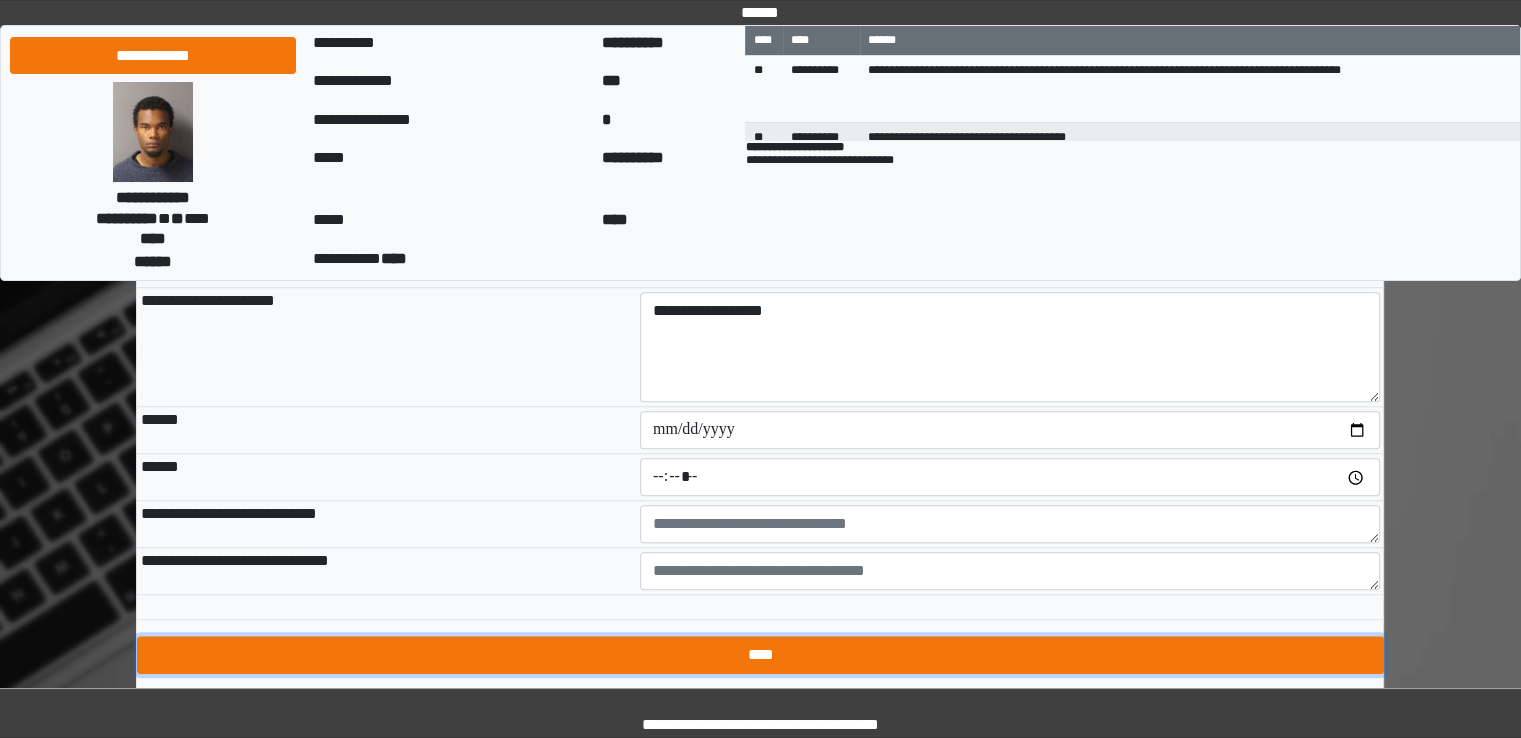 click on "****" at bounding box center (760, 655) 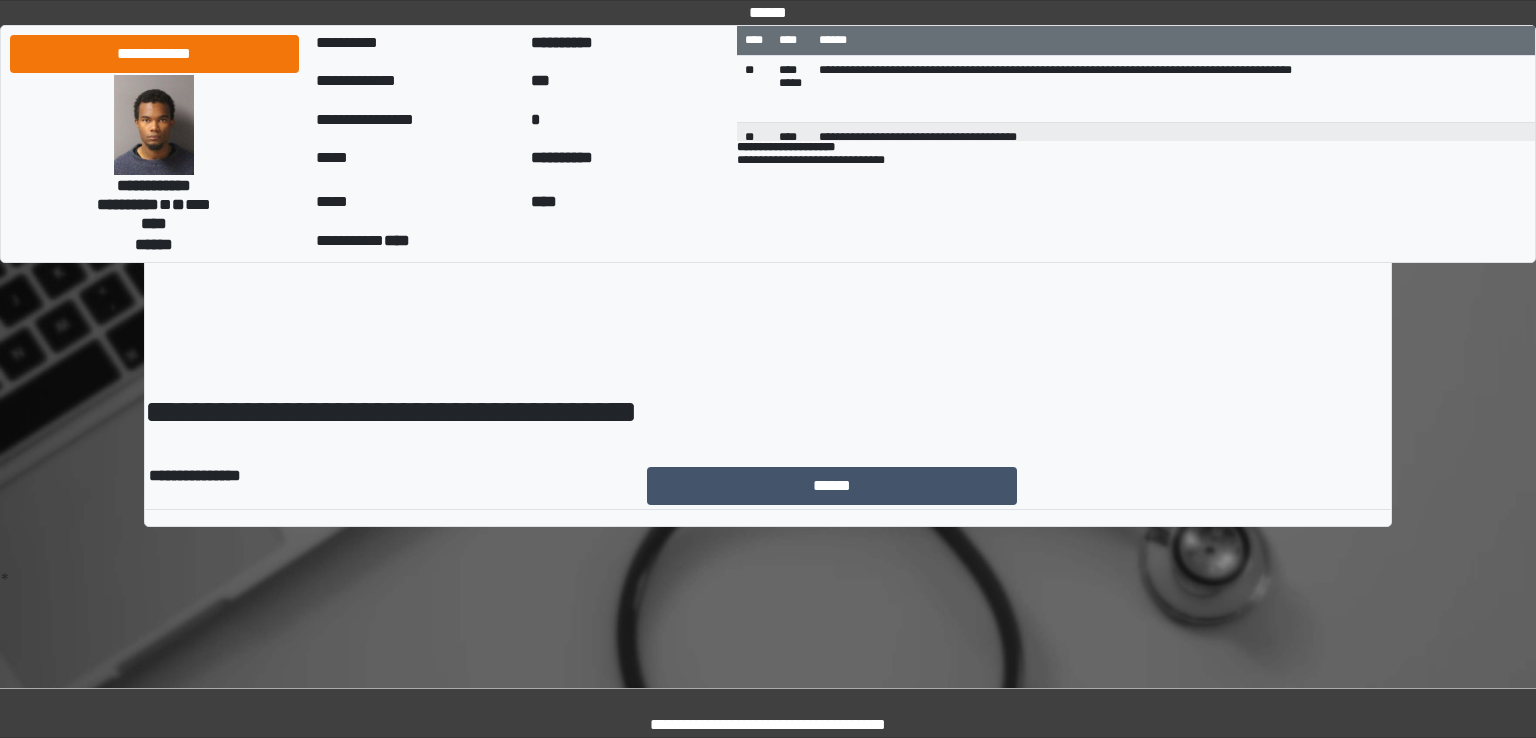 scroll, scrollTop: 0, scrollLeft: 0, axis: both 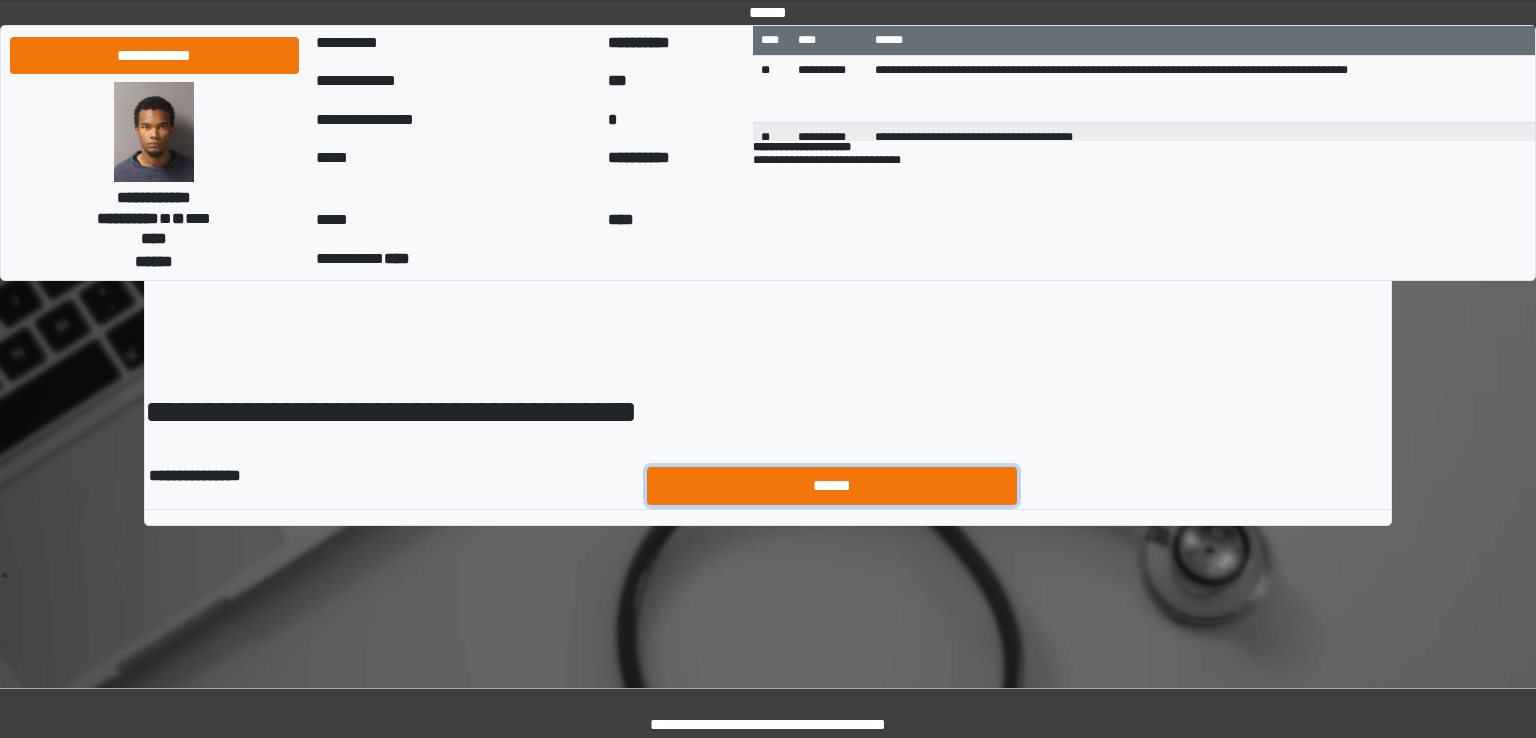 click on "******" at bounding box center [832, 486] 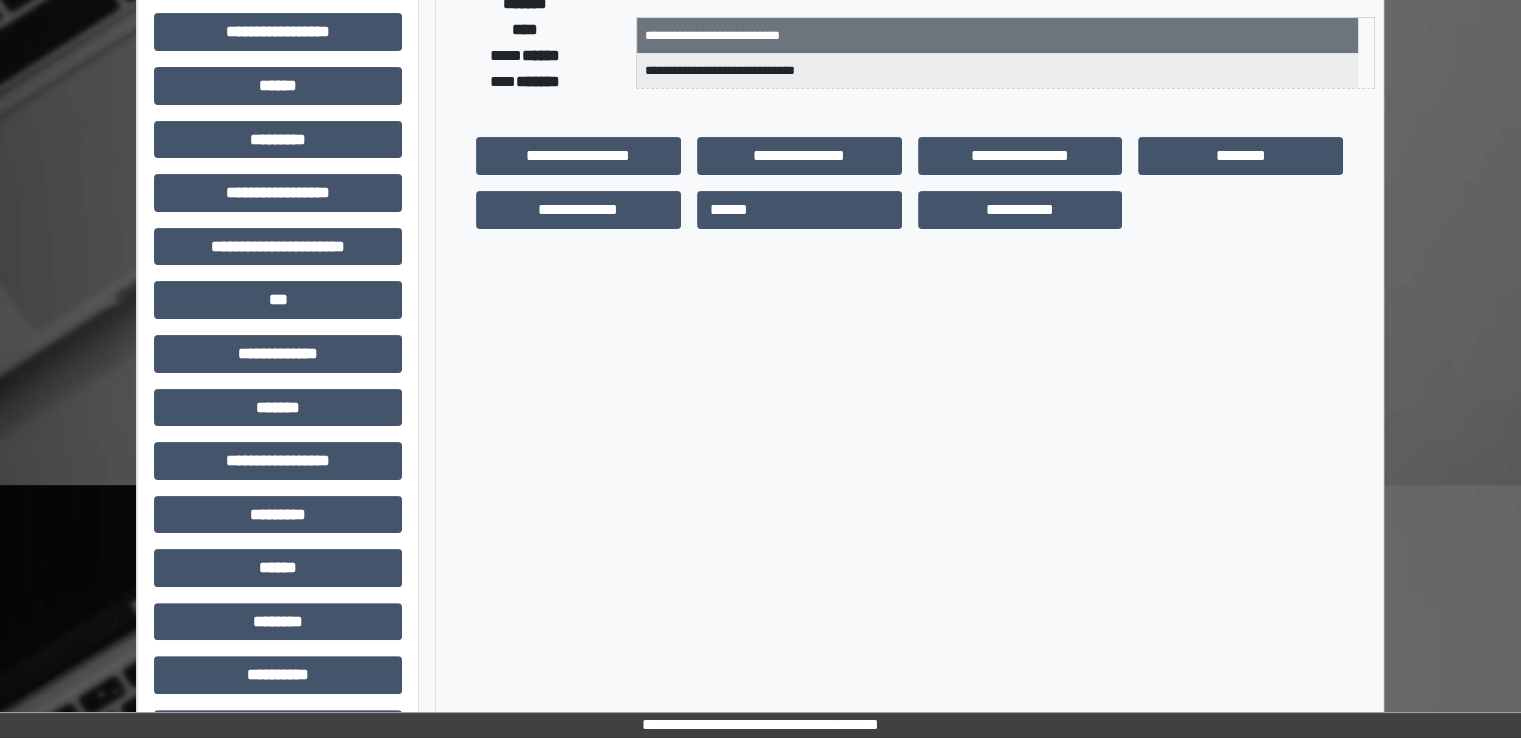 scroll, scrollTop: 428, scrollLeft: 0, axis: vertical 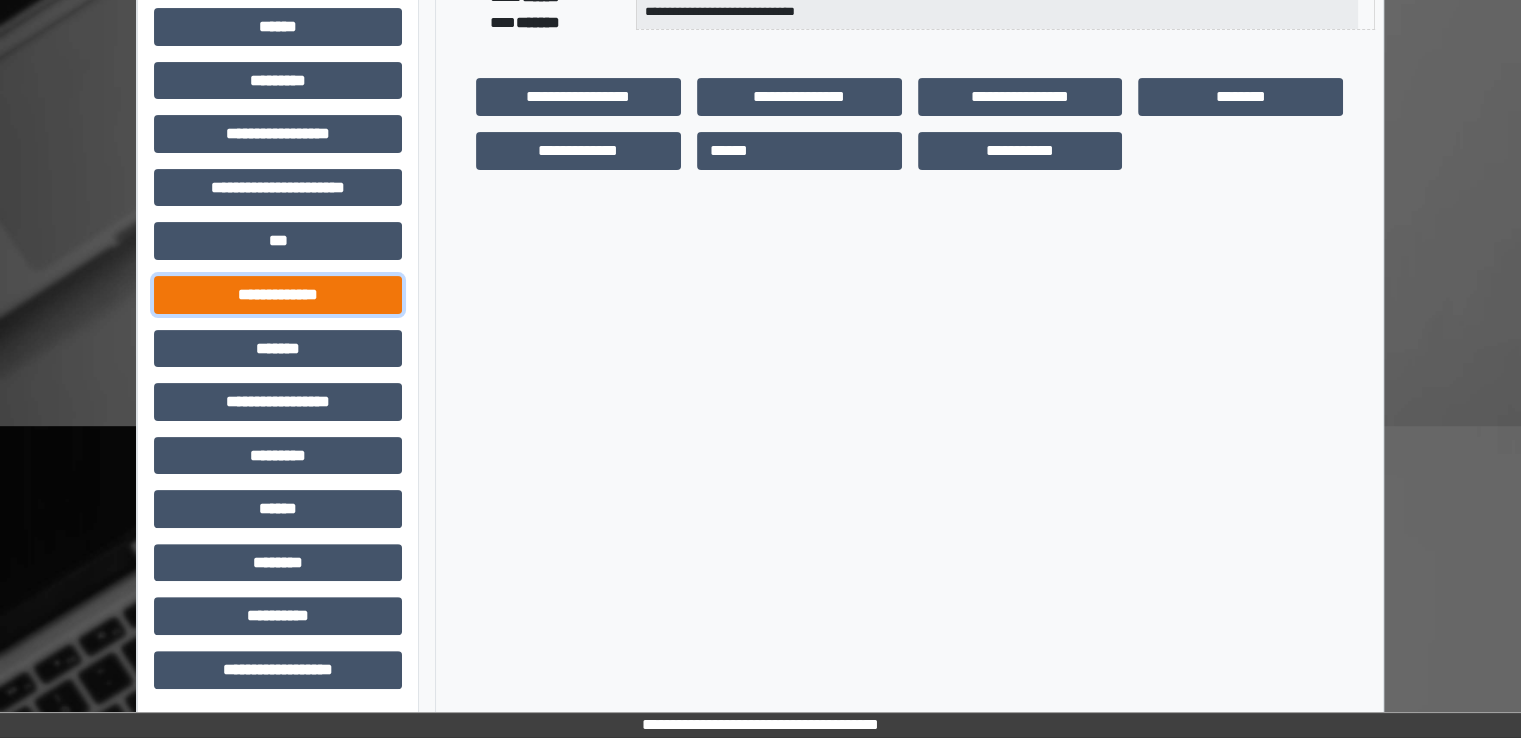 click on "**********" at bounding box center [278, 295] 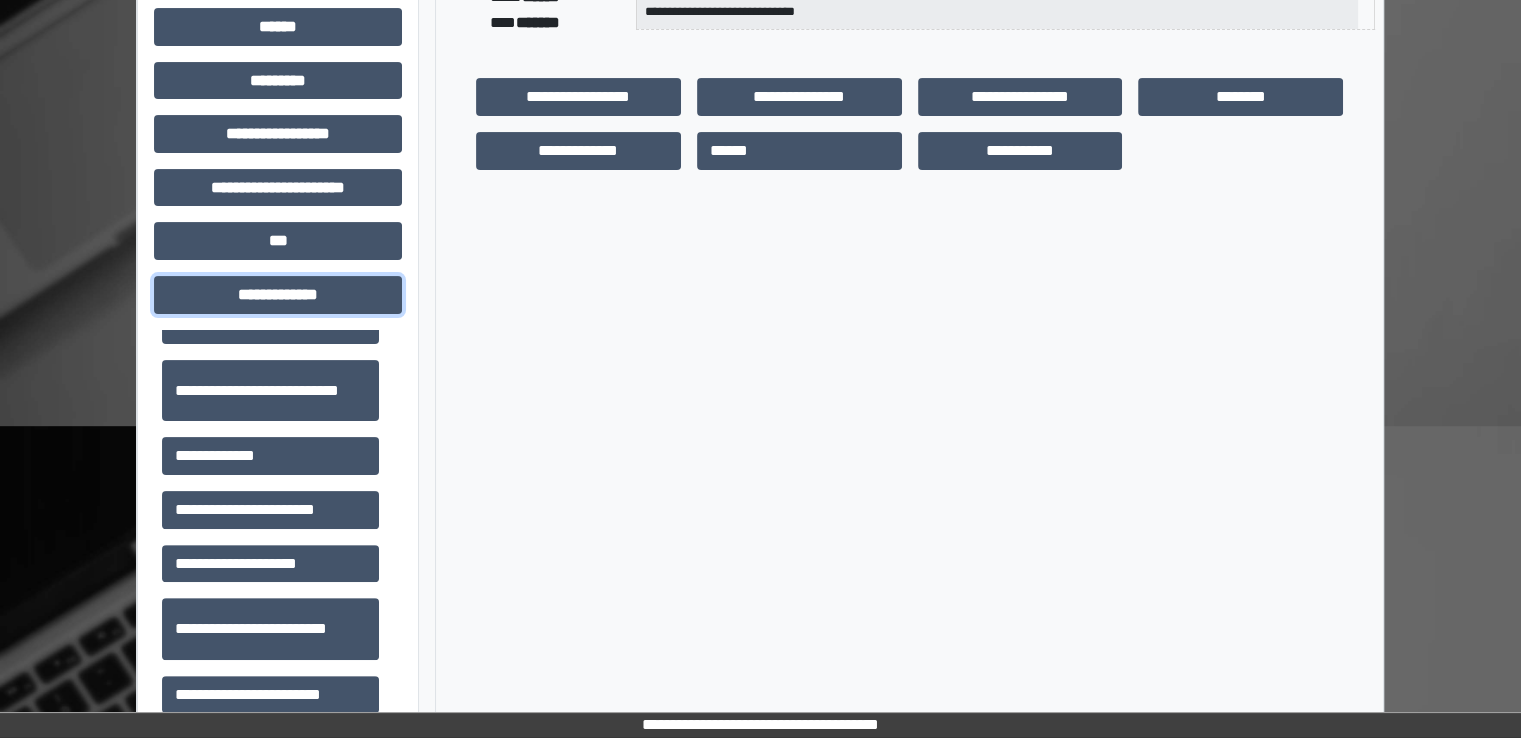 scroll, scrollTop: 500, scrollLeft: 0, axis: vertical 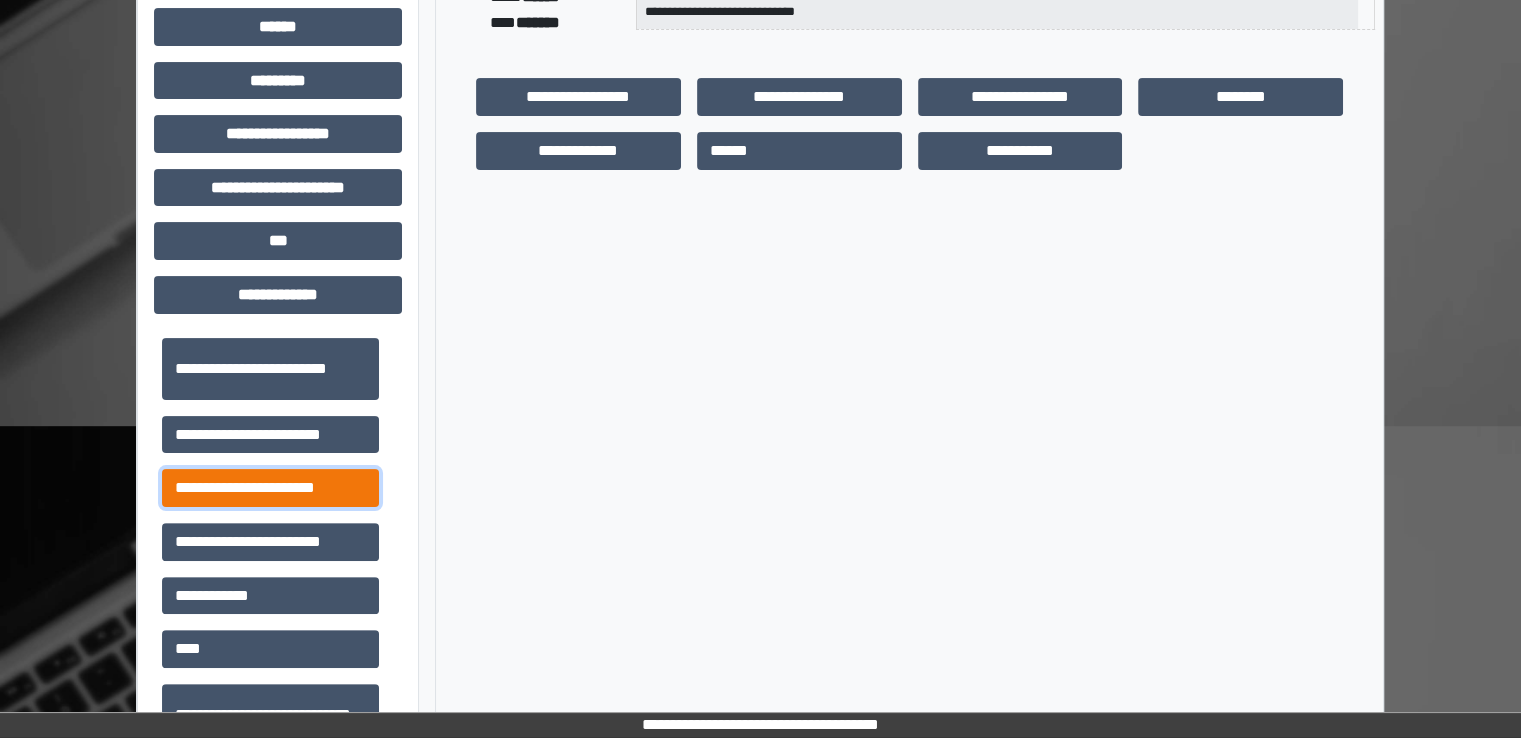 click on "**********" at bounding box center (270, 488) 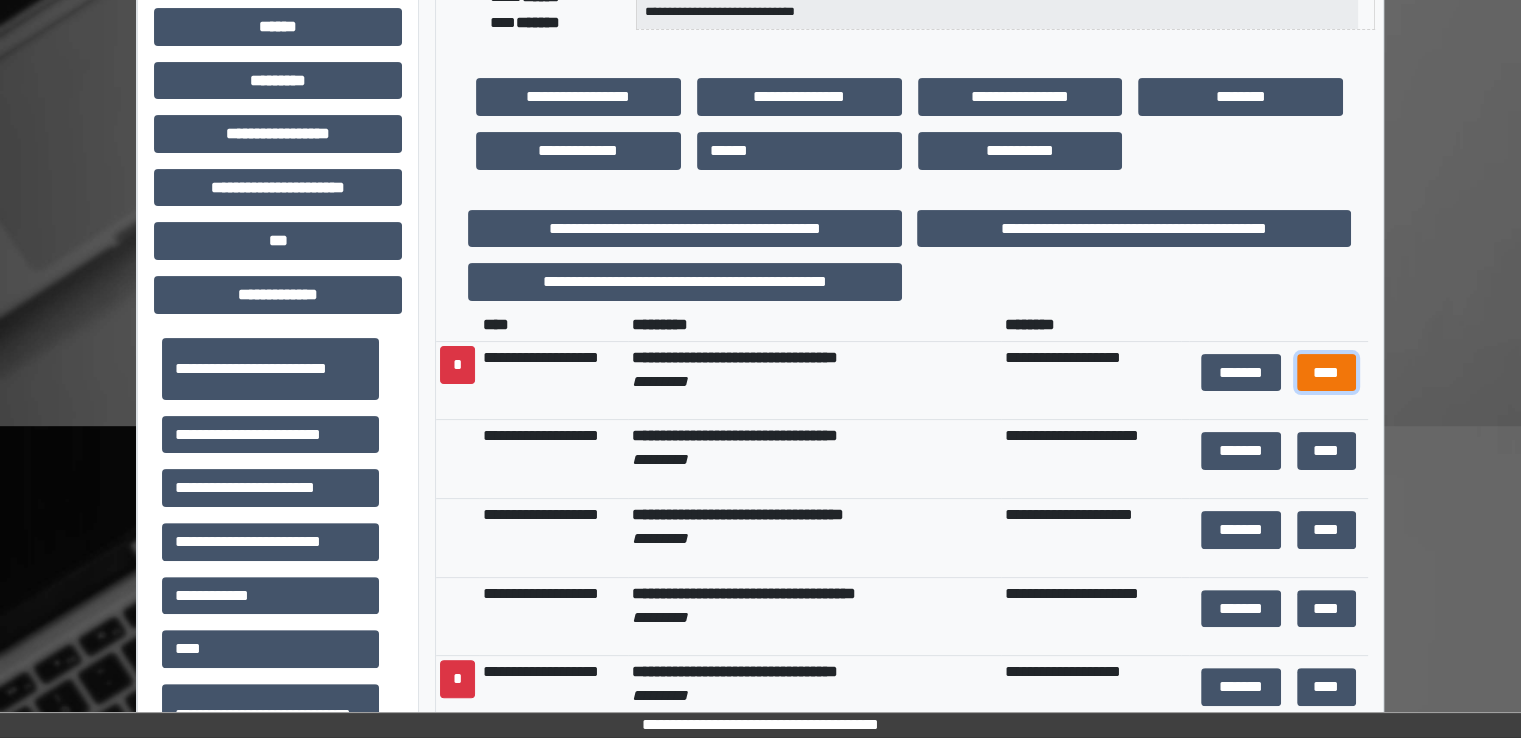 click on "****" at bounding box center [1326, 373] 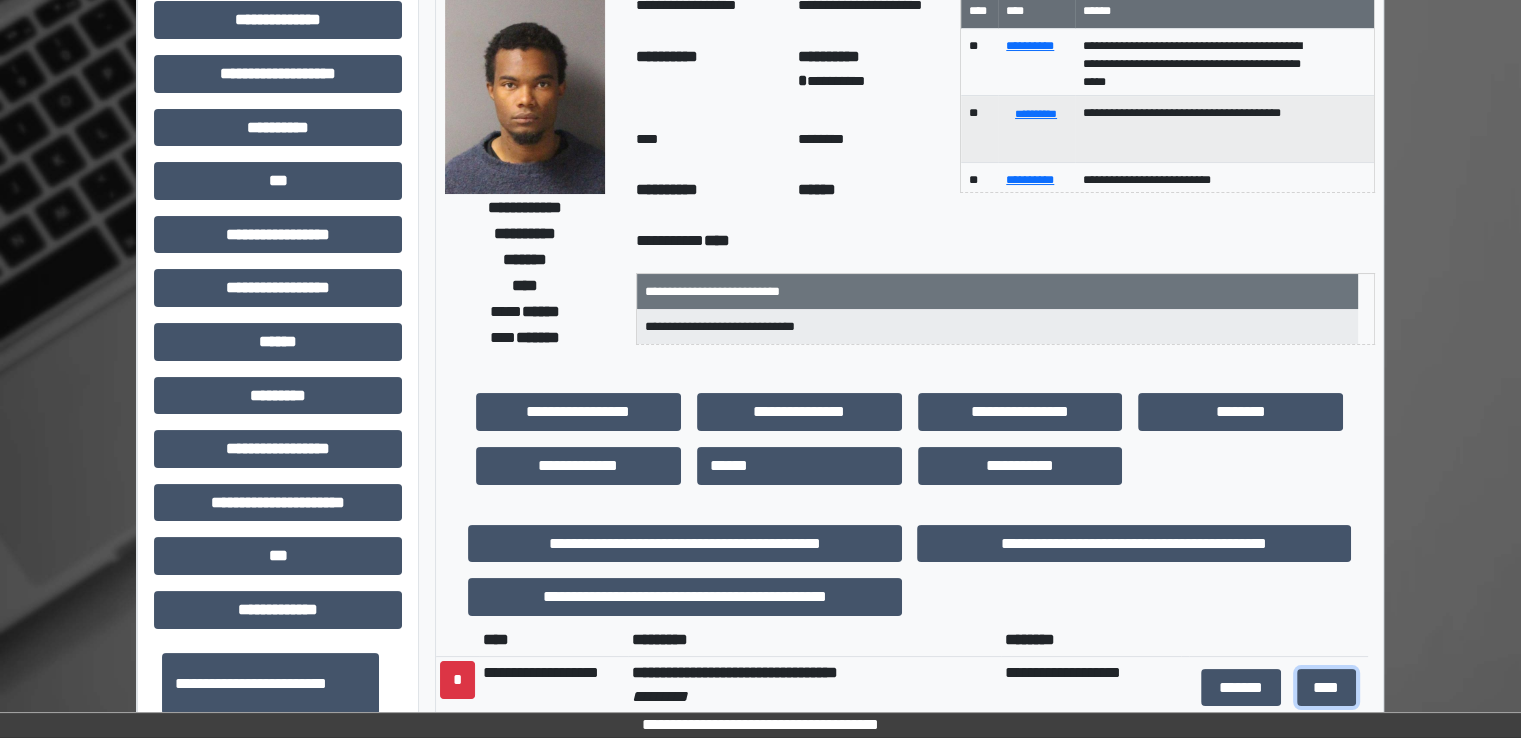 scroll, scrollTop: 0, scrollLeft: 0, axis: both 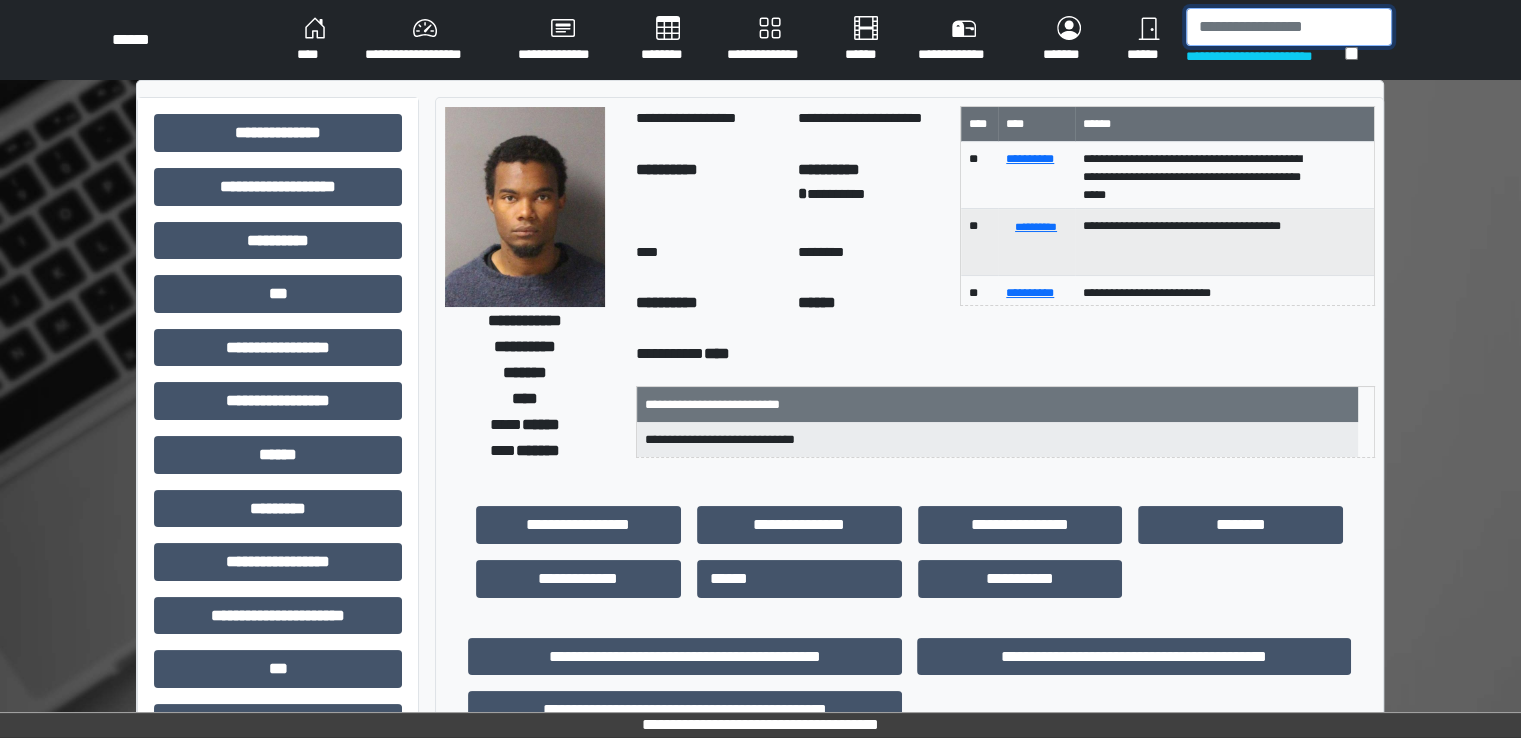 click at bounding box center (1289, 27) 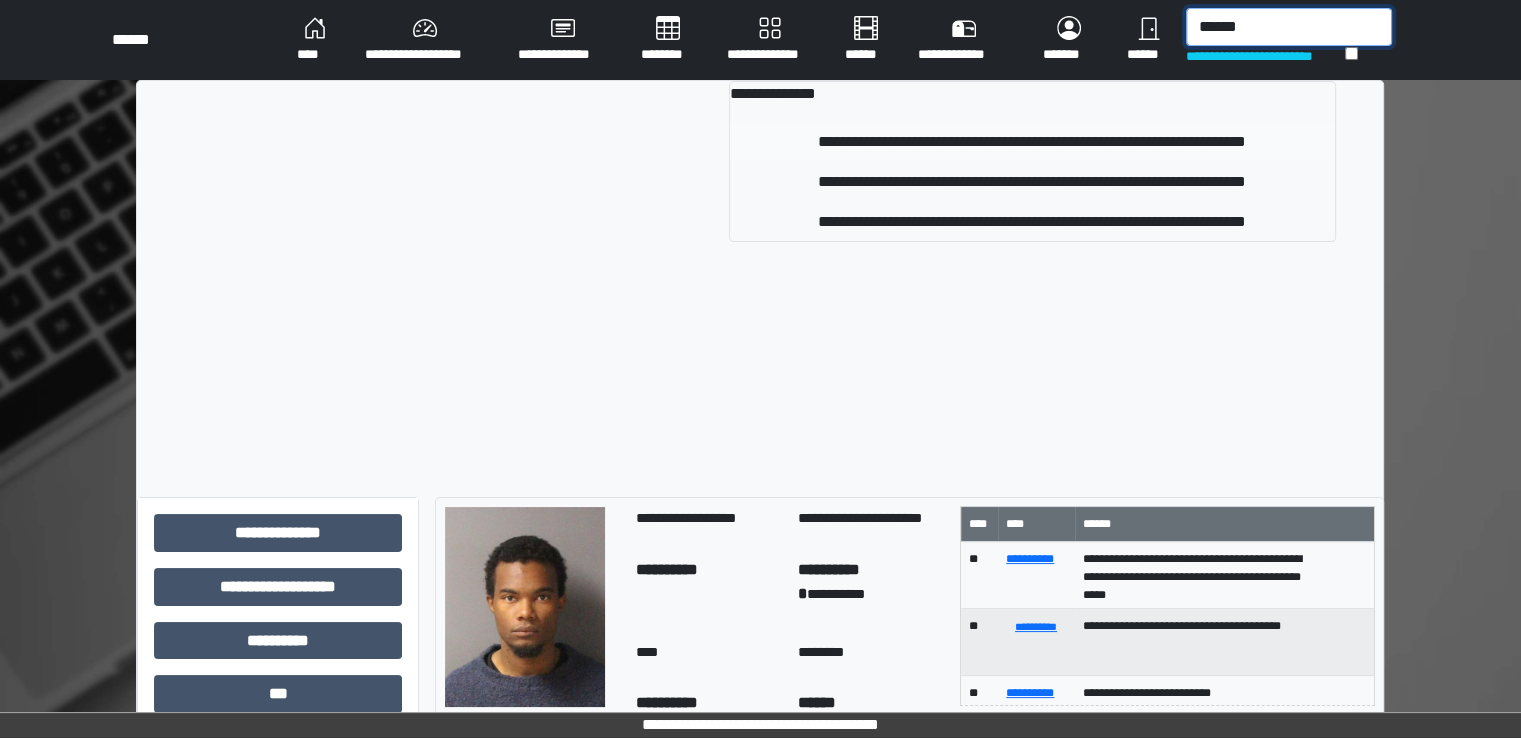 type on "******" 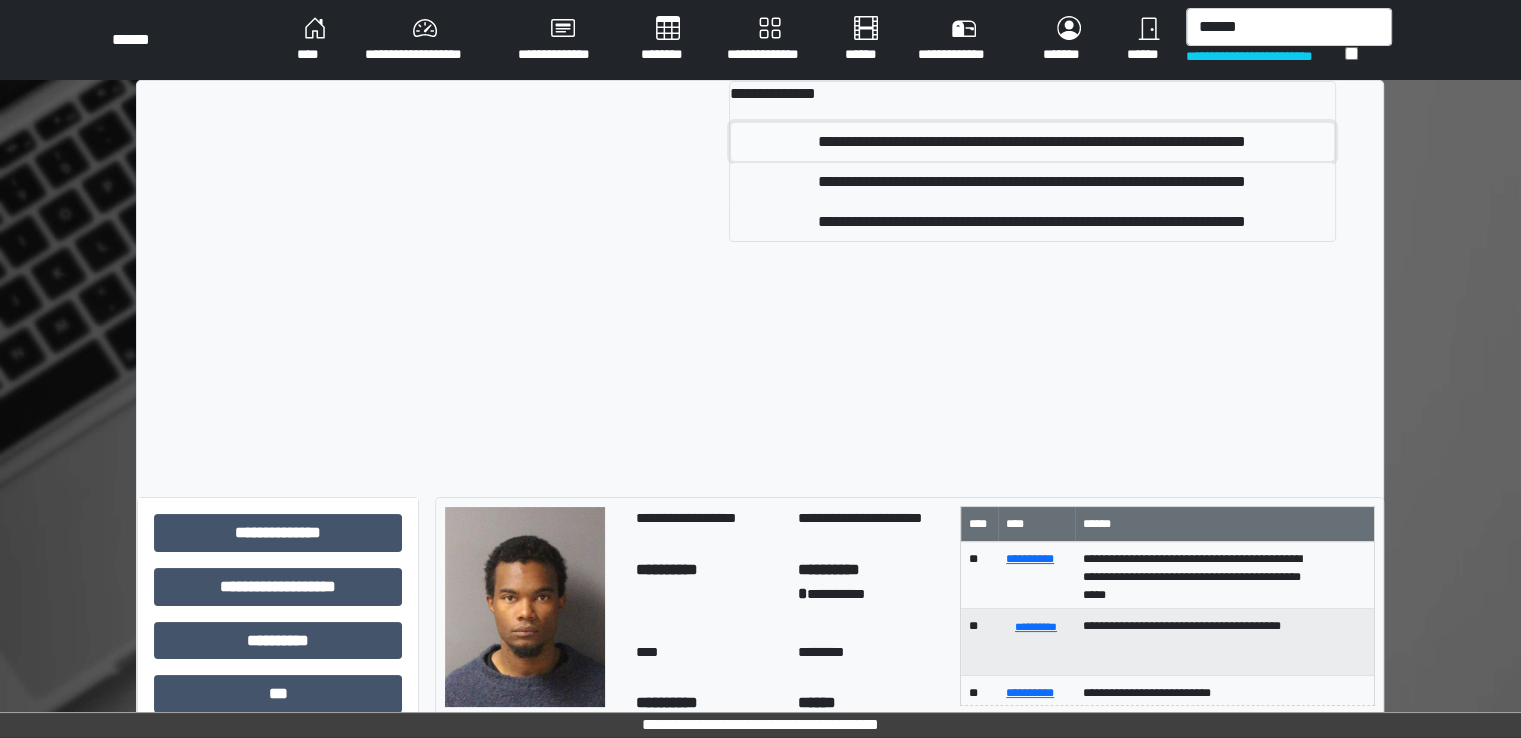 click on "**********" at bounding box center (1032, 142) 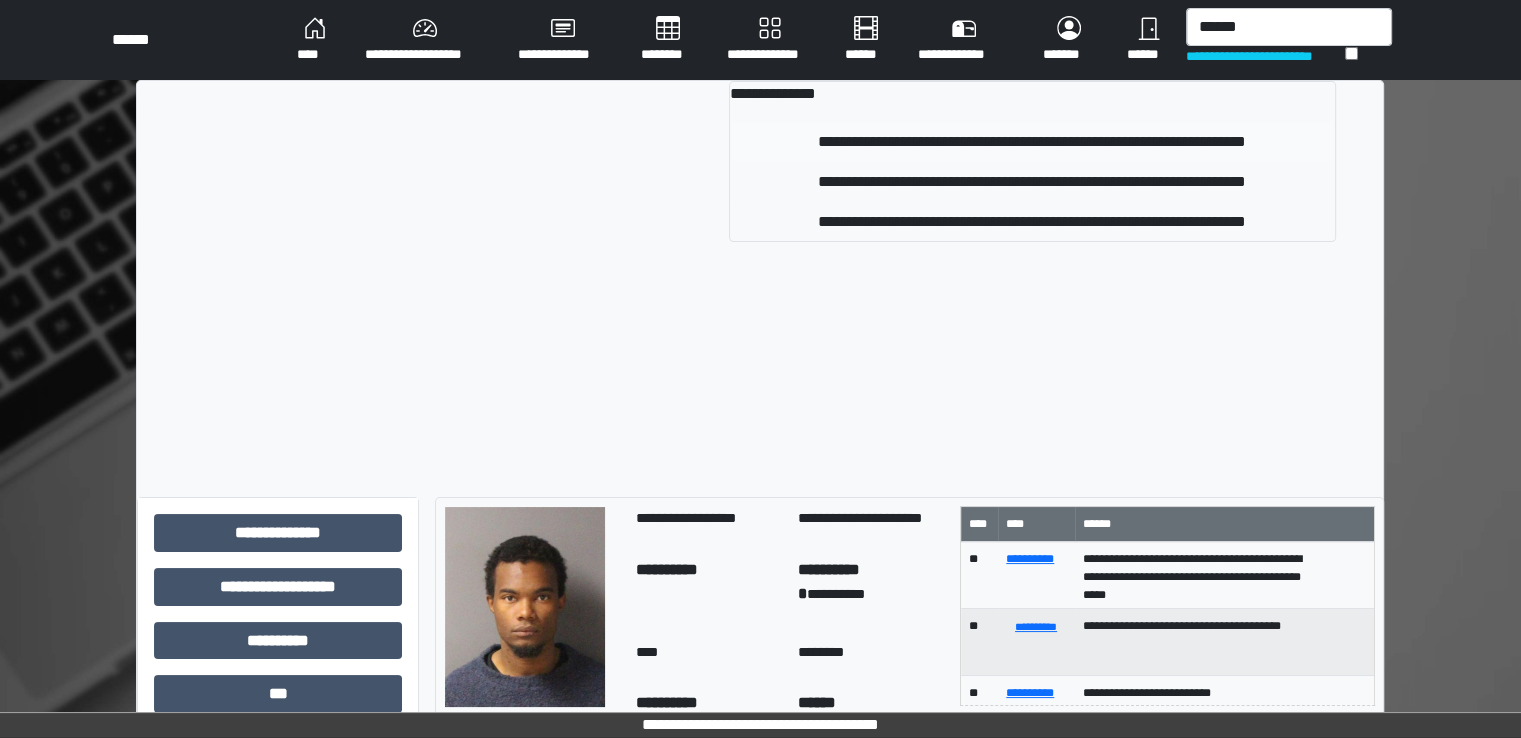 type 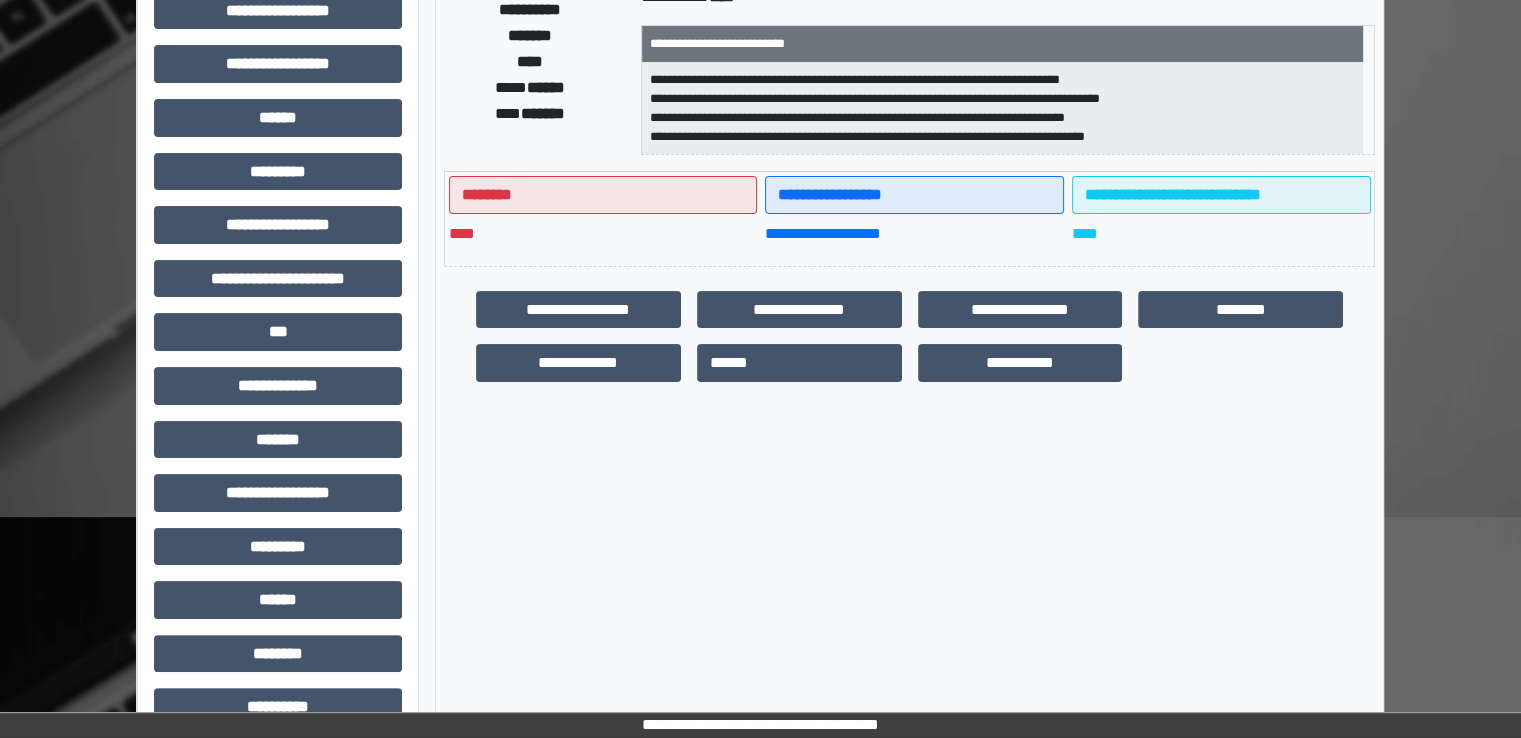scroll, scrollTop: 428, scrollLeft: 0, axis: vertical 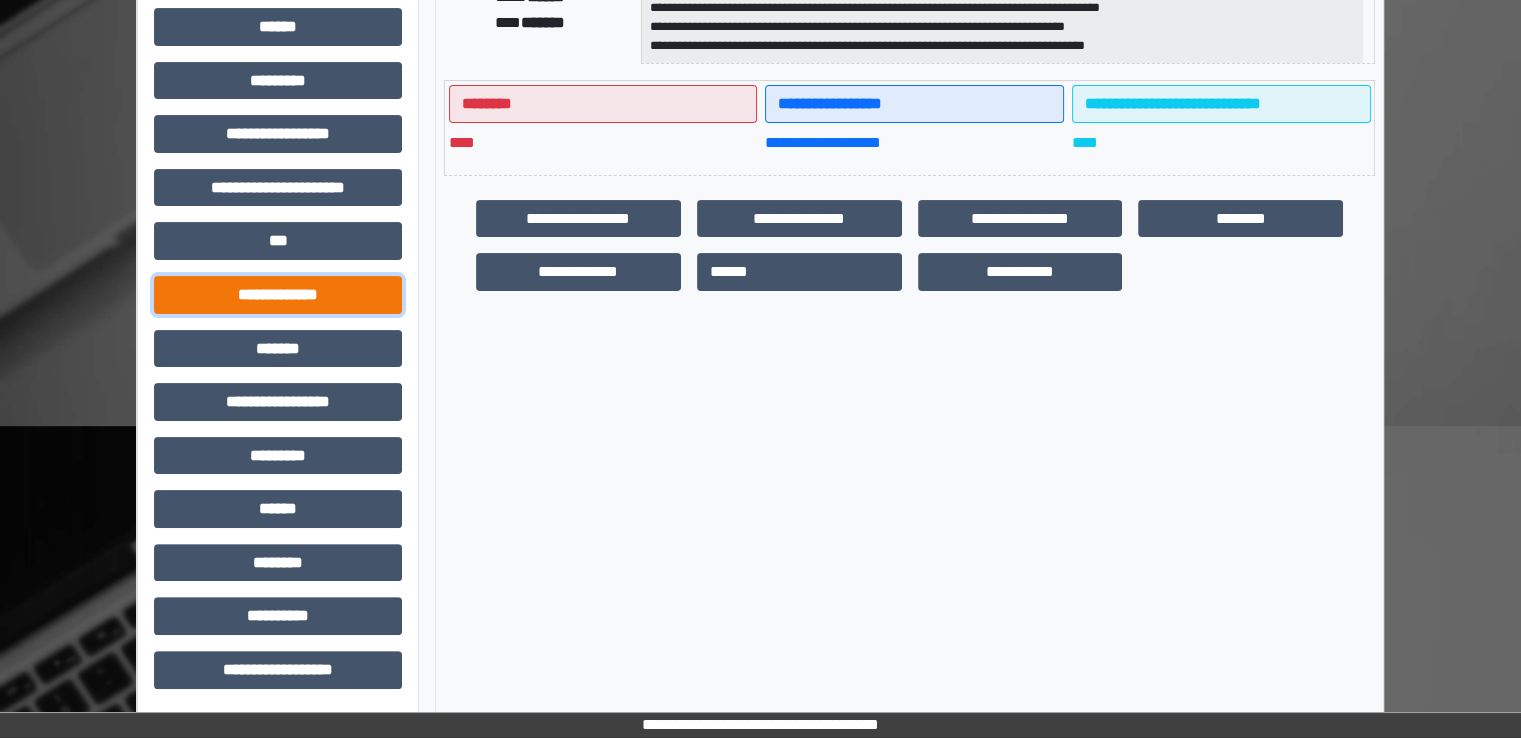 click on "**********" at bounding box center [278, 295] 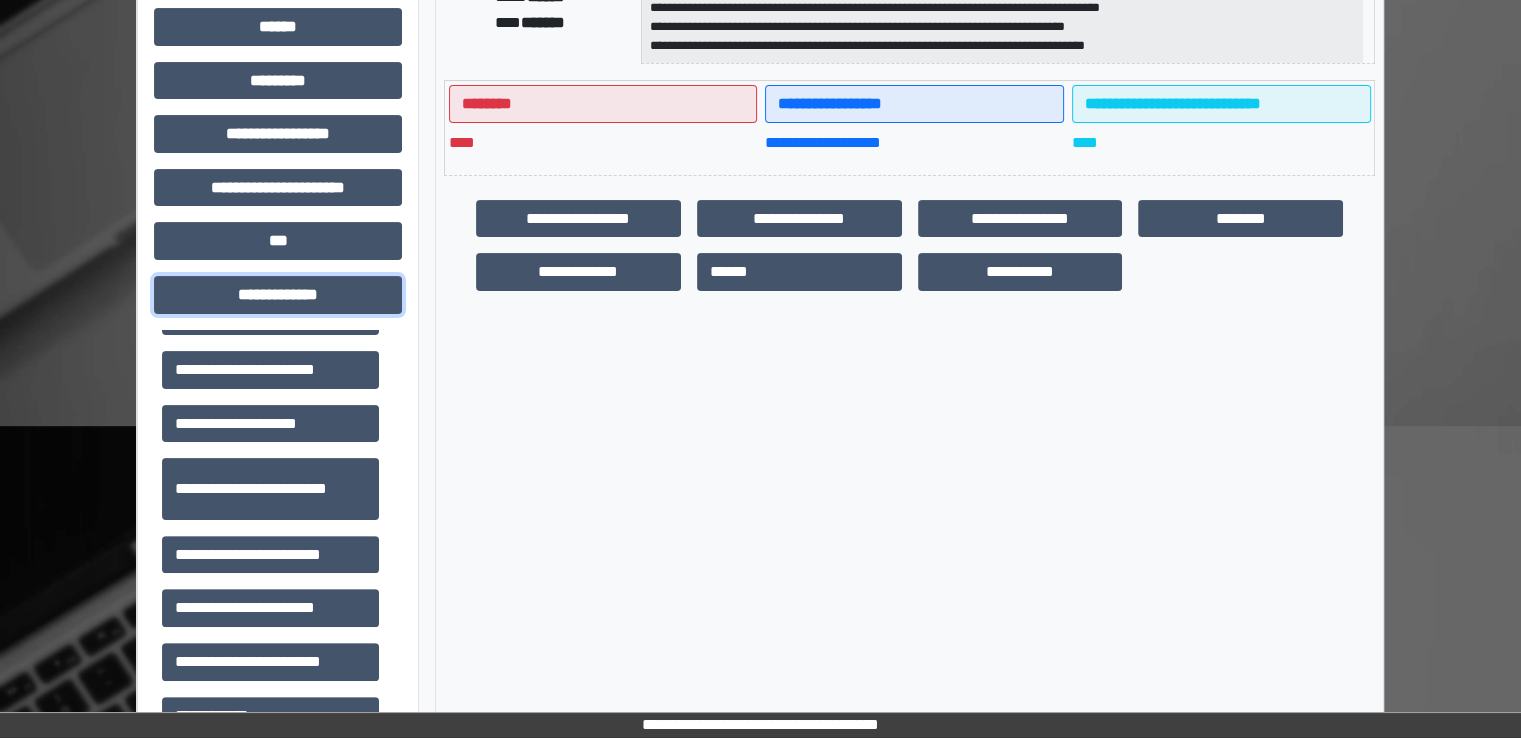 scroll, scrollTop: 600, scrollLeft: 0, axis: vertical 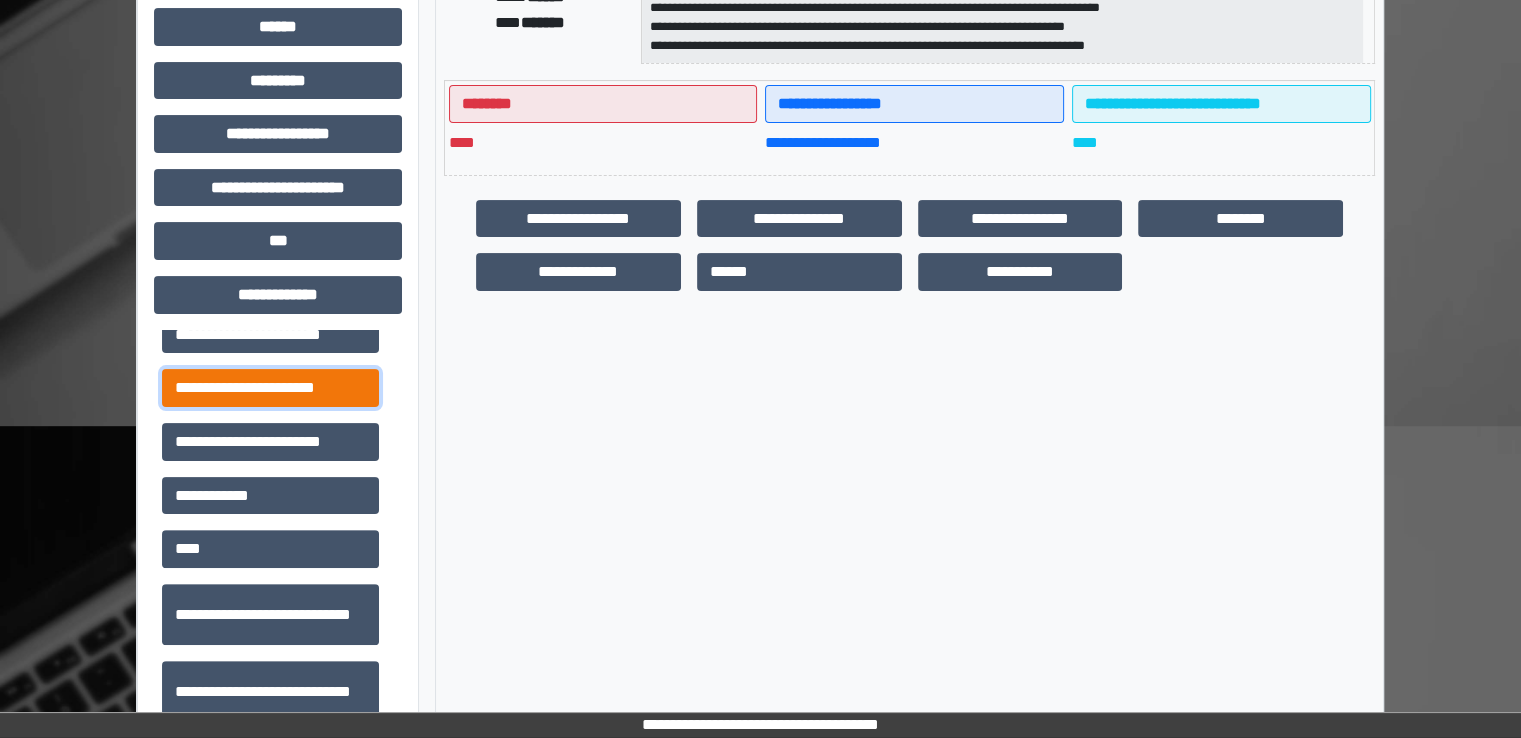 click on "**********" at bounding box center (270, 388) 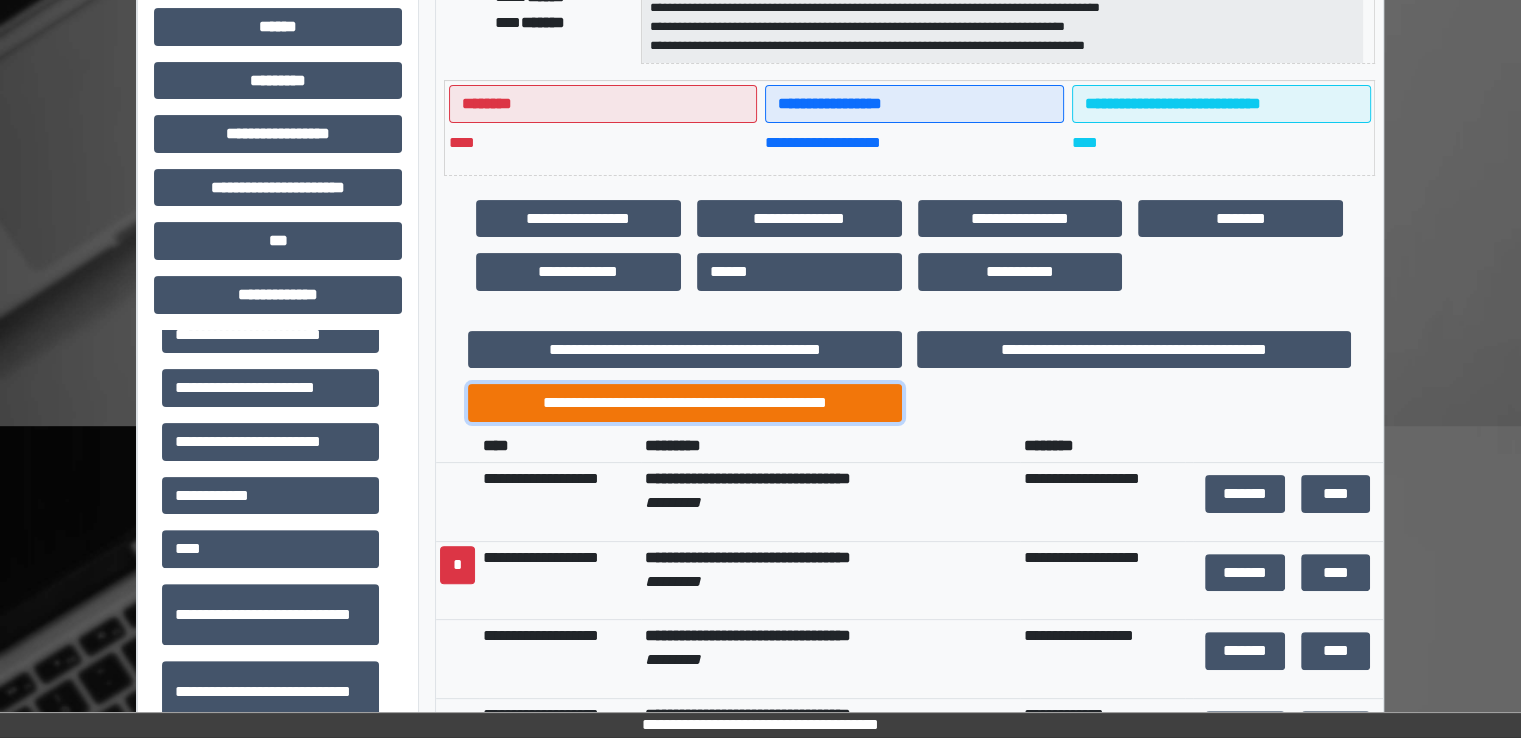 click on "**********" at bounding box center [685, 403] 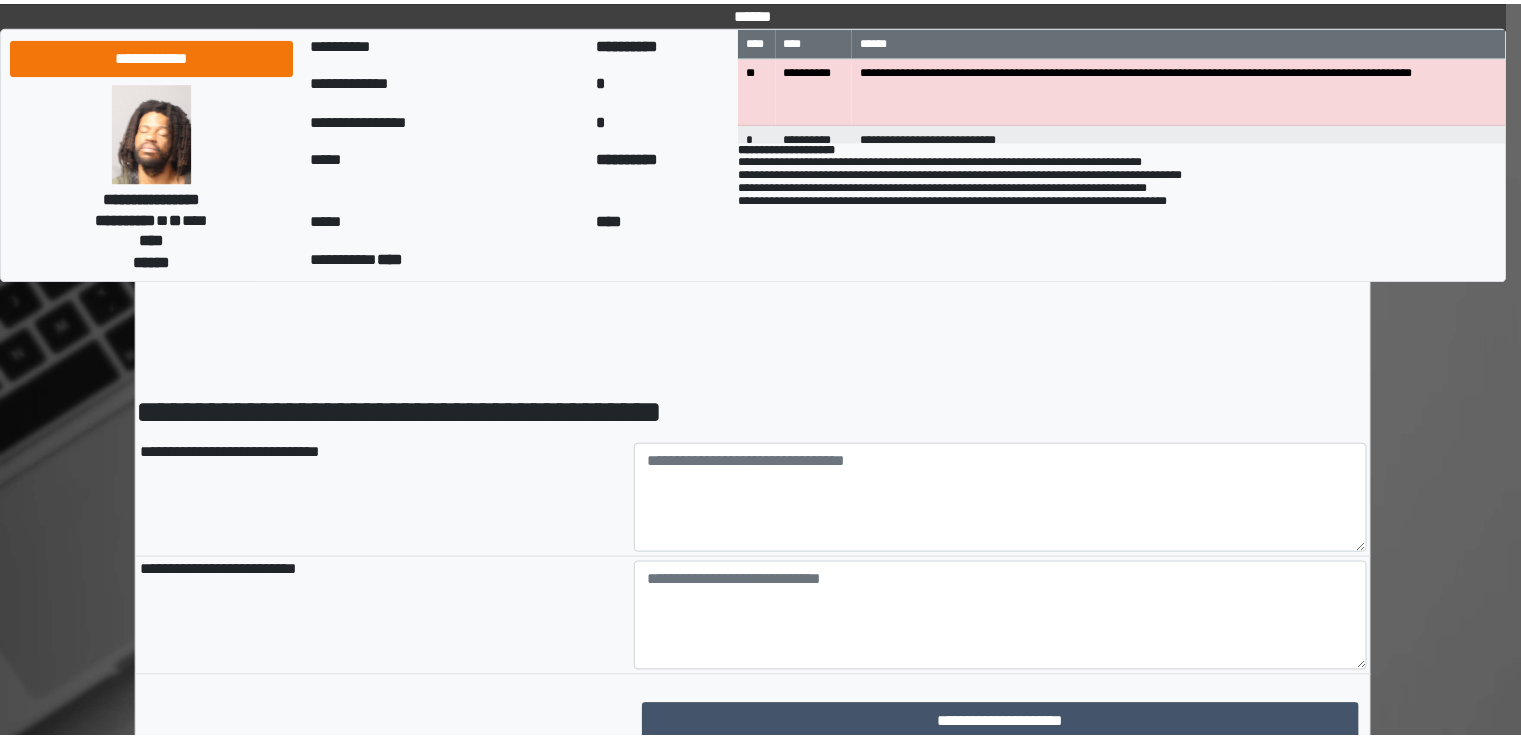 scroll, scrollTop: 0, scrollLeft: 0, axis: both 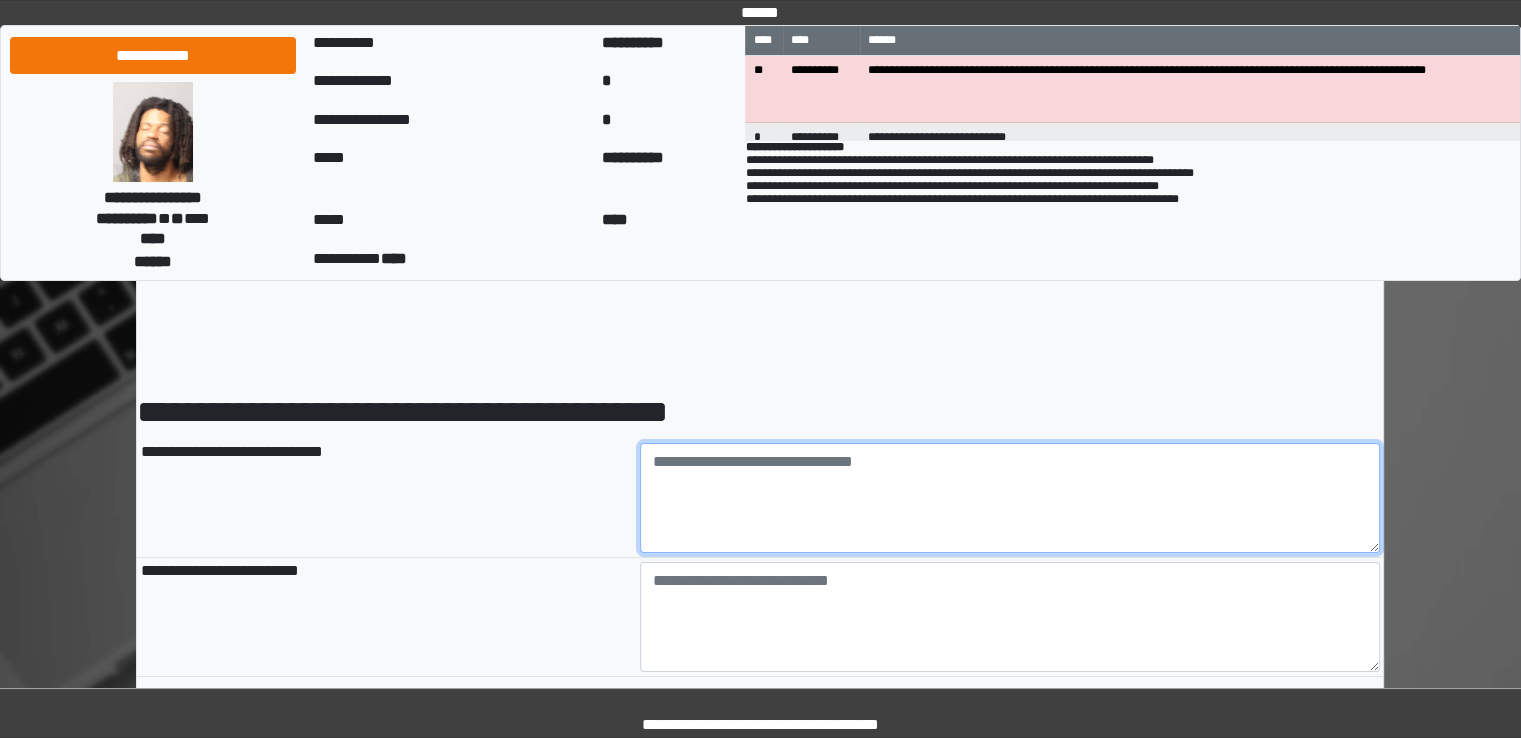 click at bounding box center [1010, 498] 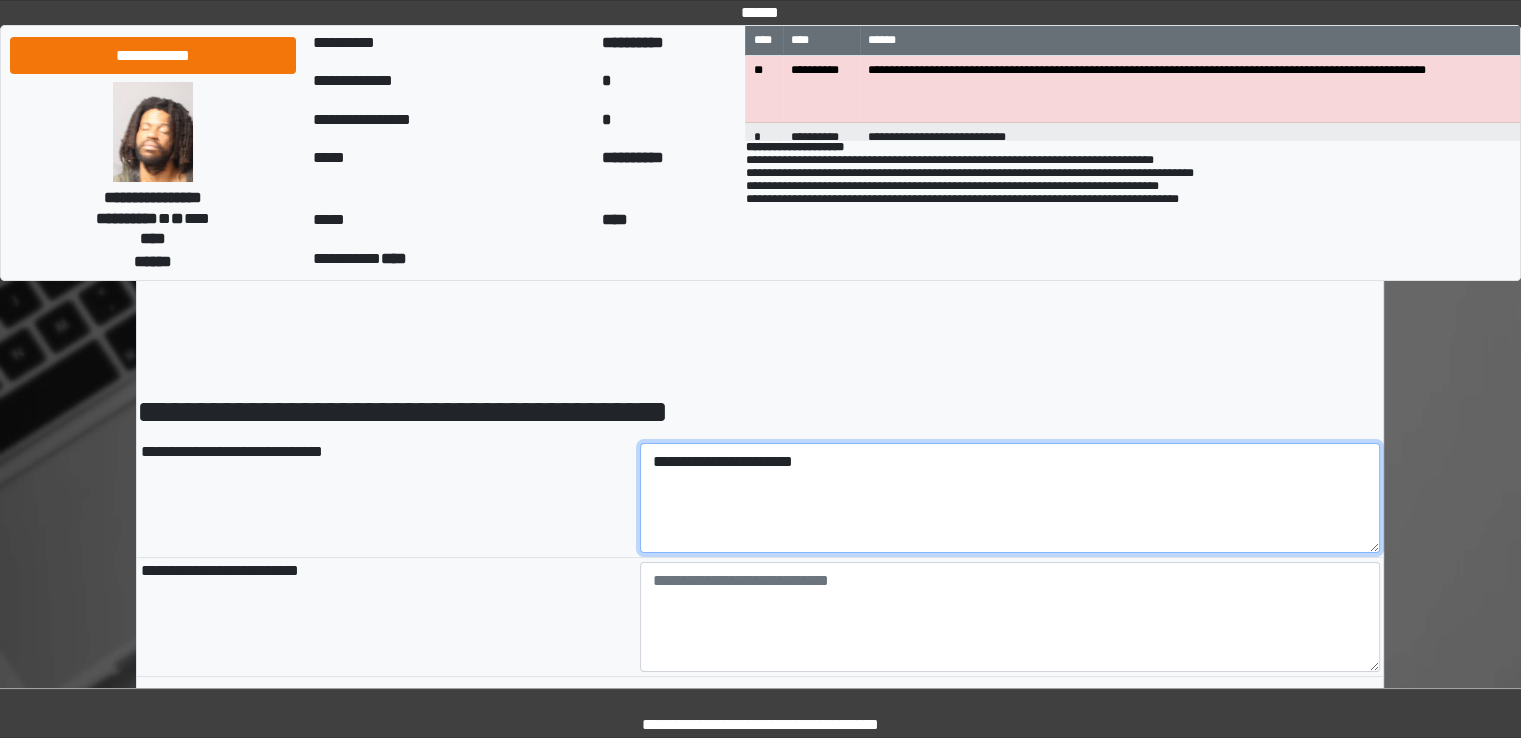 type on "**********" 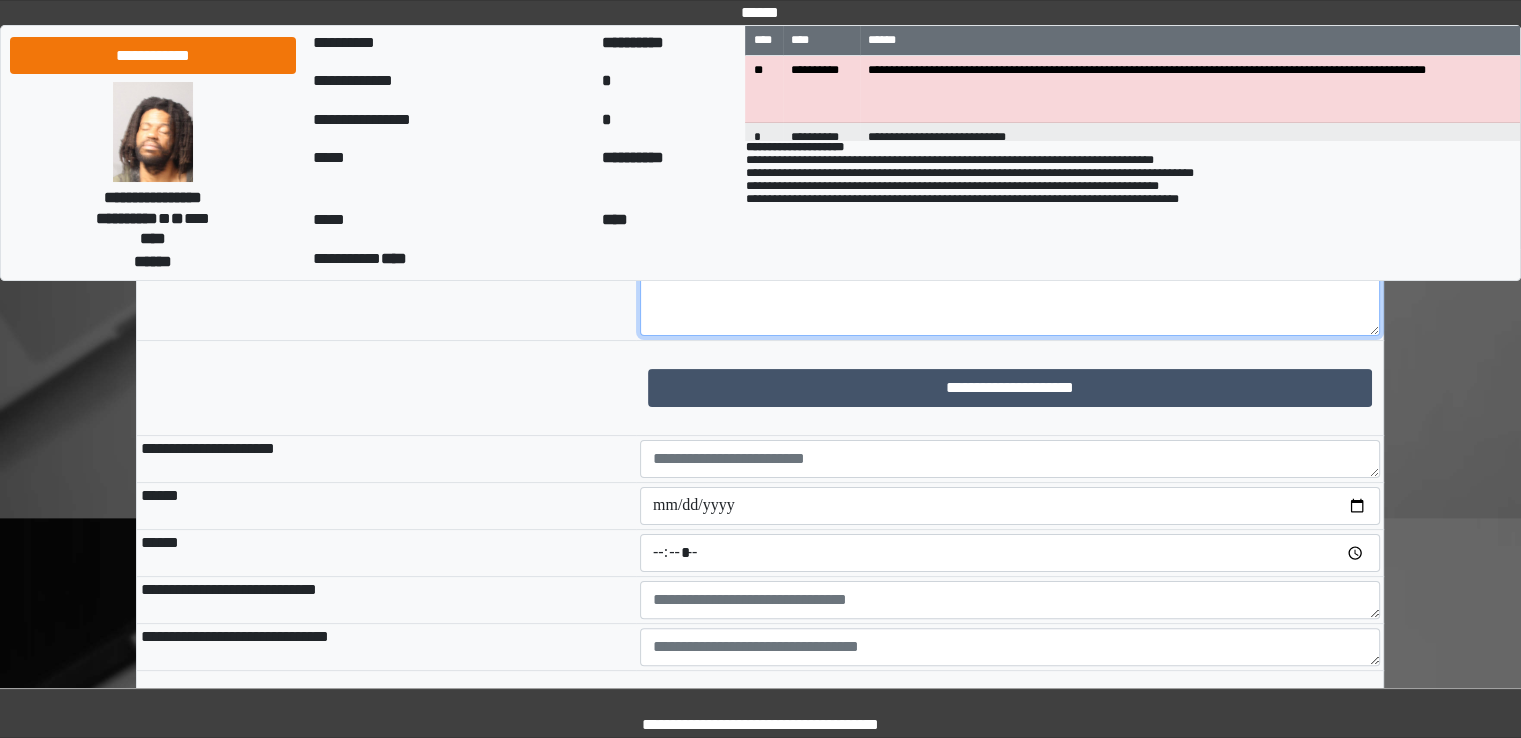 scroll, scrollTop: 400, scrollLeft: 0, axis: vertical 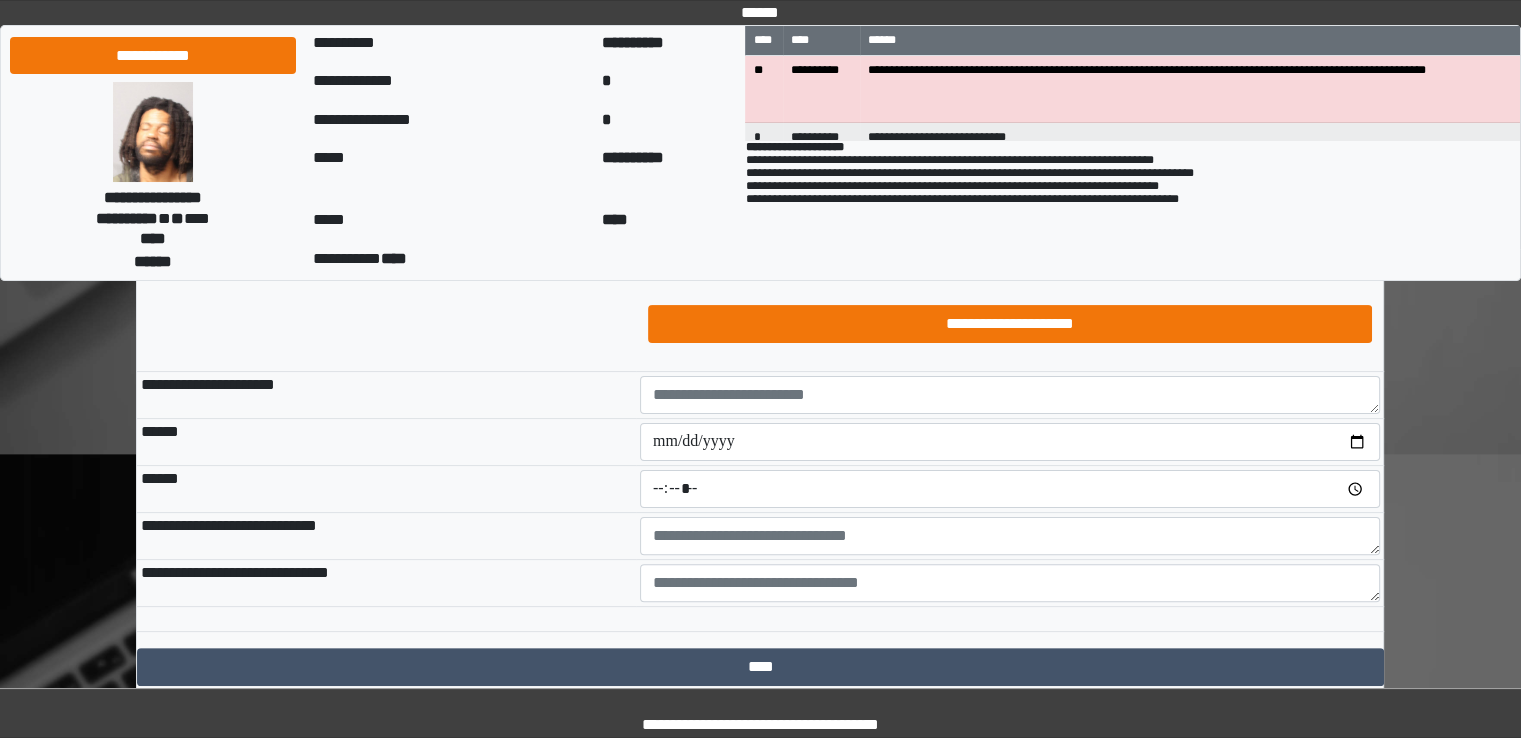 type on "**********" 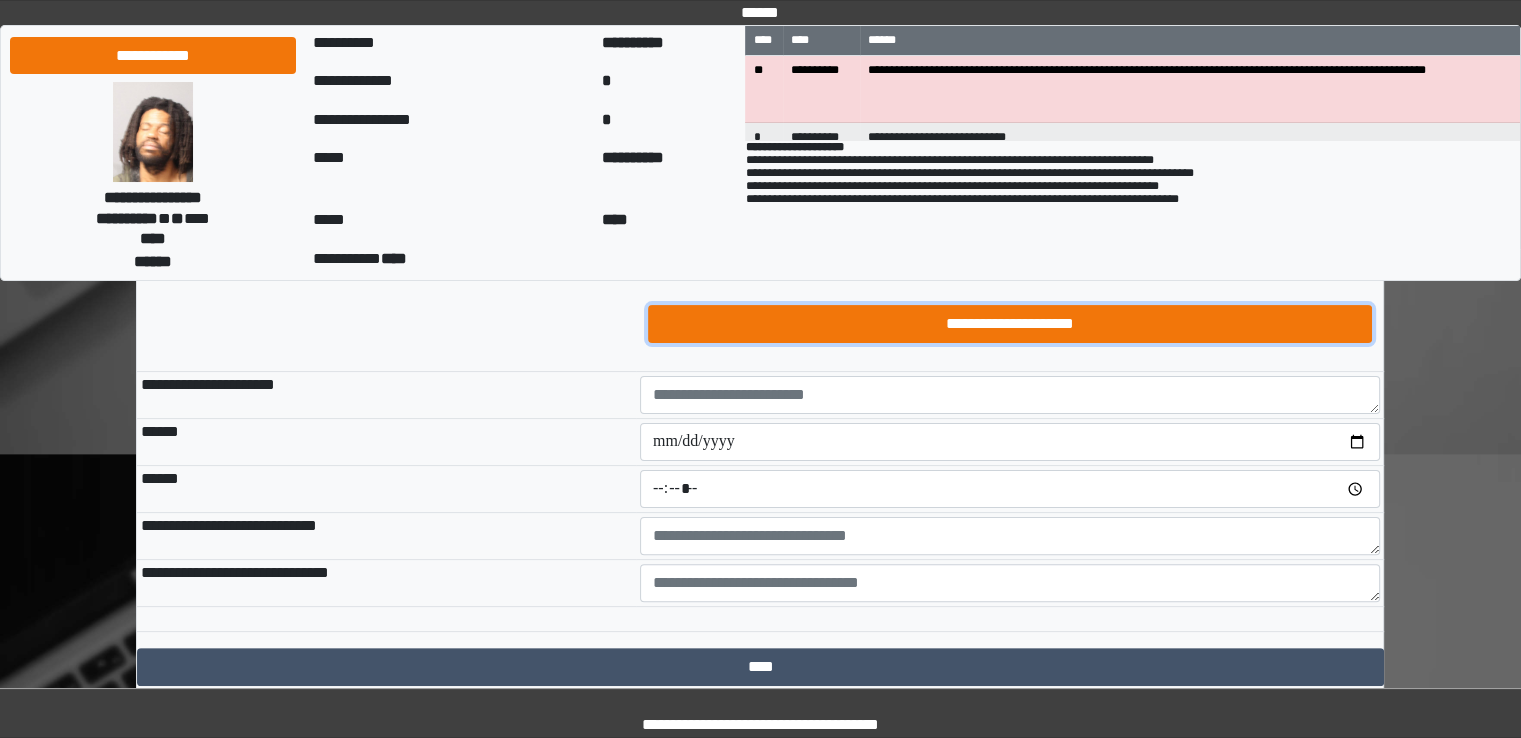 click on "**********" at bounding box center (1010, 324) 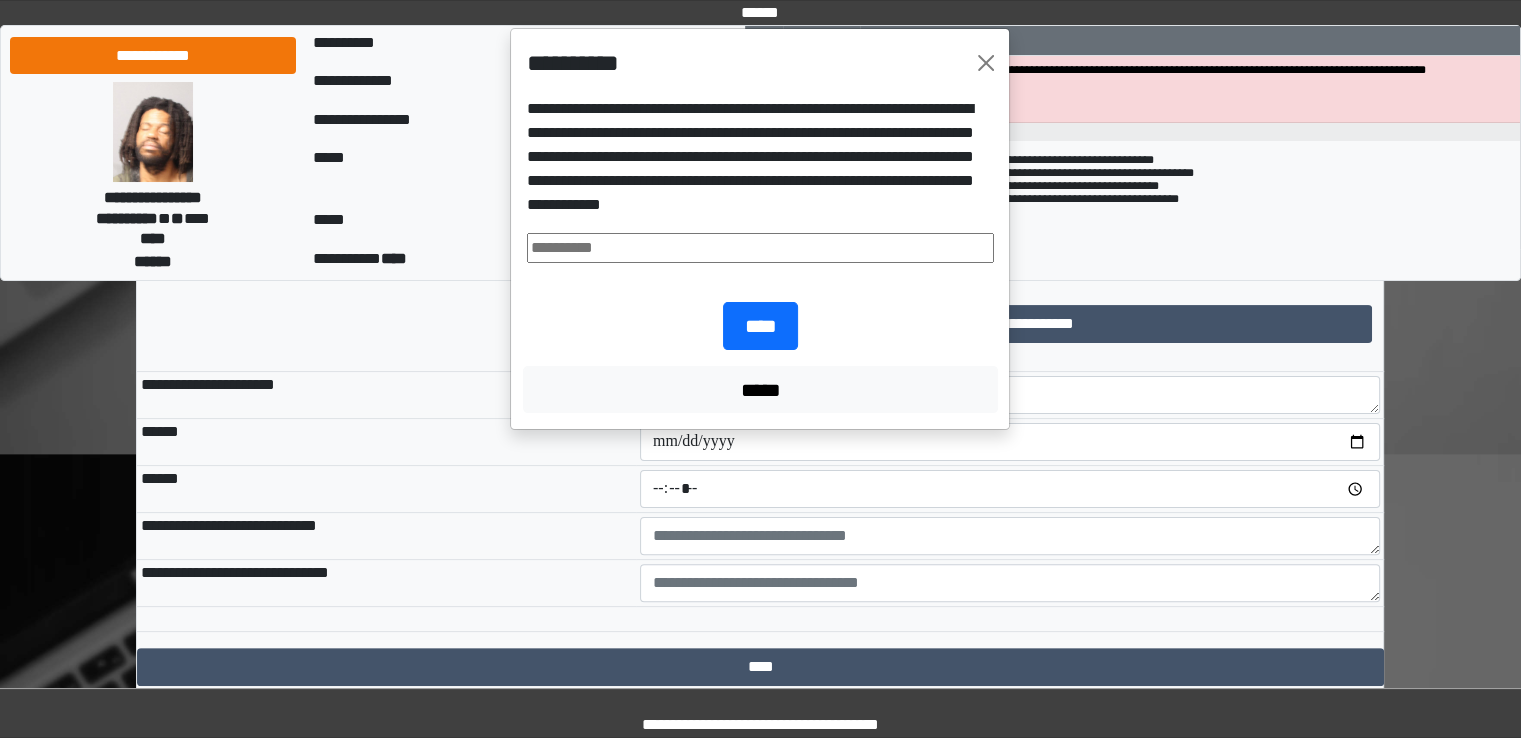 click at bounding box center [760, 248] 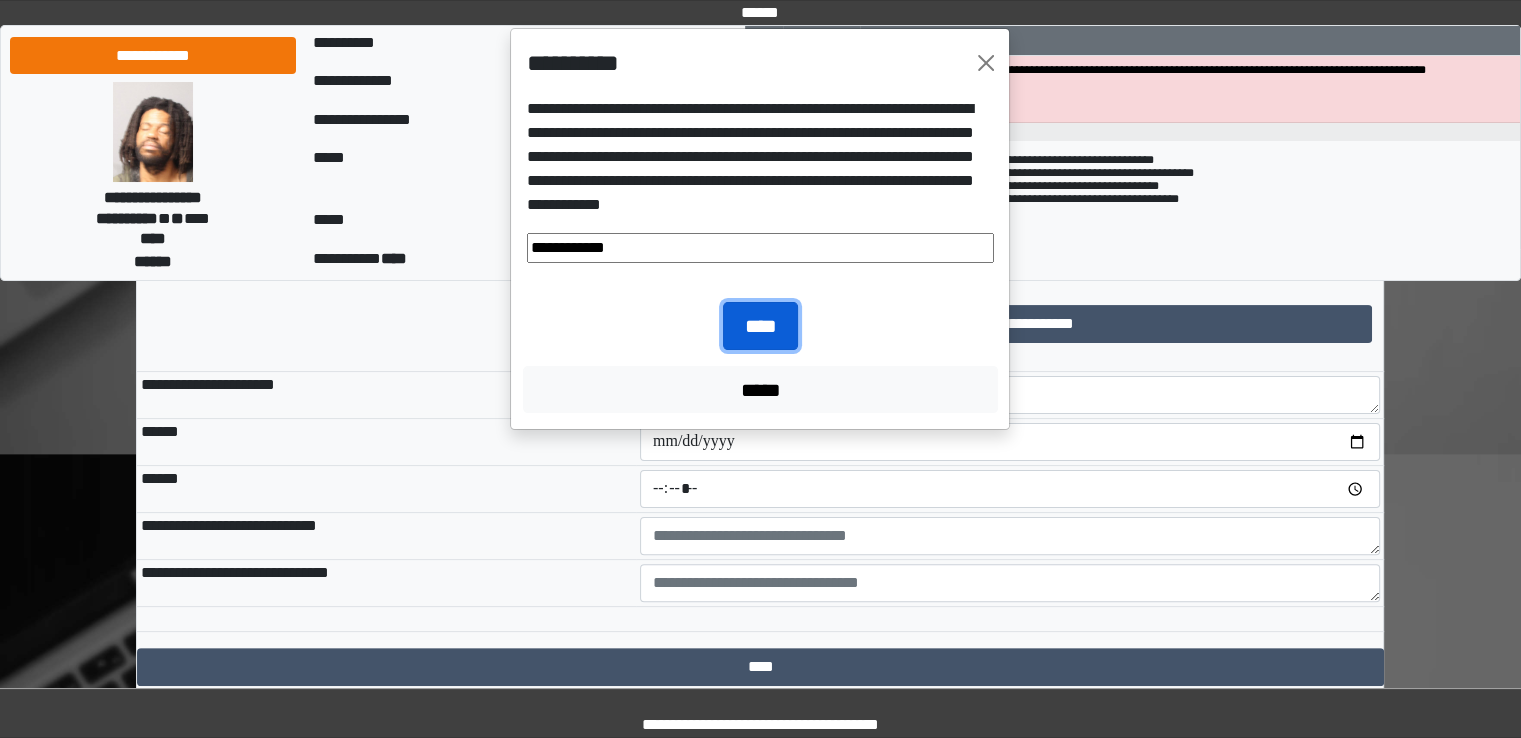 click on "****" at bounding box center [760, 326] 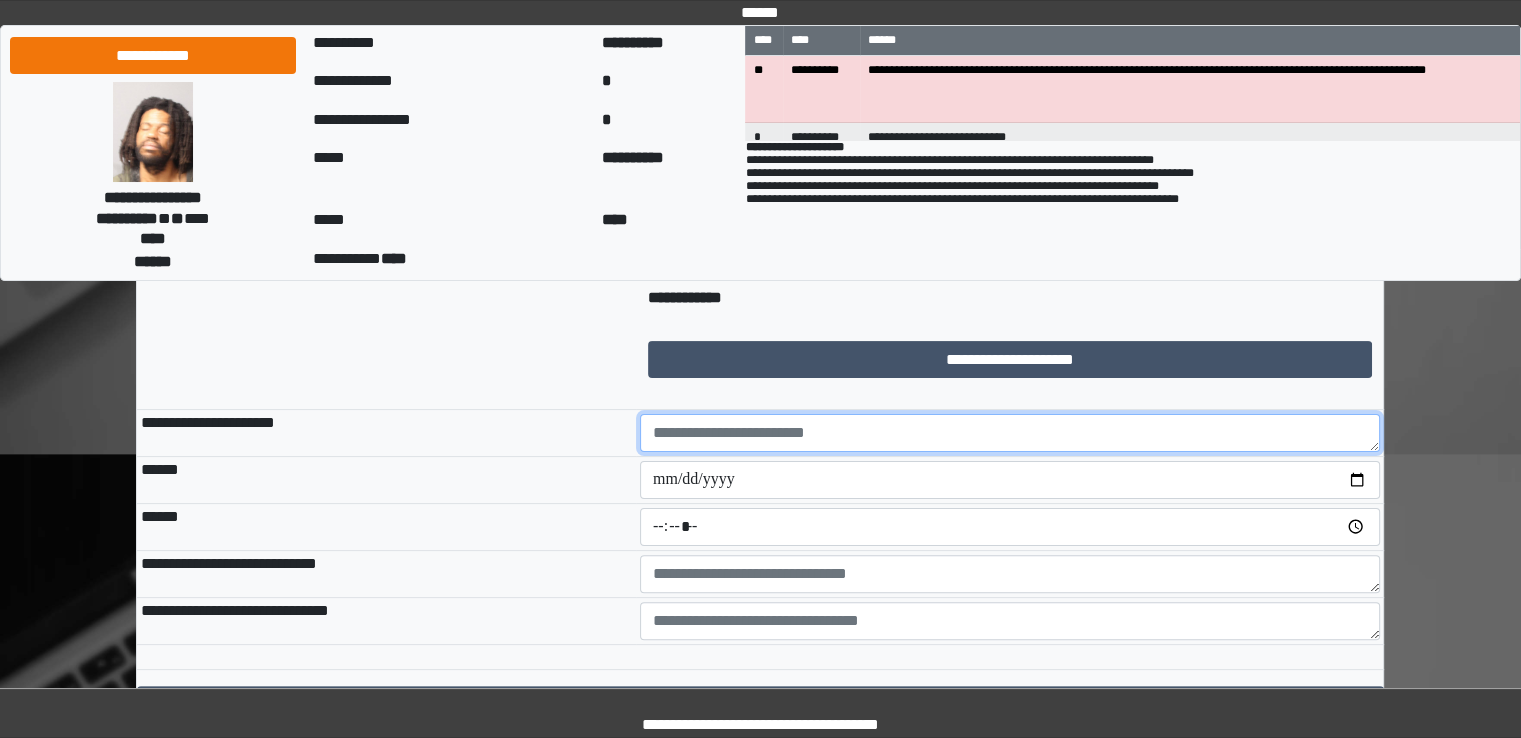 click at bounding box center [1010, 433] 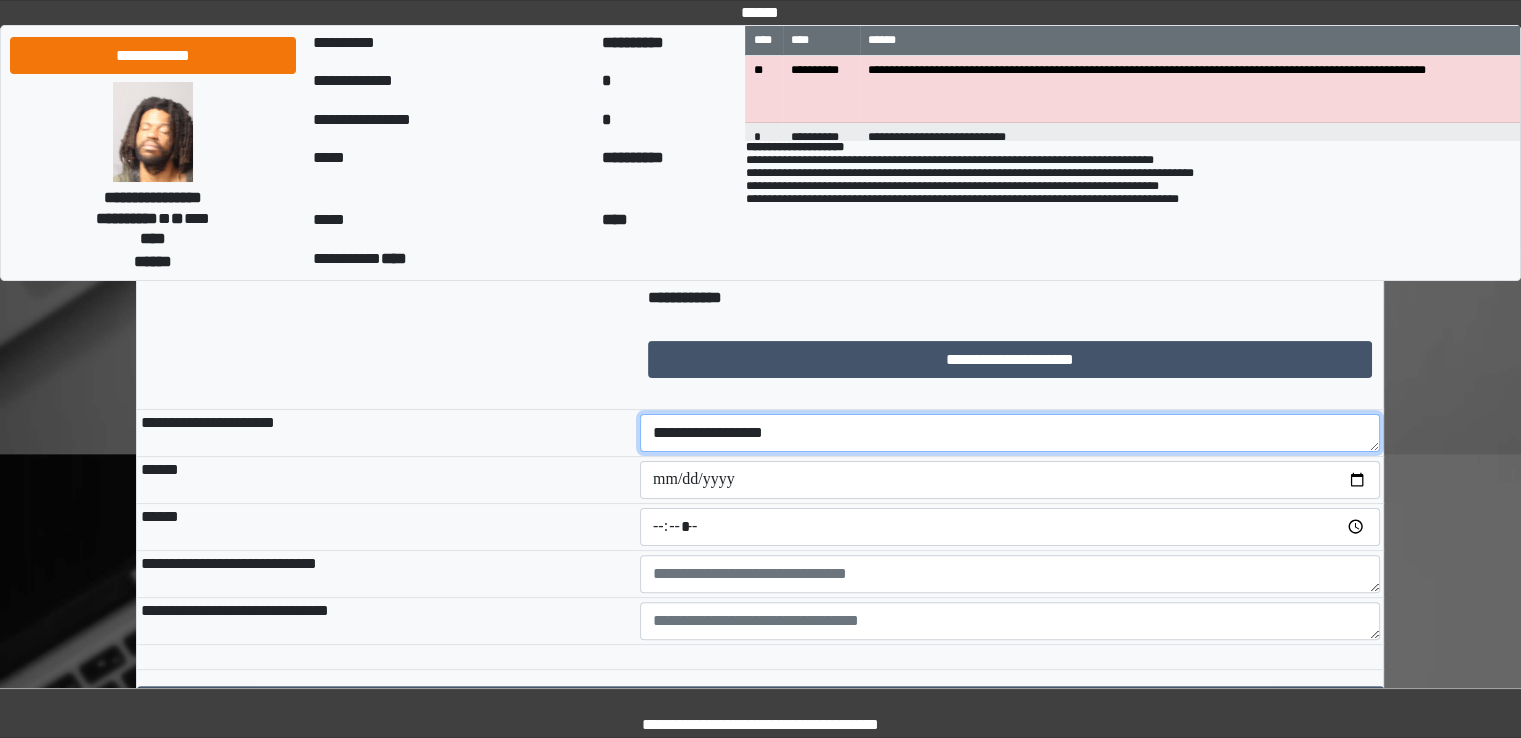 type on "**********" 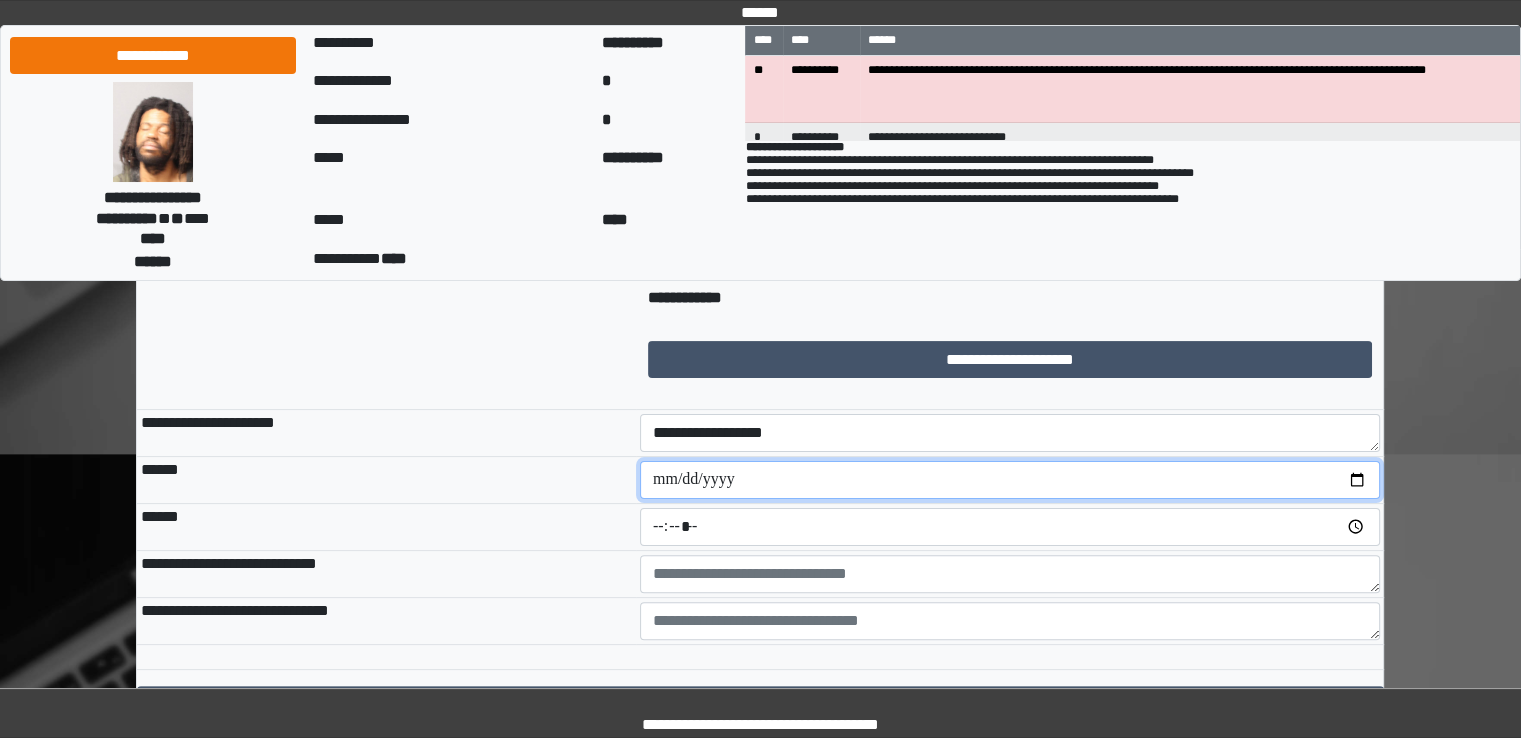 click at bounding box center (1010, 480) 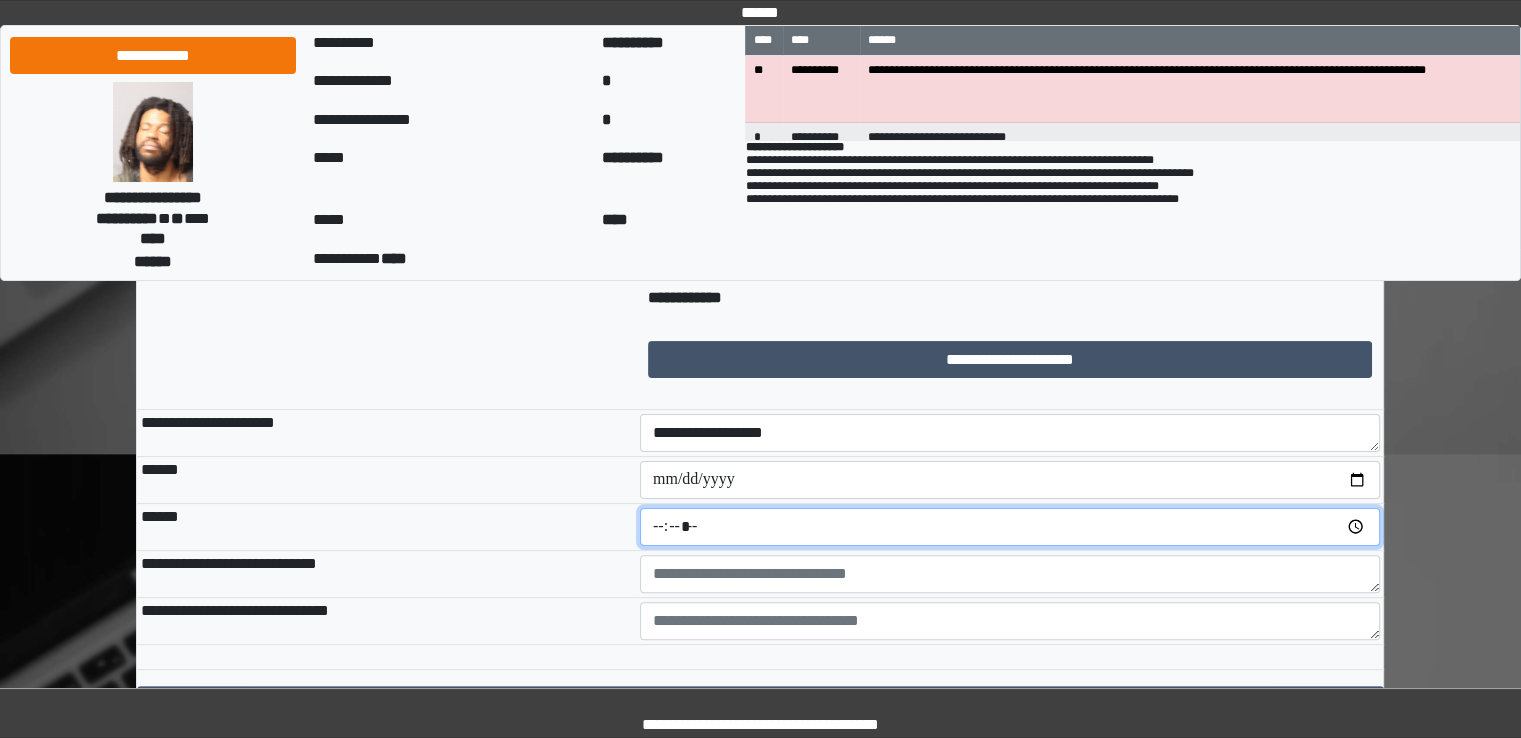 click at bounding box center (1010, 527) 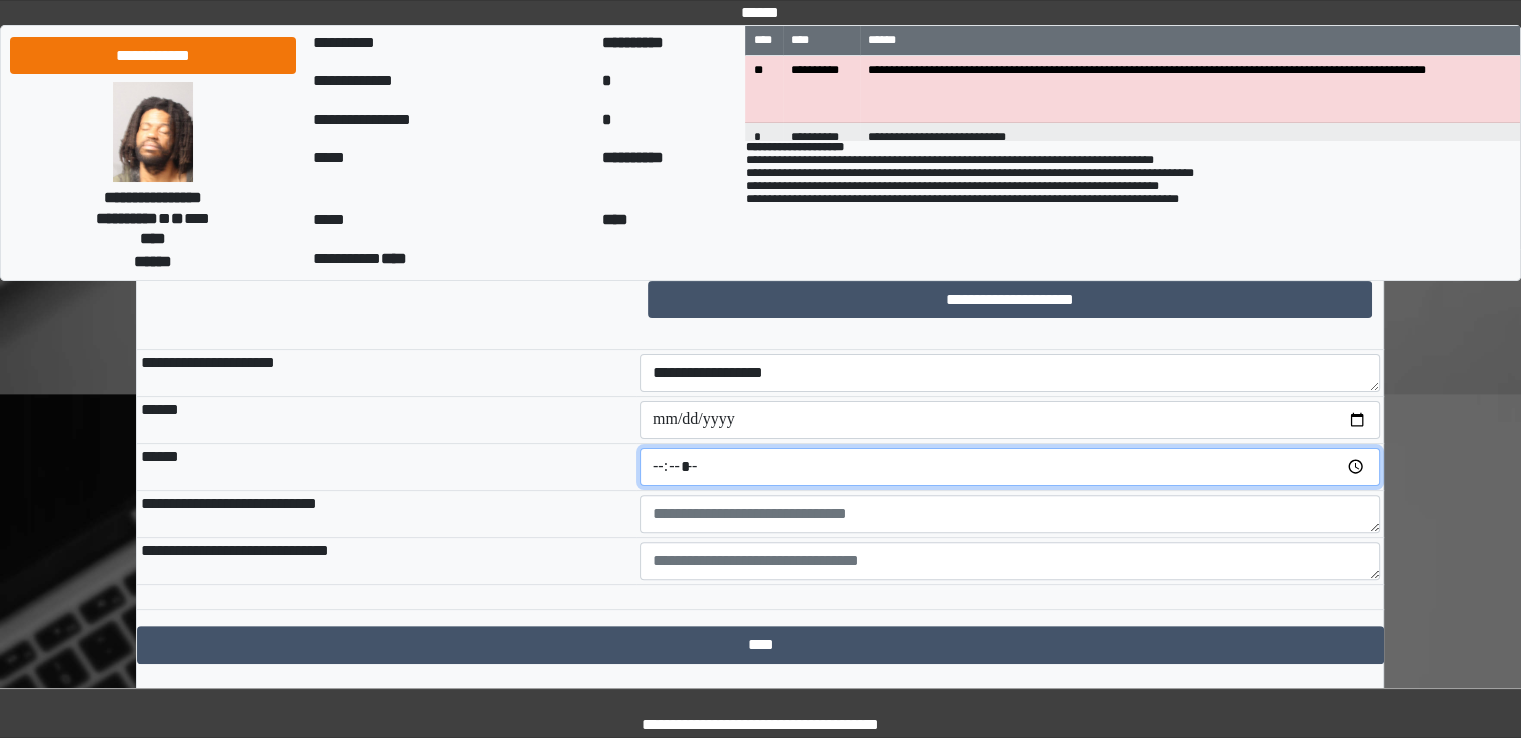 scroll, scrollTop: 511, scrollLeft: 0, axis: vertical 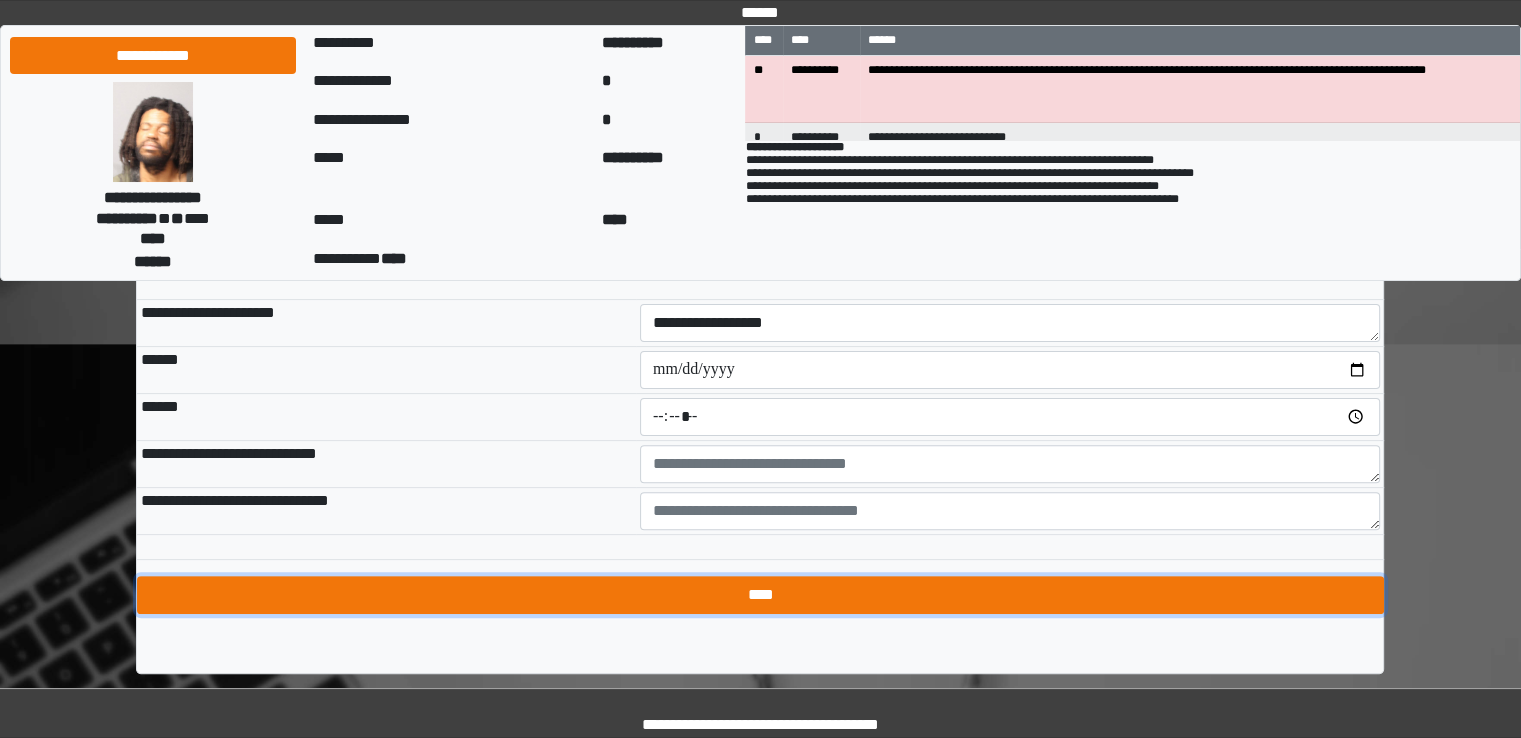 click on "****" at bounding box center (760, 595) 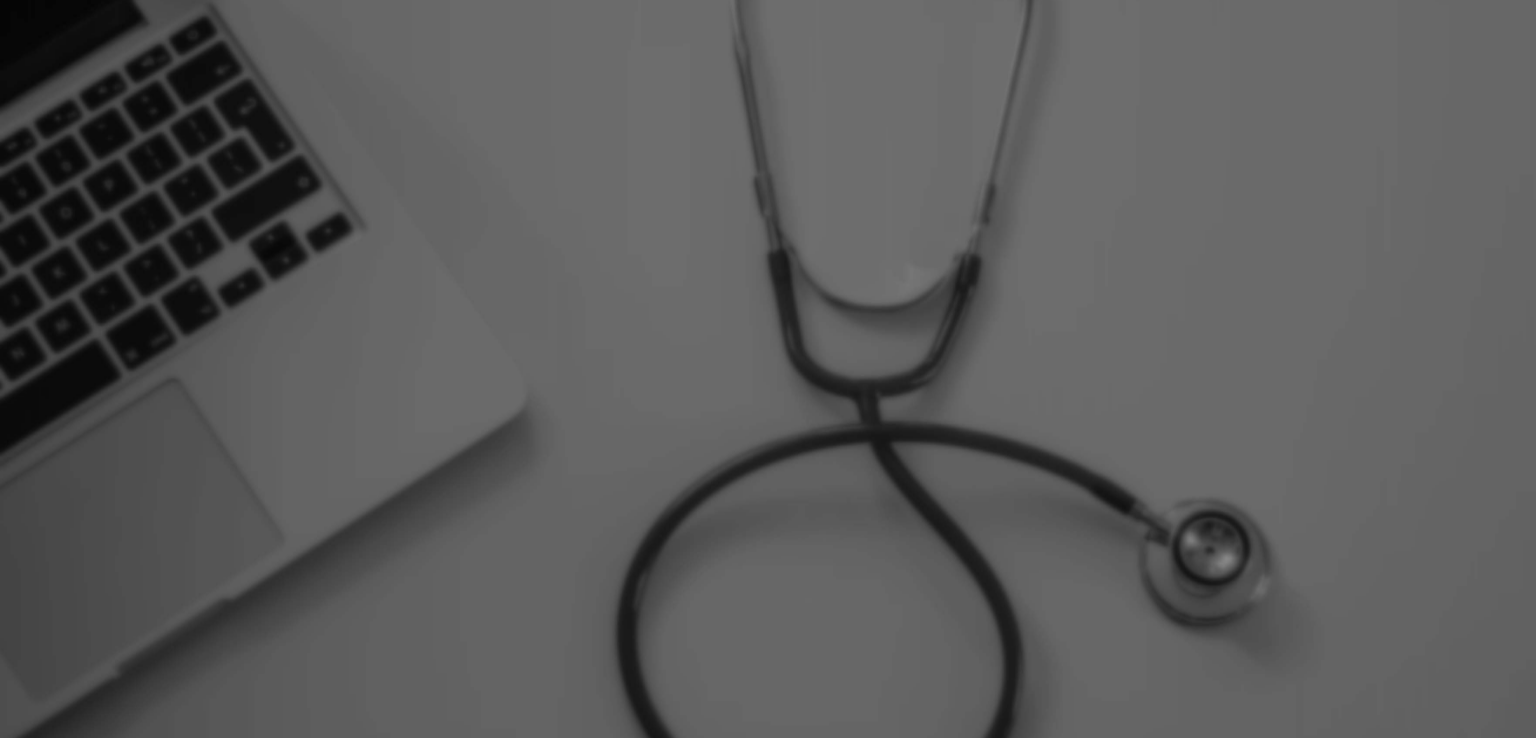 scroll, scrollTop: 0, scrollLeft: 0, axis: both 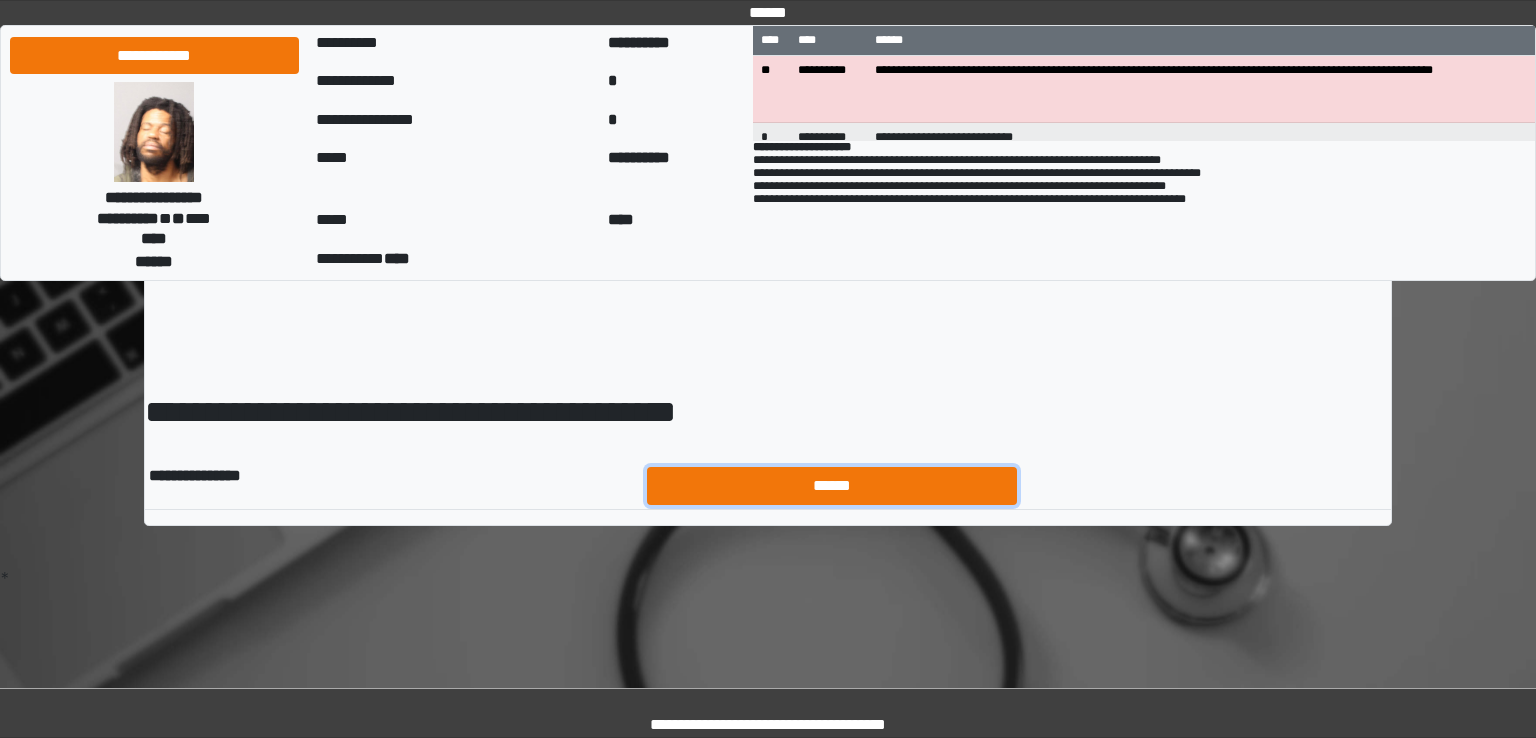 click on "******" at bounding box center [832, 486] 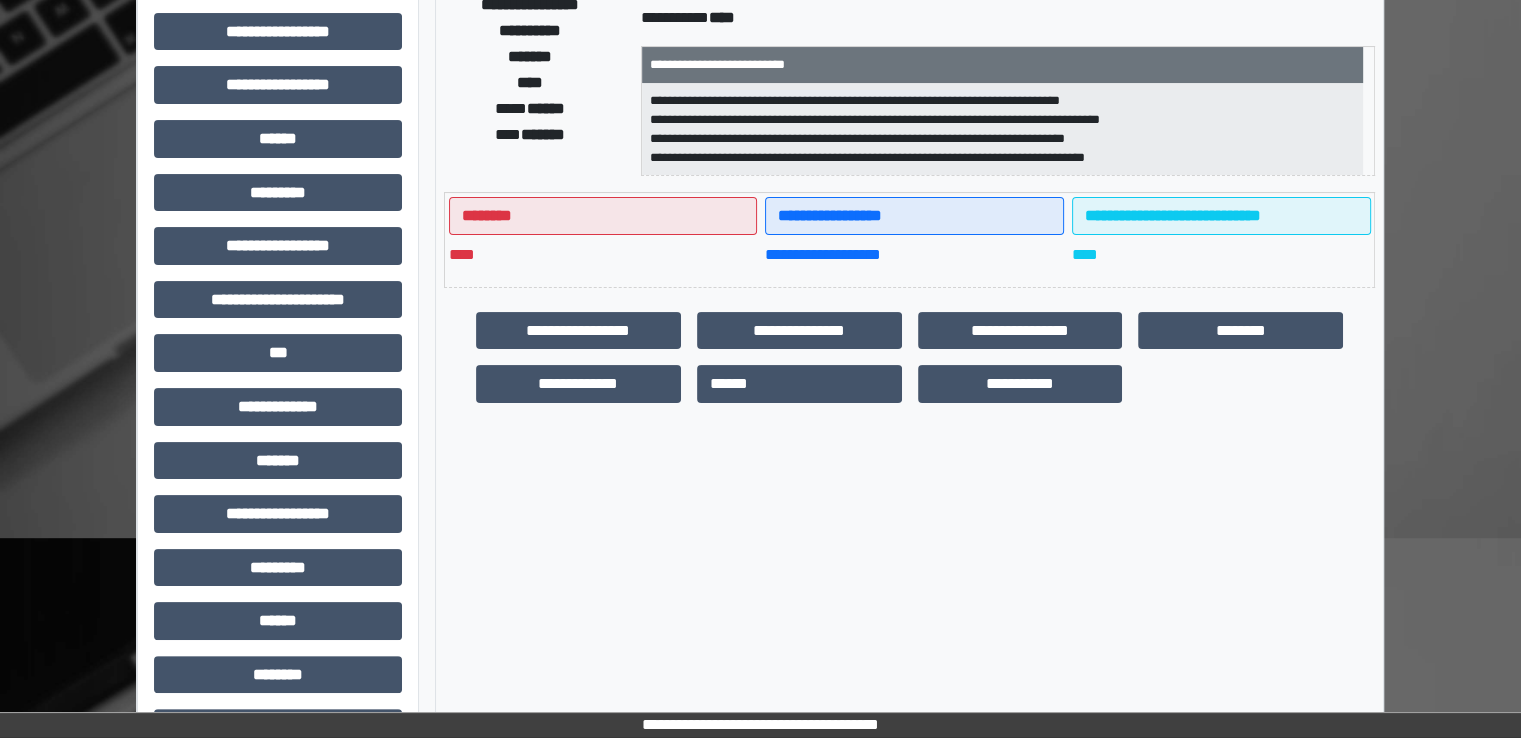 scroll, scrollTop: 428, scrollLeft: 0, axis: vertical 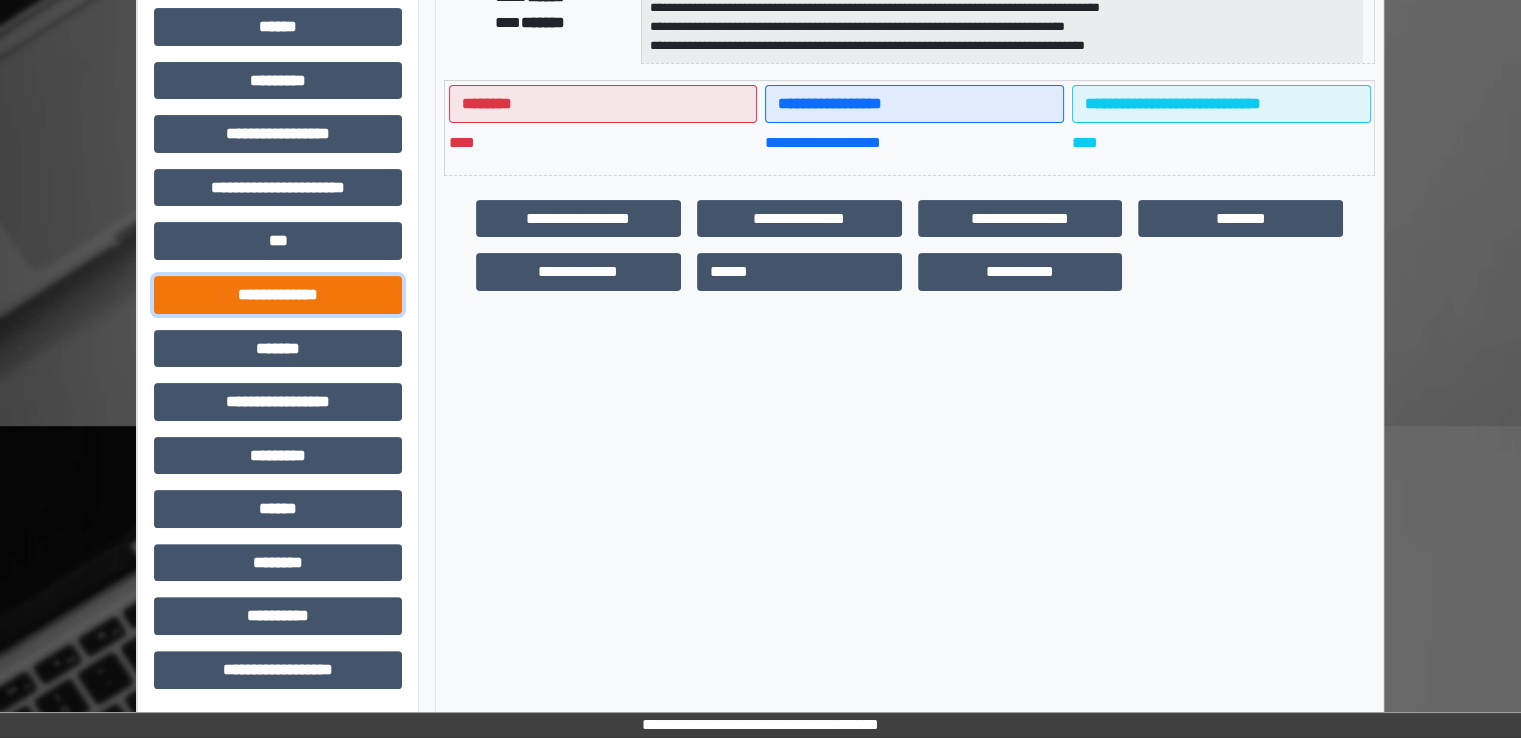 click on "**********" at bounding box center [278, 295] 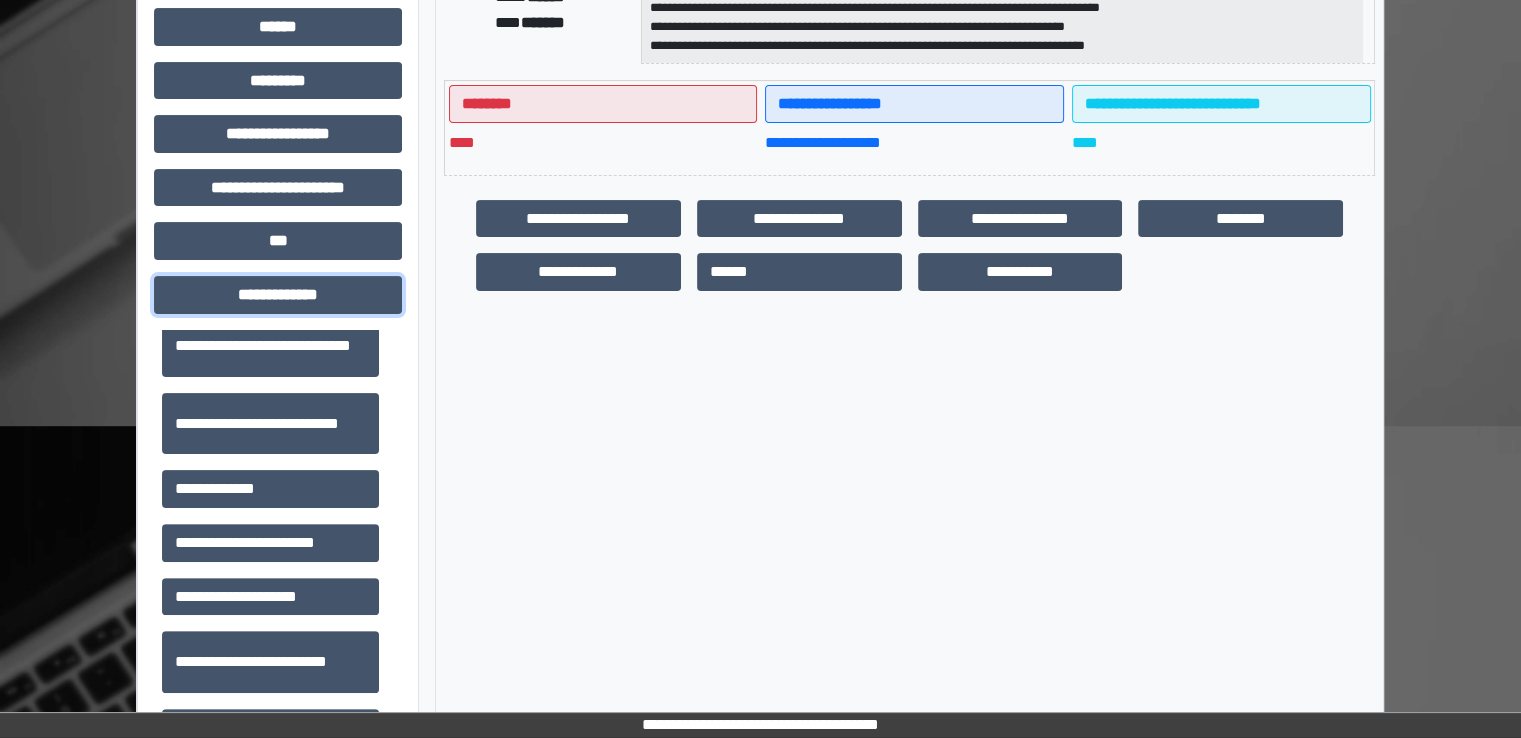 scroll, scrollTop: 400, scrollLeft: 0, axis: vertical 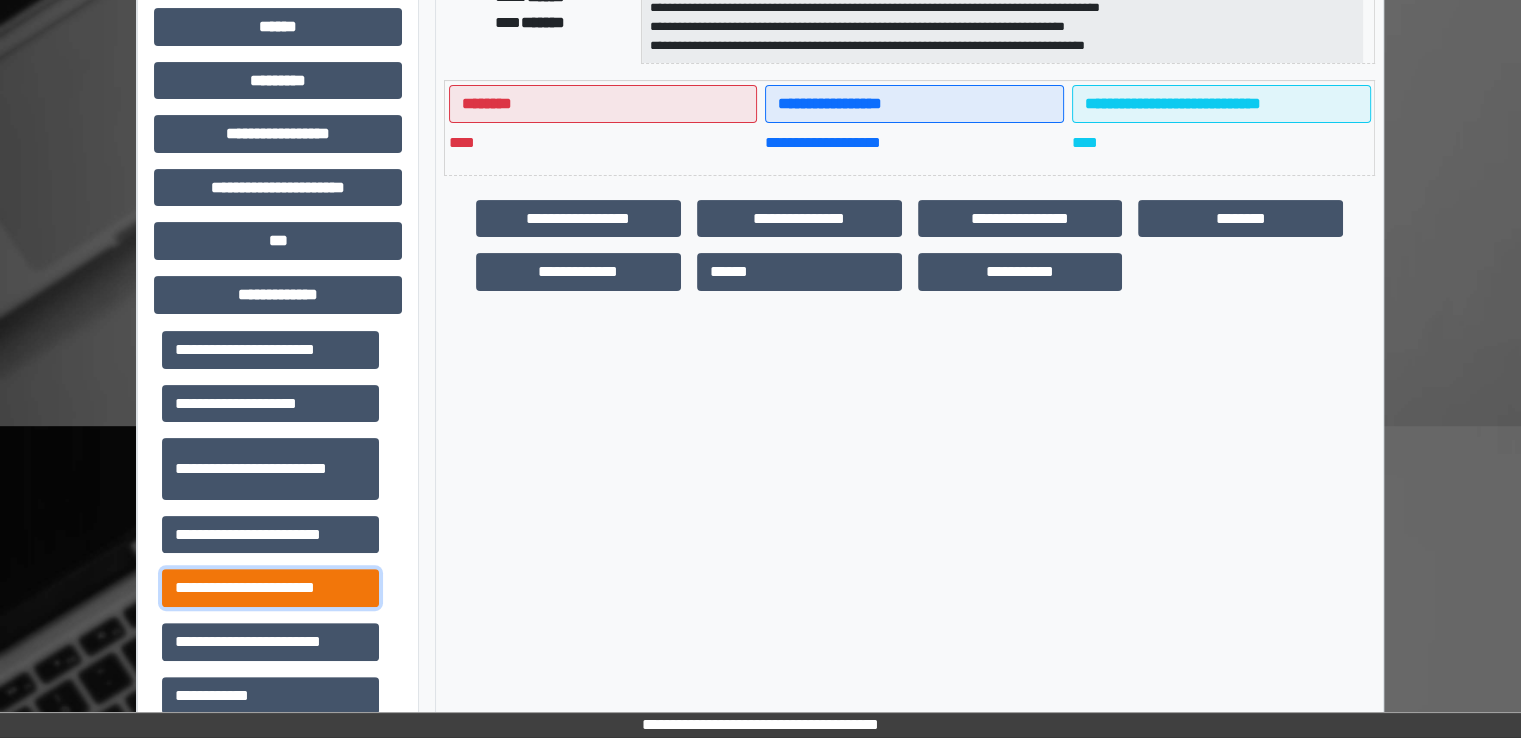 click on "**********" at bounding box center (270, 588) 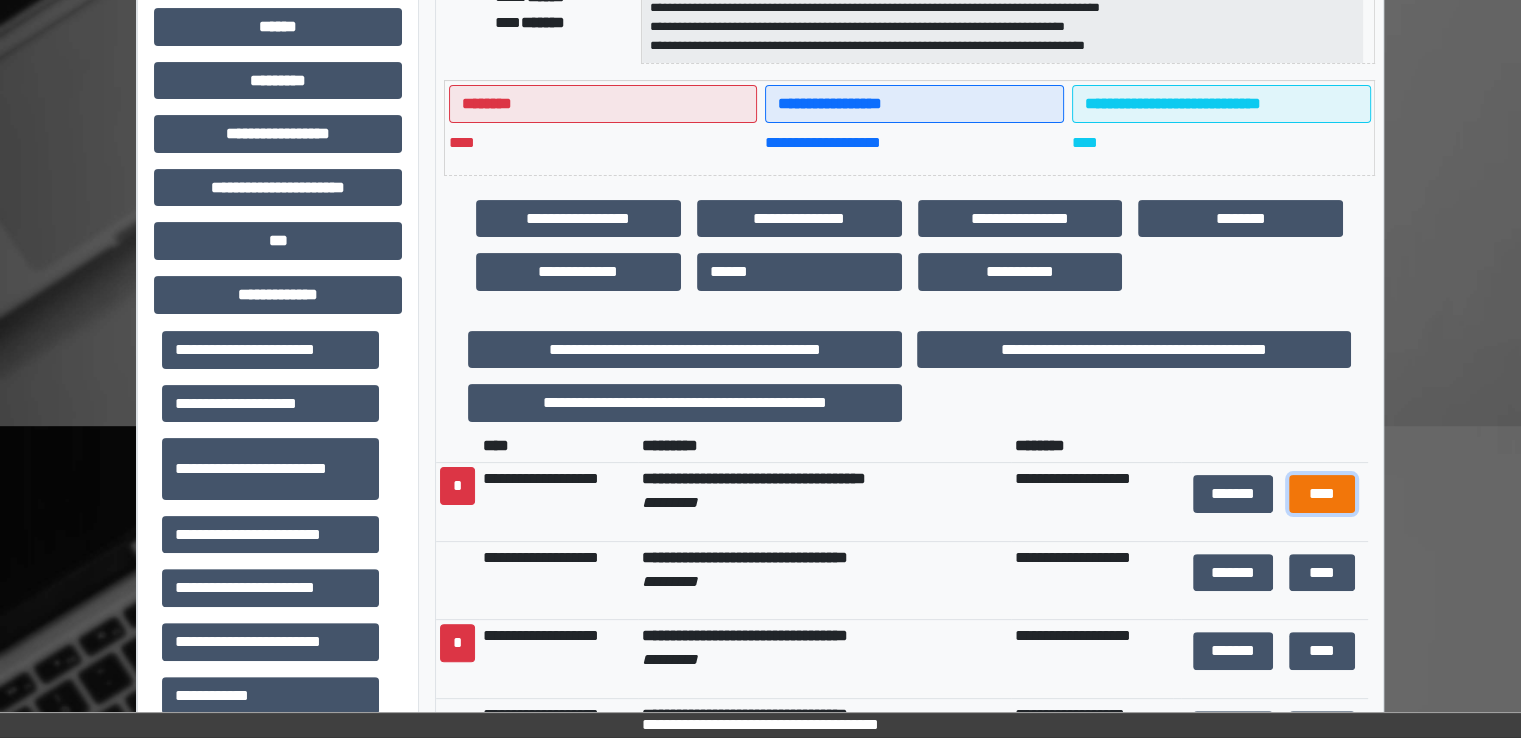 click on "****" at bounding box center (1322, 494) 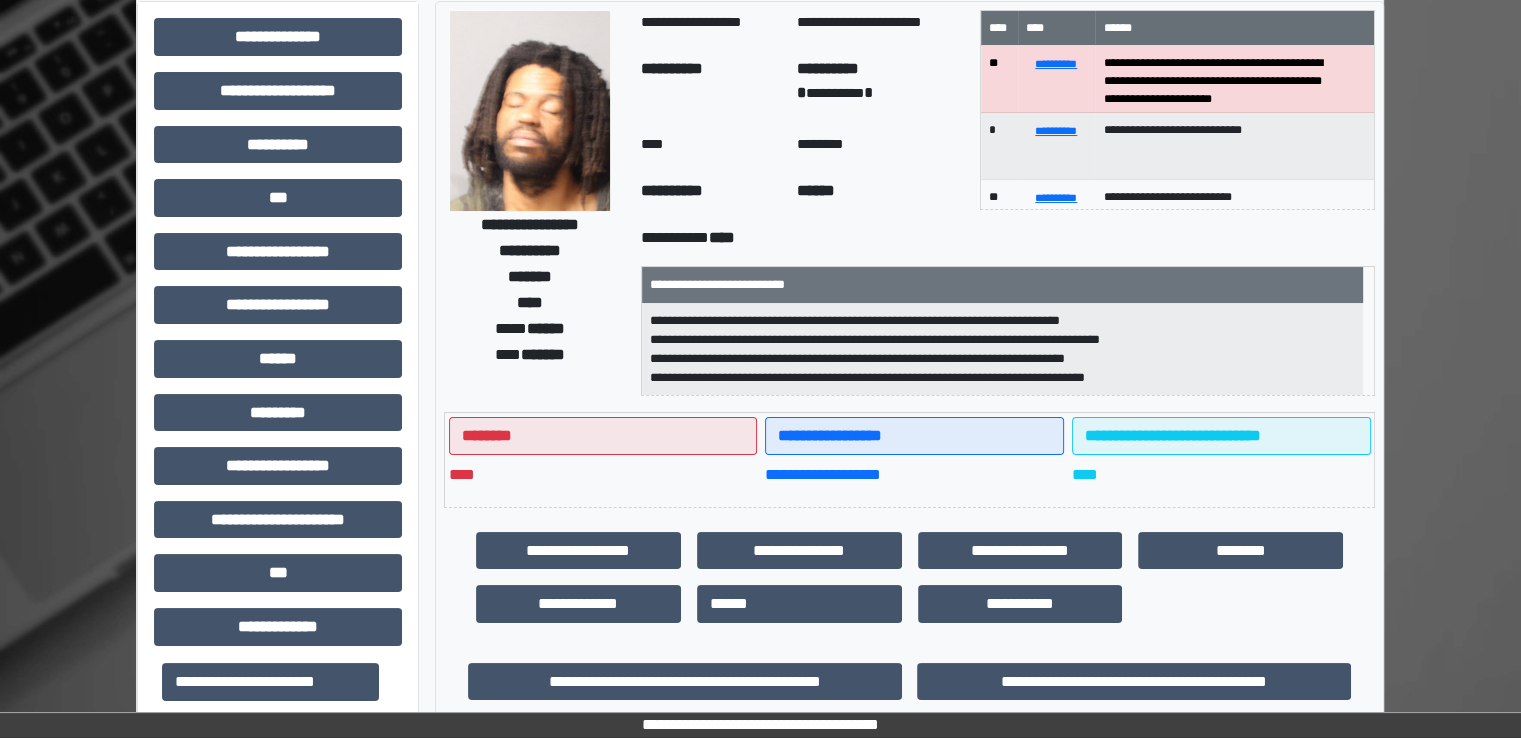 scroll, scrollTop: 0, scrollLeft: 0, axis: both 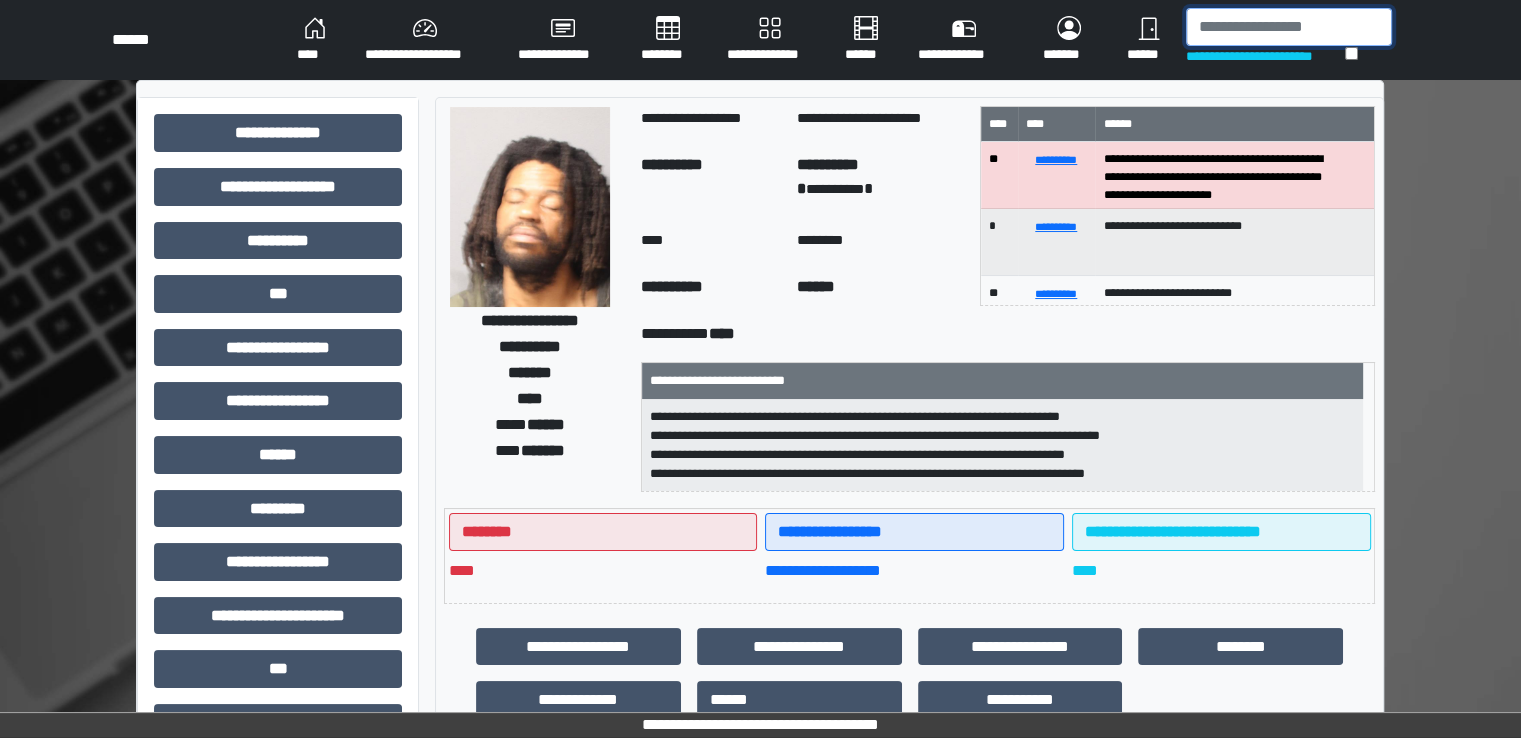 click at bounding box center (1289, 27) 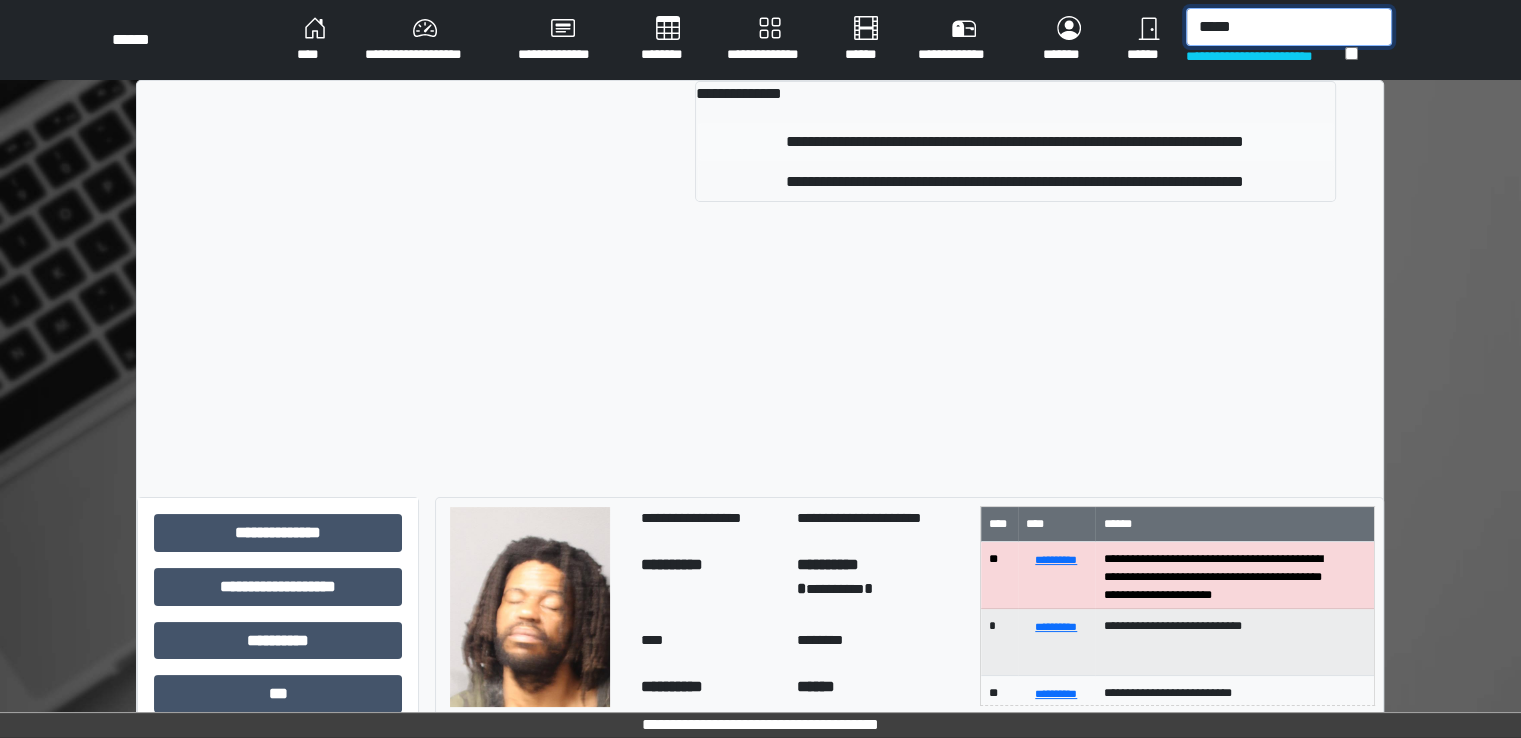 type on "*****" 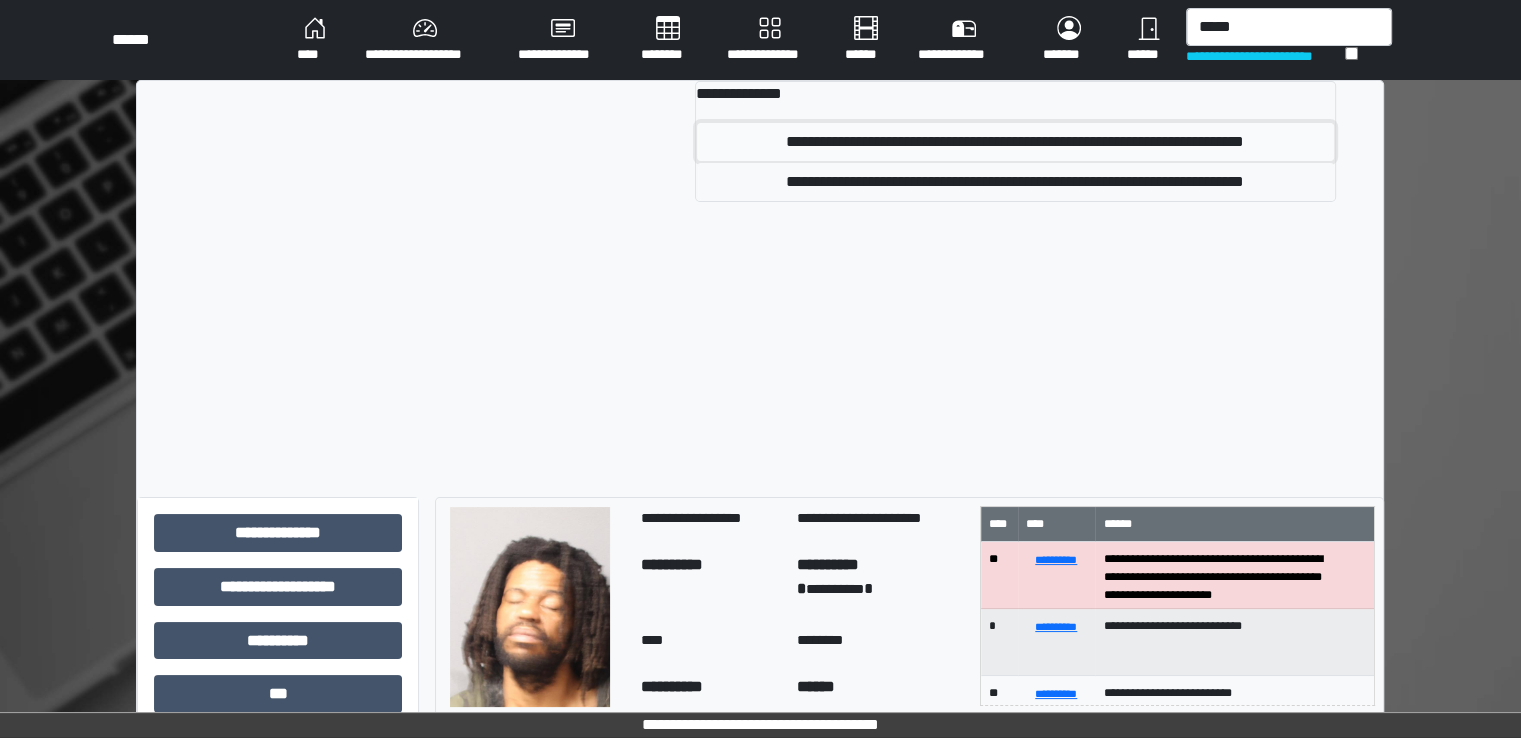 click on "**********" at bounding box center [1015, 142] 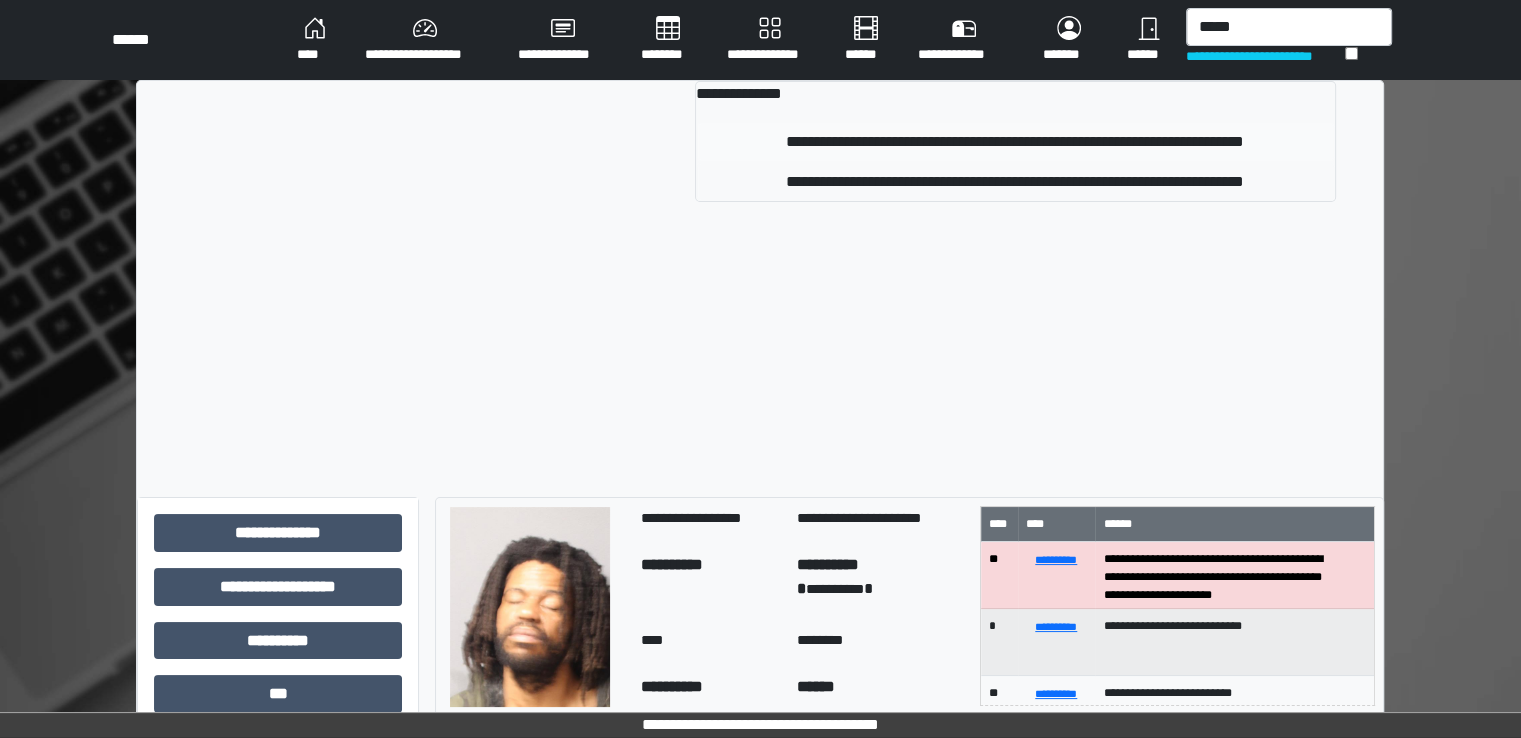 type 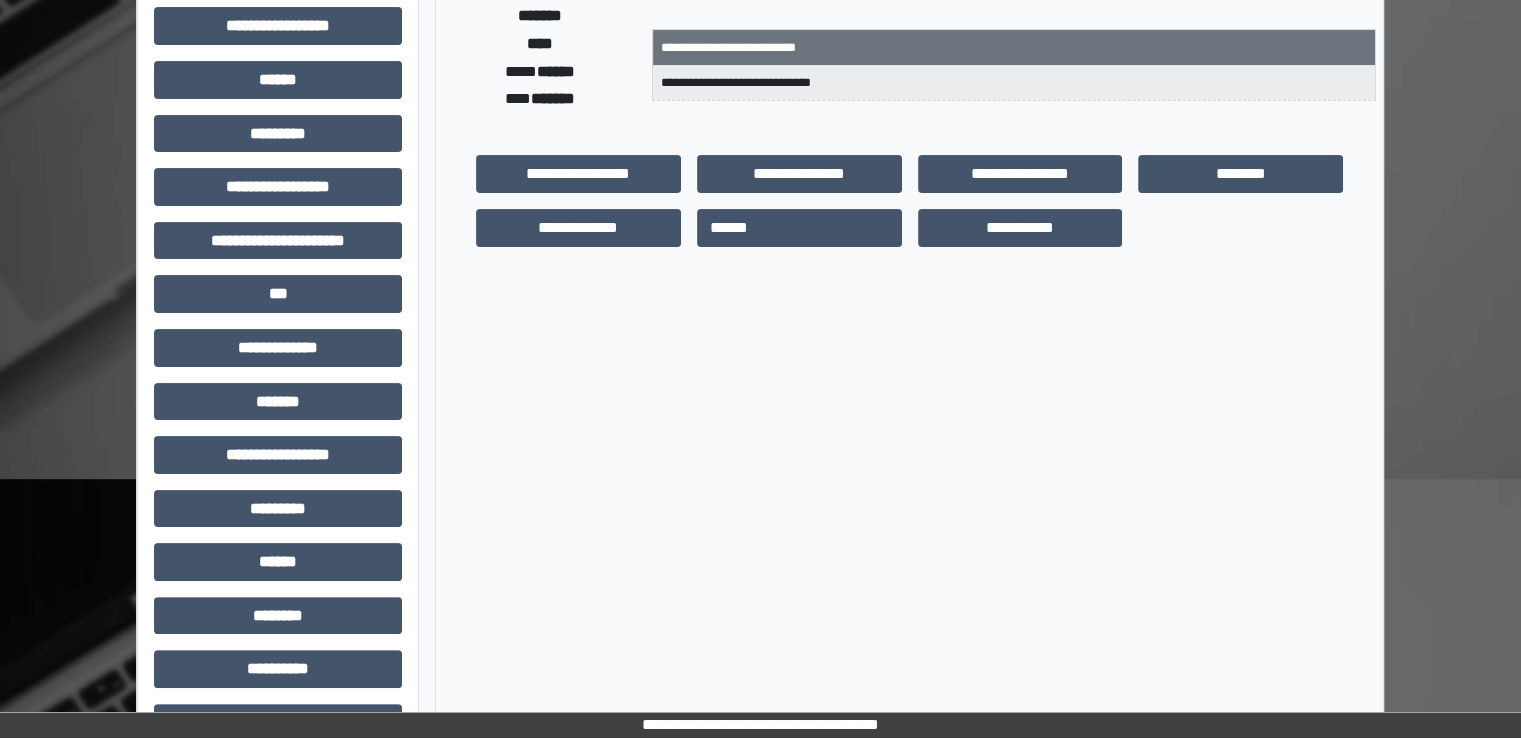 scroll, scrollTop: 428, scrollLeft: 0, axis: vertical 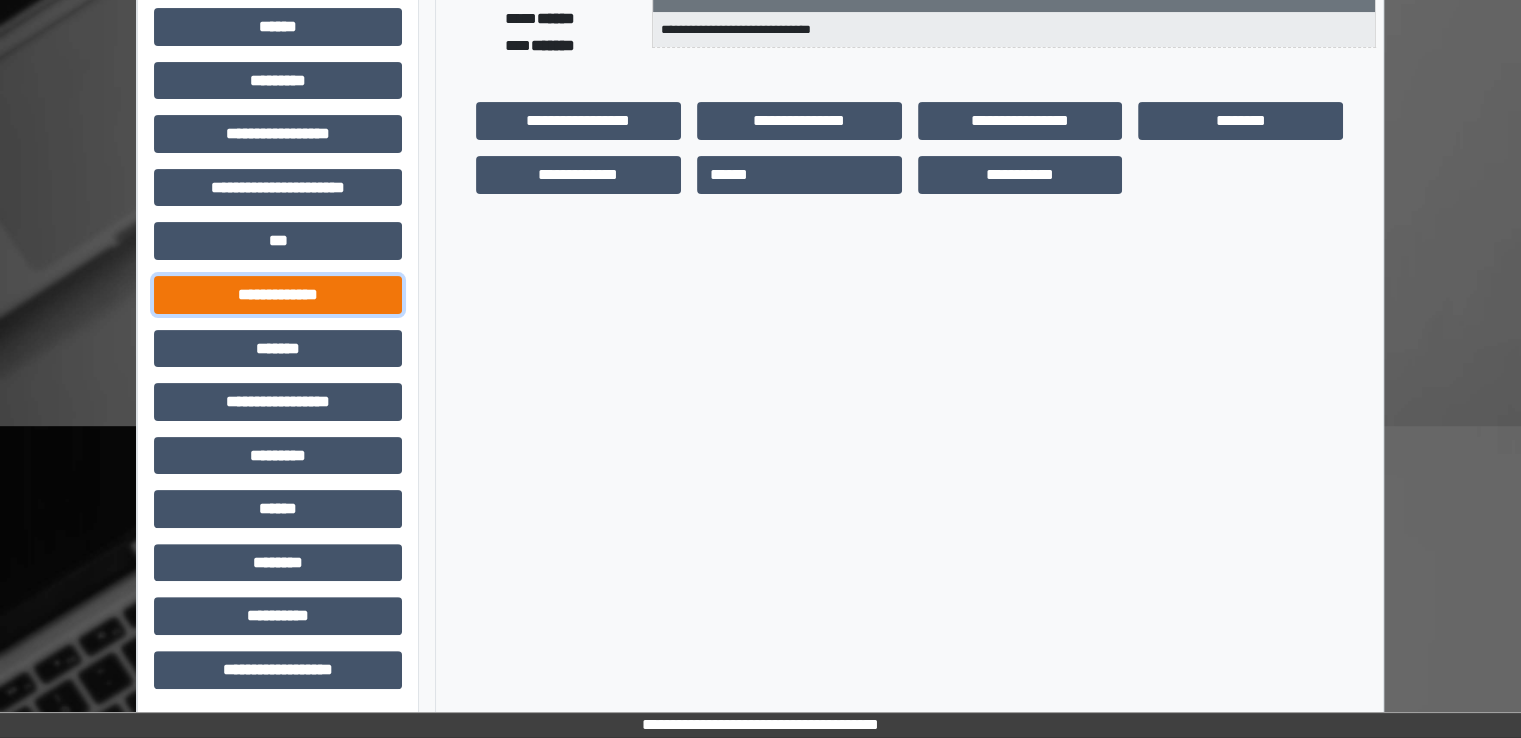 click on "**********" at bounding box center (278, 295) 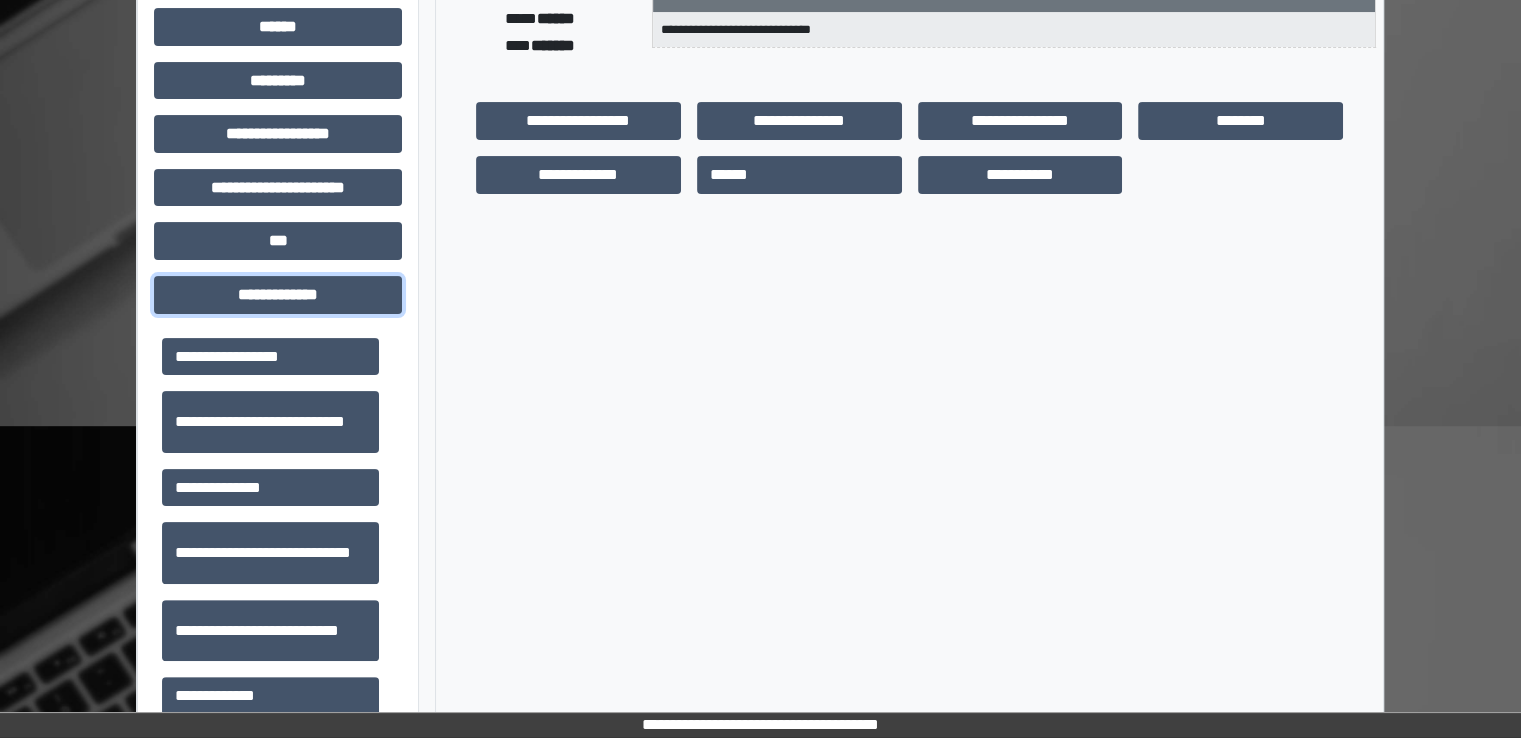scroll, scrollTop: 500, scrollLeft: 0, axis: vertical 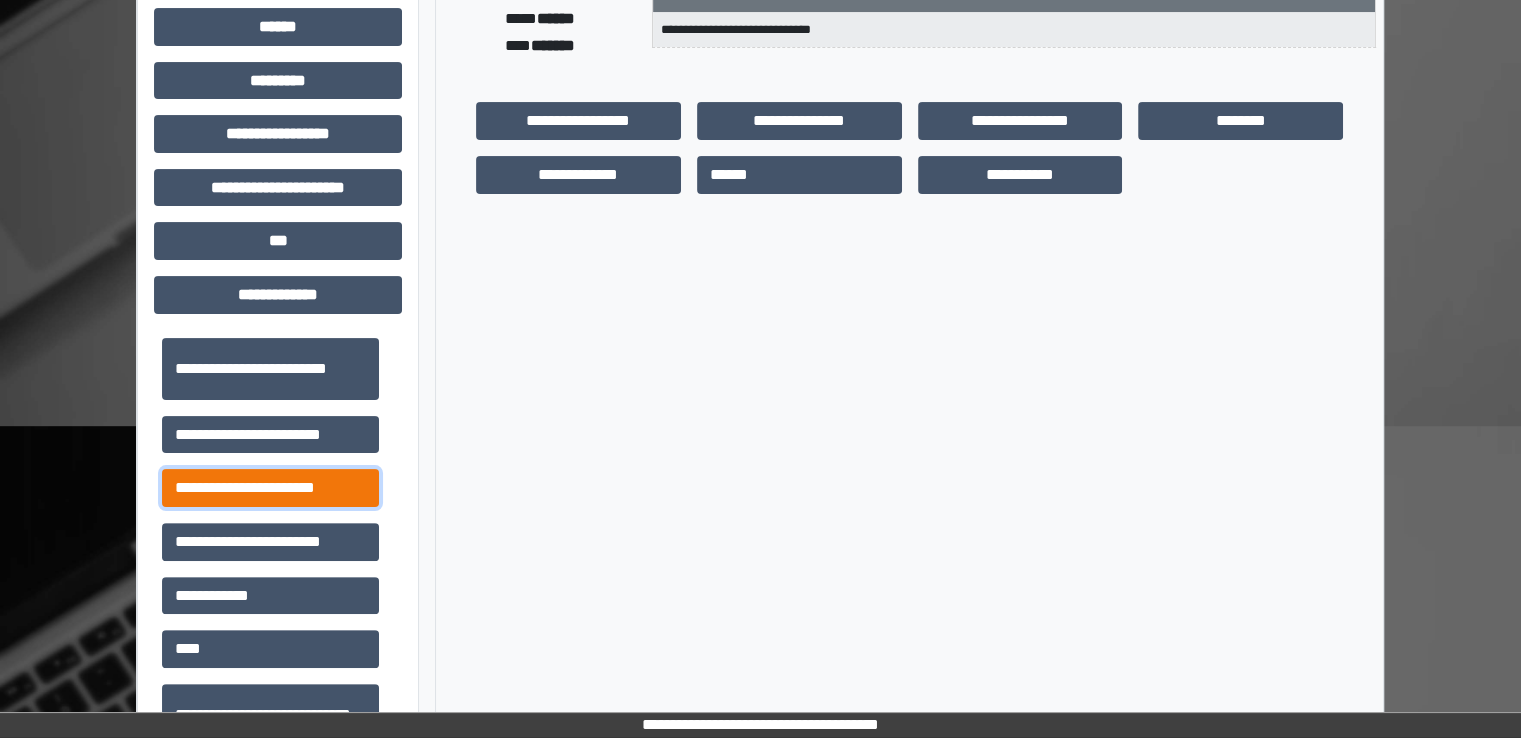 click on "**********" at bounding box center (270, 488) 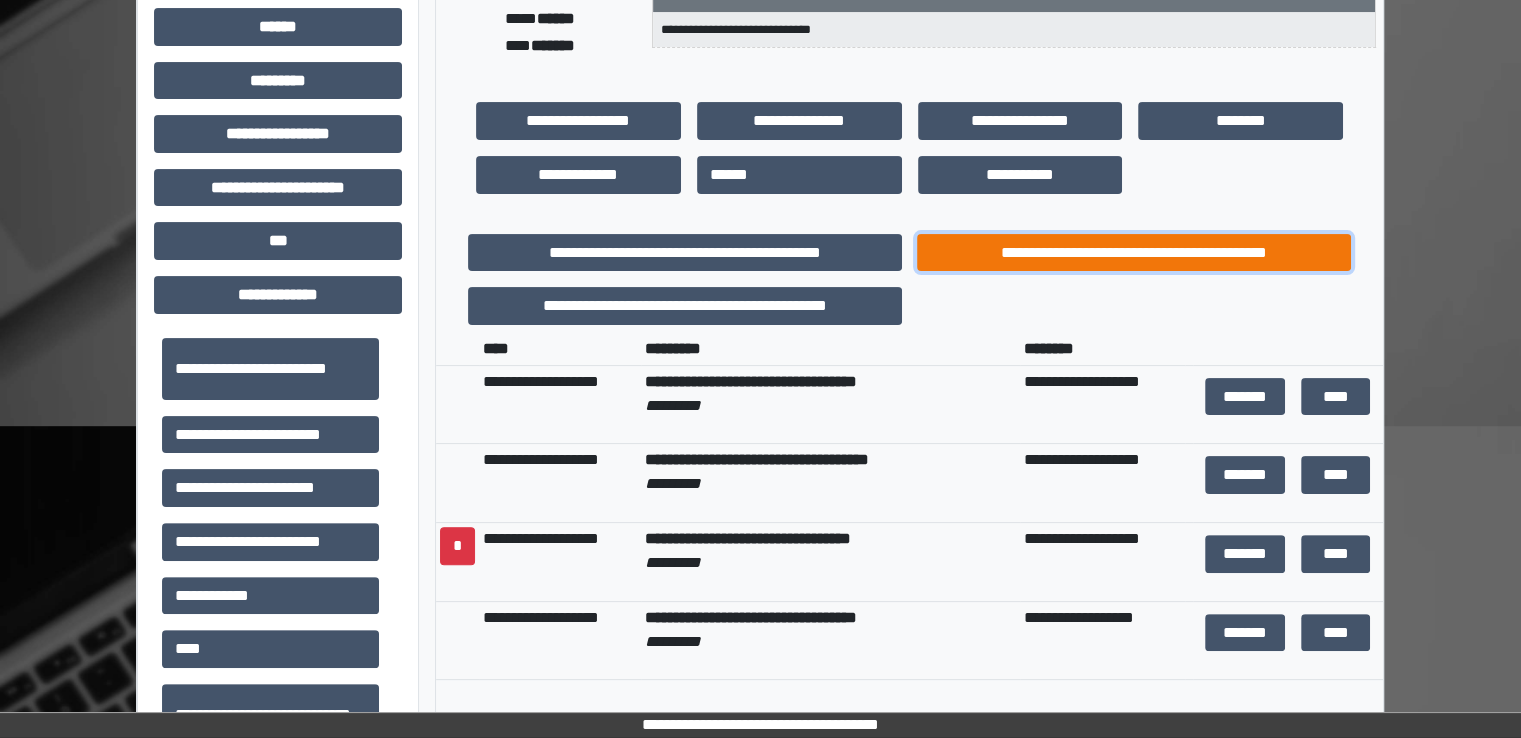 click on "**********" at bounding box center (1134, 253) 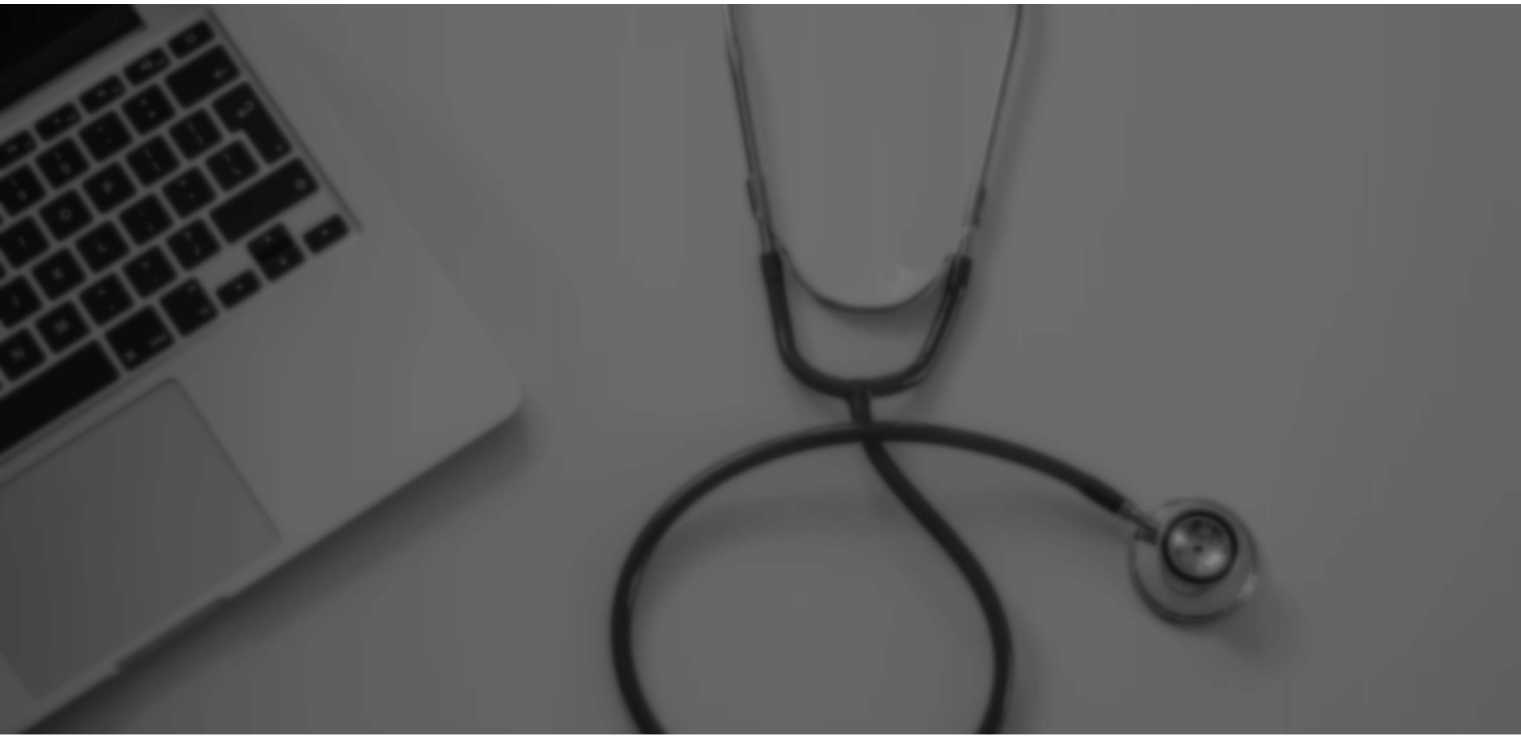 scroll, scrollTop: 0, scrollLeft: 0, axis: both 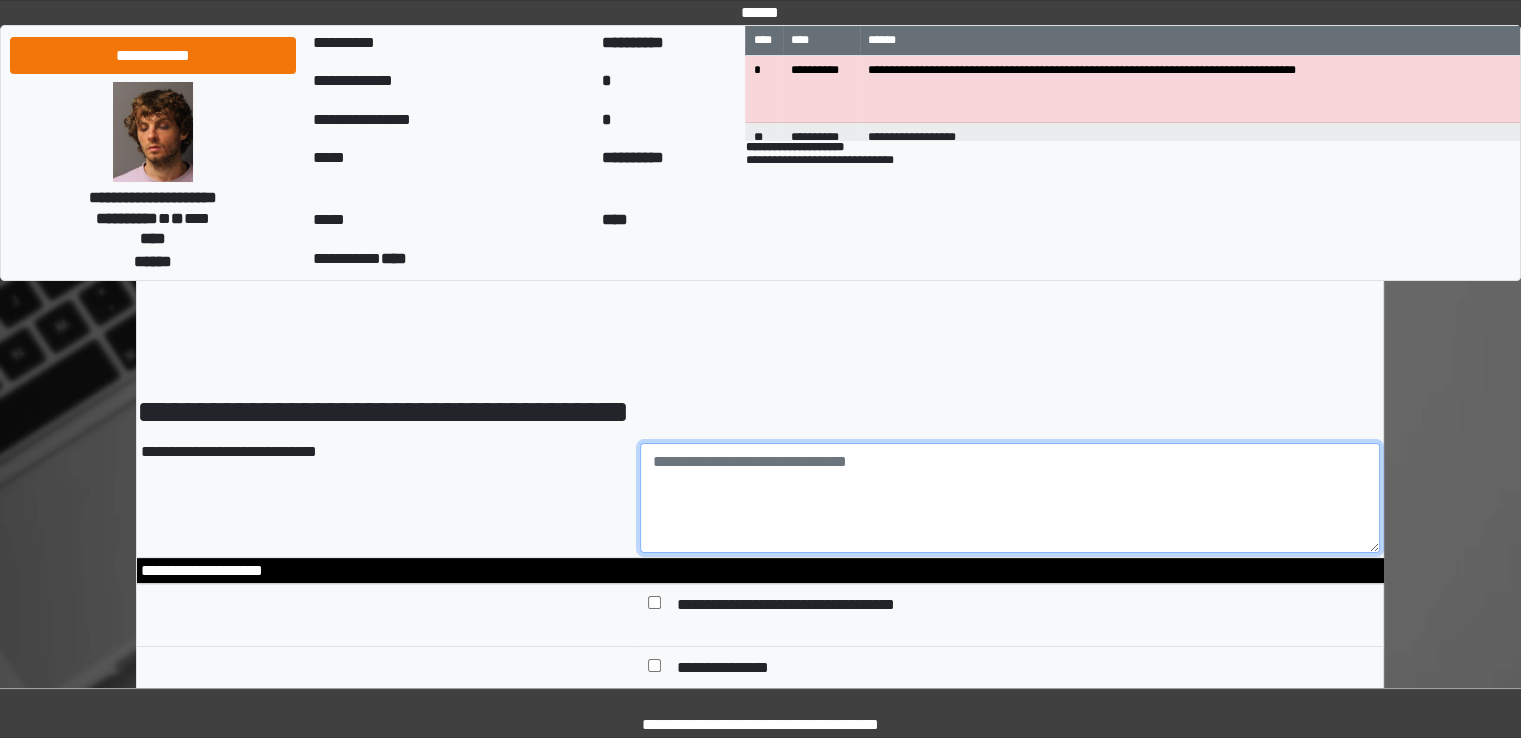 click at bounding box center (1010, 498) 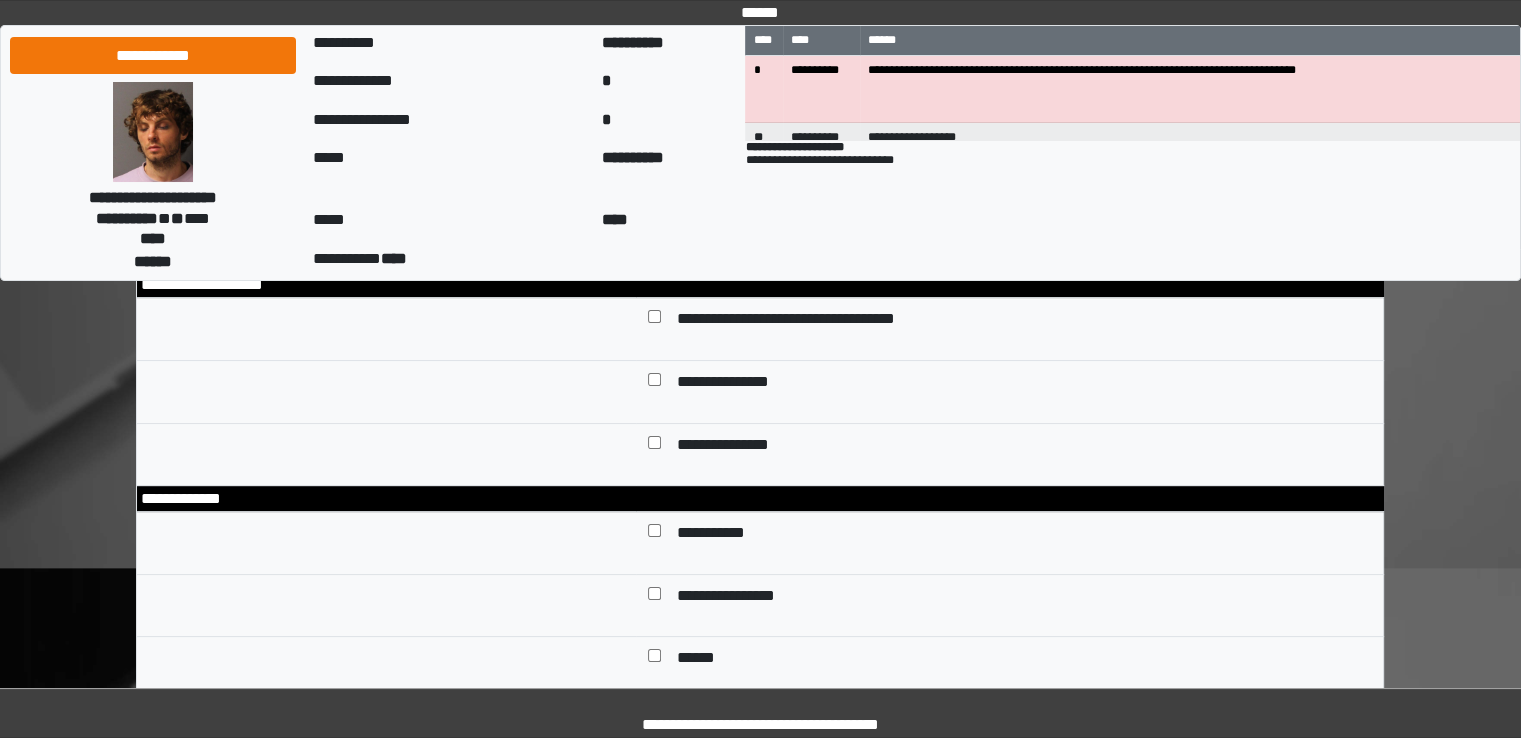 scroll, scrollTop: 300, scrollLeft: 0, axis: vertical 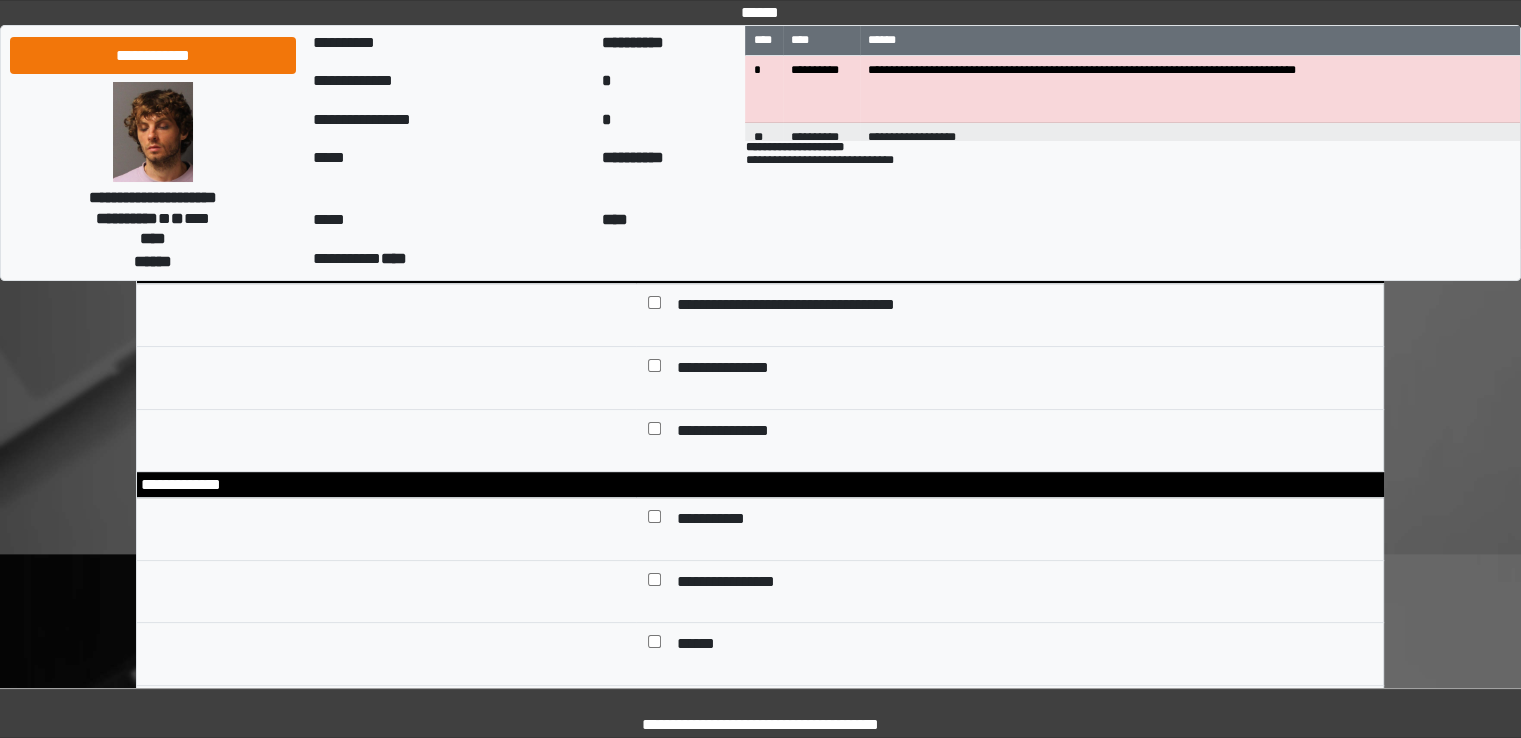 type on "**********" 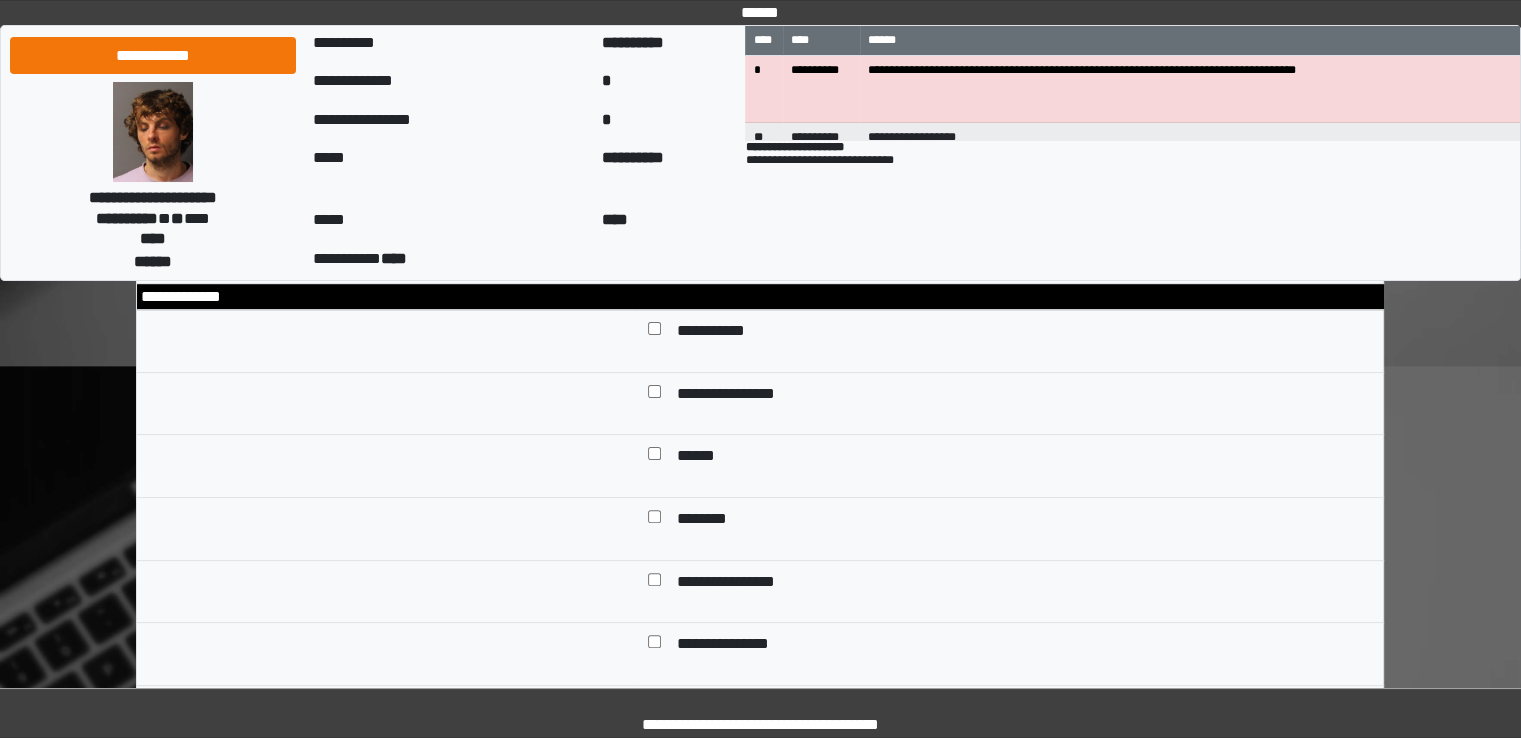 scroll, scrollTop: 500, scrollLeft: 0, axis: vertical 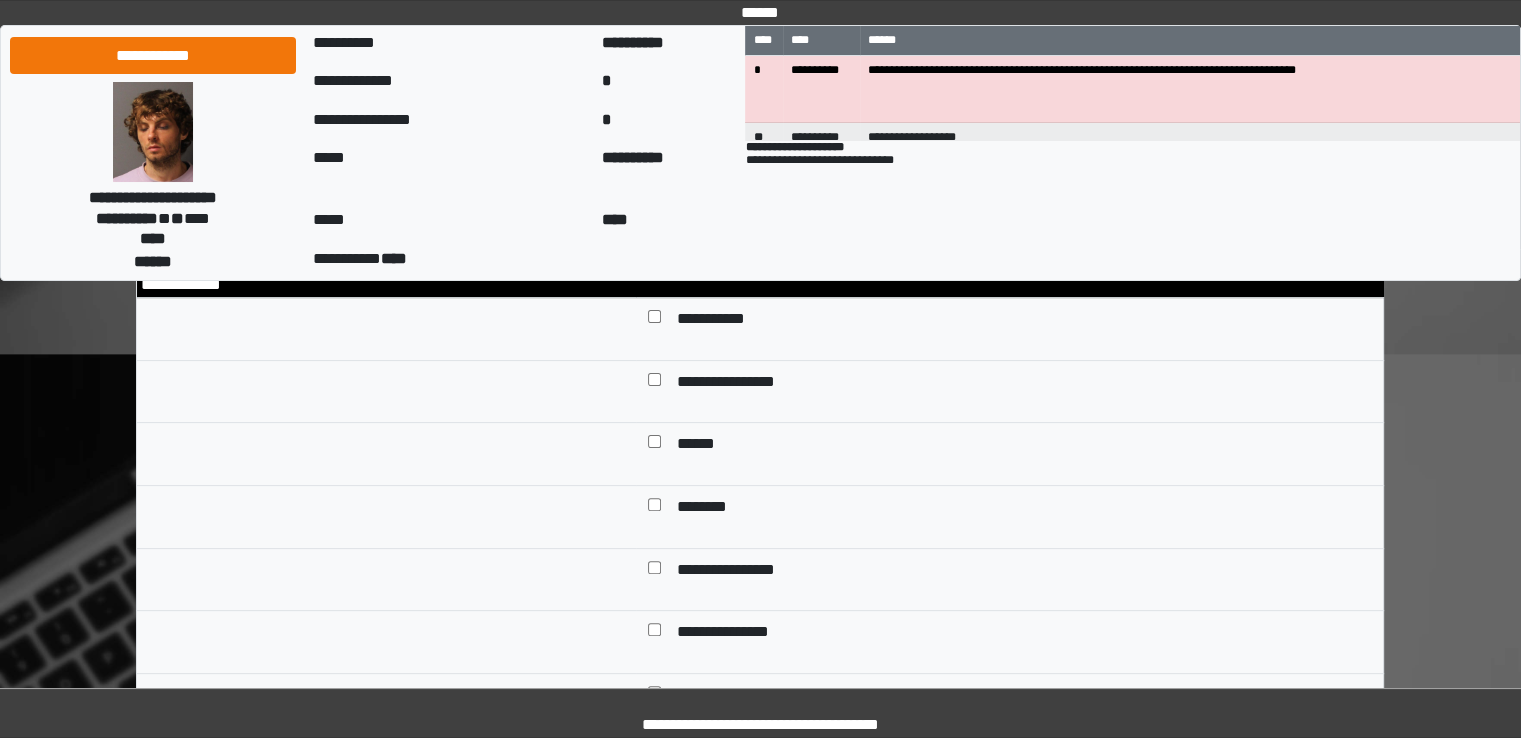 click on "******" at bounding box center [697, 446] 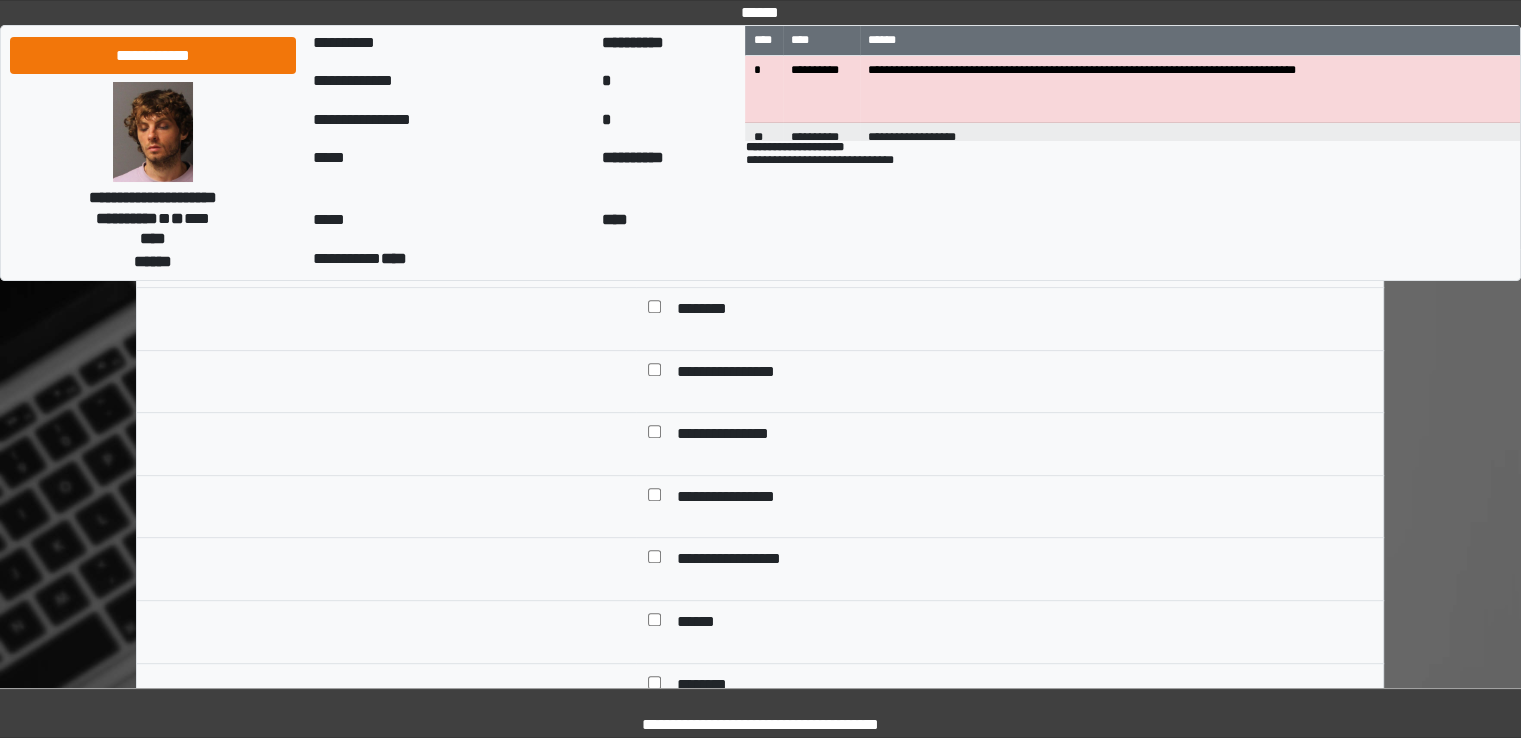 scroll, scrollTop: 700, scrollLeft: 0, axis: vertical 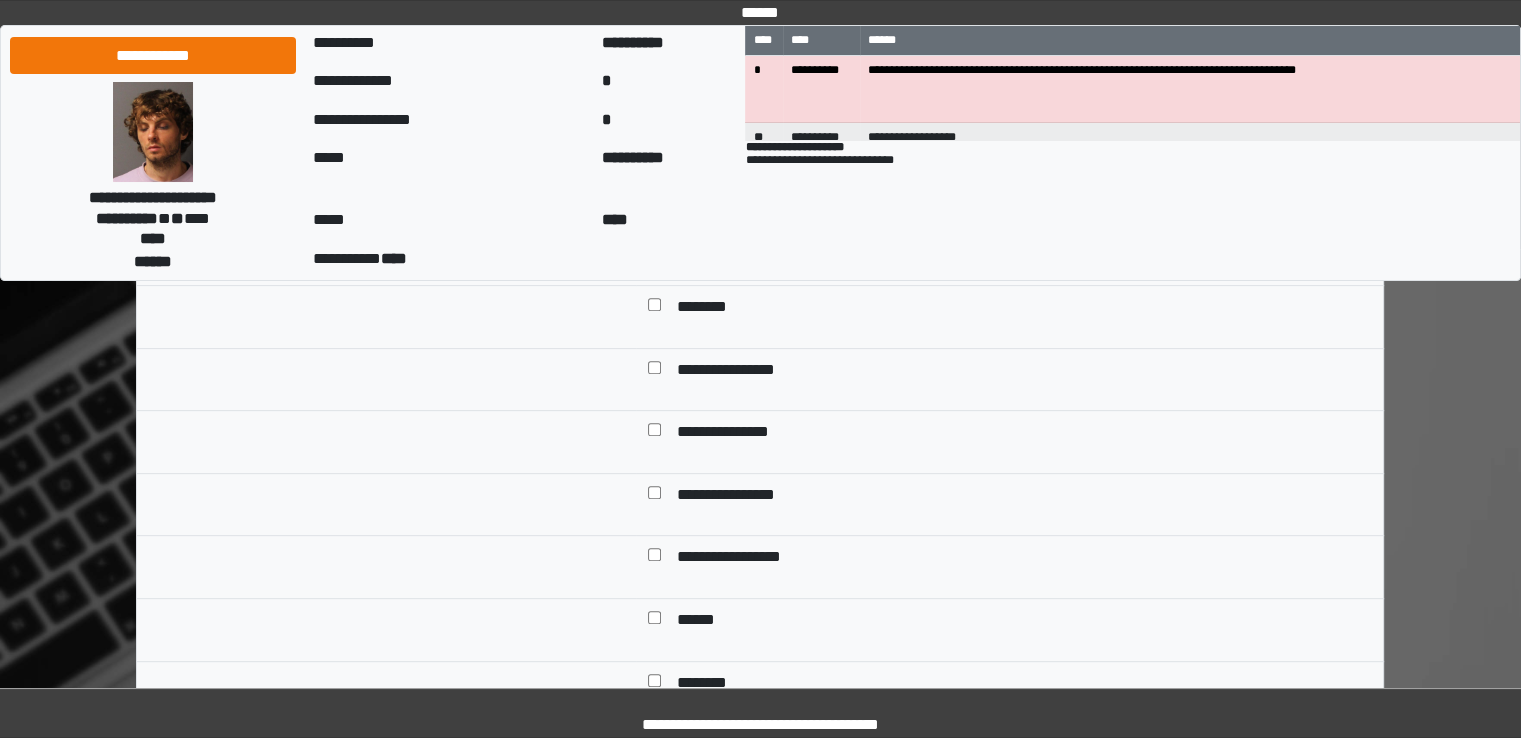 click on "**********" at bounding box center [740, 559] 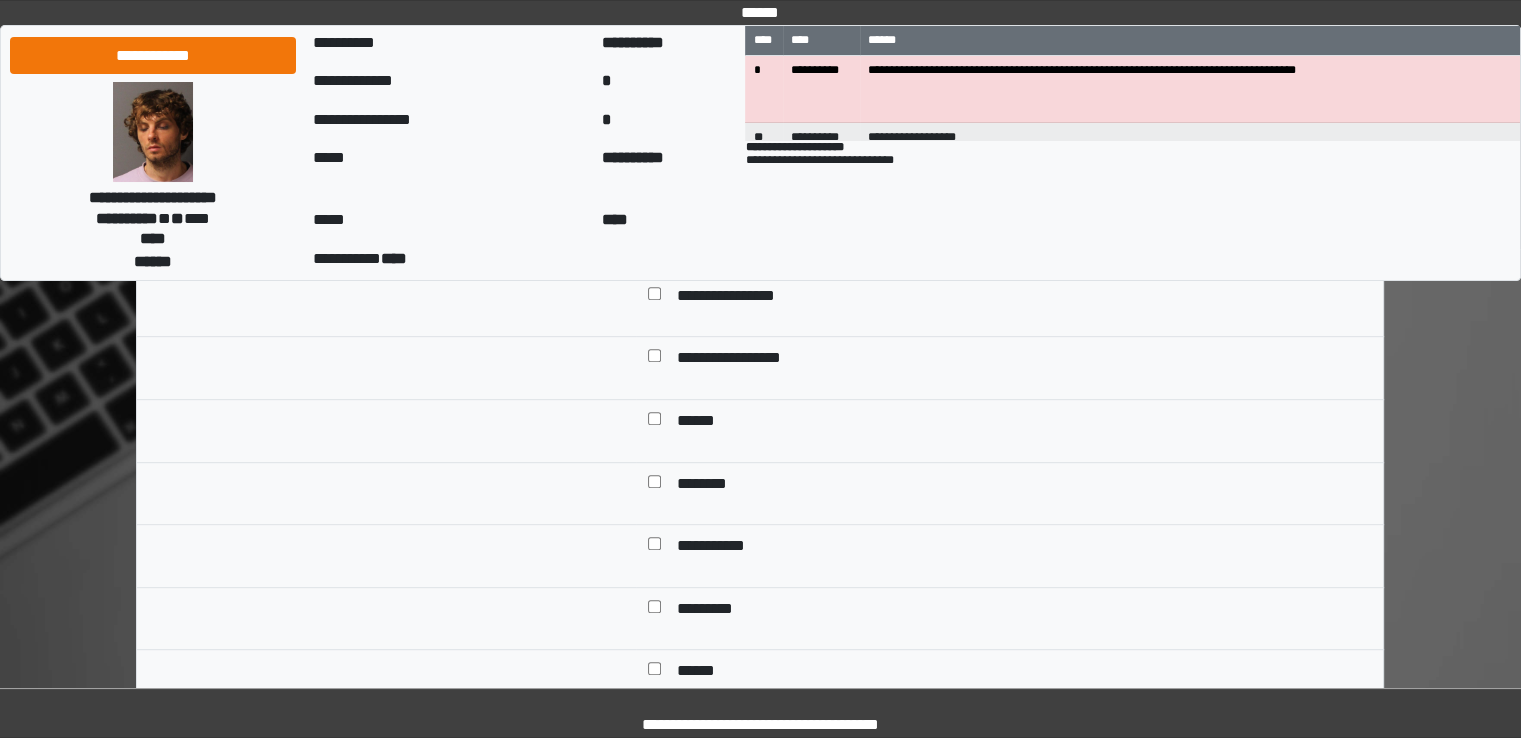scroll, scrollTop: 900, scrollLeft: 0, axis: vertical 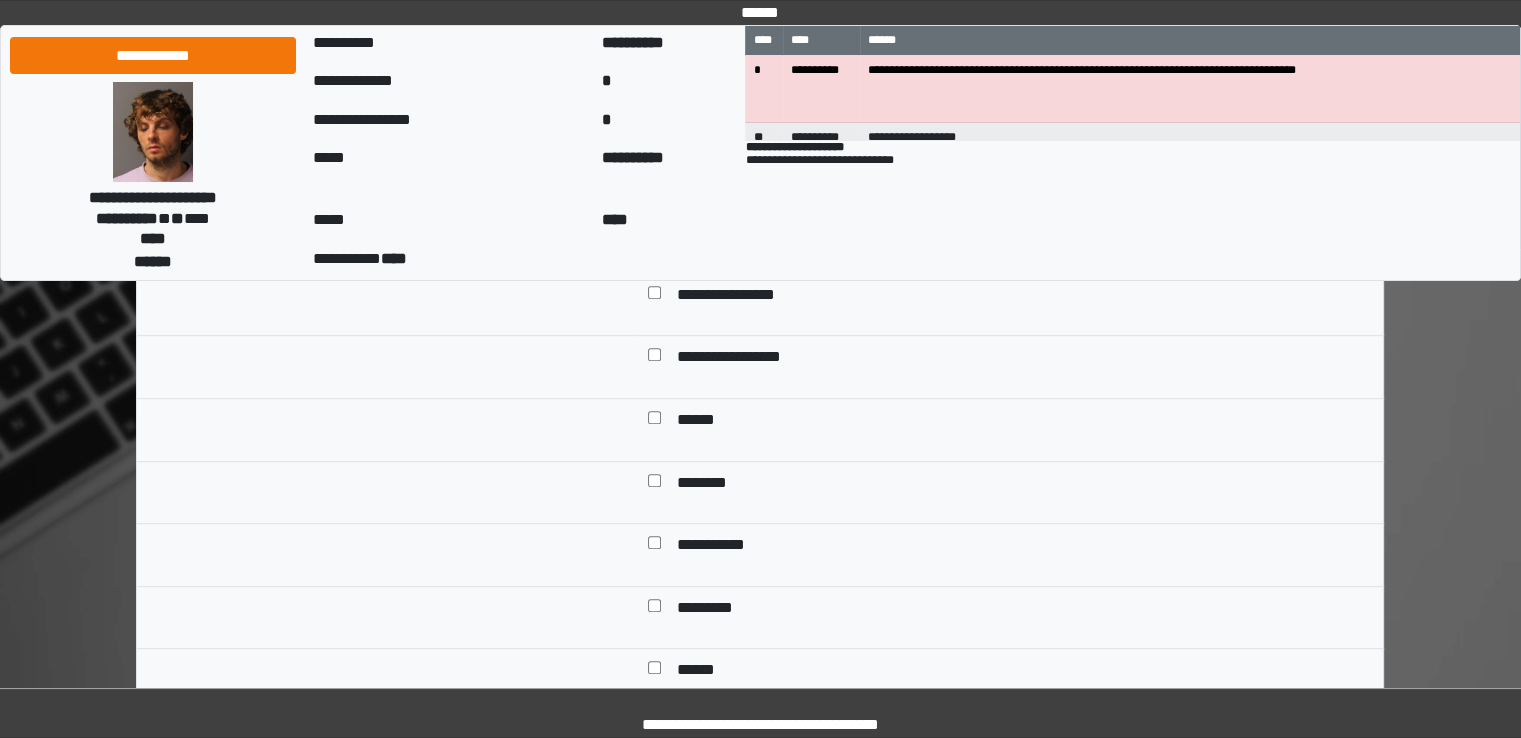 click on "******" at bounding box center [702, 422] 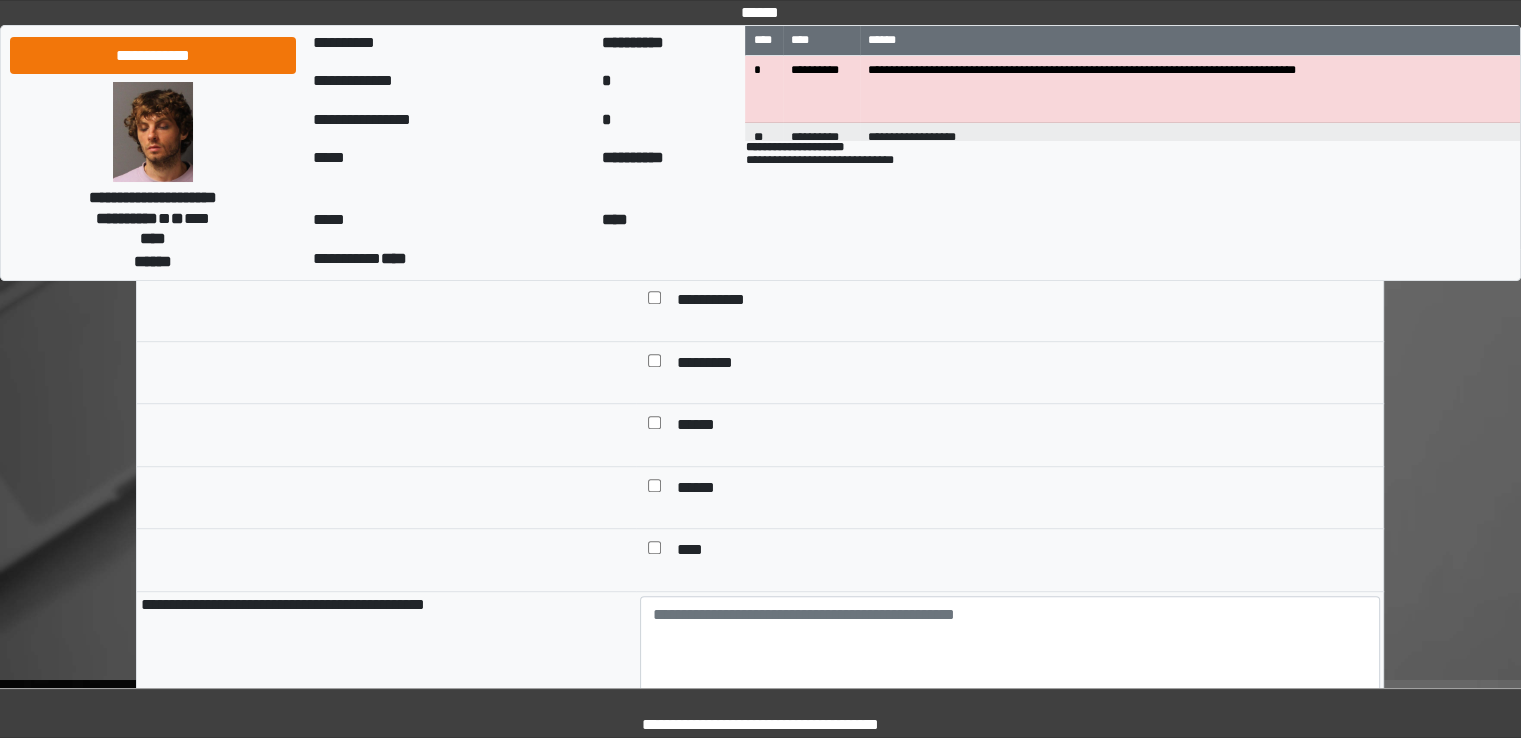 scroll, scrollTop: 1200, scrollLeft: 0, axis: vertical 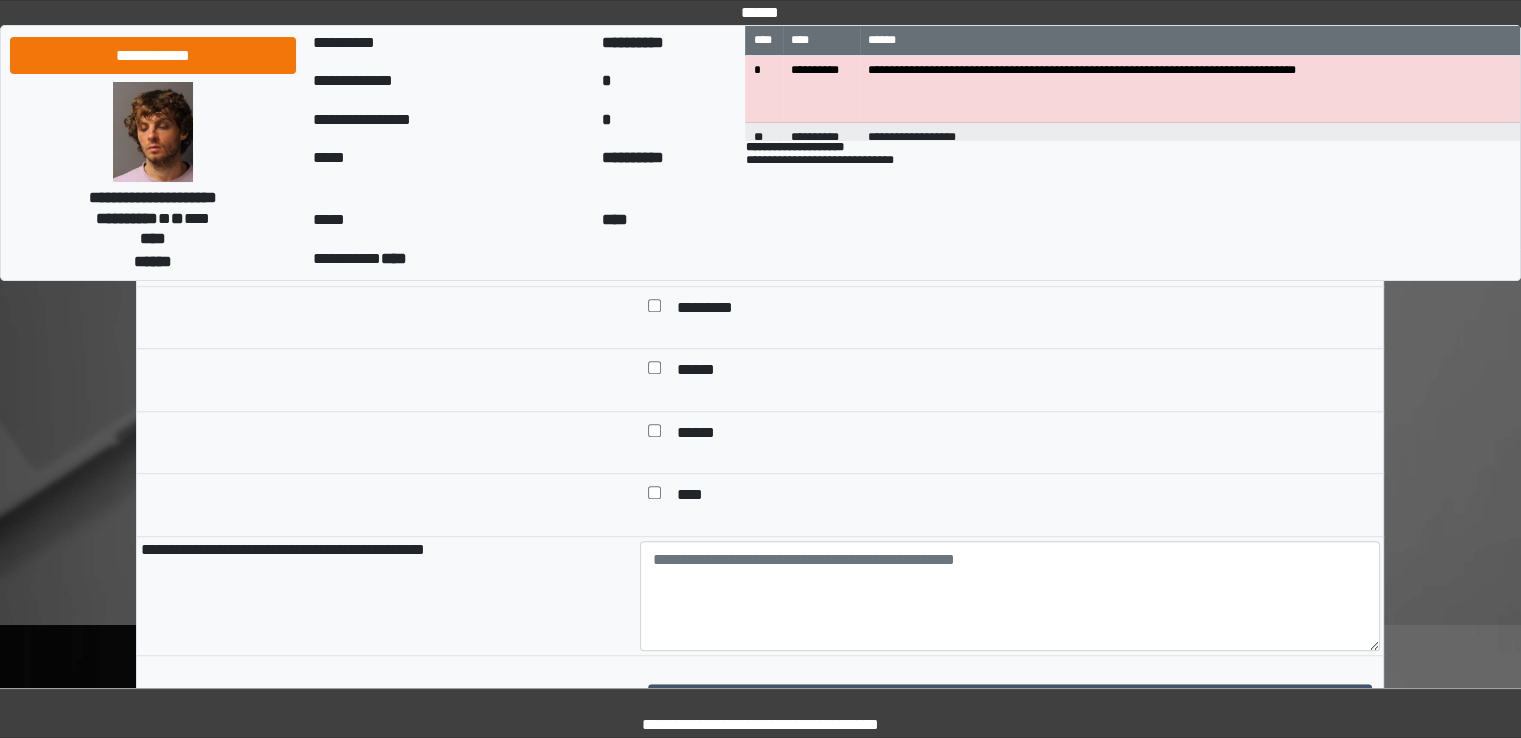 click on "******" at bounding box center [700, 435] 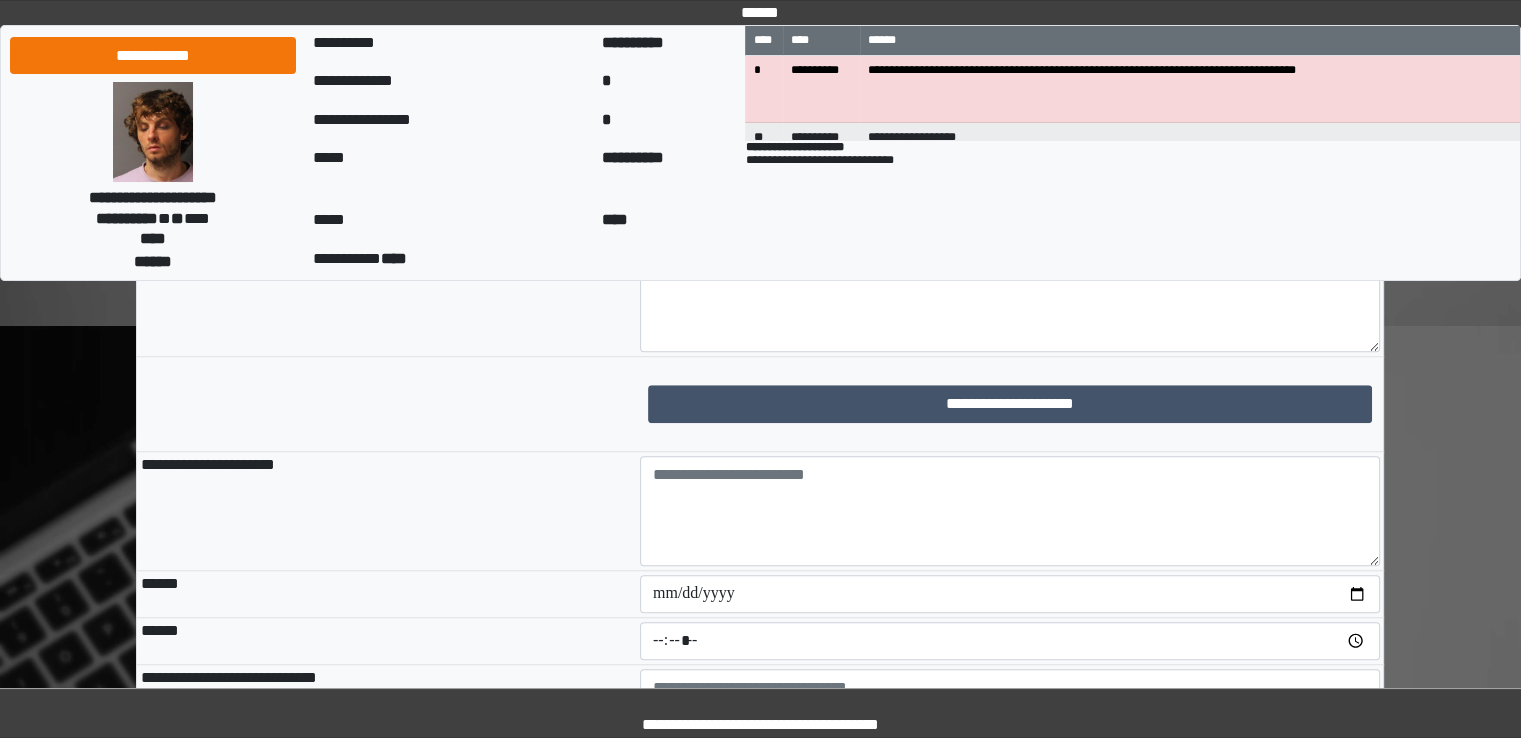 scroll, scrollTop: 1500, scrollLeft: 0, axis: vertical 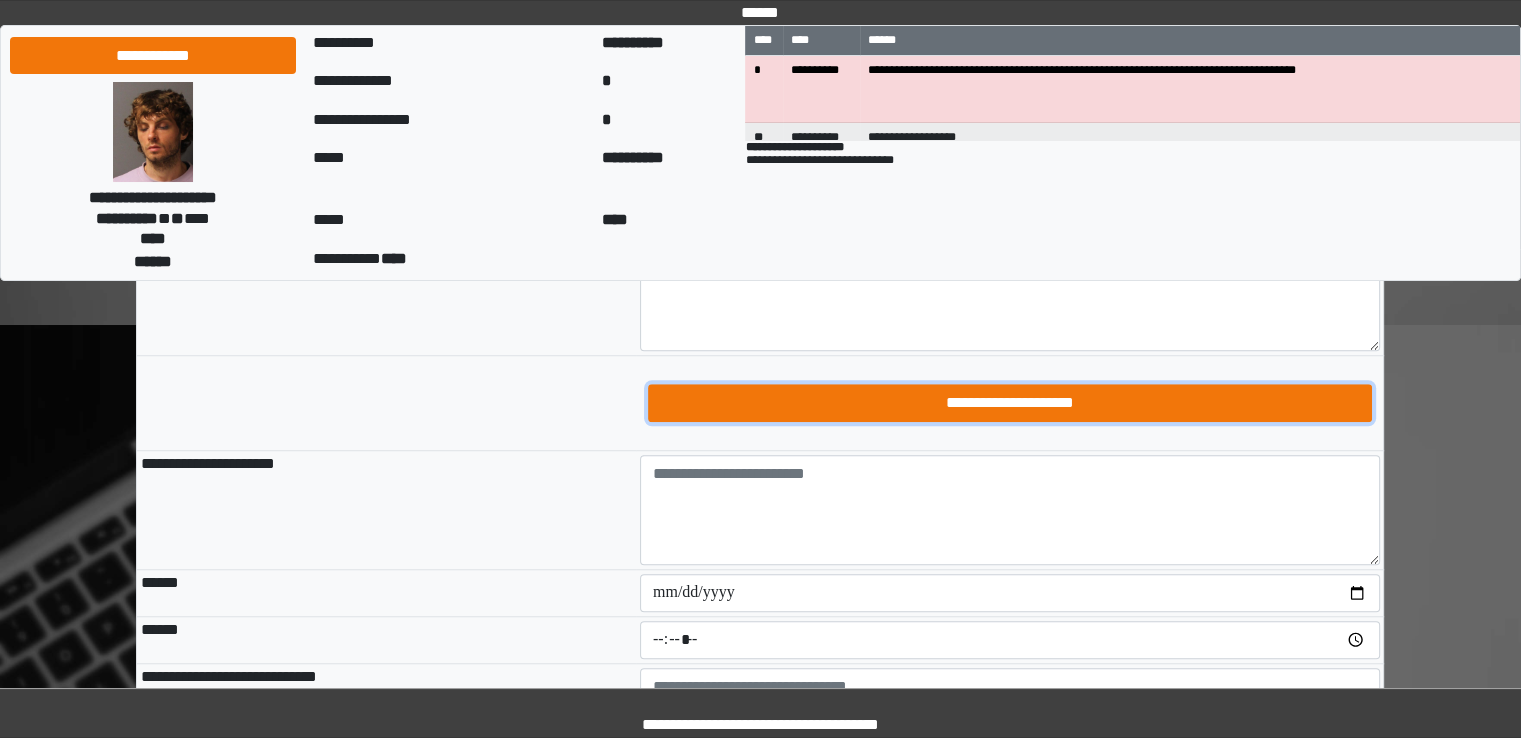 click on "**********" at bounding box center [1010, 403] 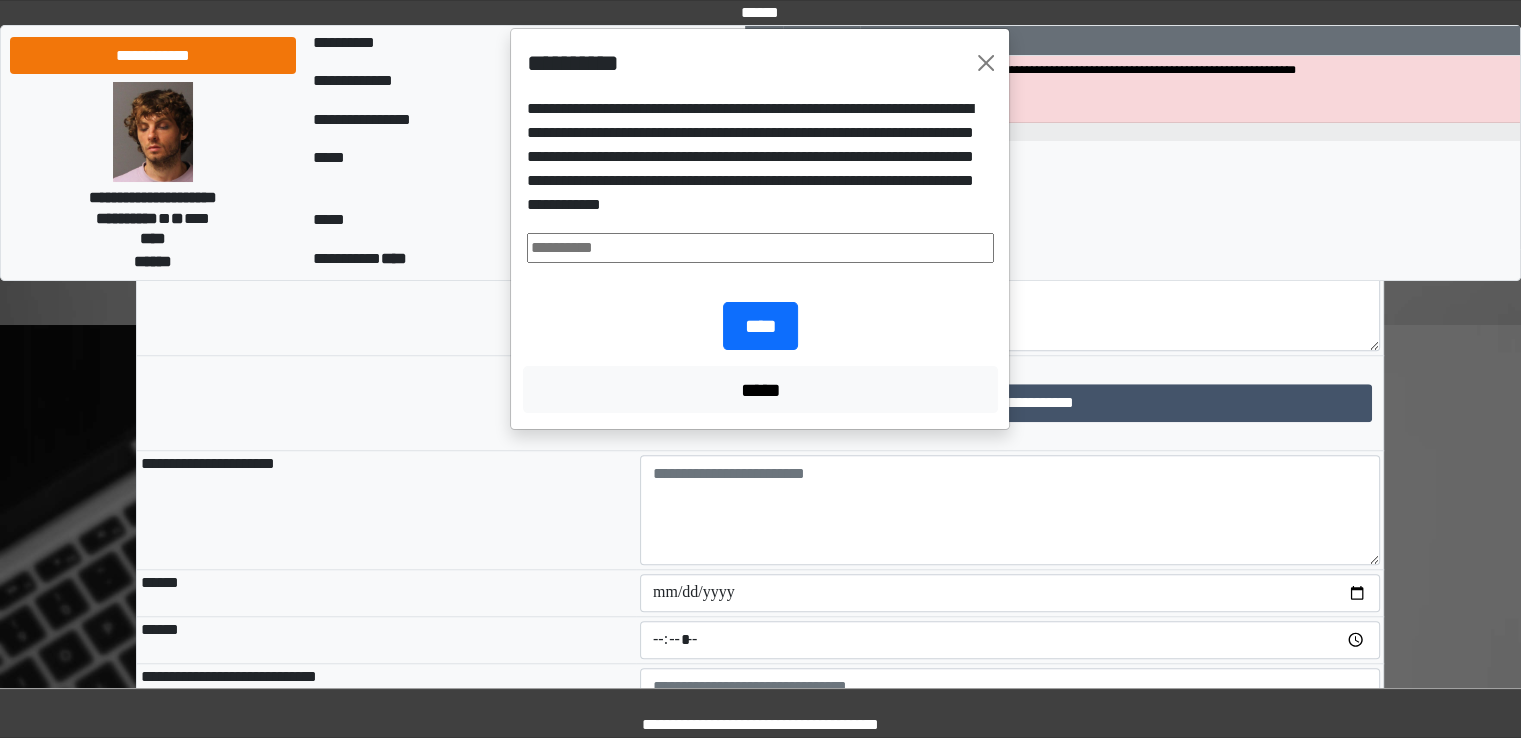 click at bounding box center (760, 248) 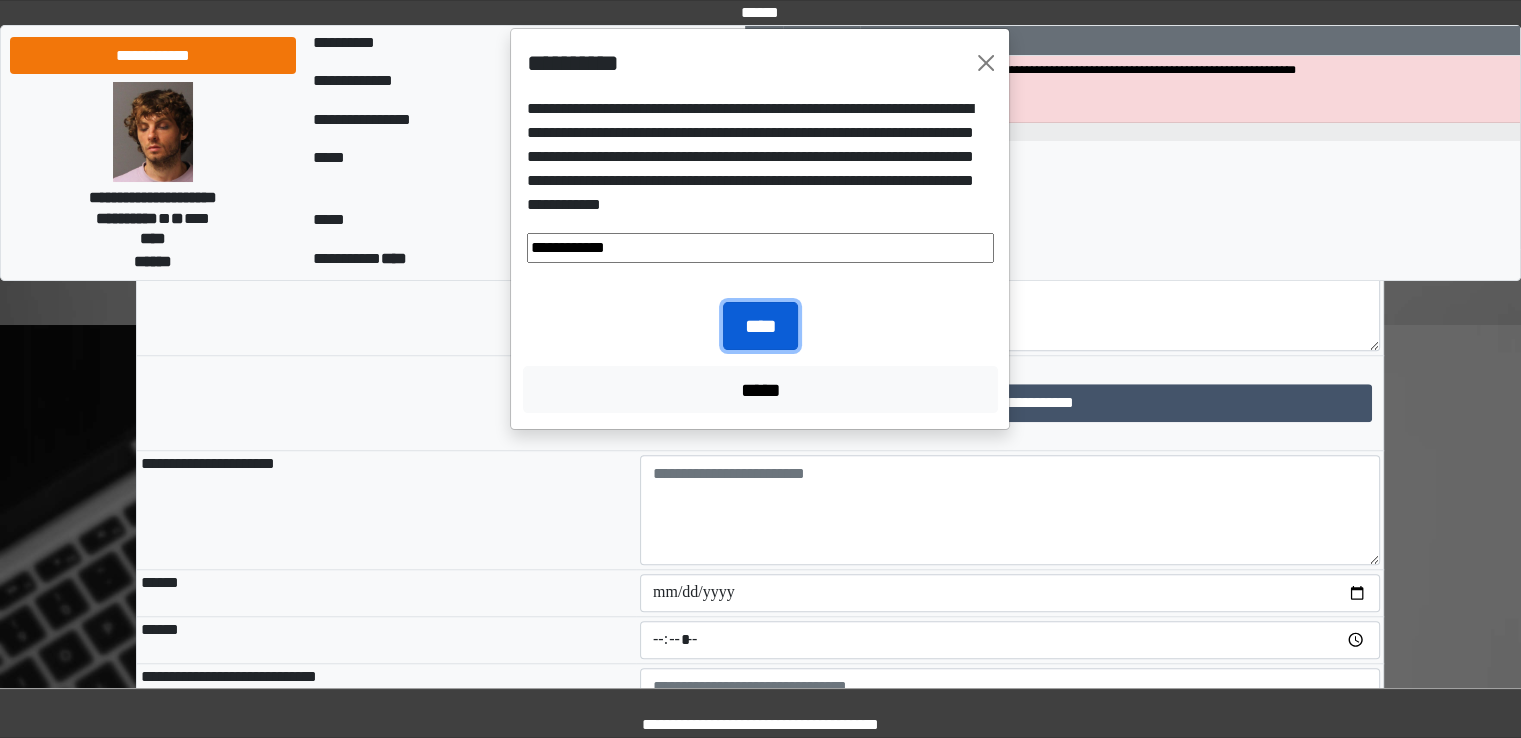 click on "****" at bounding box center (760, 326) 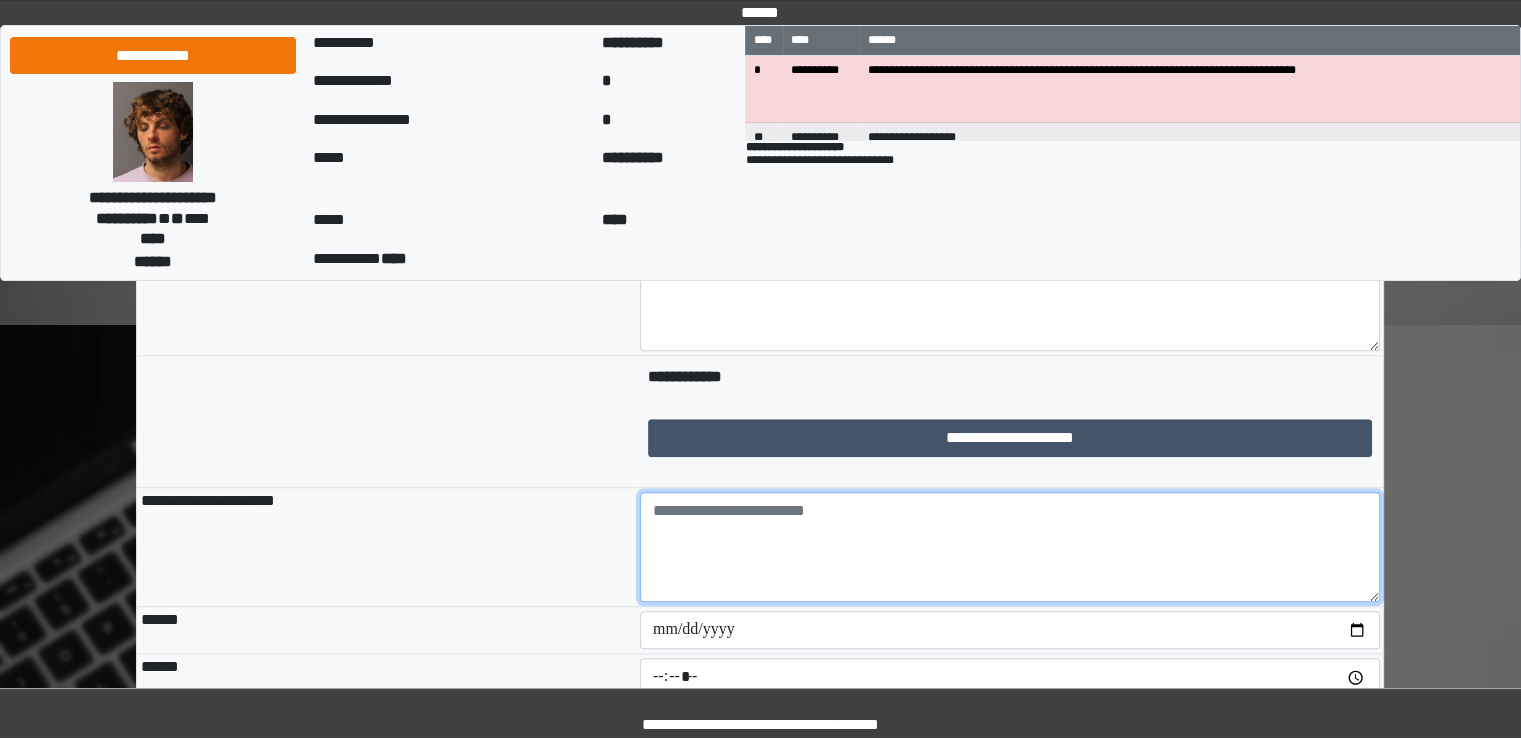 click at bounding box center (1010, 547) 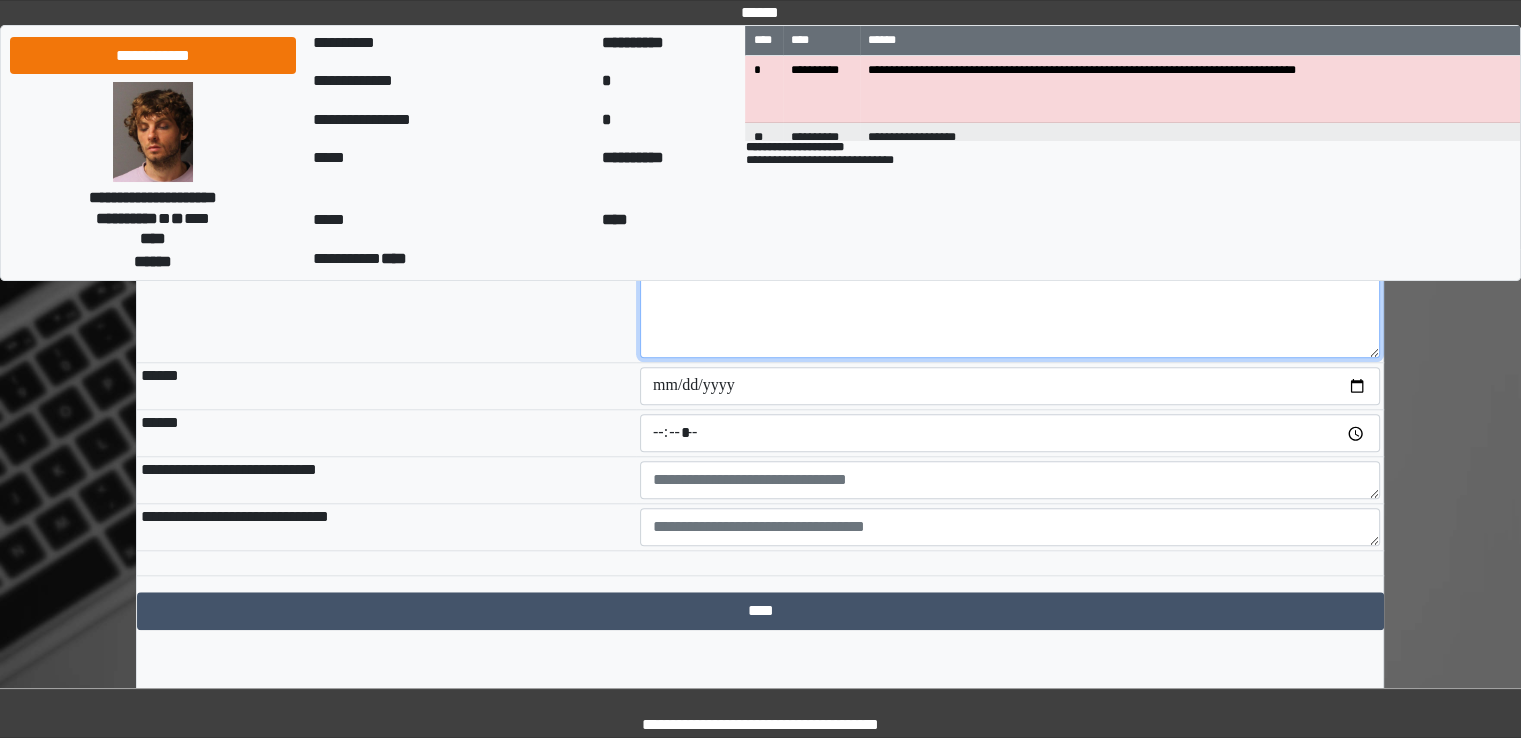 scroll, scrollTop: 1766, scrollLeft: 0, axis: vertical 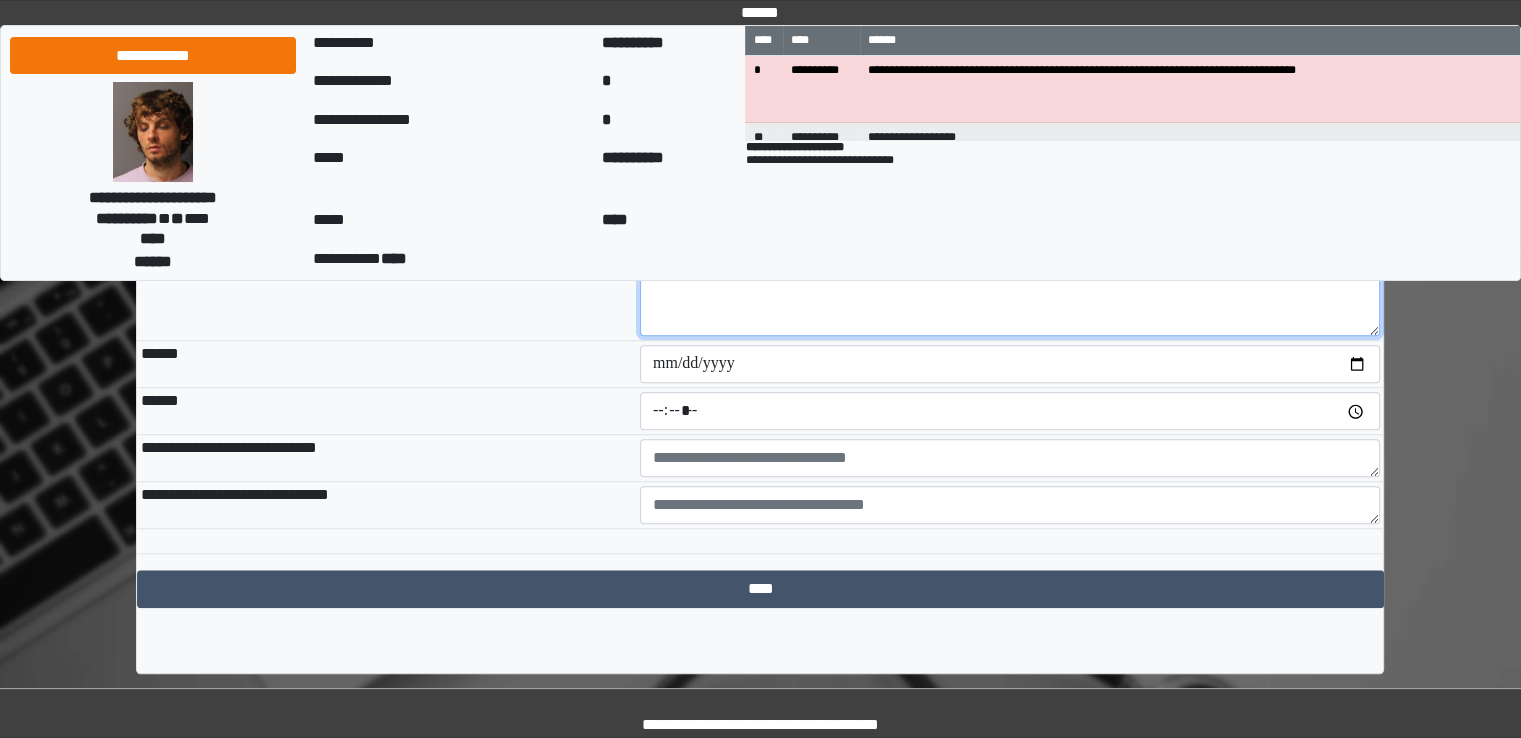 type on "**********" 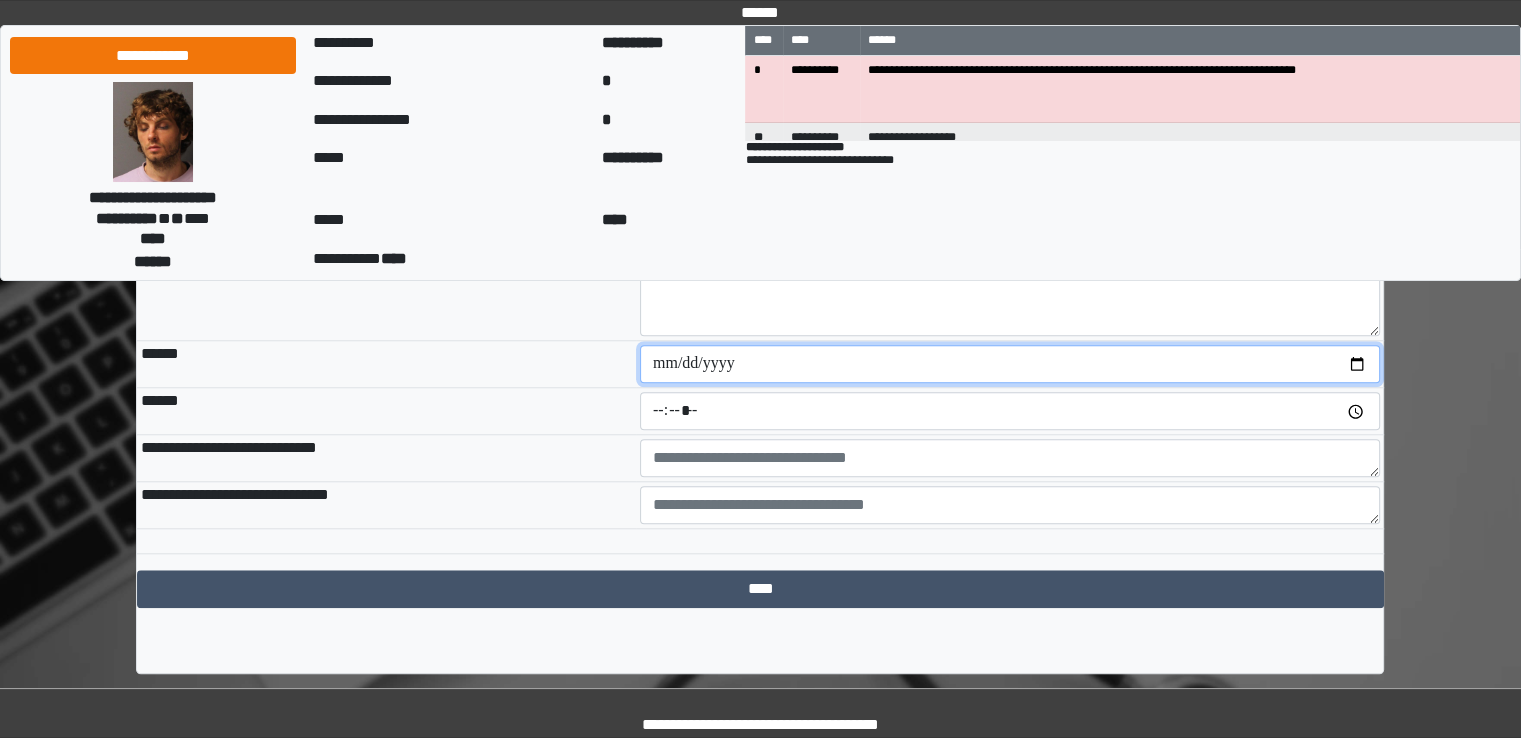 click at bounding box center (1010, 364) 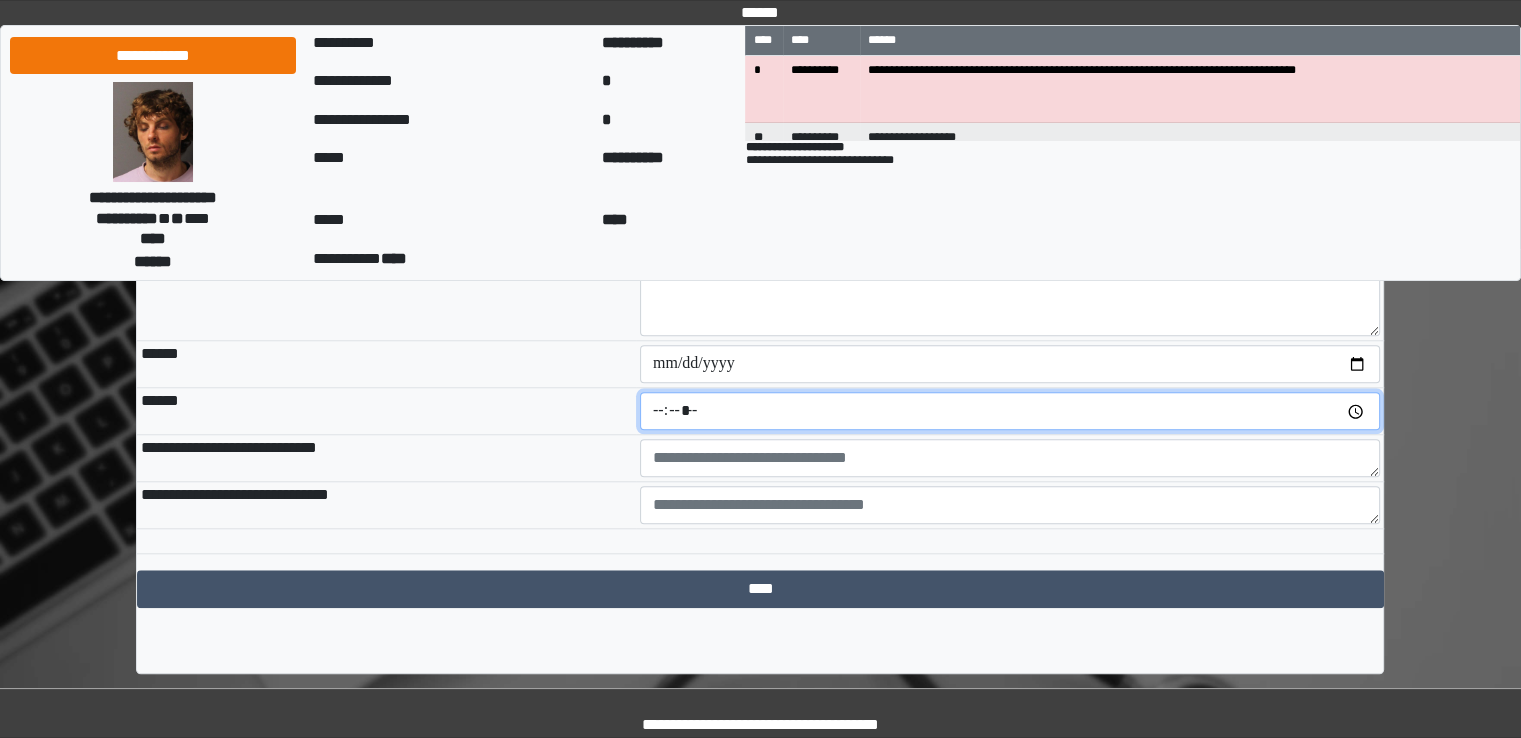 click at bounding box center [1010, 411] 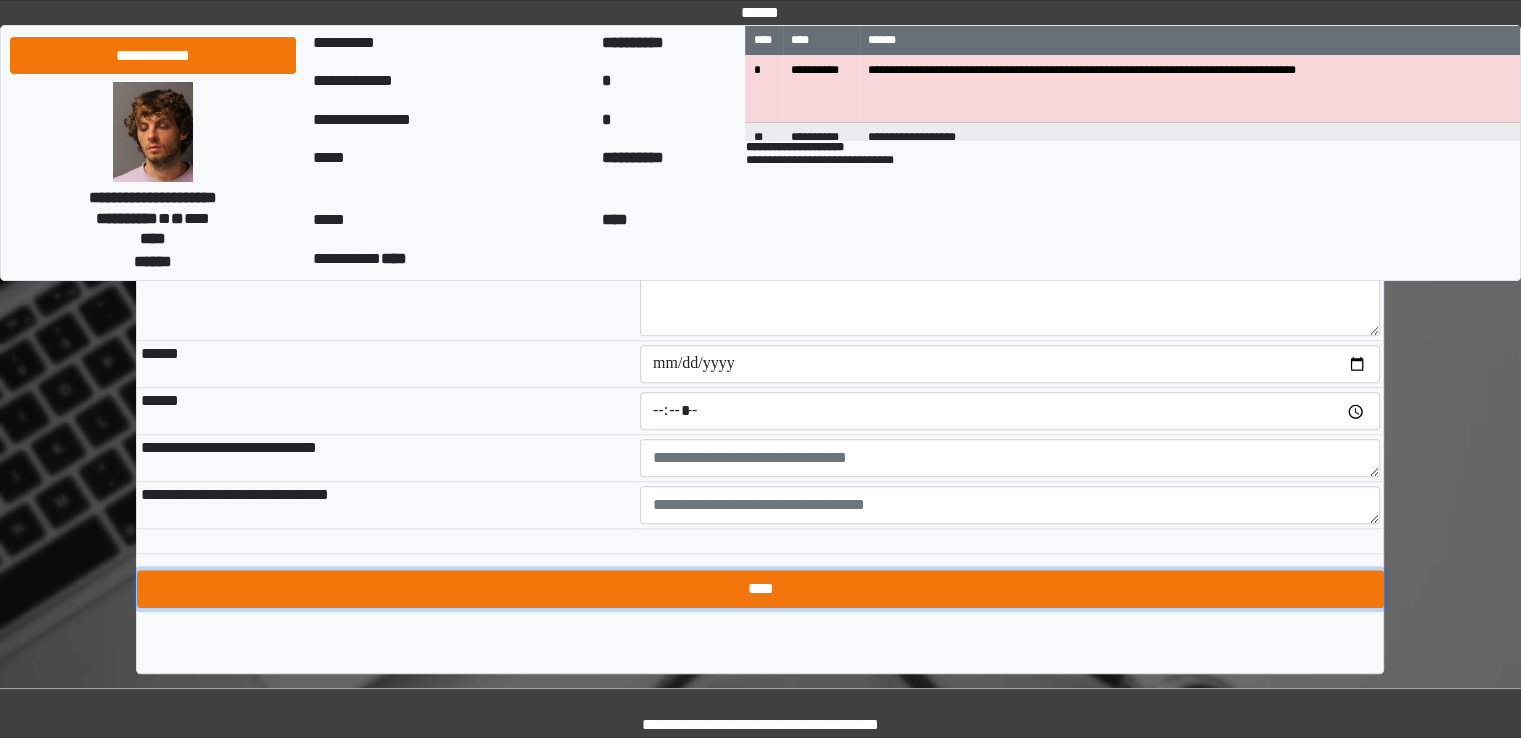 click on "****" at bounding box center (760, 589) 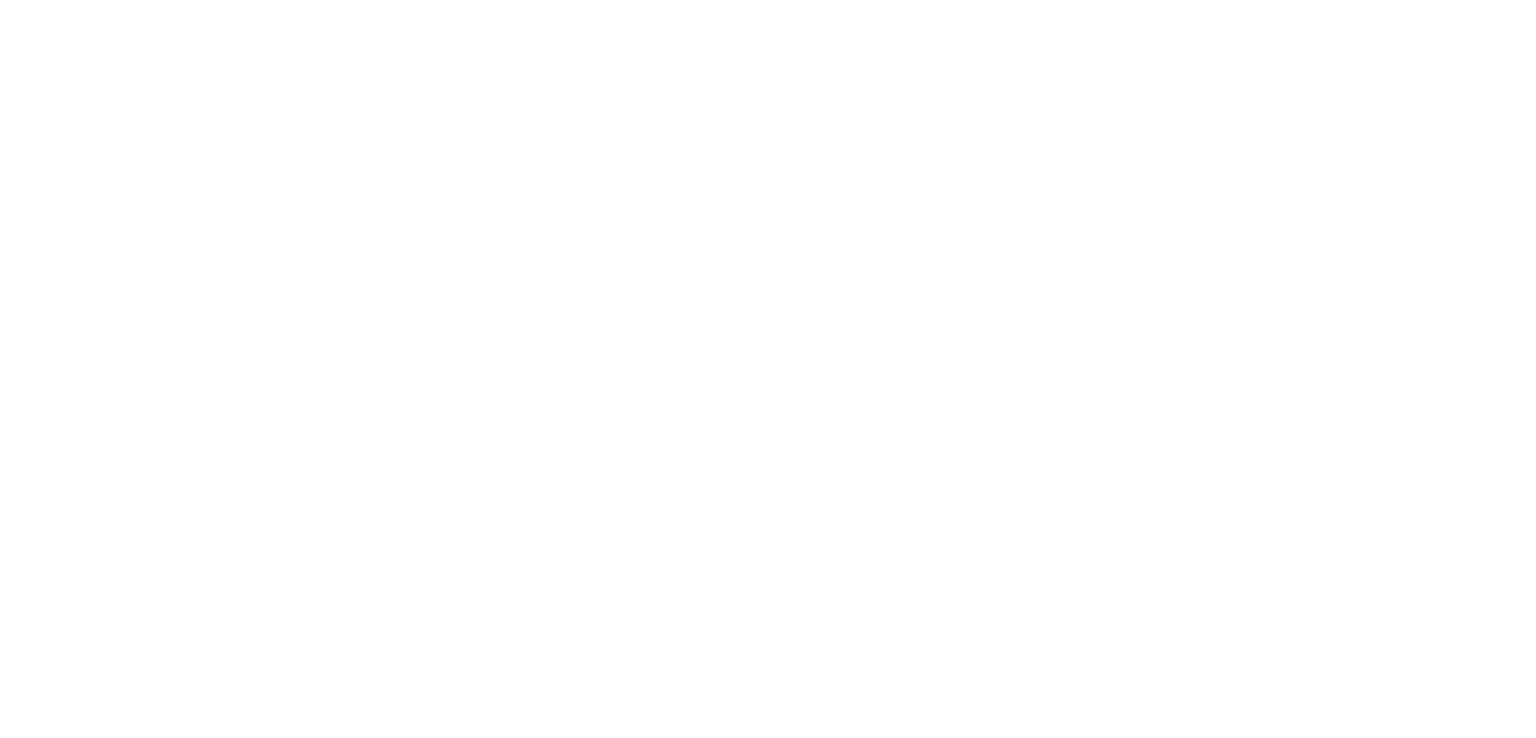 scroll, scrollTop: 0, scrollLeft: 0, axis: both 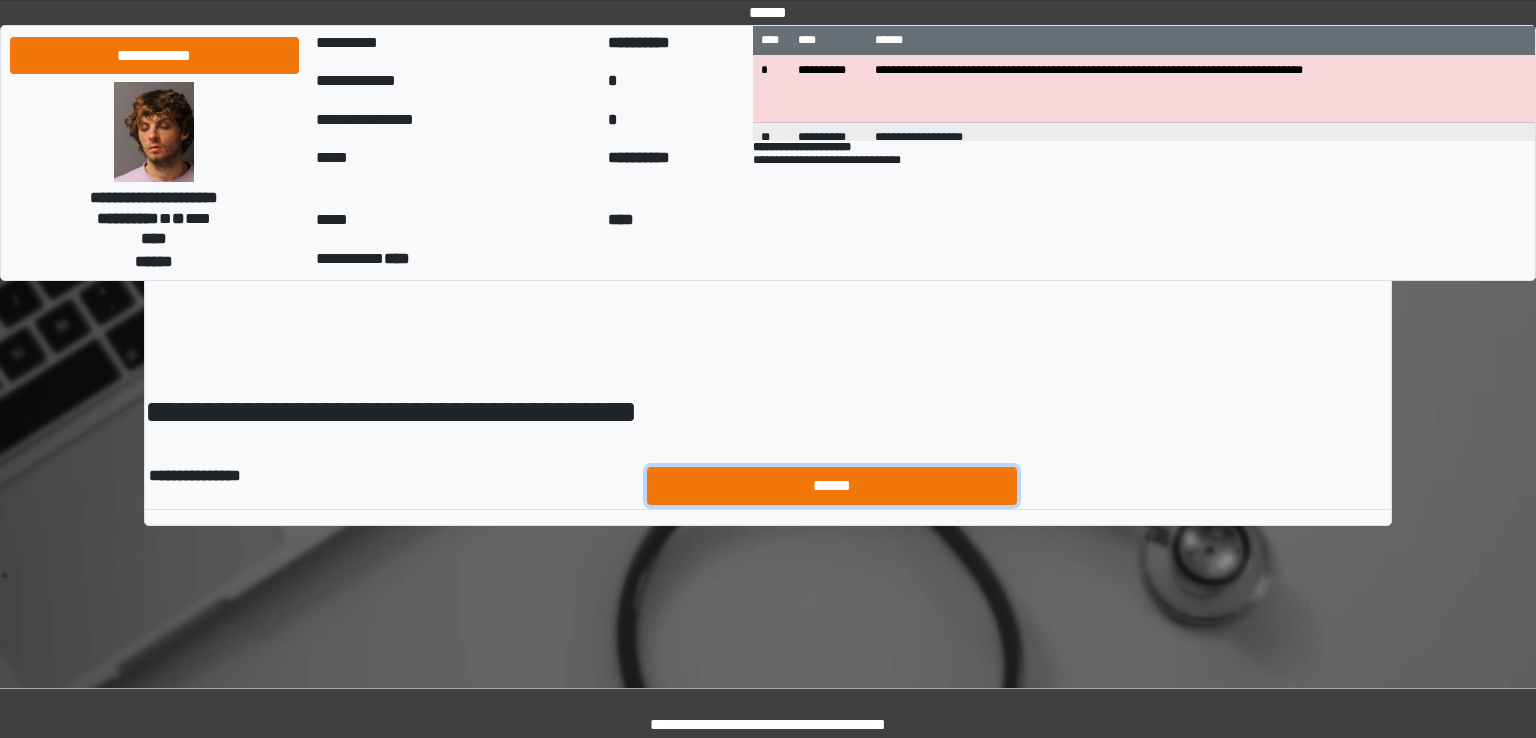 click on "******" at bounding box center (832, 486) 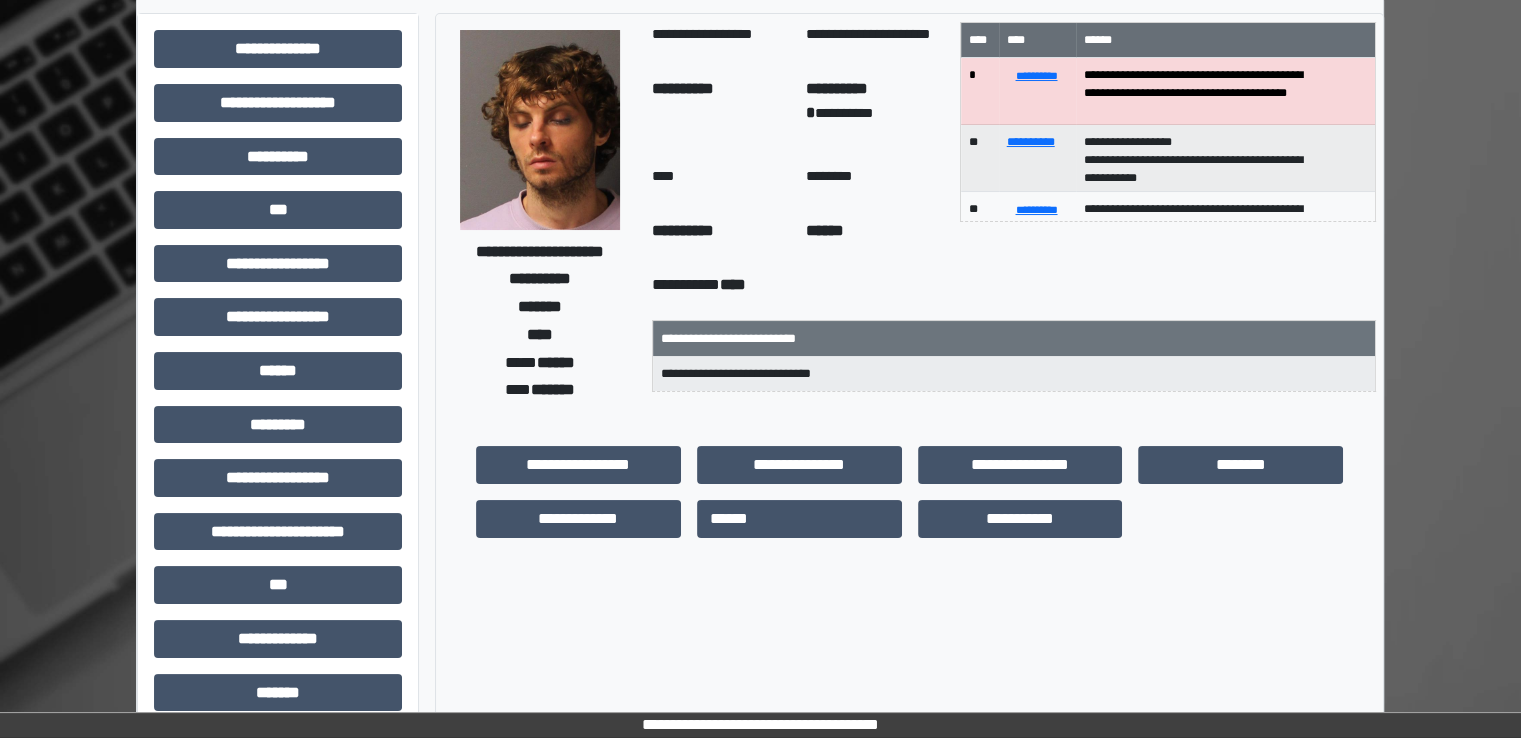 scroll, scrollTop: 428, scrollLeft: 0, axis: vertical 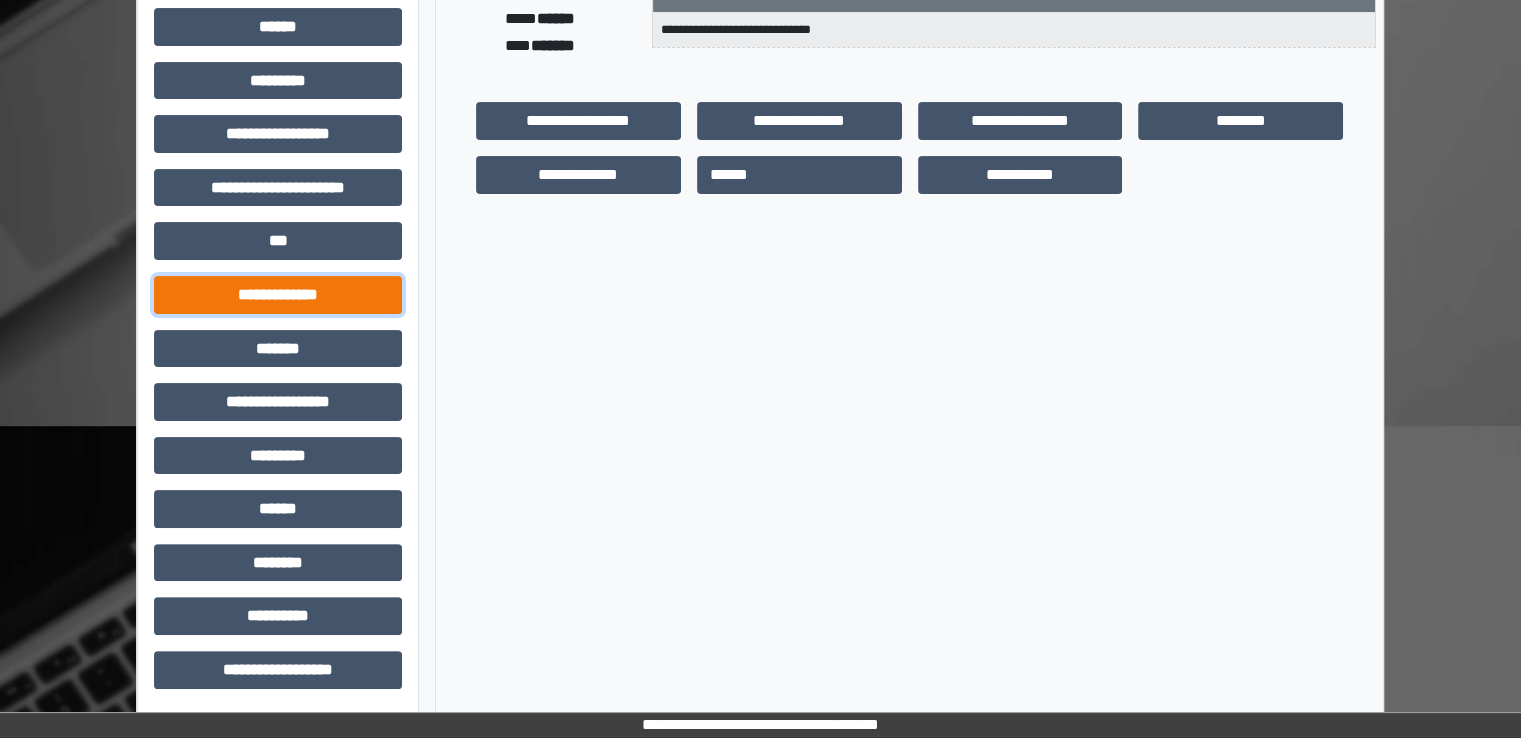 click on "**********" at bounding box center (278, 295) 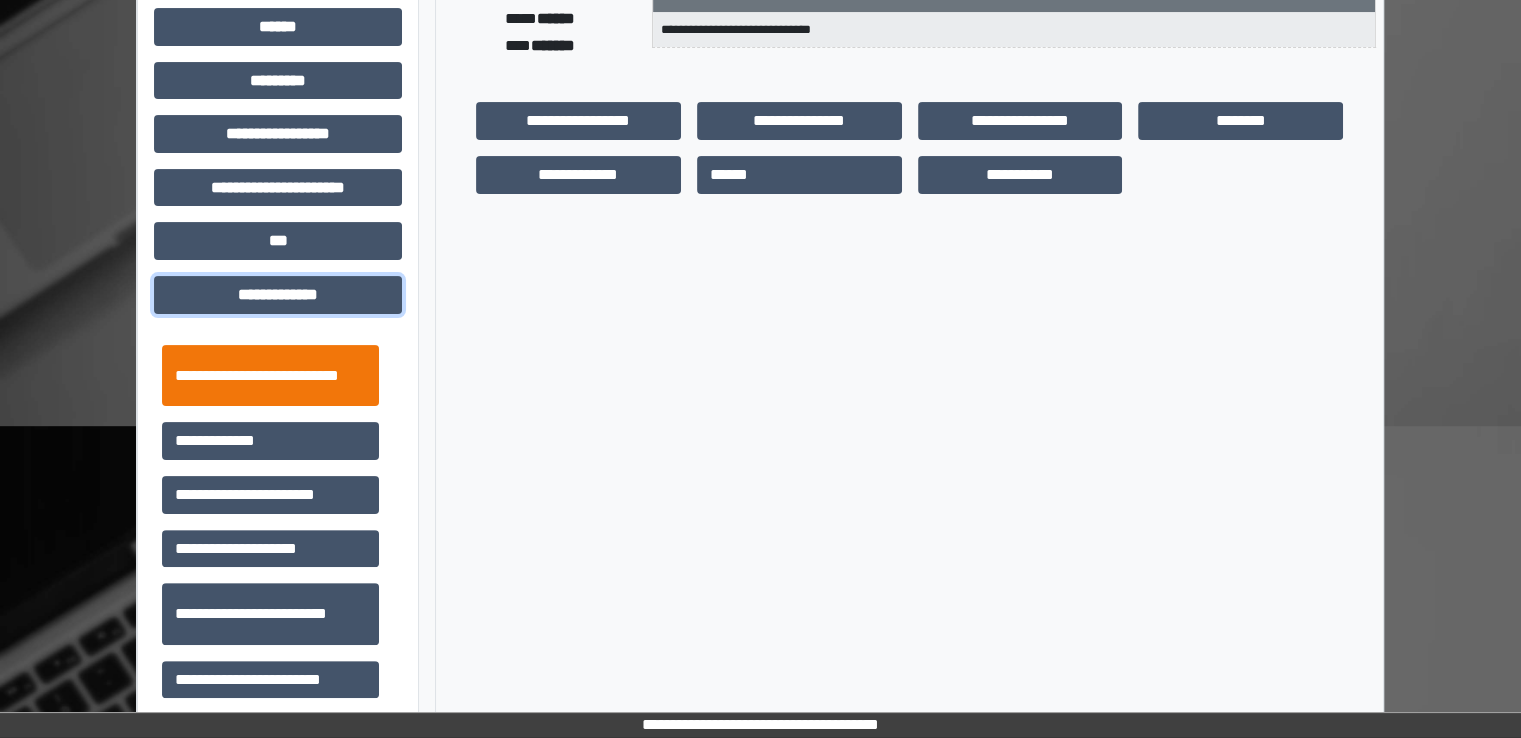 scroll, scrollTop: 400, scrollLeft: 0, axis: vertical 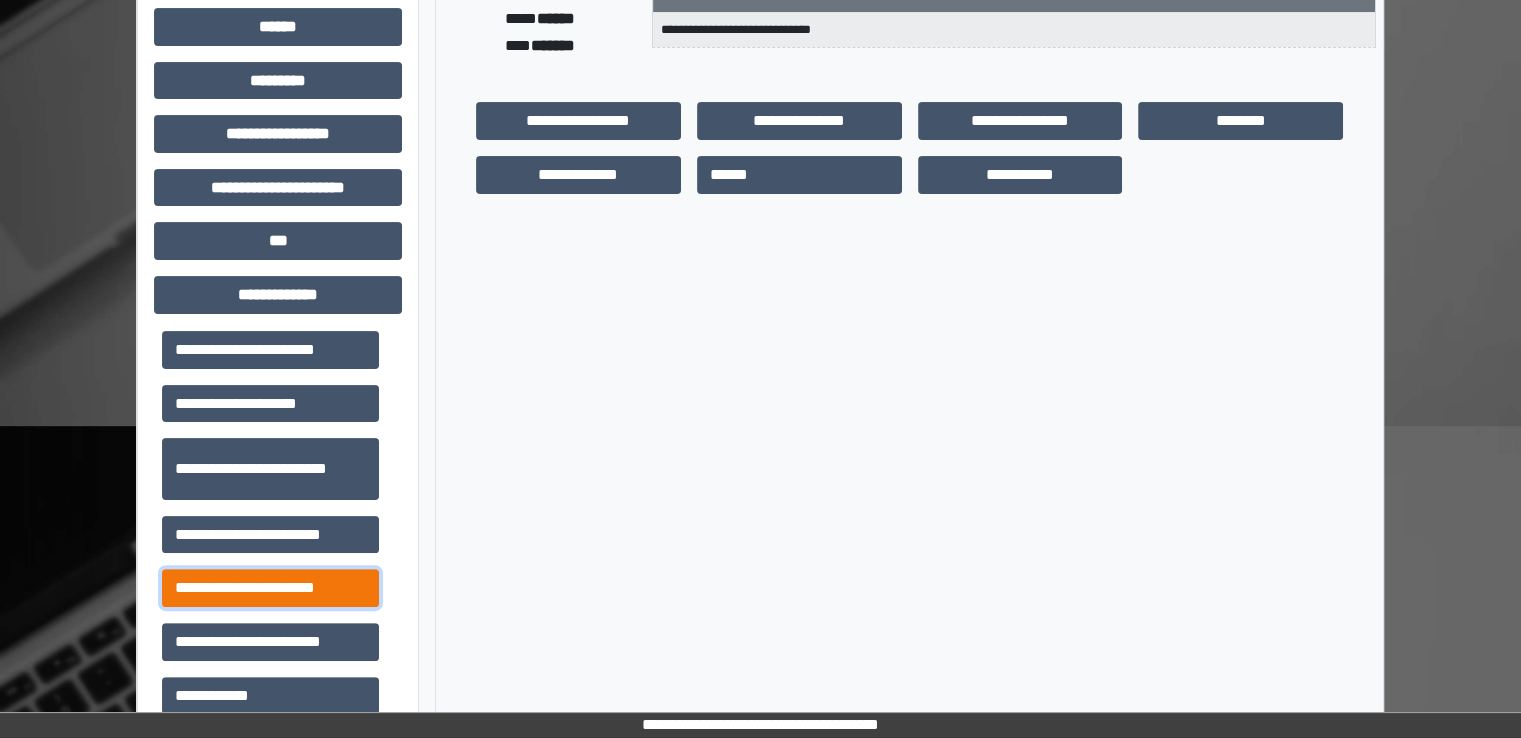 click on "**********" at bounding box center [270, 588] 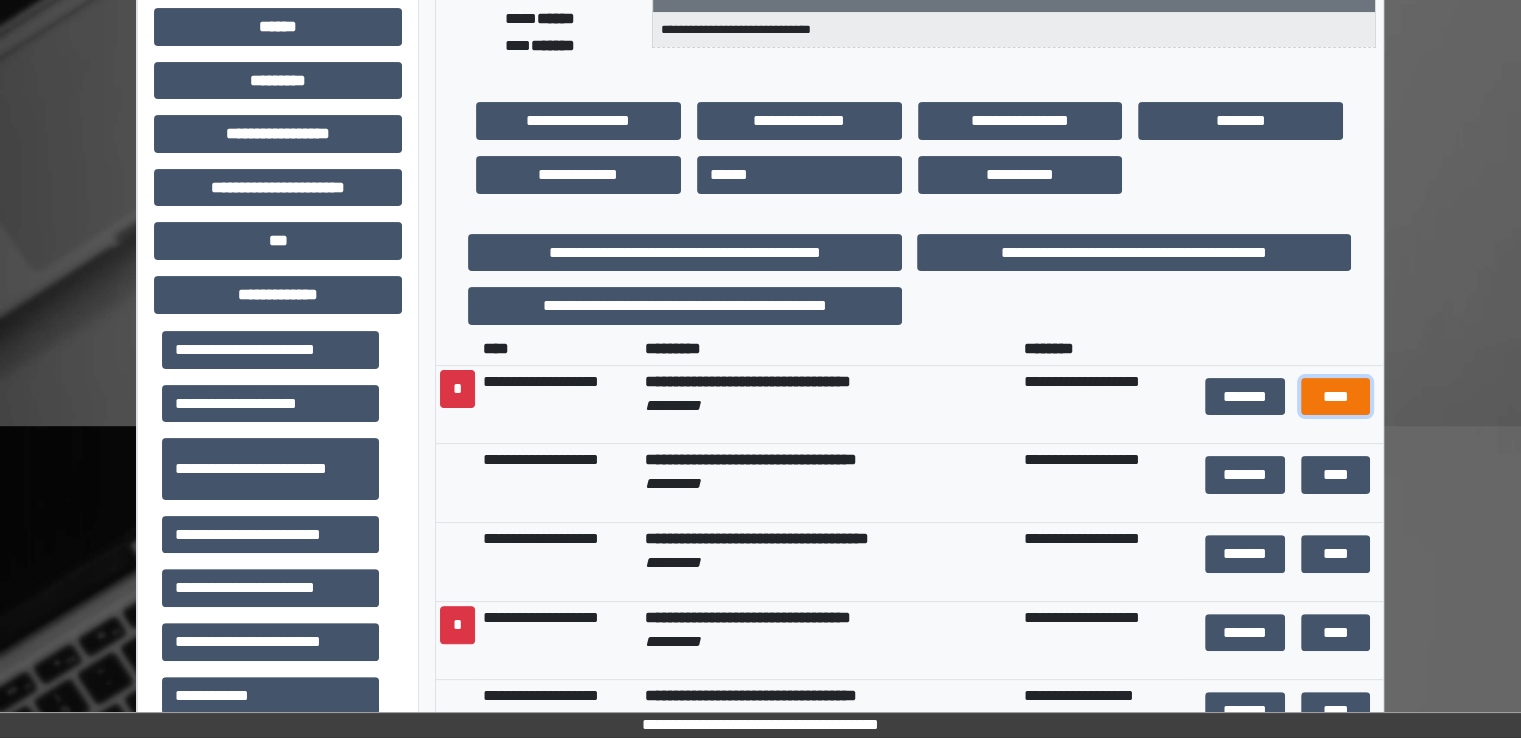 click on "****" at bounding box center [1335, 397] 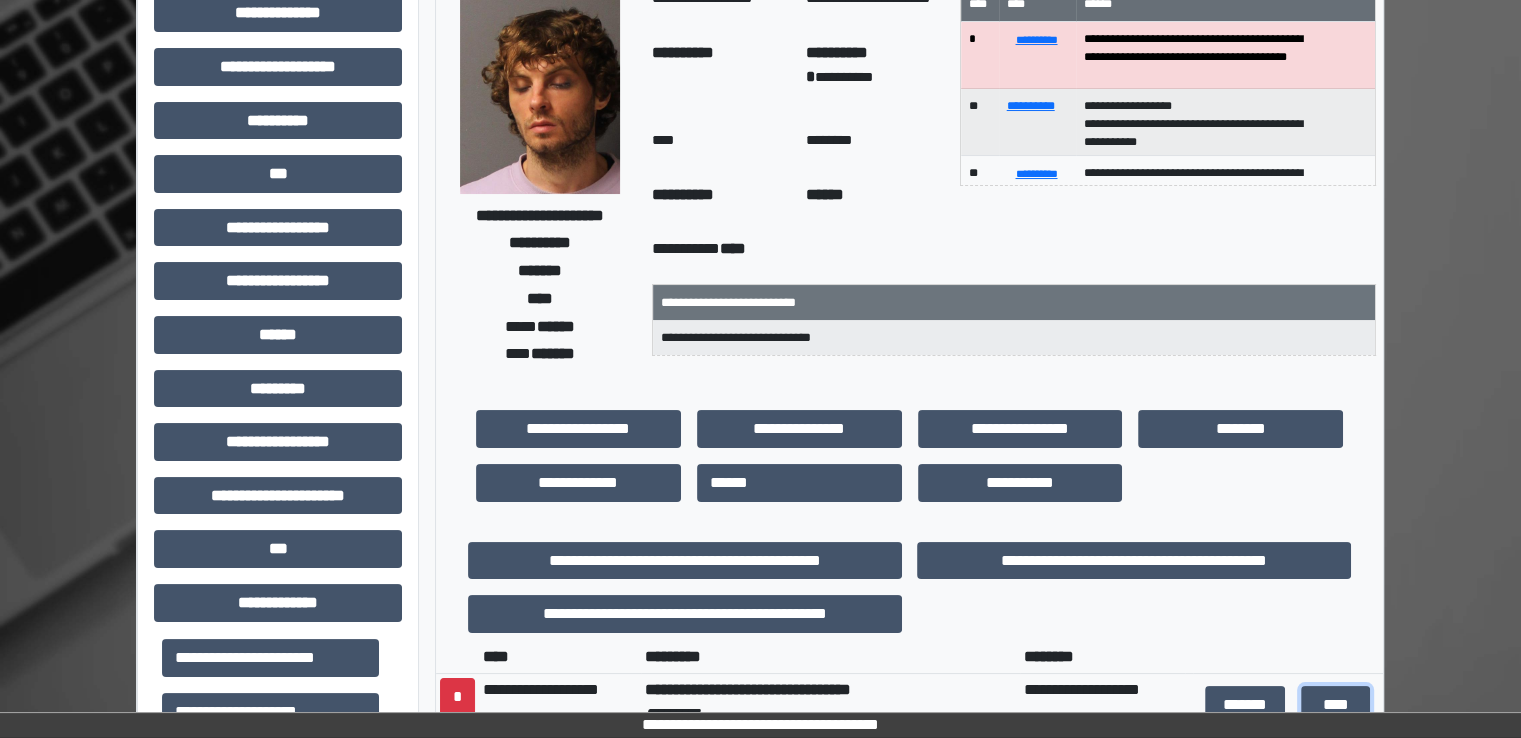 scroll, scrollTop: 0, scrollLeft: 0, axis: both 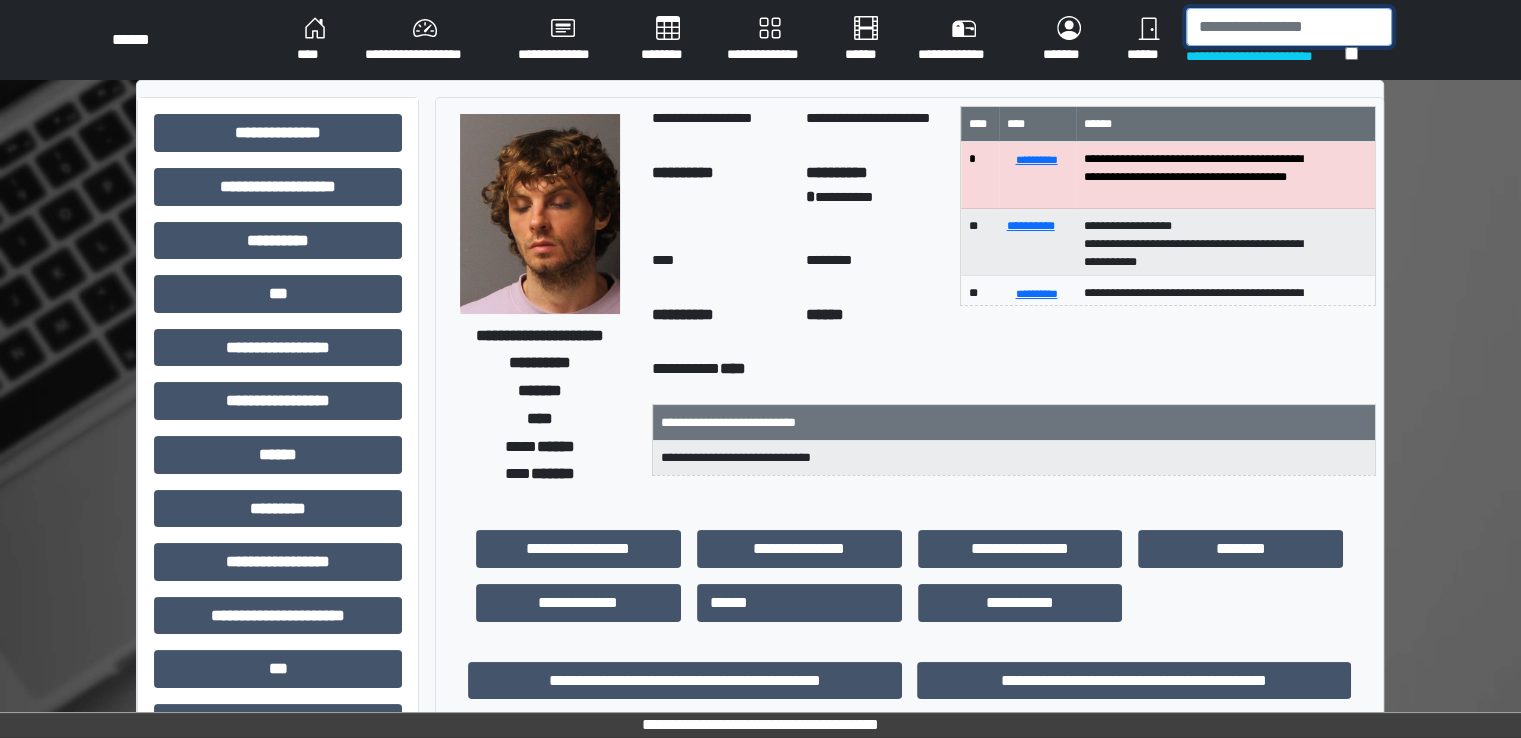 drag, startPoint x: 1199, startPoint y: 27, endPoint x: 1219, endPoint y: 45, distance: 26.907248 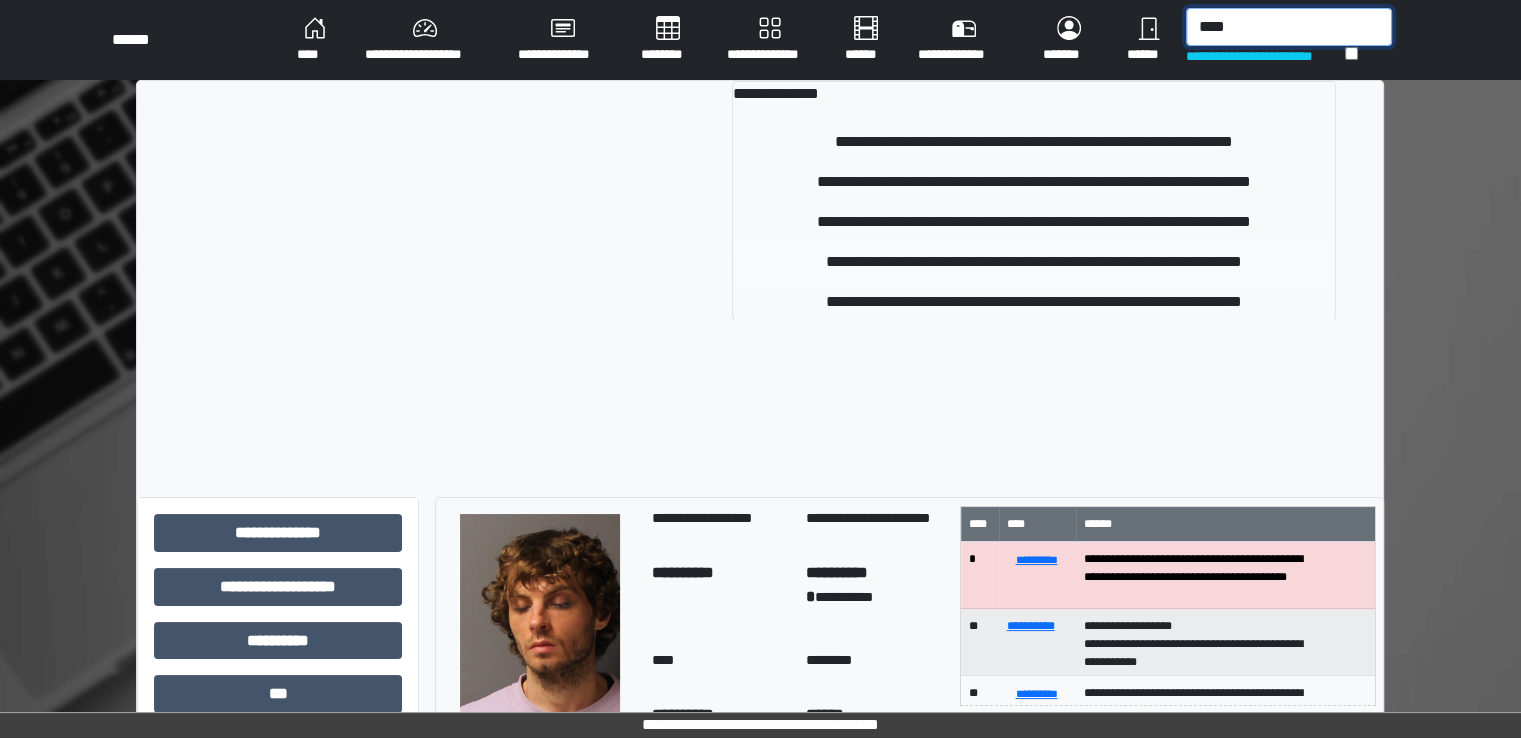 type on "****" 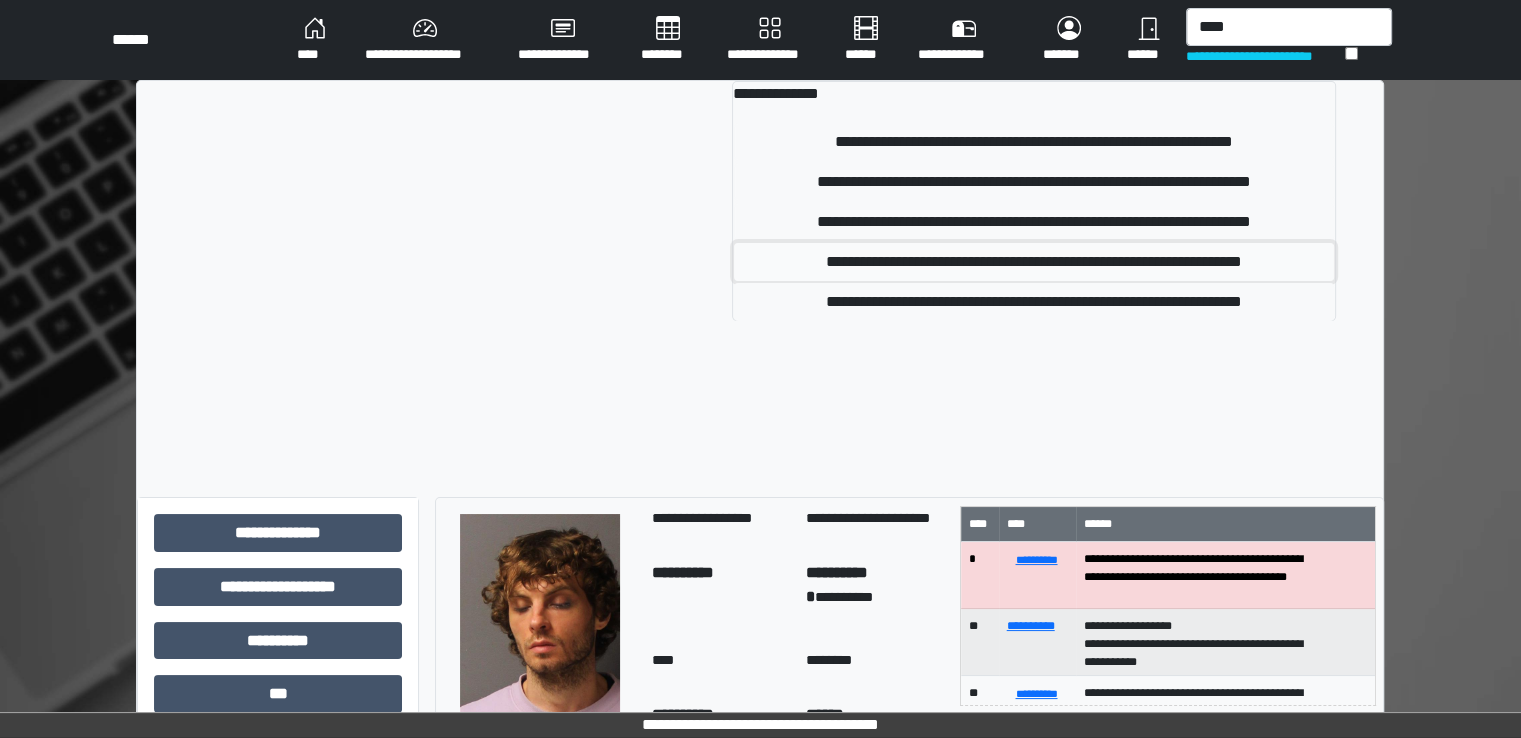 click on "**********" at bounding box center [1033, 262] 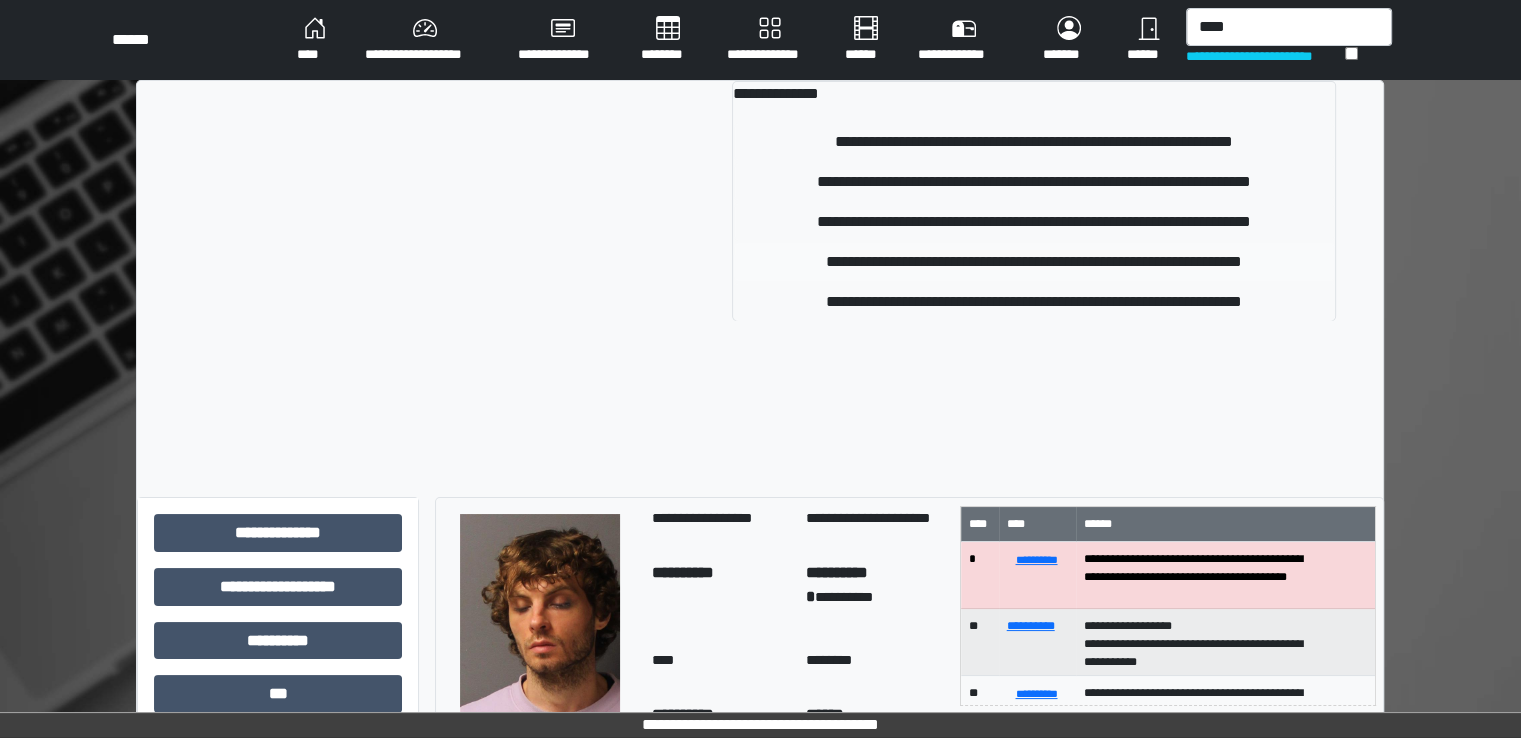 type 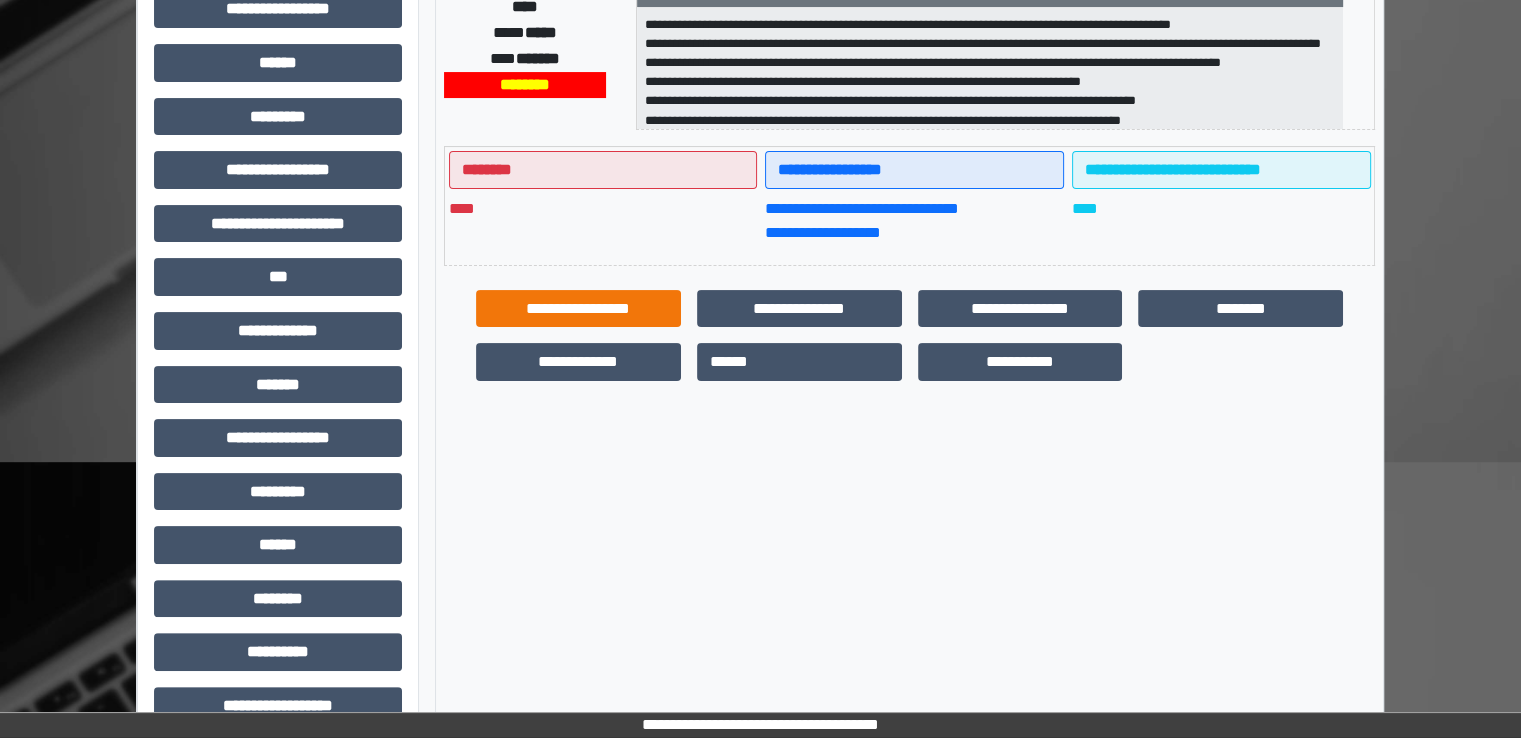 scroll, scrollTop: 428, scrollLeft: 0, axis: vertical 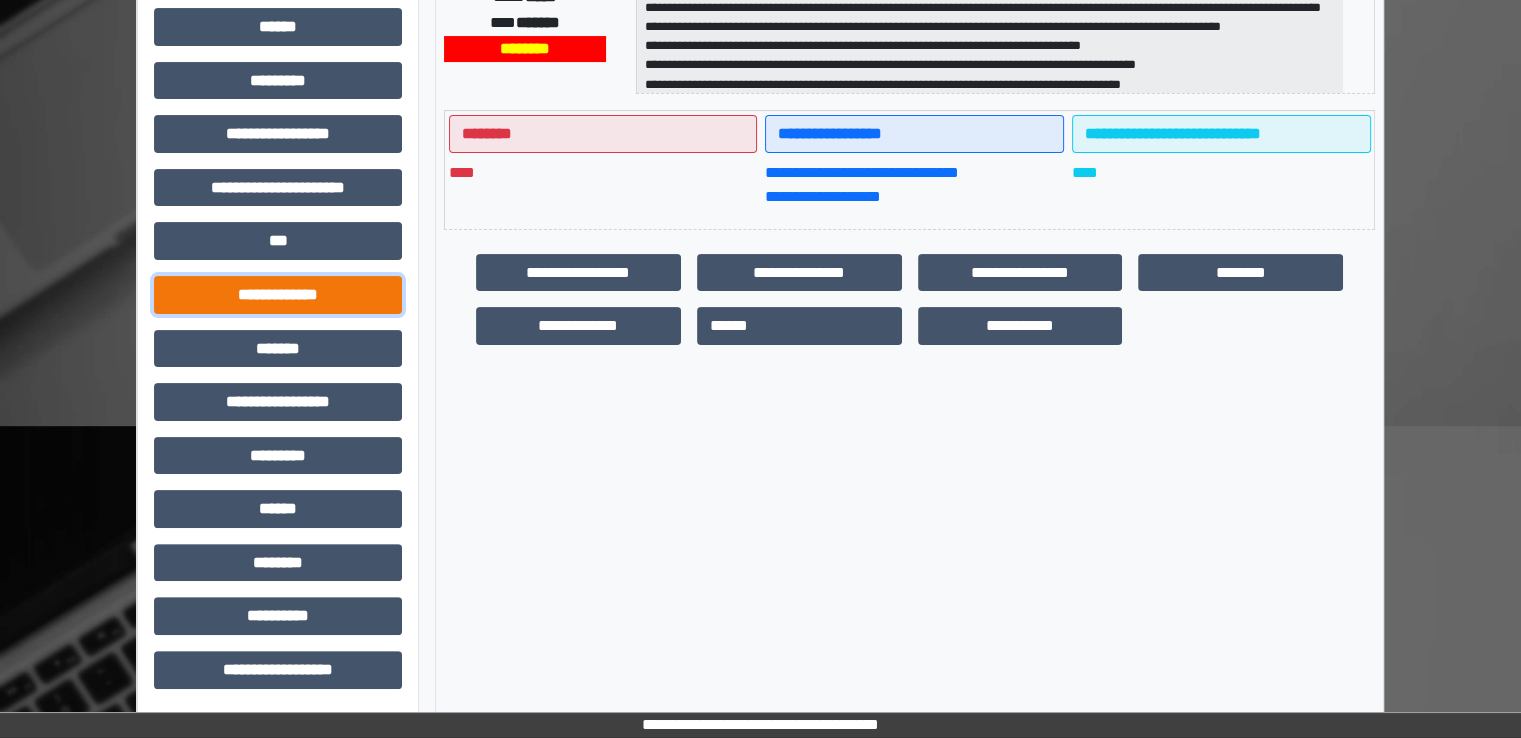 click on "**********" at bounding box center [278, 295] 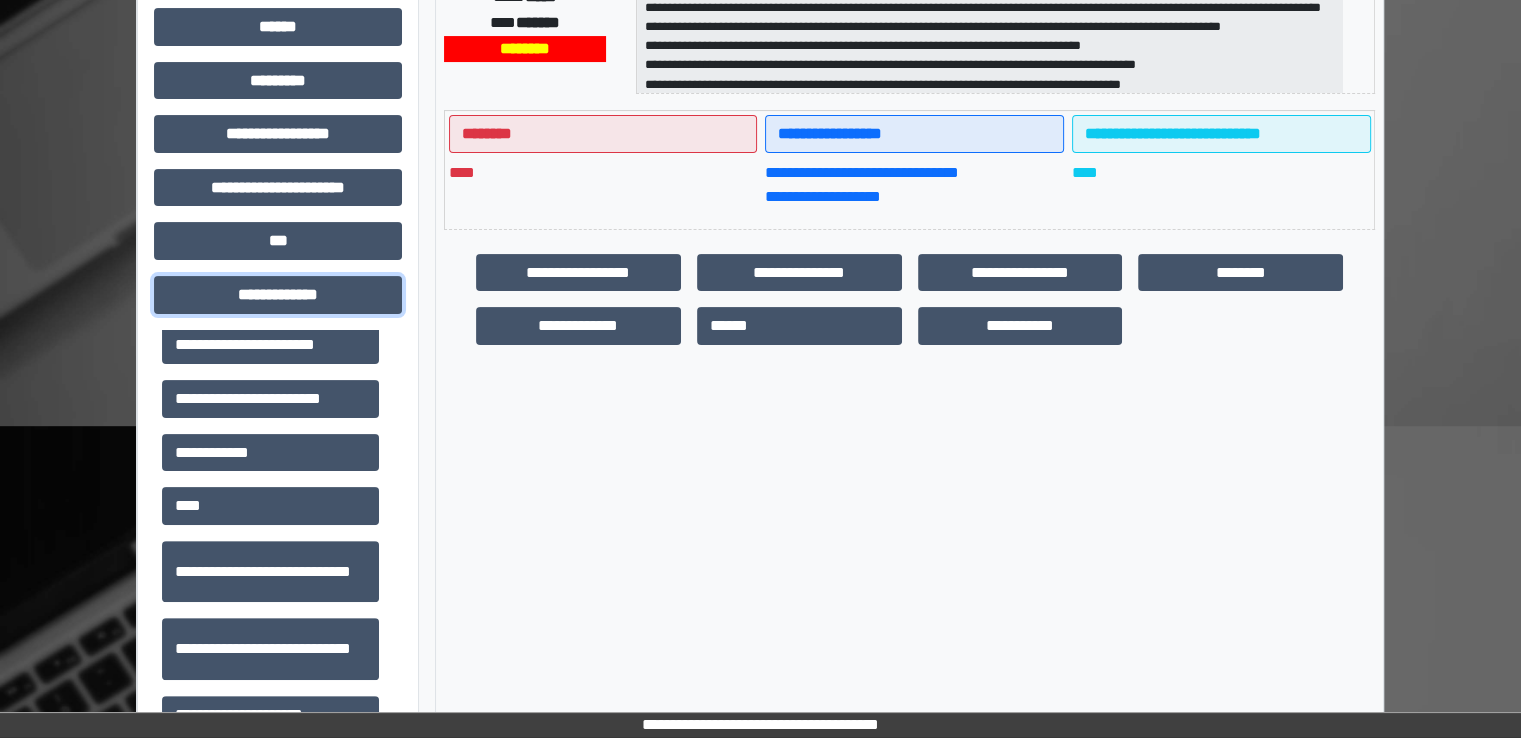 scroll, scrollTop: 600, scrollLeft: 0, axis: vertical 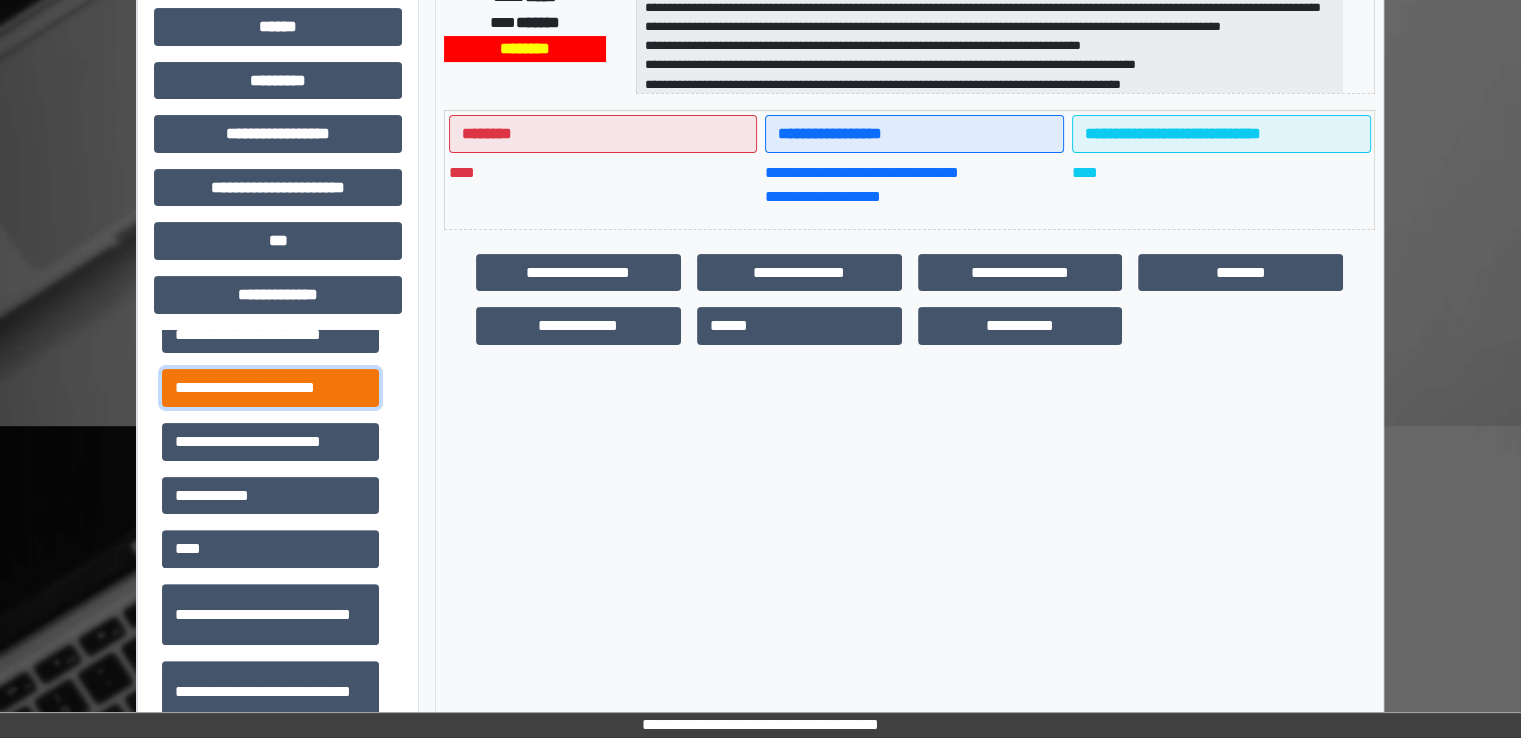 click on "**********" at bounding box center (270, 388) 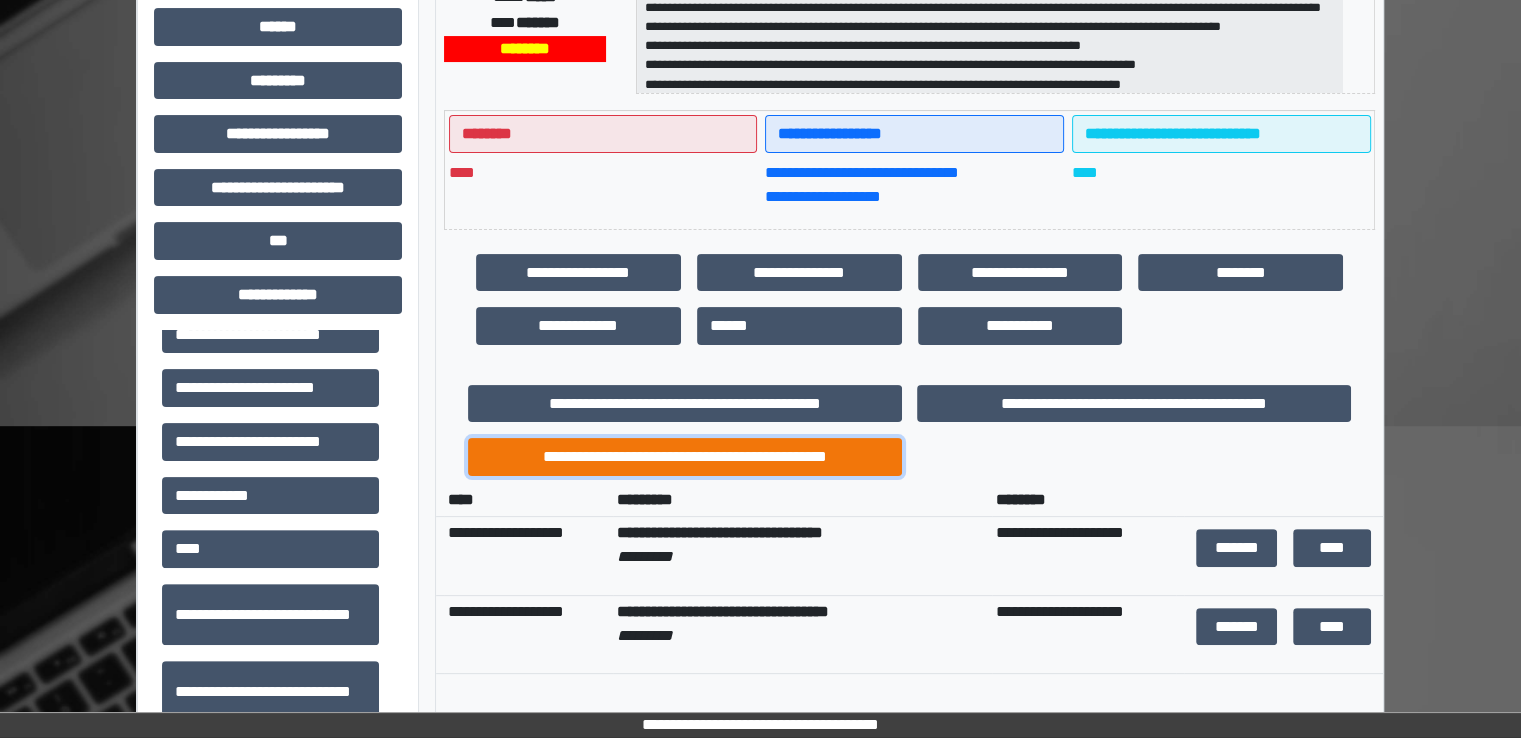 click on "**********" at bounding box center [685, 457] 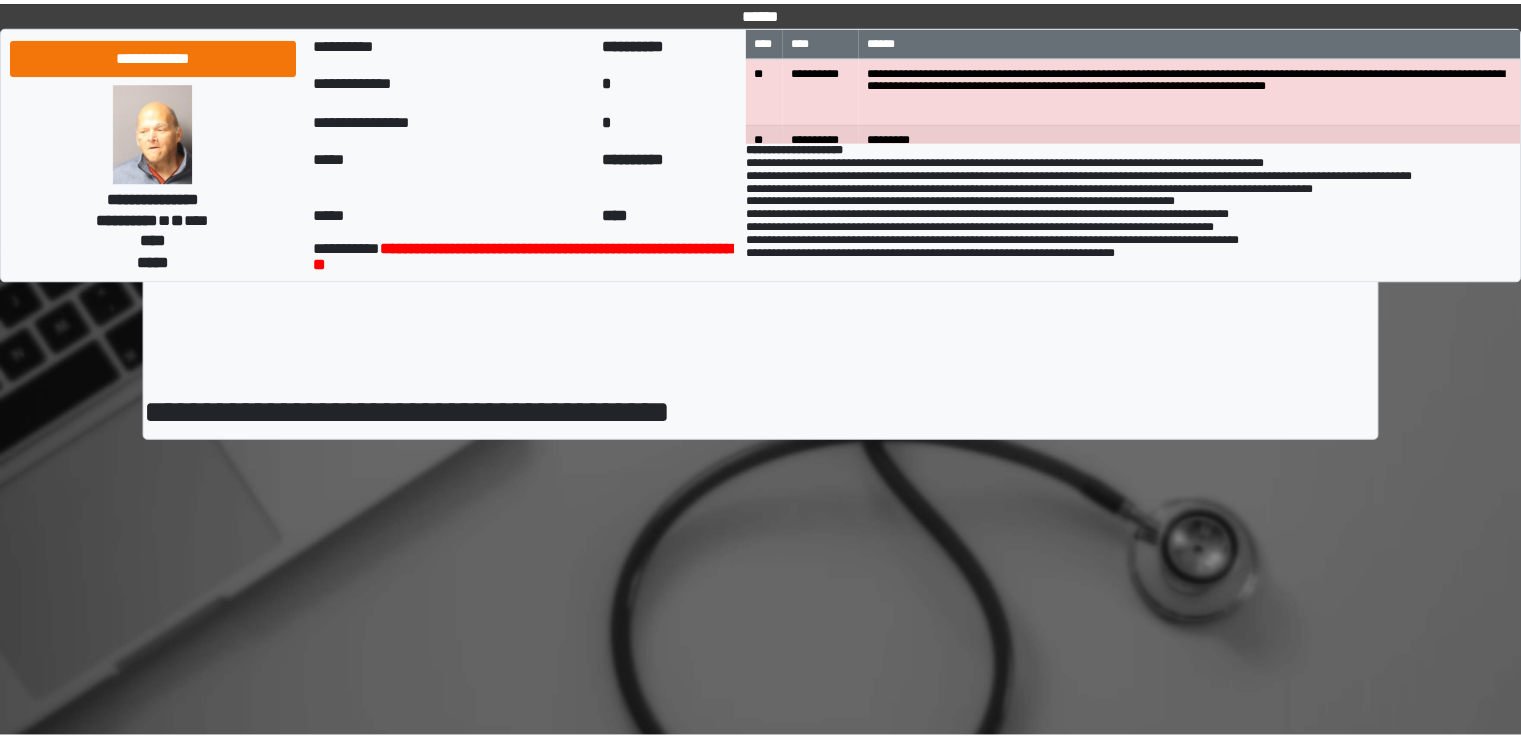 scroll, scrollTop: 0, scrollLeft: 0, axis: both 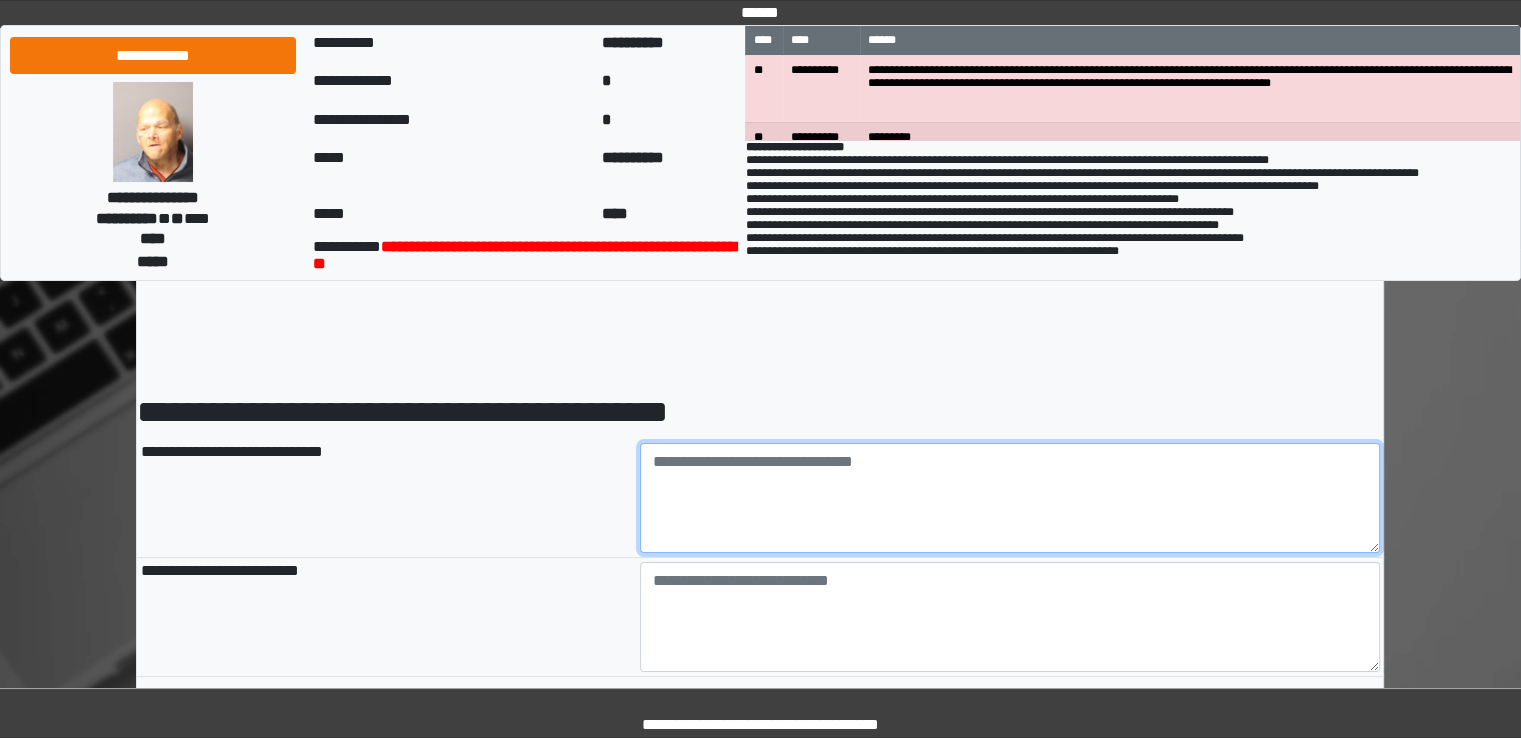 drag, startPoint x: 746, startPoint y: 501, endPoint x: 737, endPoint y: 510, distance: 12.727922 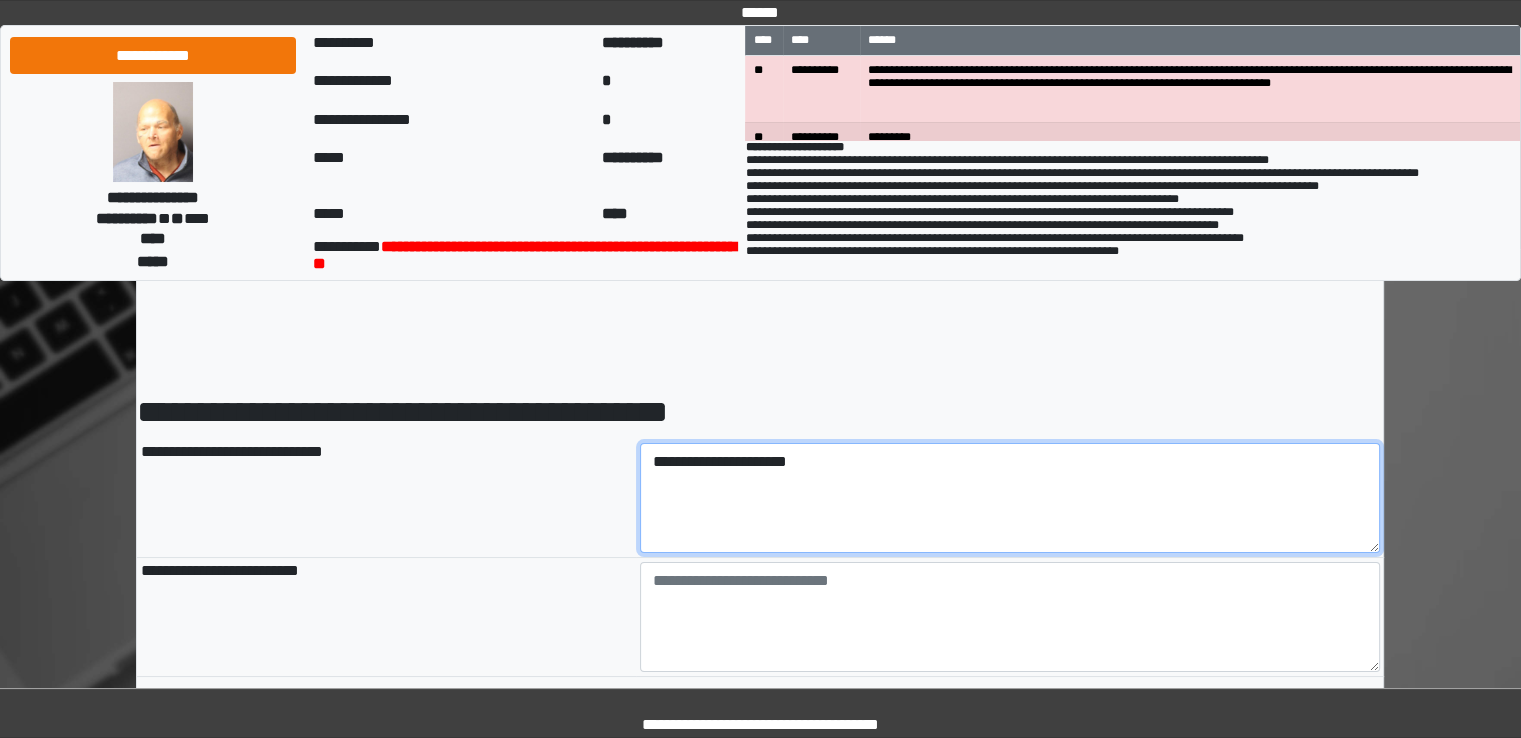 type on "**********" 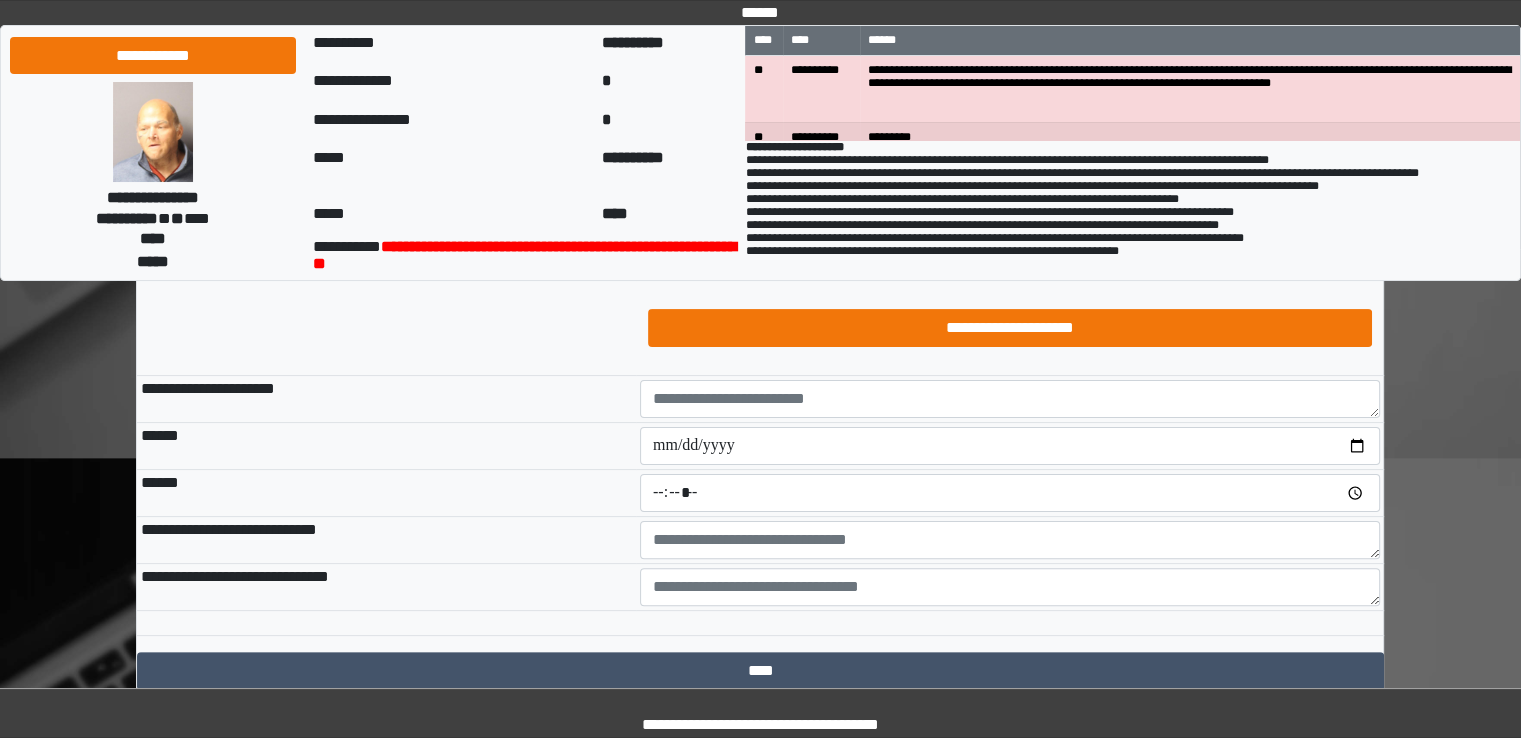 scroll, scrollTop: 400, scrollLeft: 0, axis: vertical 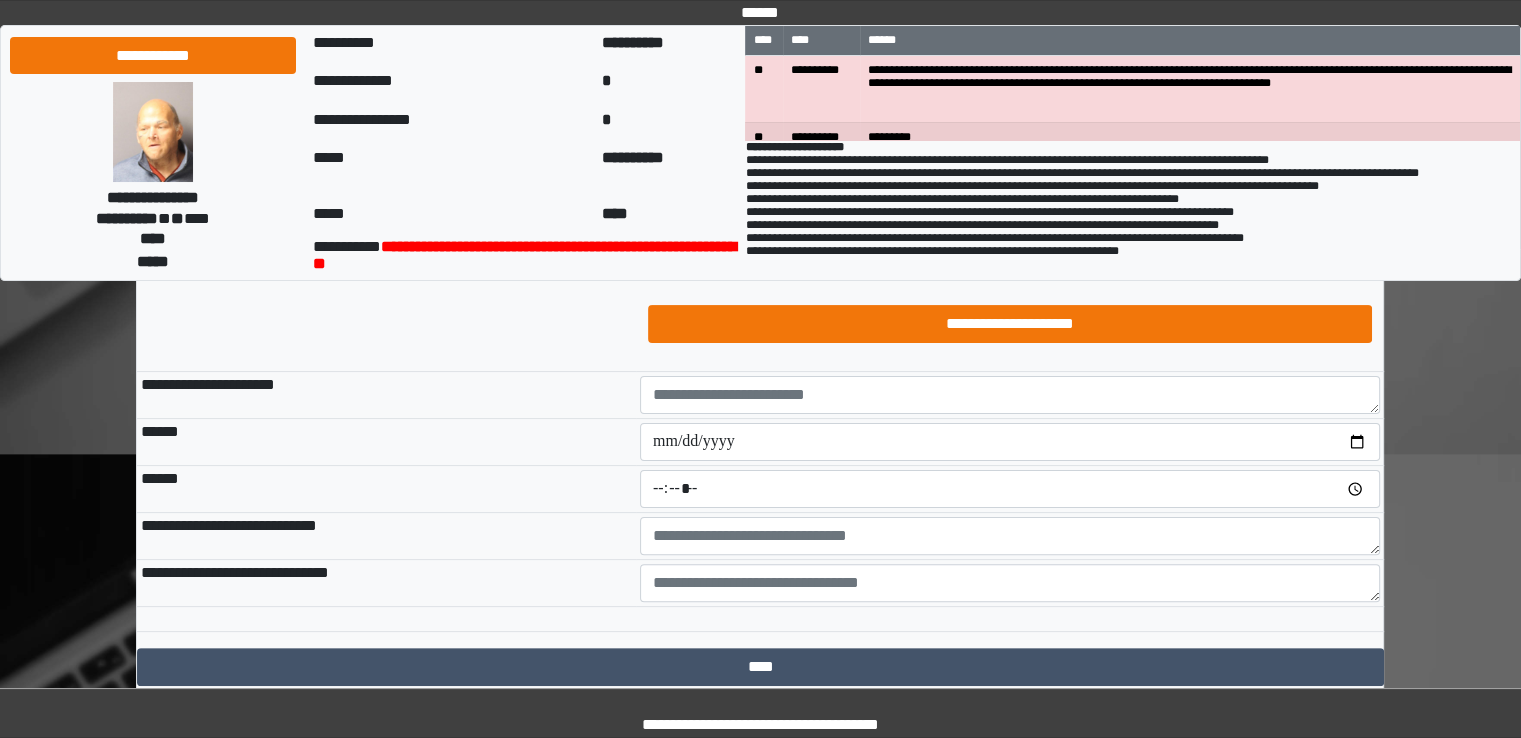 type on "**********" 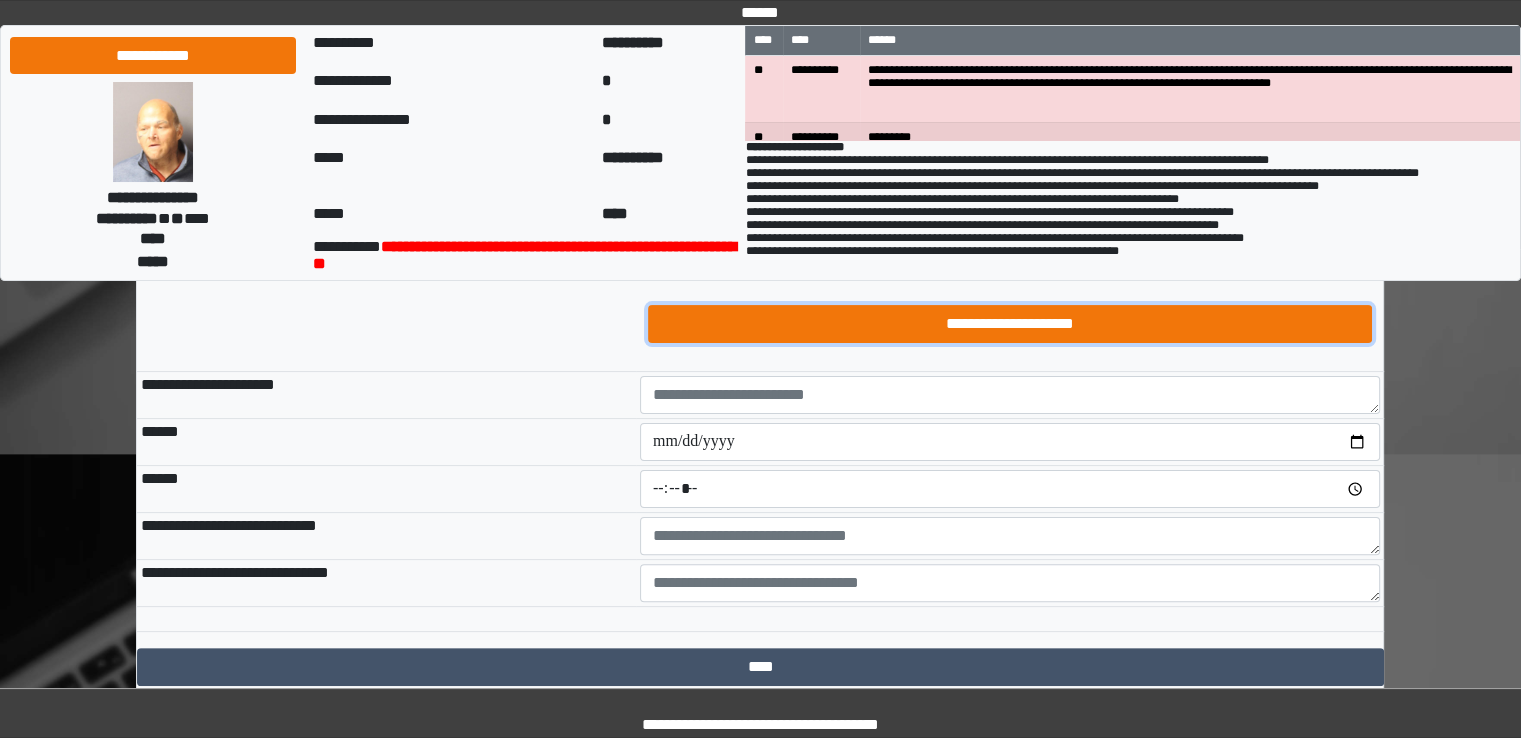 click on "**********" at bounding box center (1010, 324) 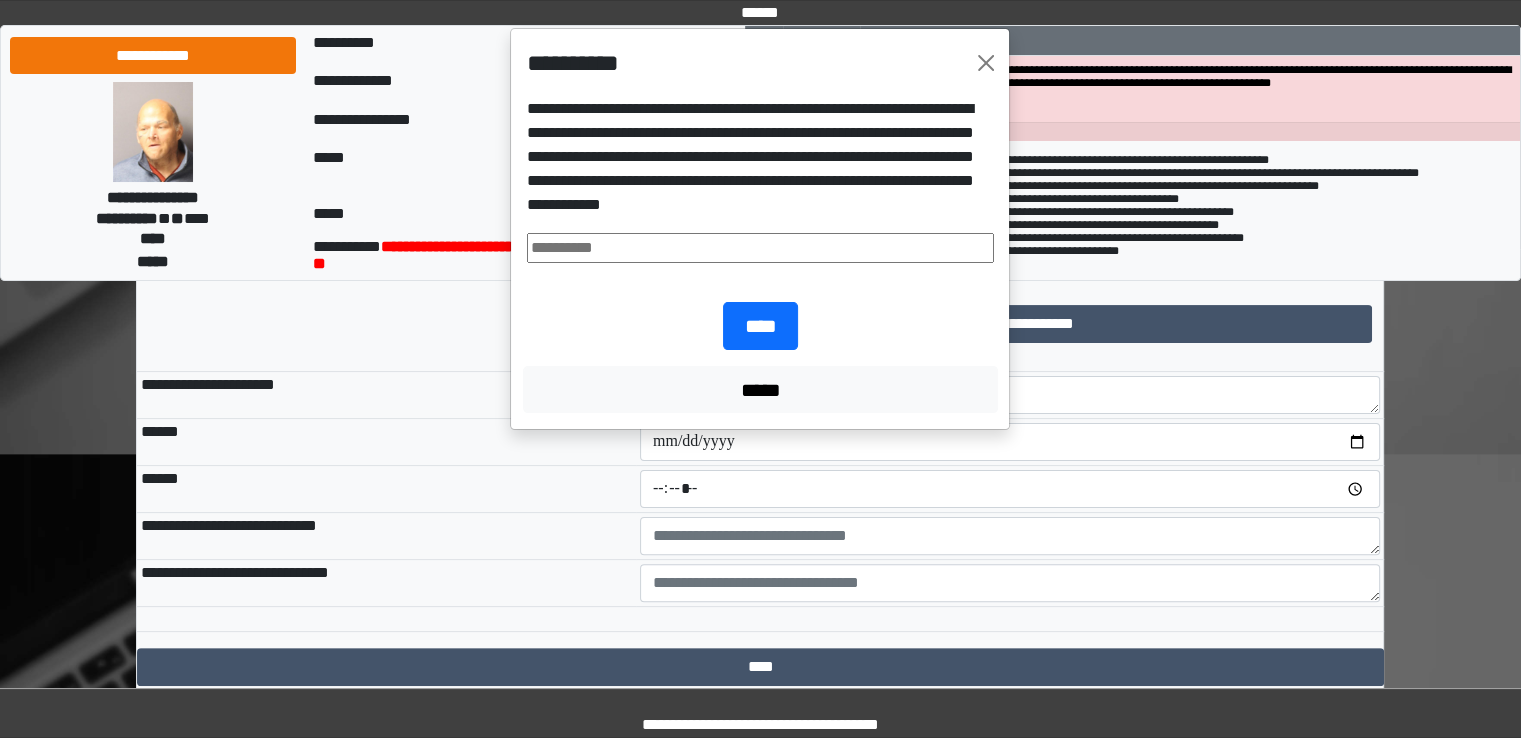 click at bounding box center (760, 248) 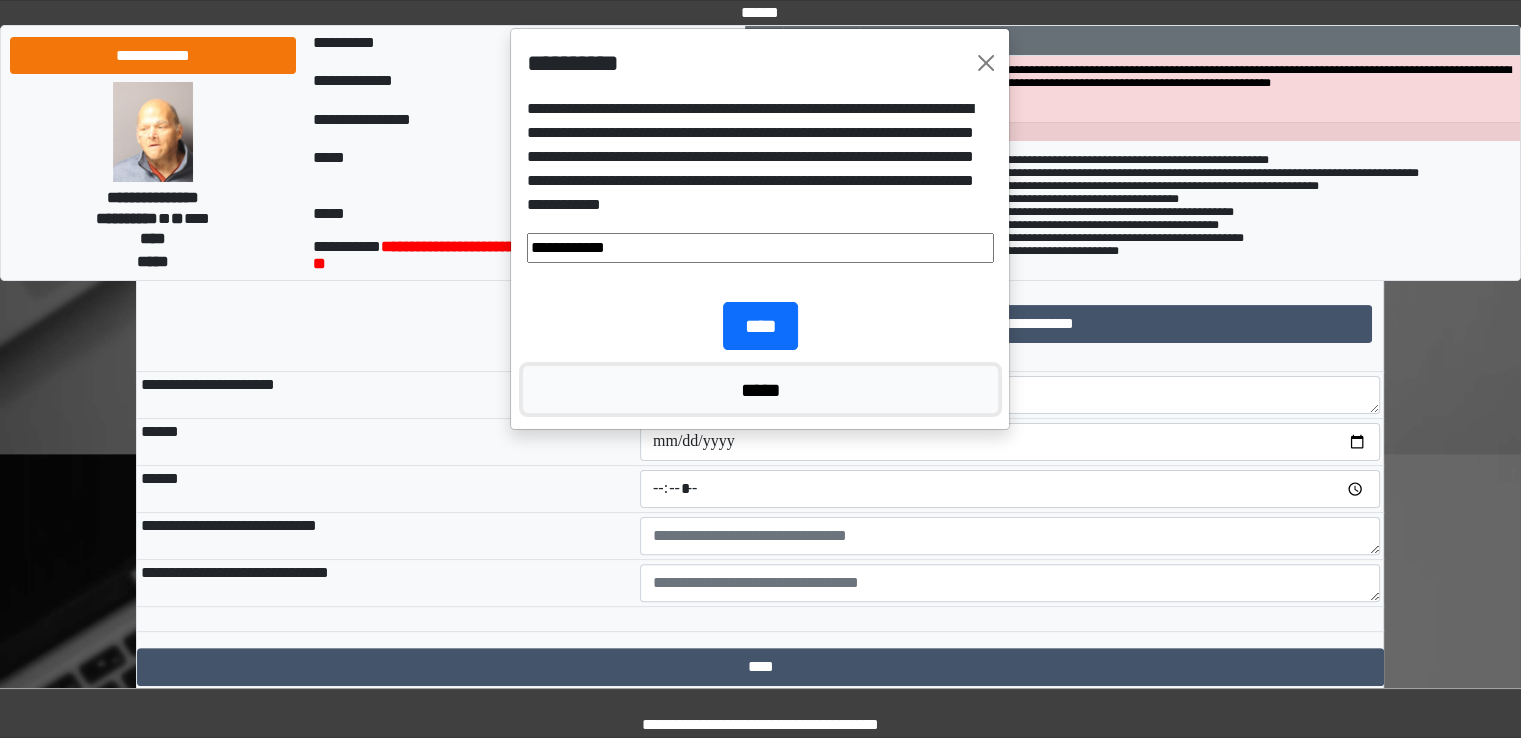 click on "*****" at bounding box center (760, 390) 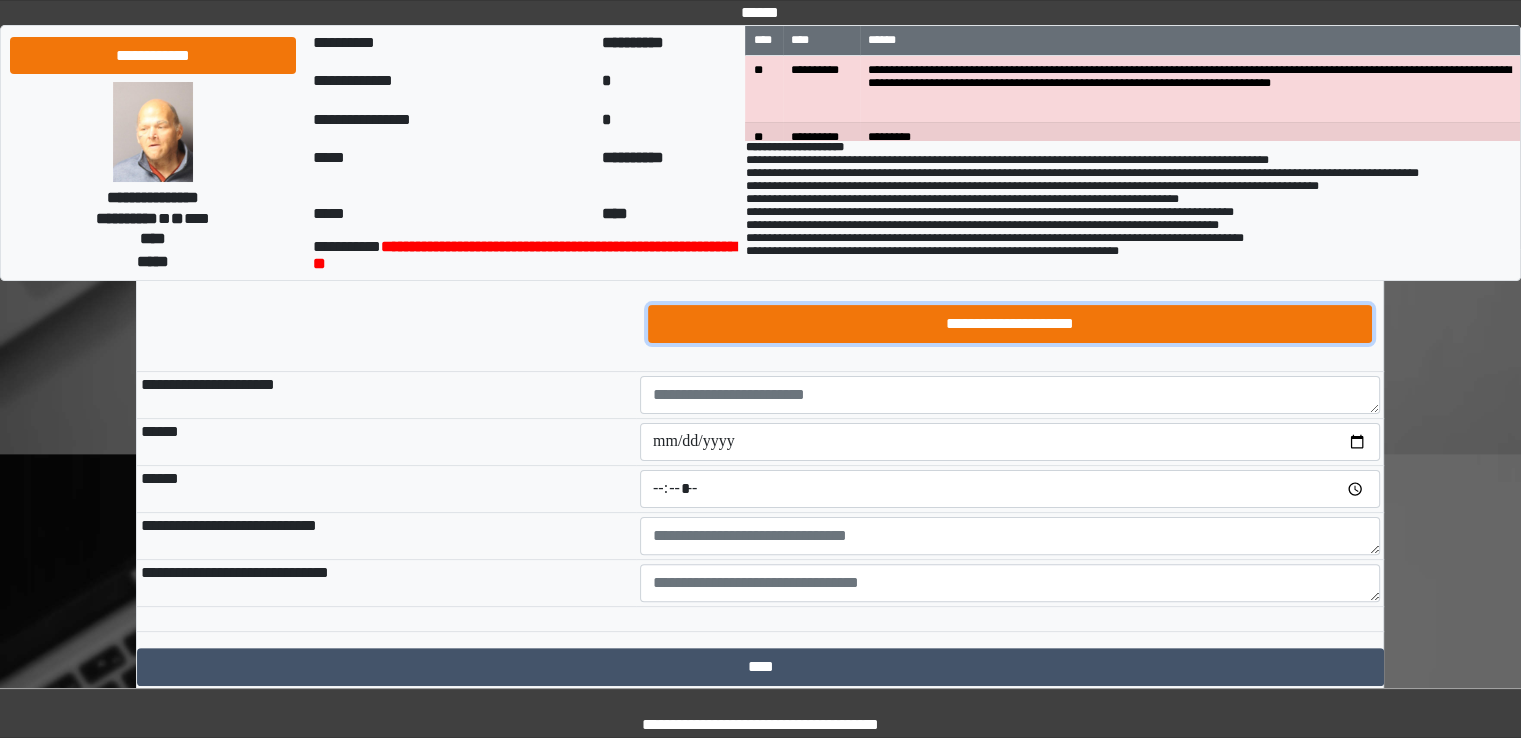 click on "**********" at bounding box center (1010, 324) 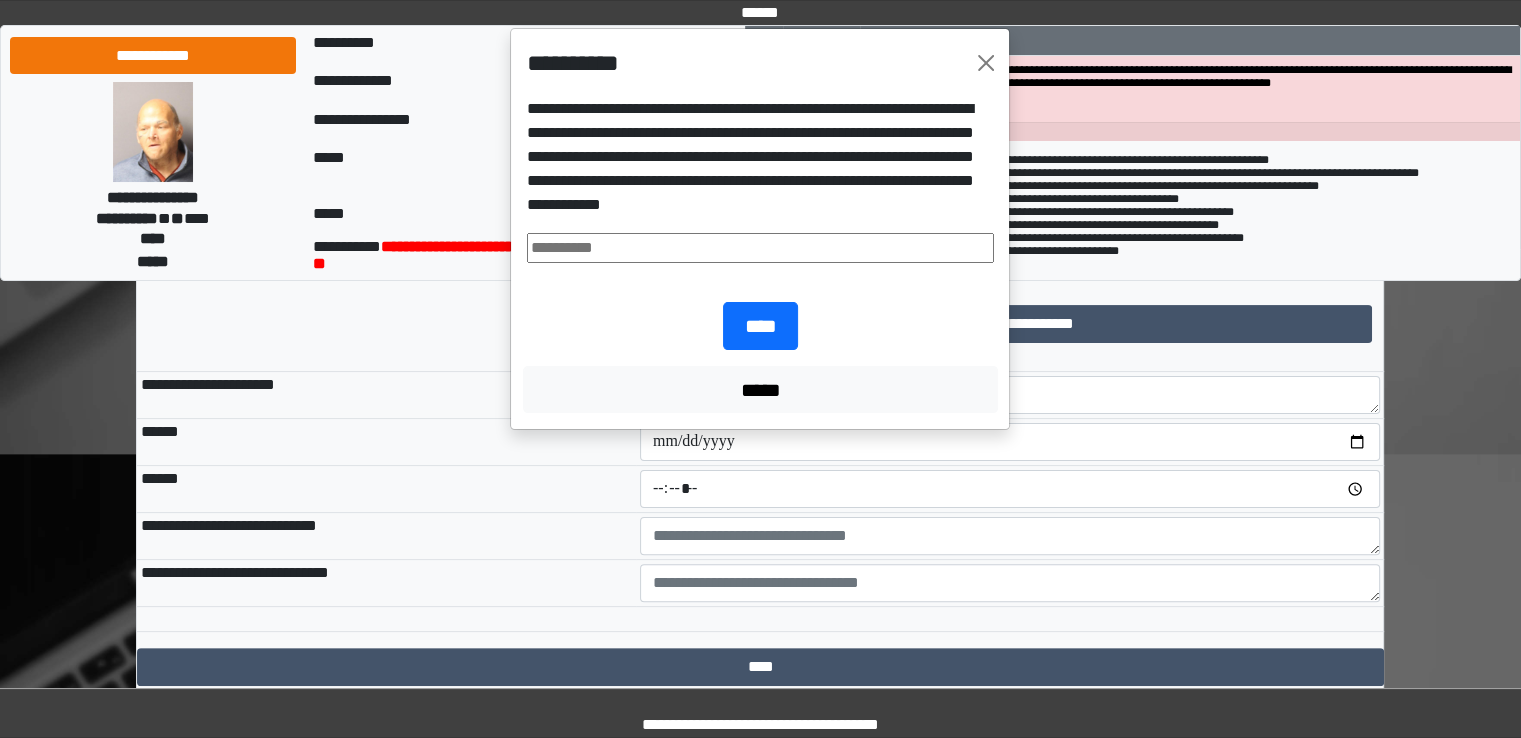 click on "**********" at bounding box center [760, 179] 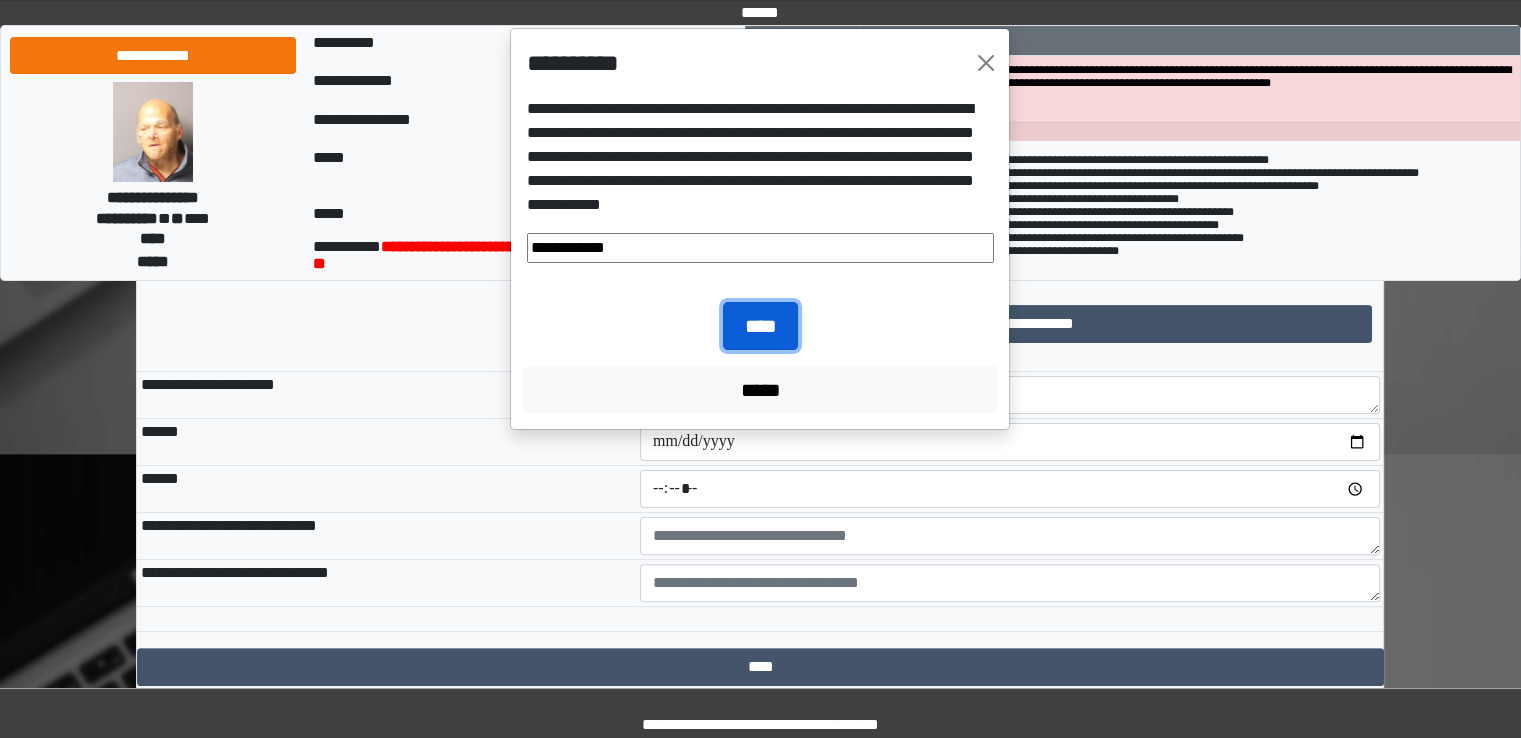 click on "****" at bounding box center (760, 326) 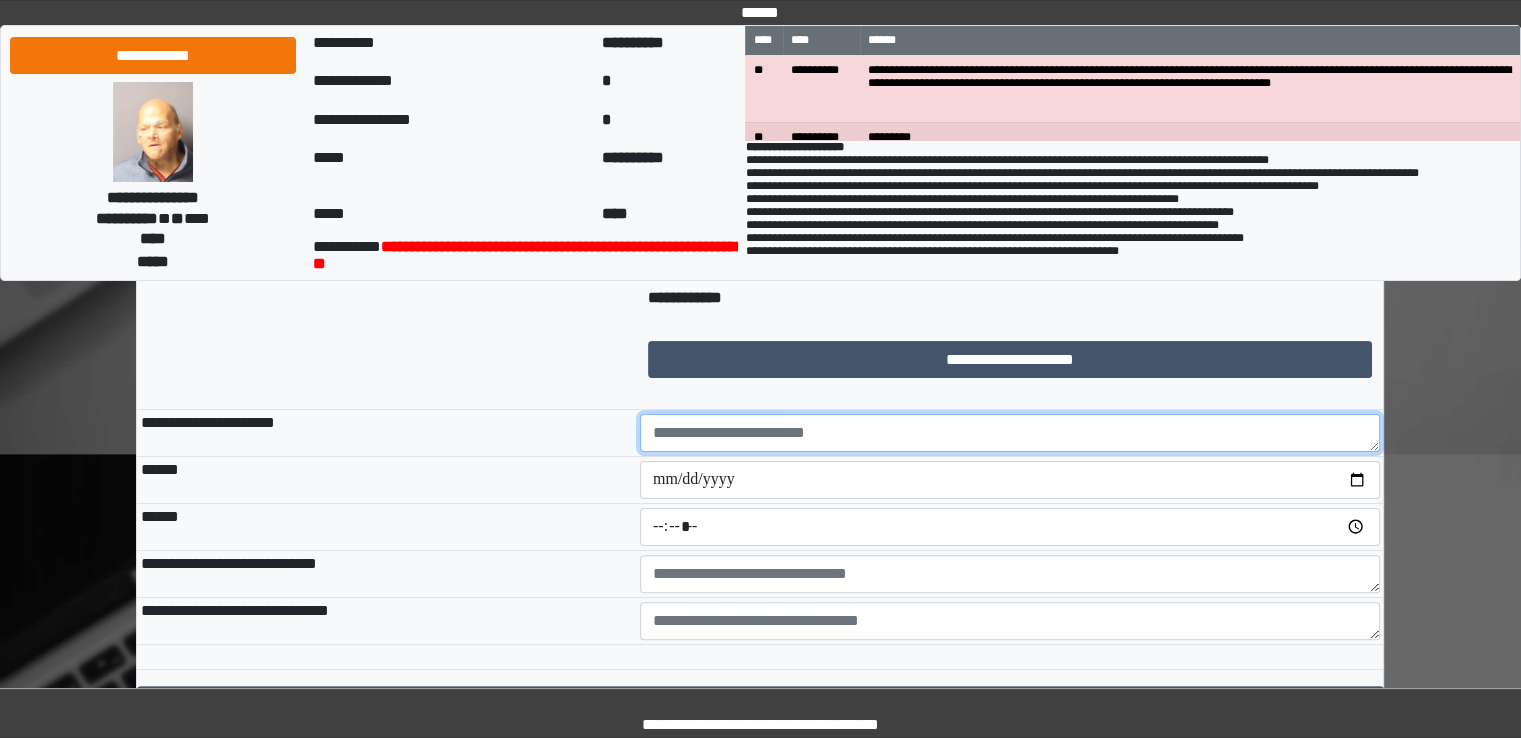 click at bounding box center (1010, 433) 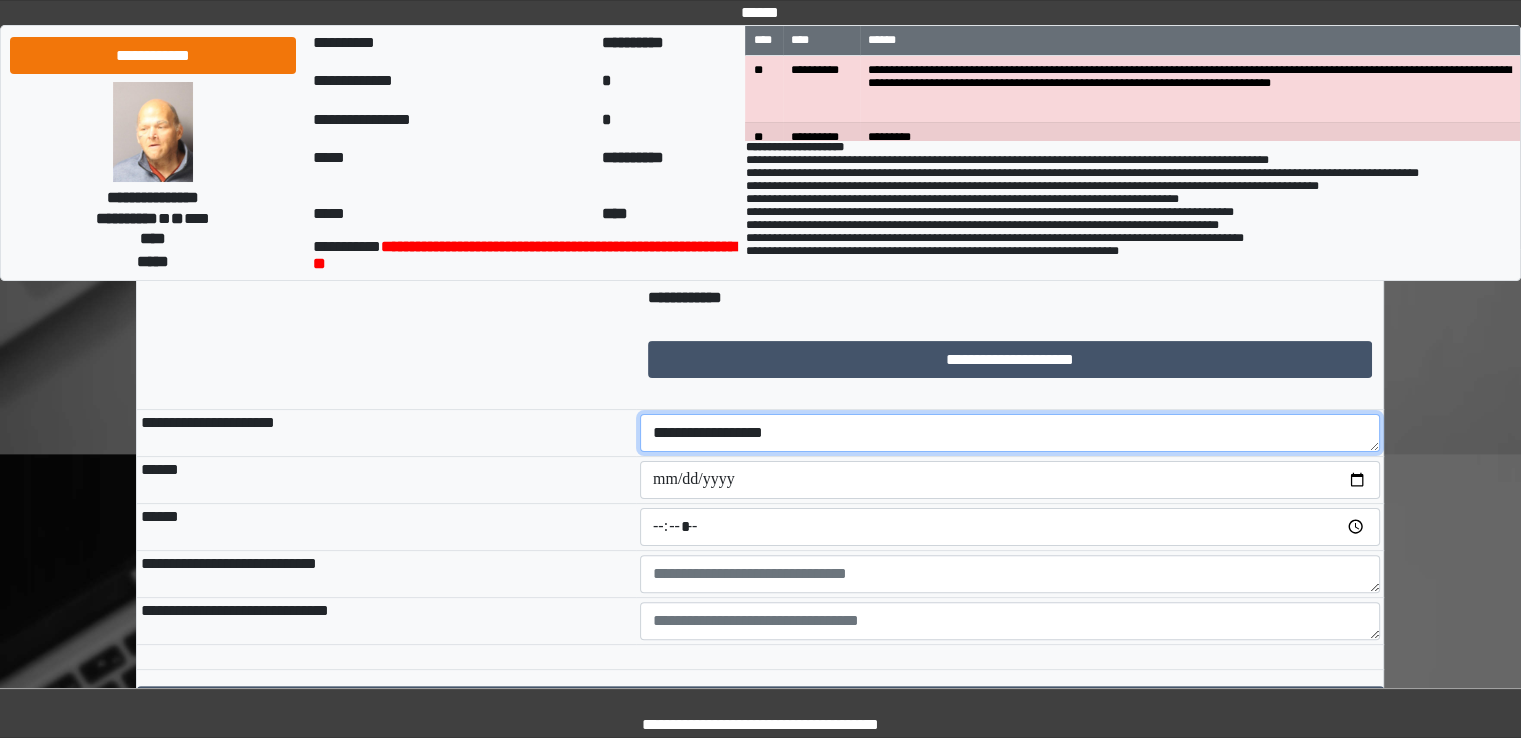 type on "**********" 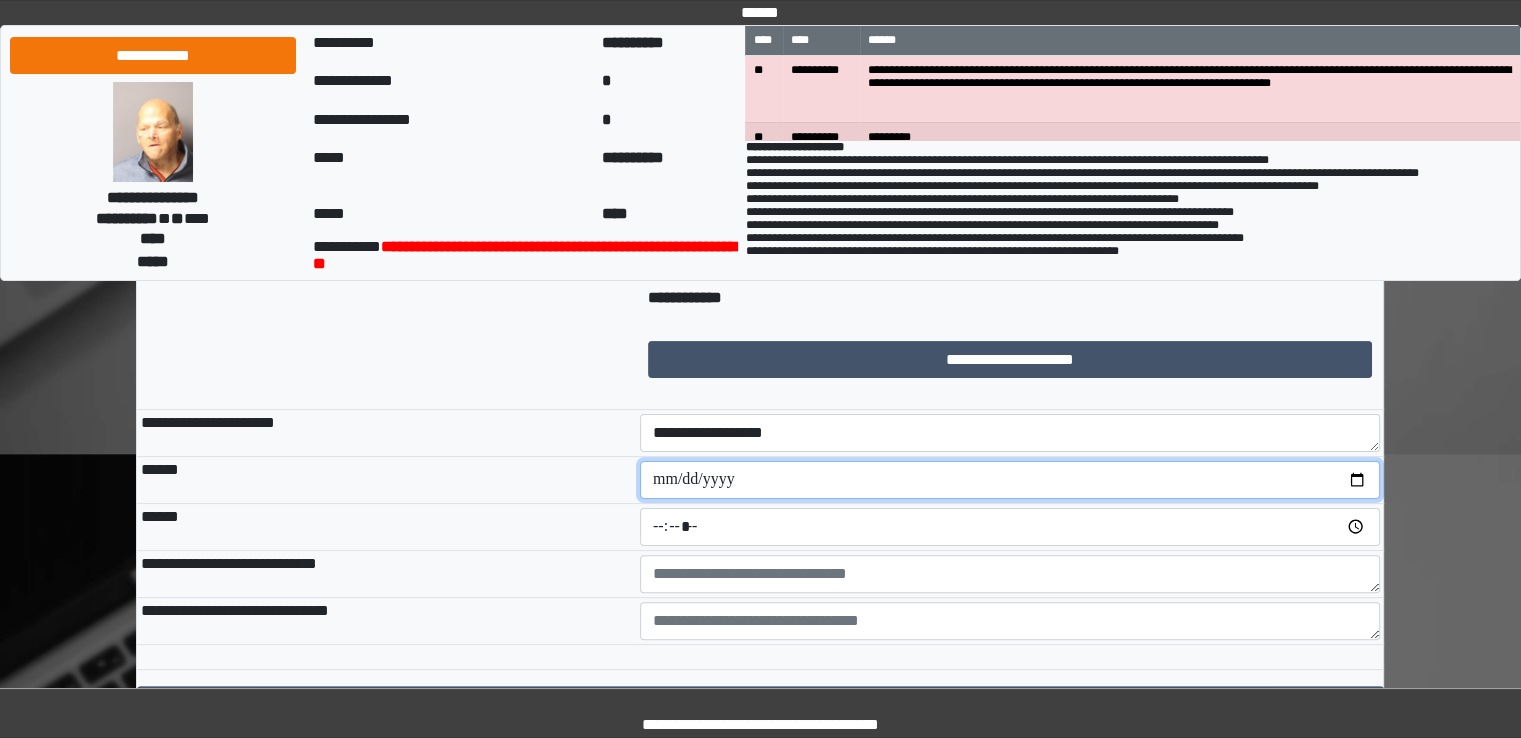 click at bounding box center [1010, 480] 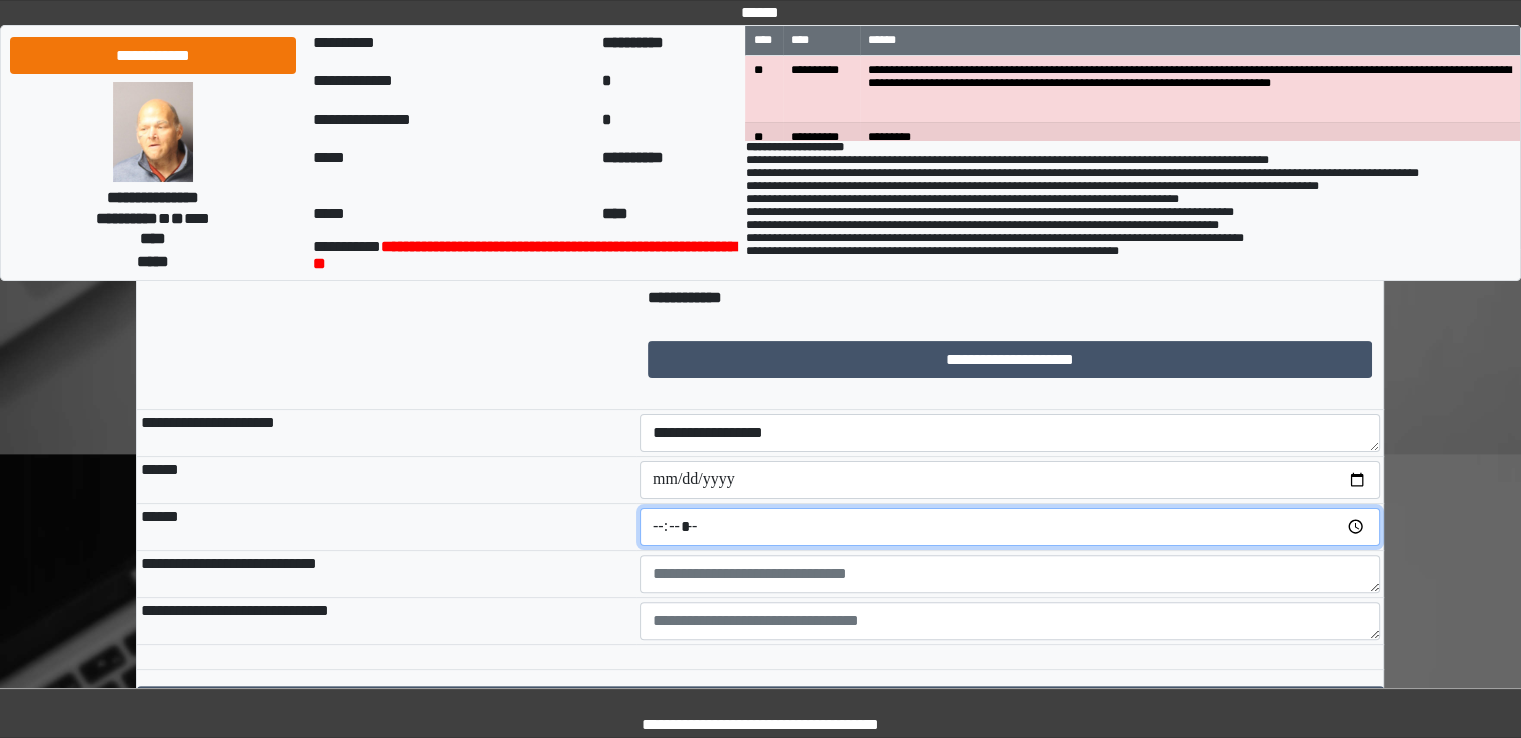 click at bounding box center (1010, 527) 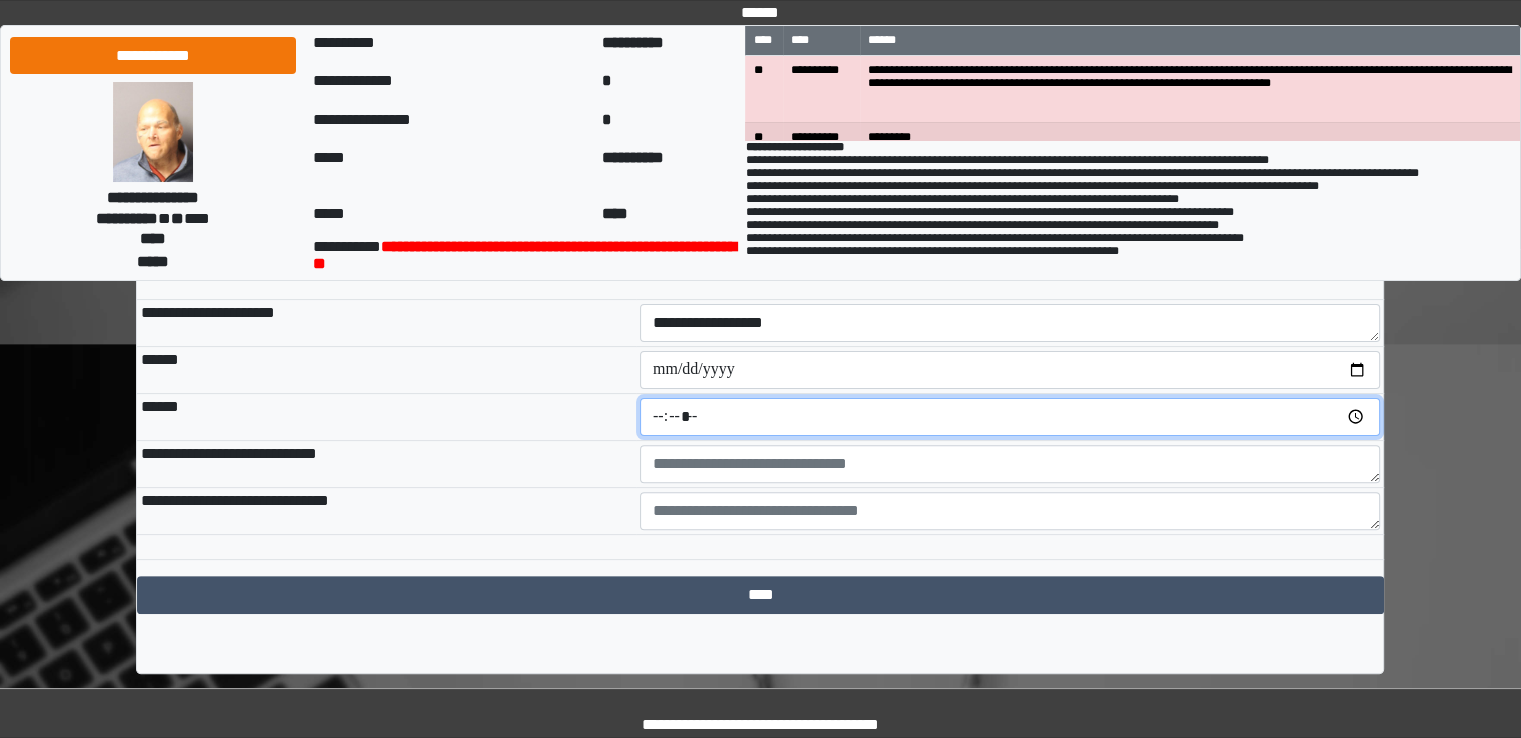 scroll, scrollTop: 511, scrollLeft: 0, axis: vertical 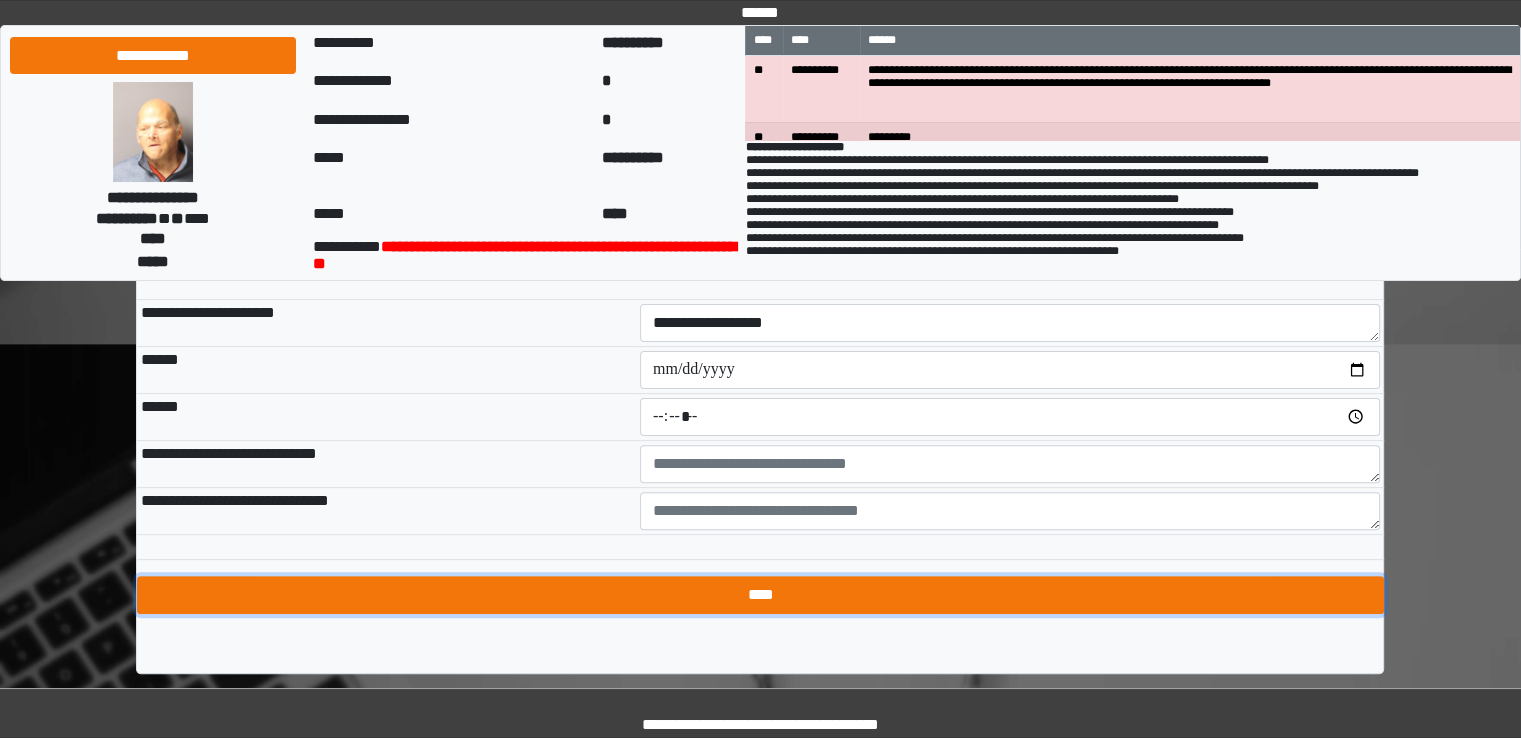 click on "****" at bounding box center (760, 595) 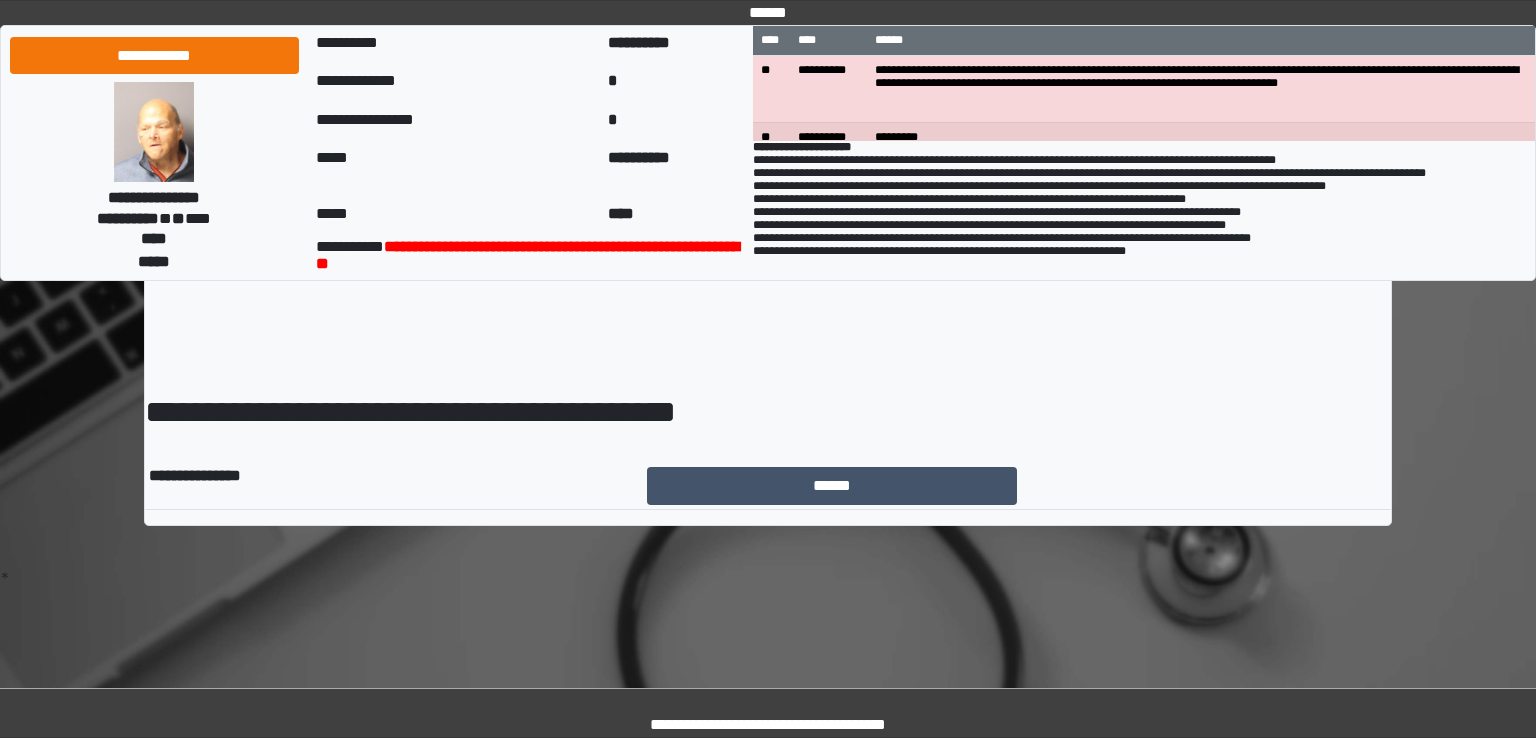scroll, scrollTop: 0, scrollLeft: 0, axis: both 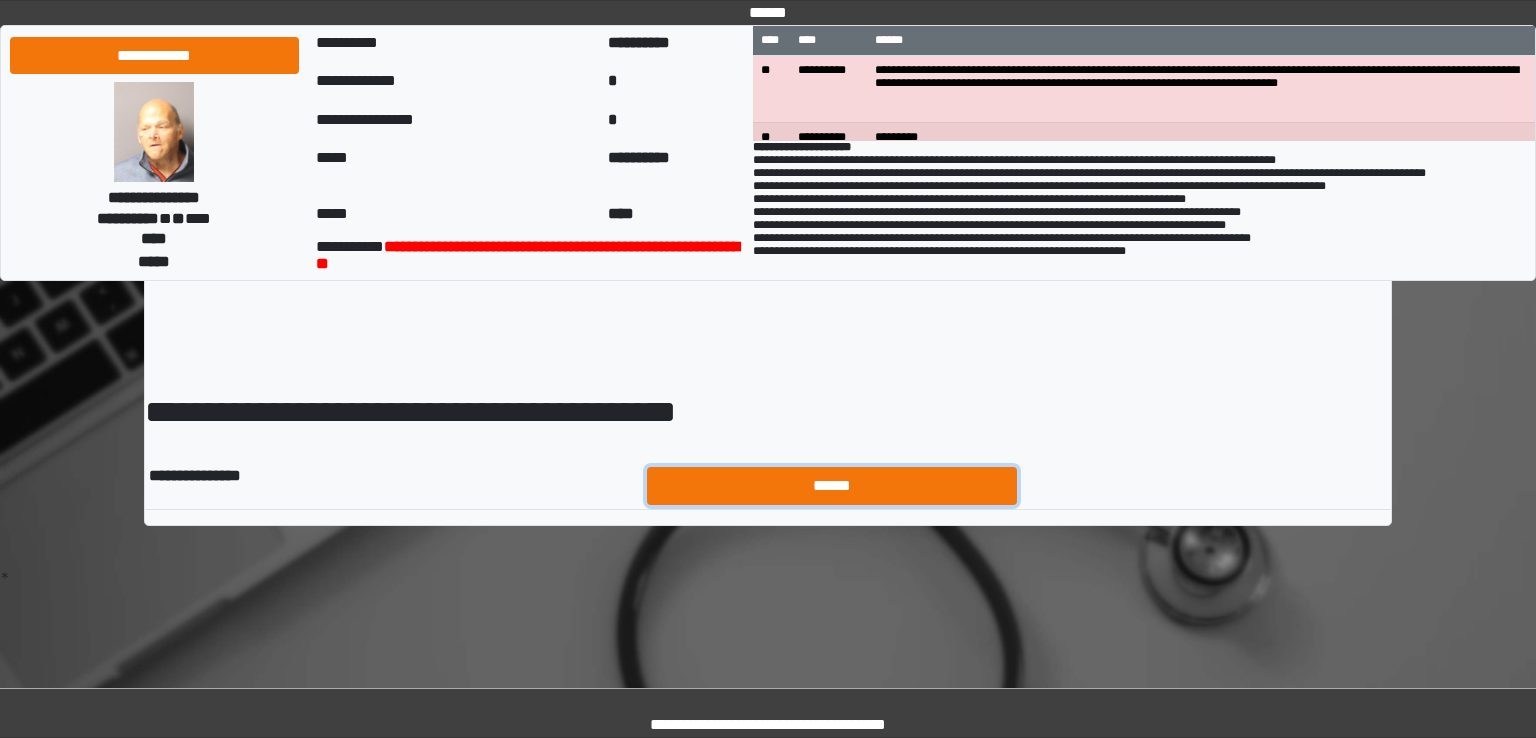 click on "******" at bounding box center [832, 486] 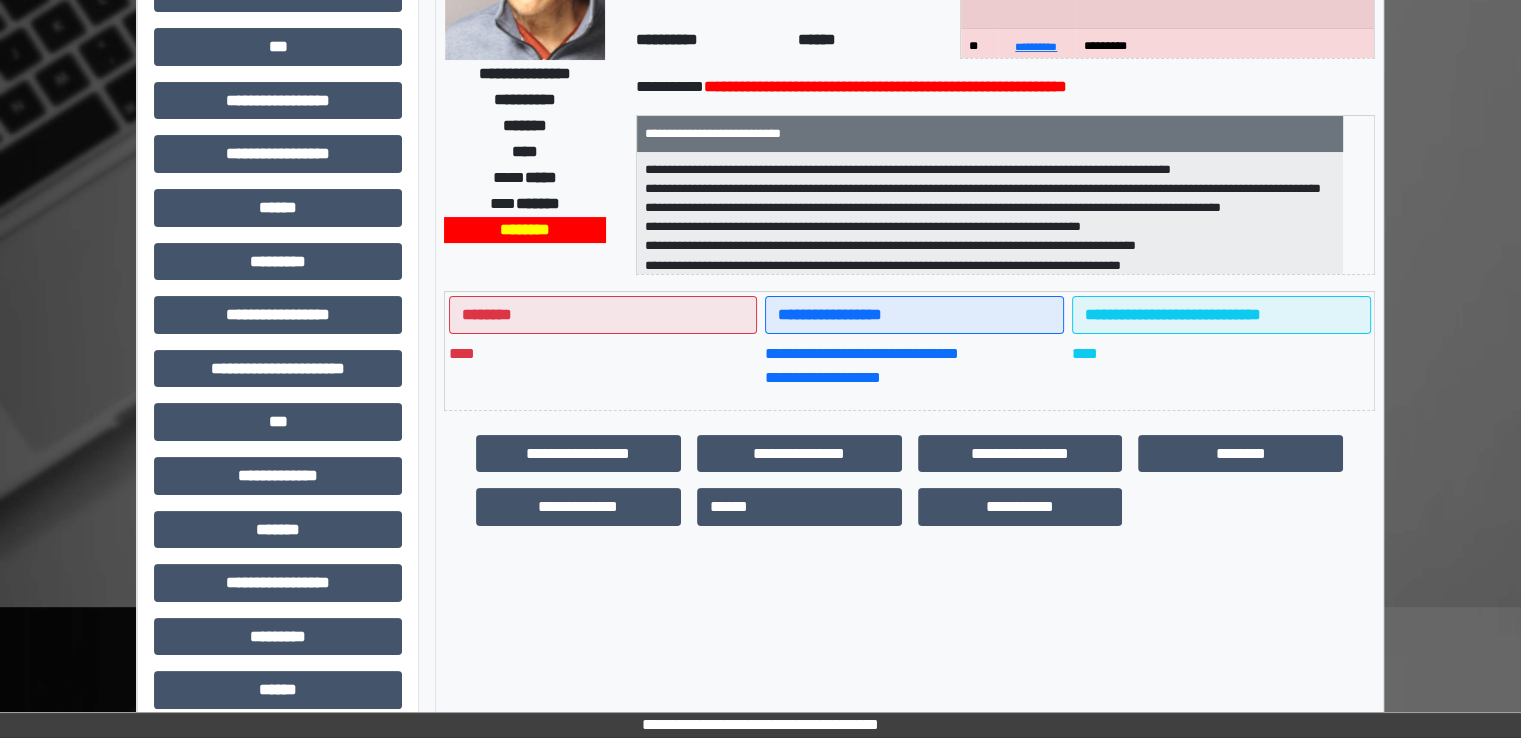 scroll, scrollTop: 428, scrollLeft: 0, axis: vertical 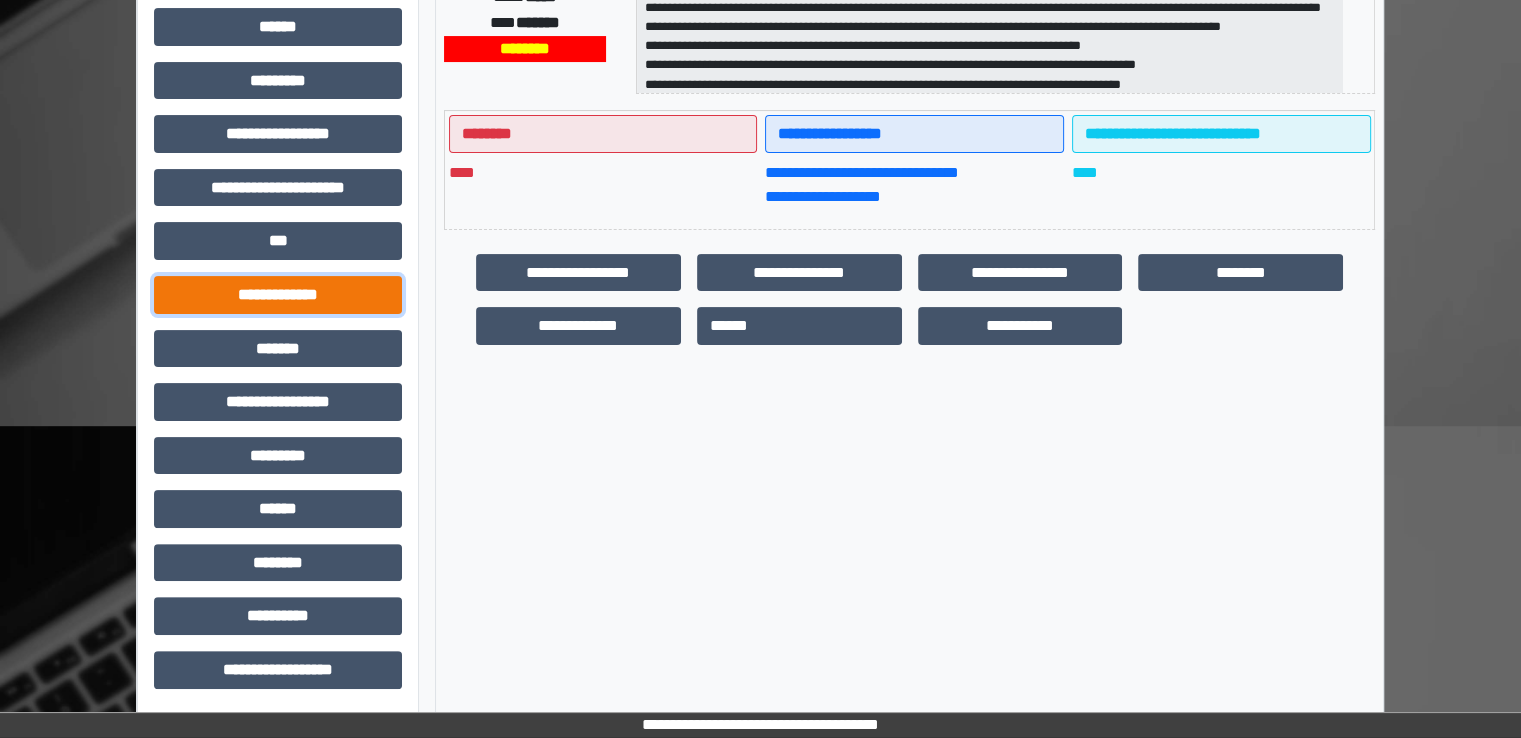 drag, startPoint x: 293, startPoint y: 284, endPoint x: 253, endPoint y: 397, distance: 119.870766 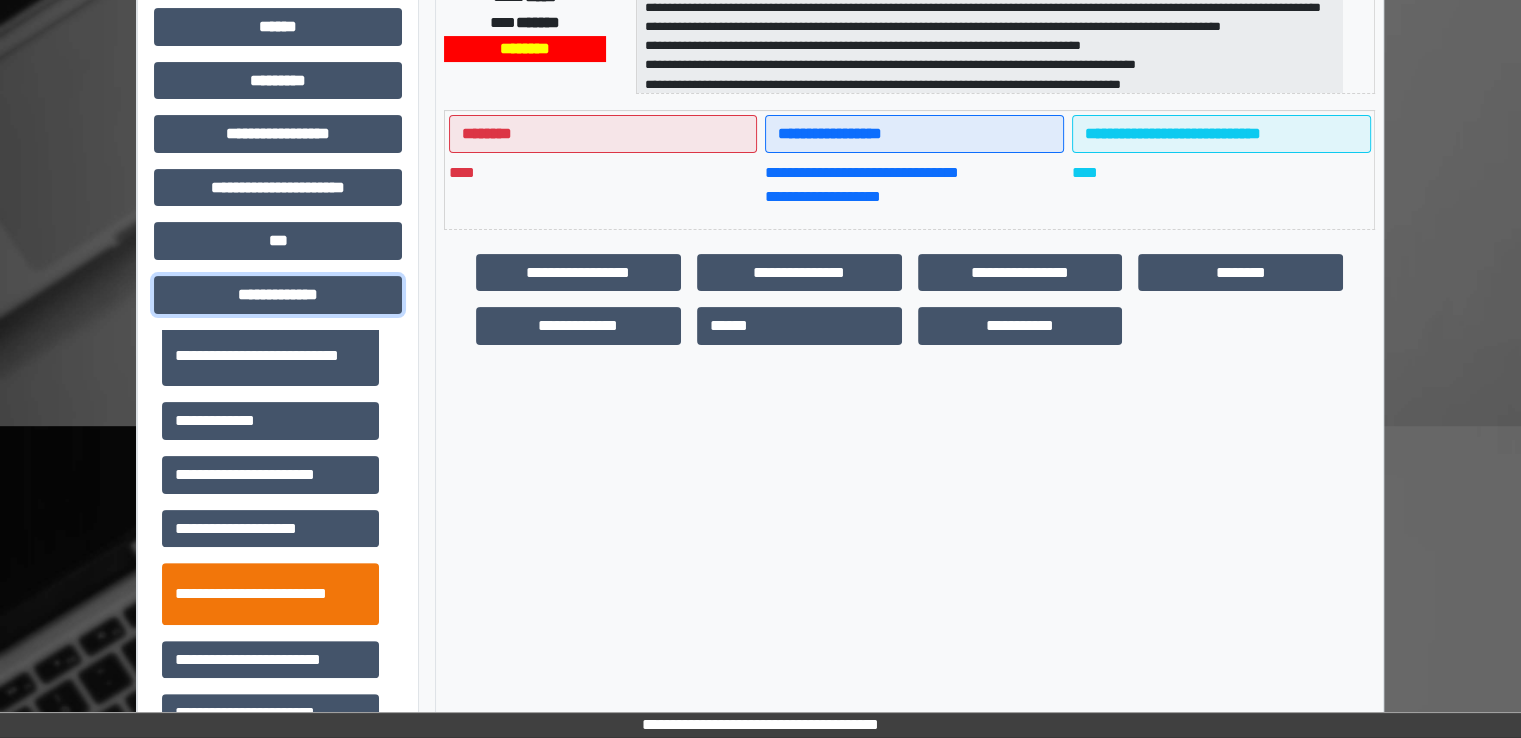 scroll, scrollTop: 500, scrollLeft: 0, axis: vertical 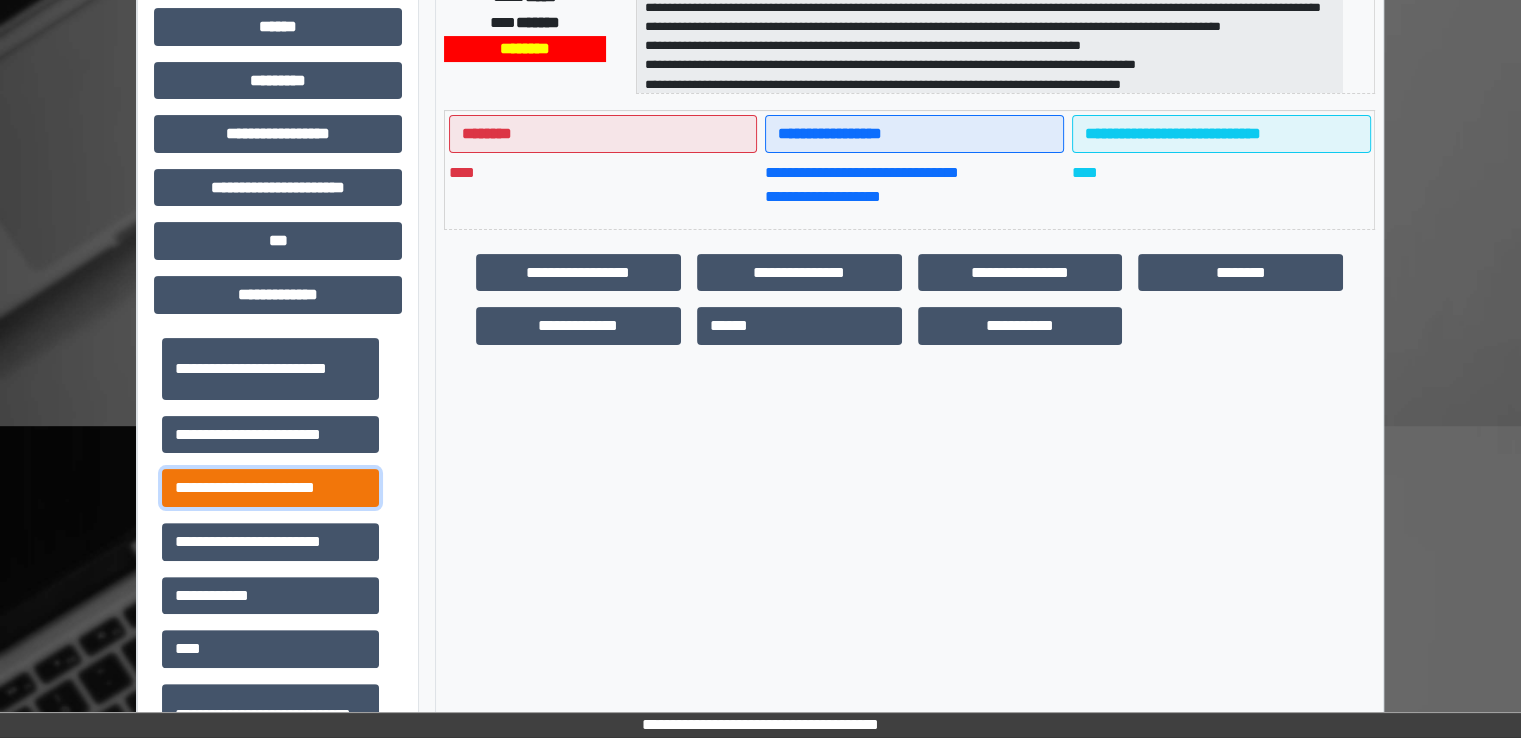 click on "**********" at bounding box center [270, 488] 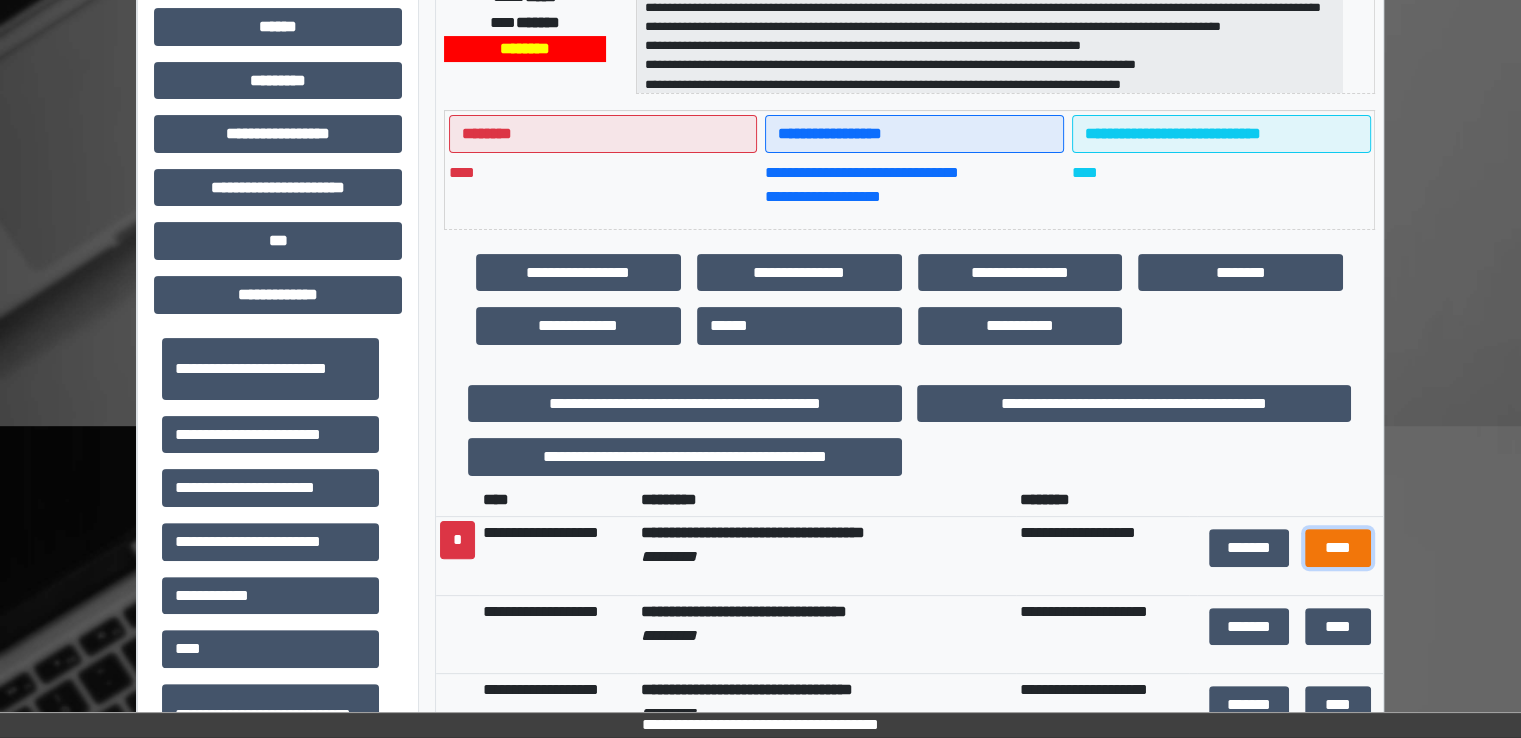 click on "****" at bounding box center (1338, 548) 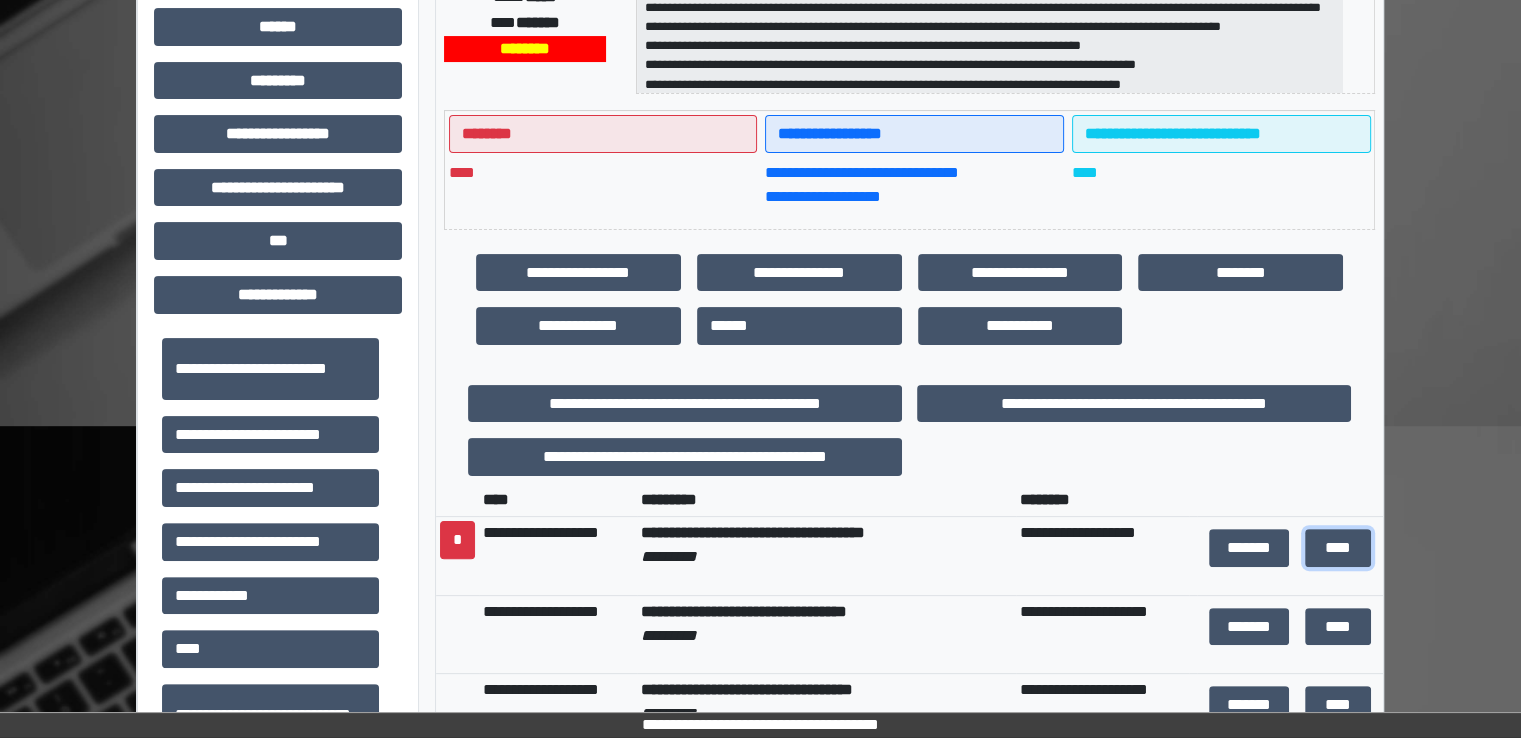 scroll, scrollTop: 0, scrollLeft: 0, axis: both 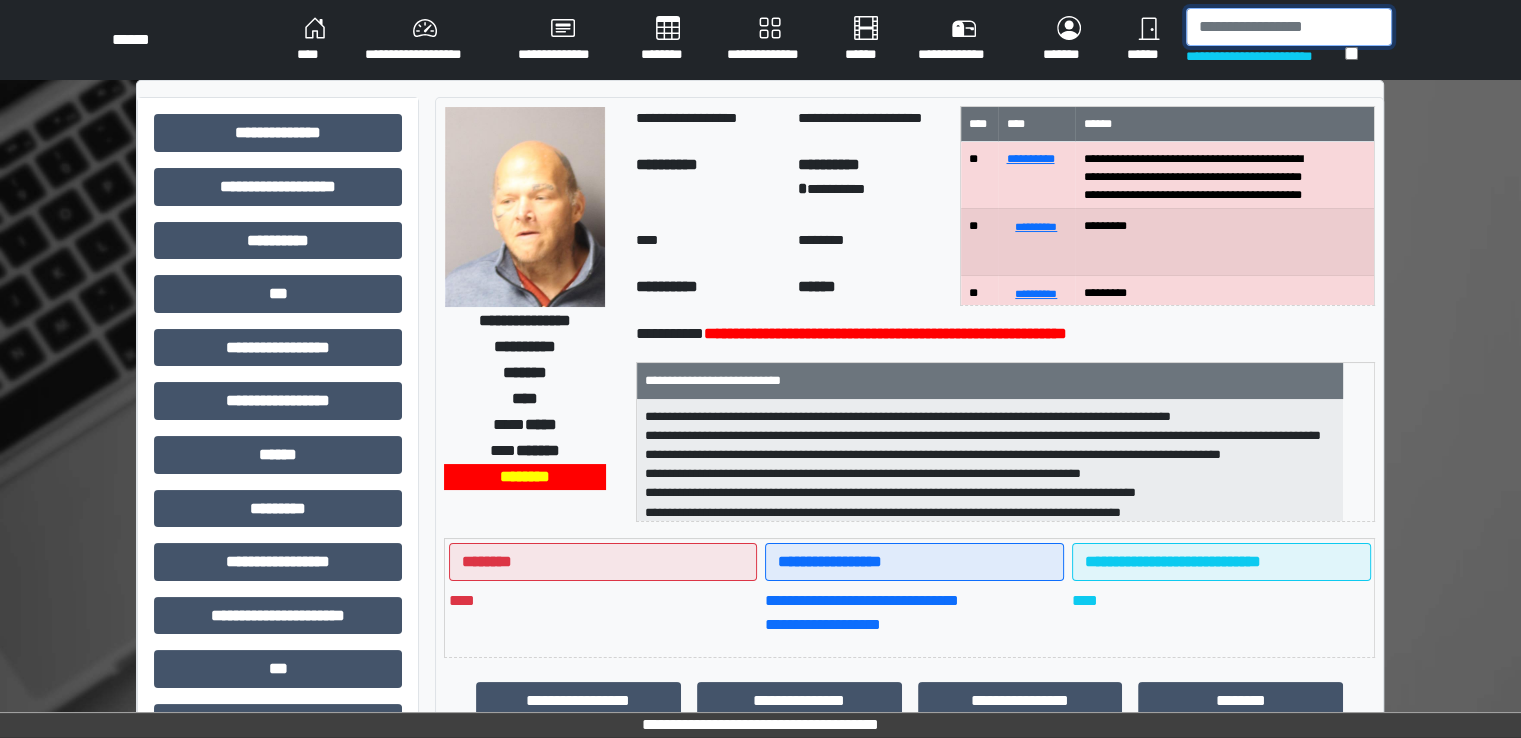 click at bounding box center [1289, 27] 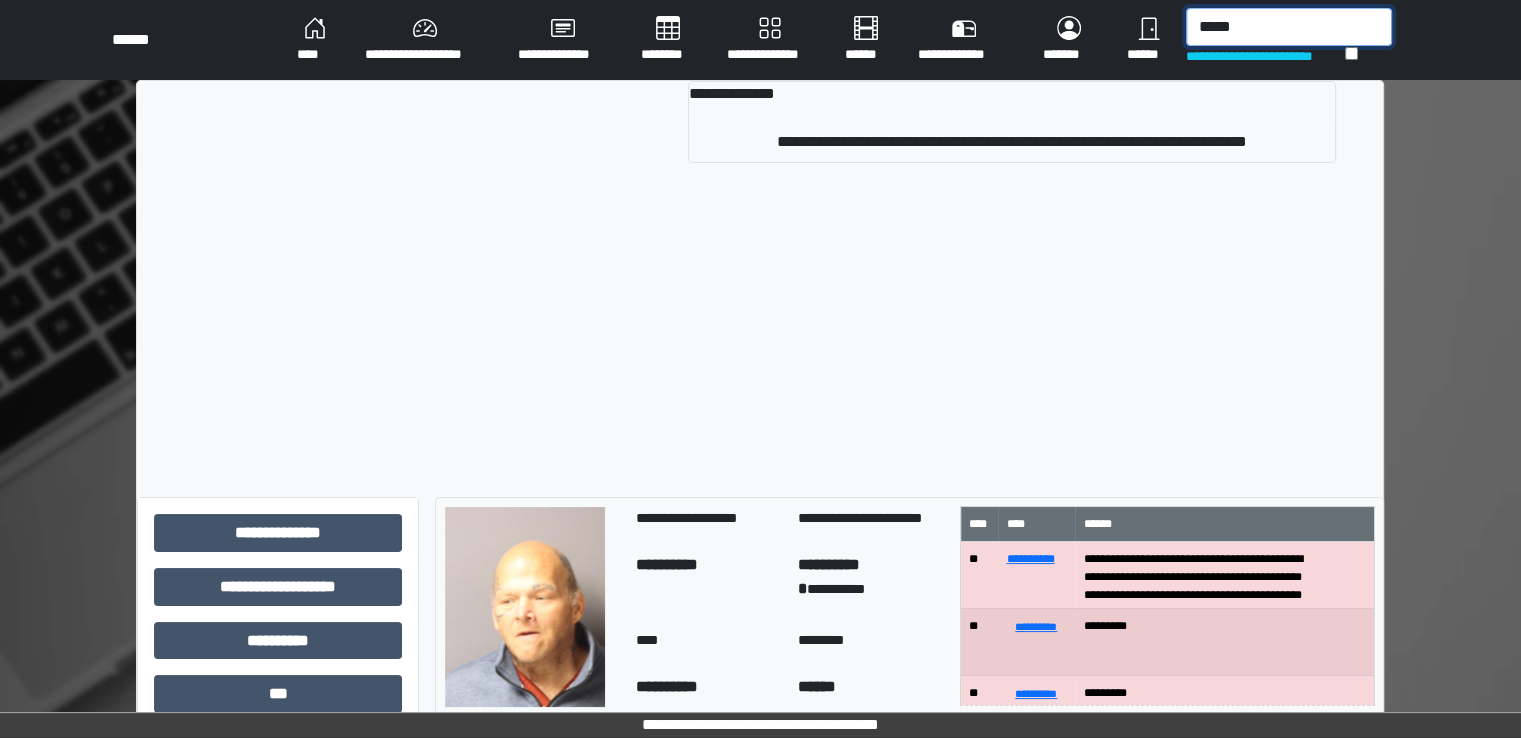 type on "*****" 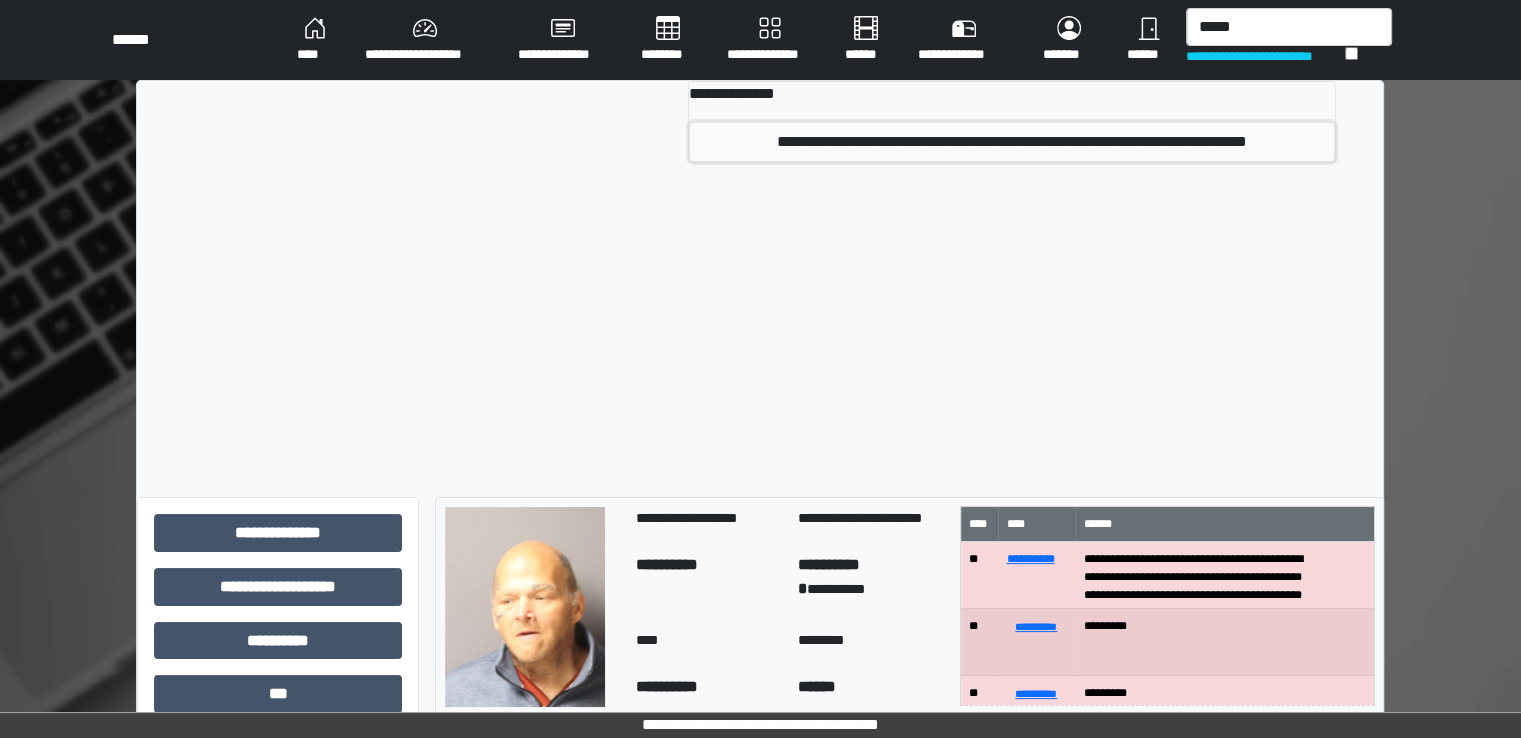 click on "**********" at bounding box center (1012, 142) 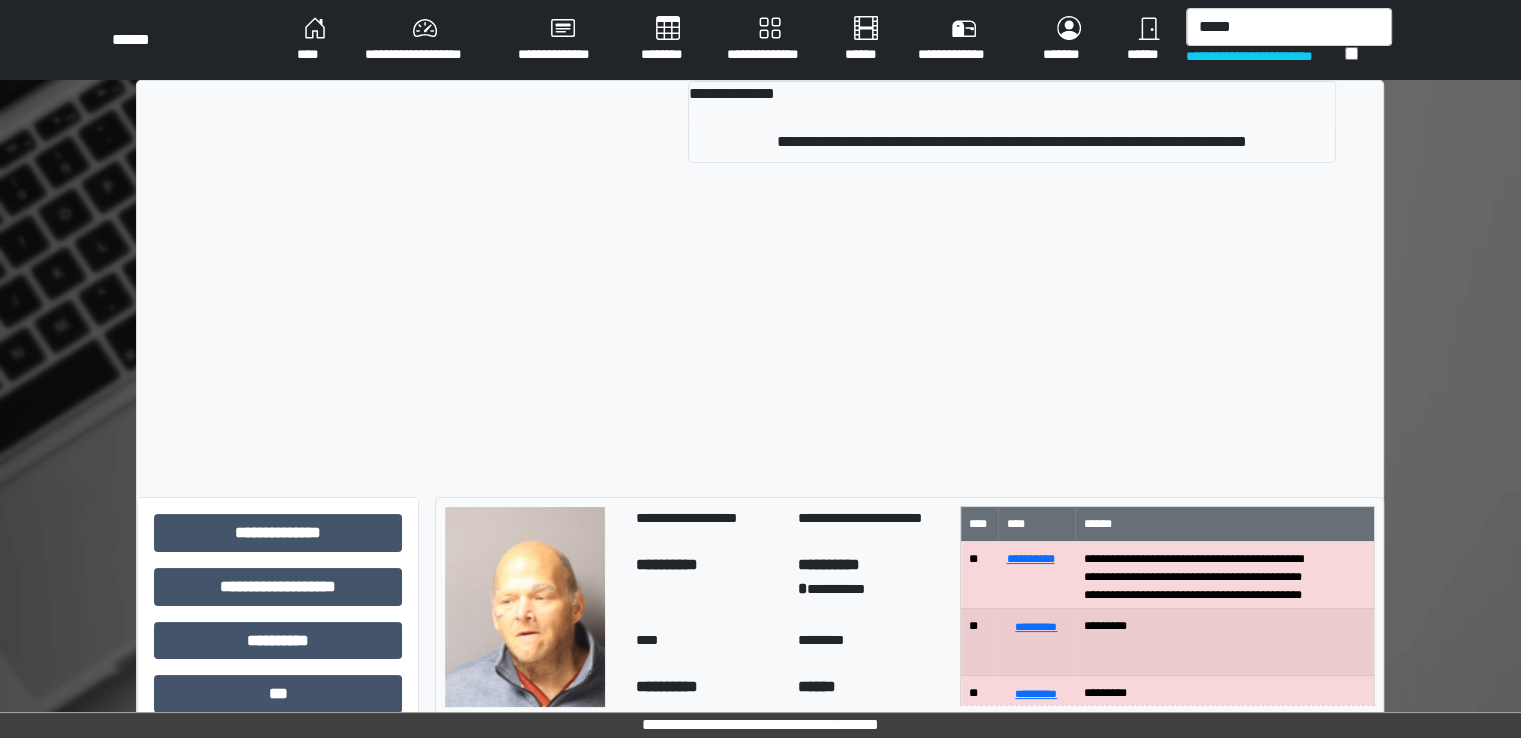type 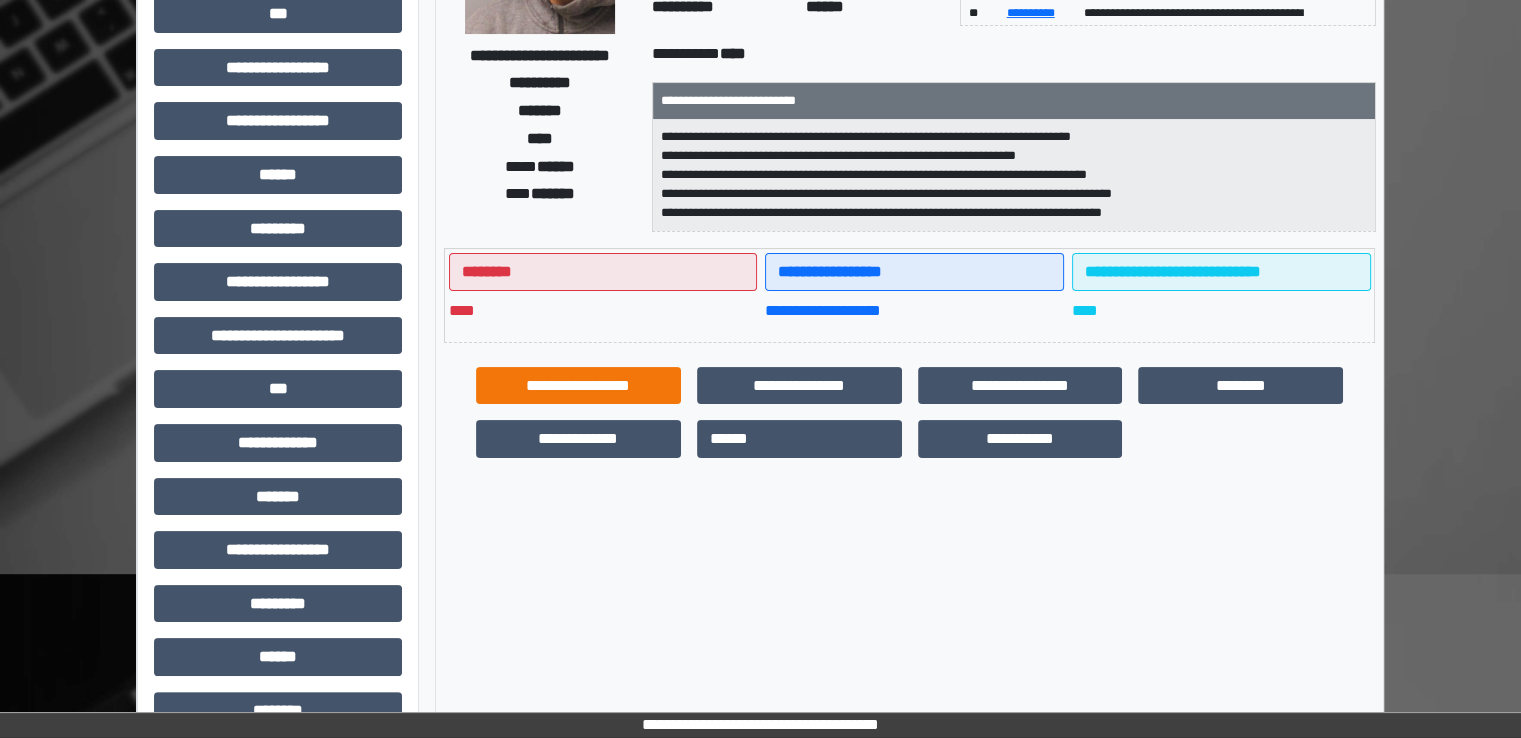 scroll, scrollTop: 428, scrollLeft: 0, axis: vertical 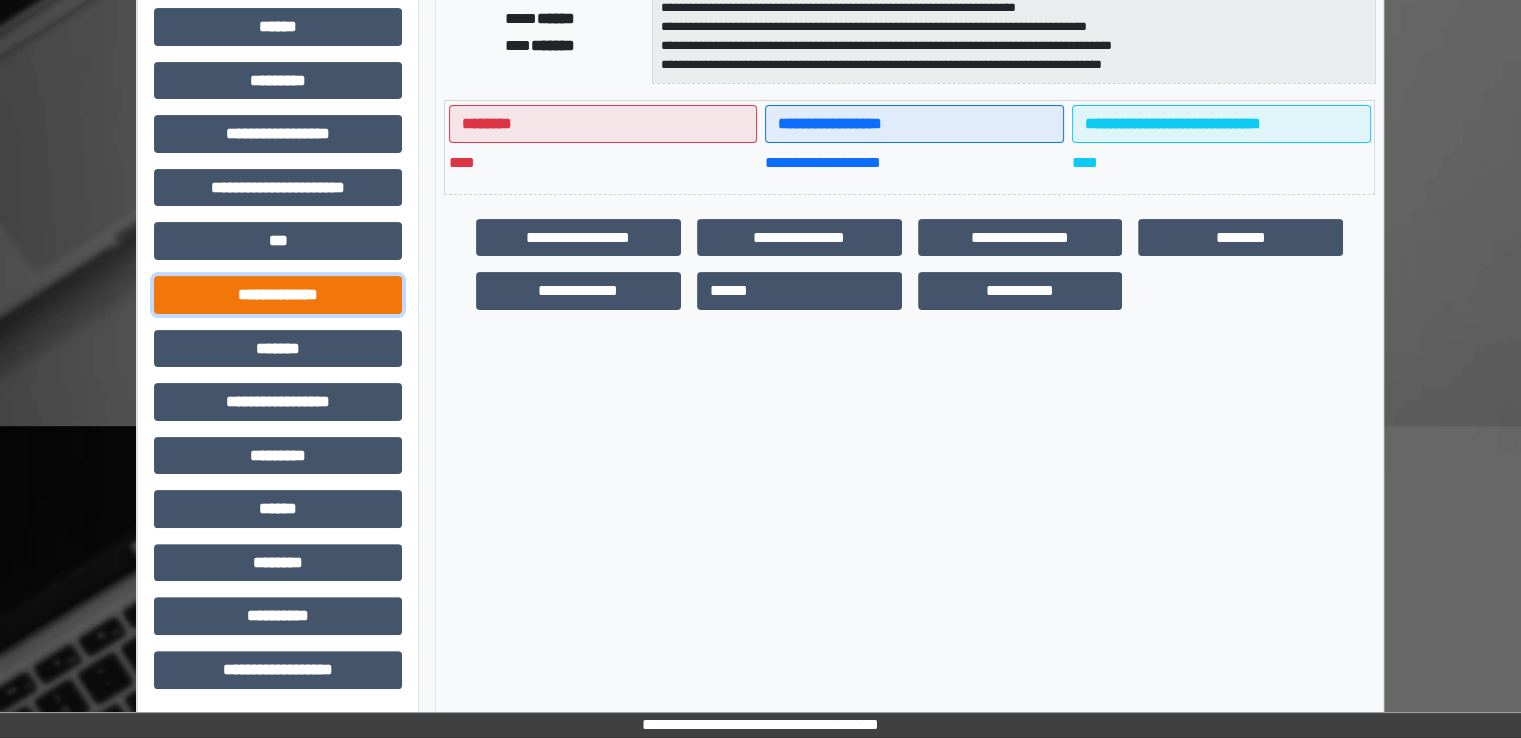 click on "**********" at bounding box center (278, 295) 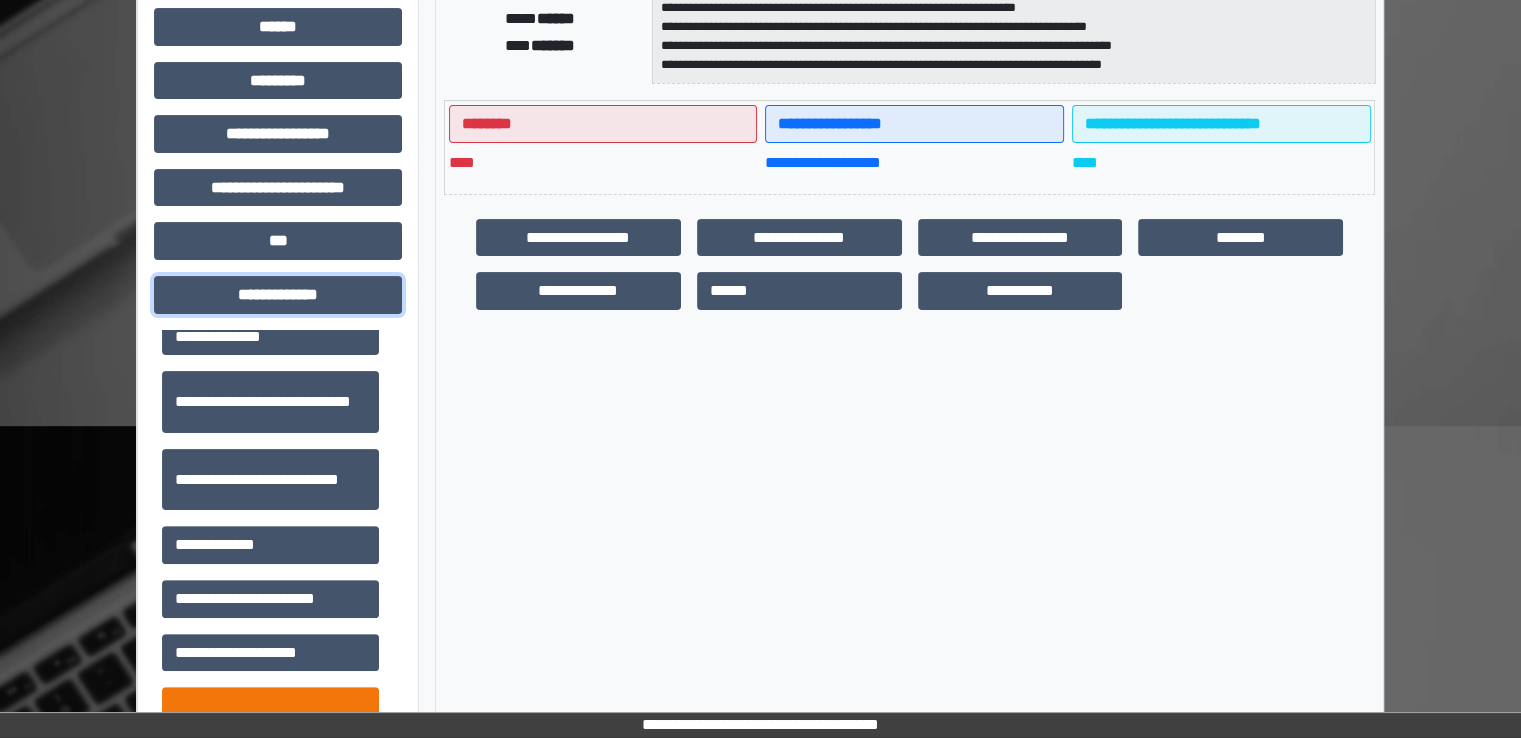scroll, scrollTop: 400, scrollLeft: 0, axis: vertical 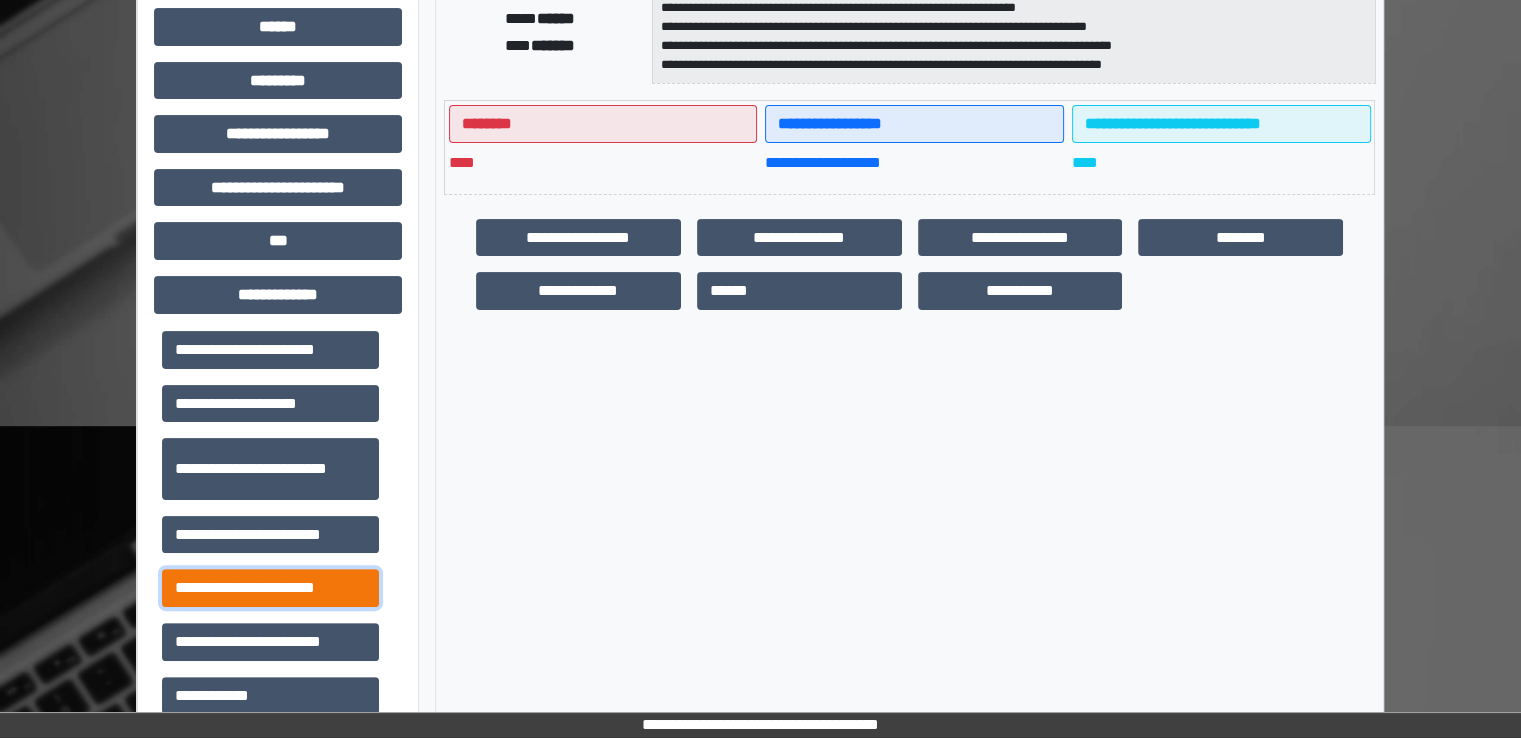 click on "**********" at bounding box center [270, 588] 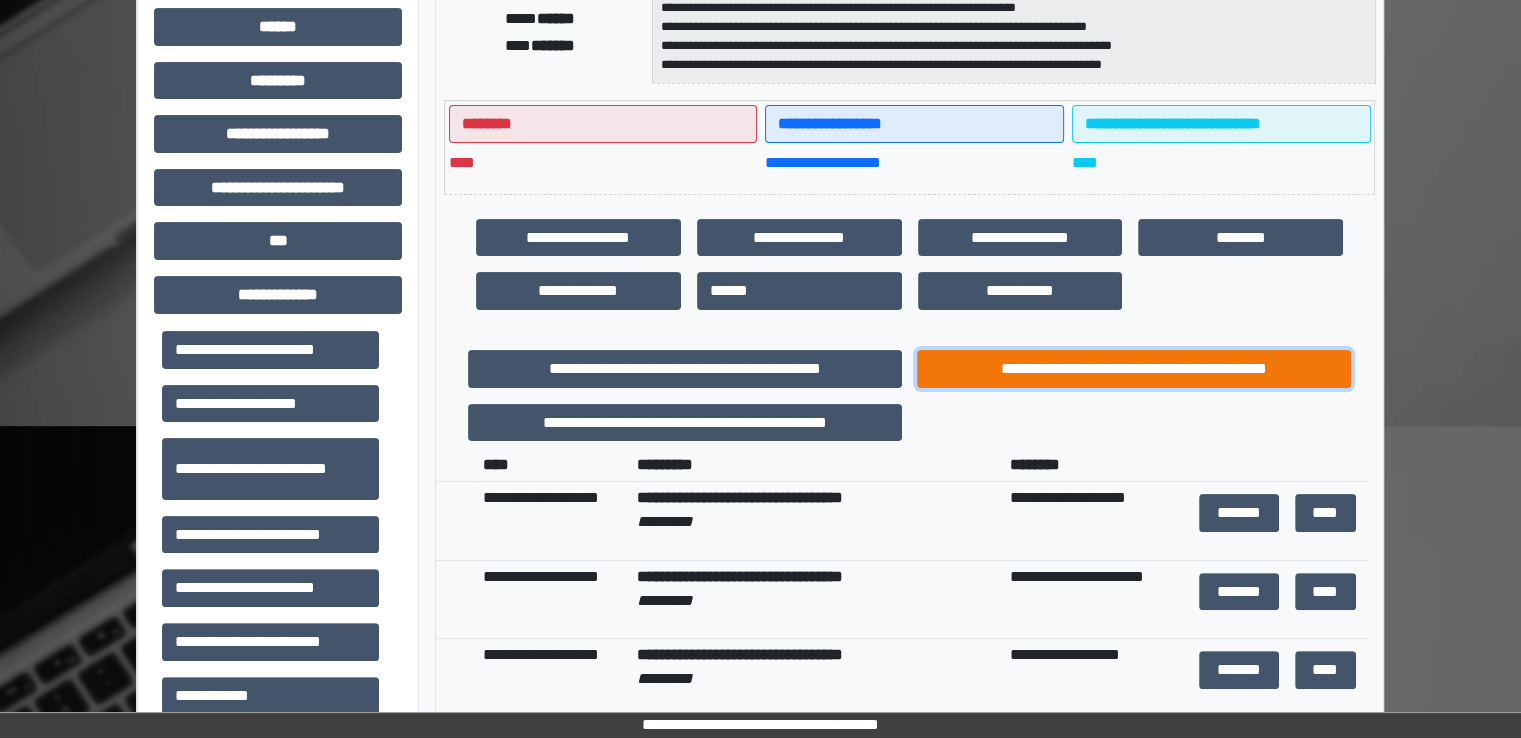 click on "**********" at bounding box center (1134, 369) 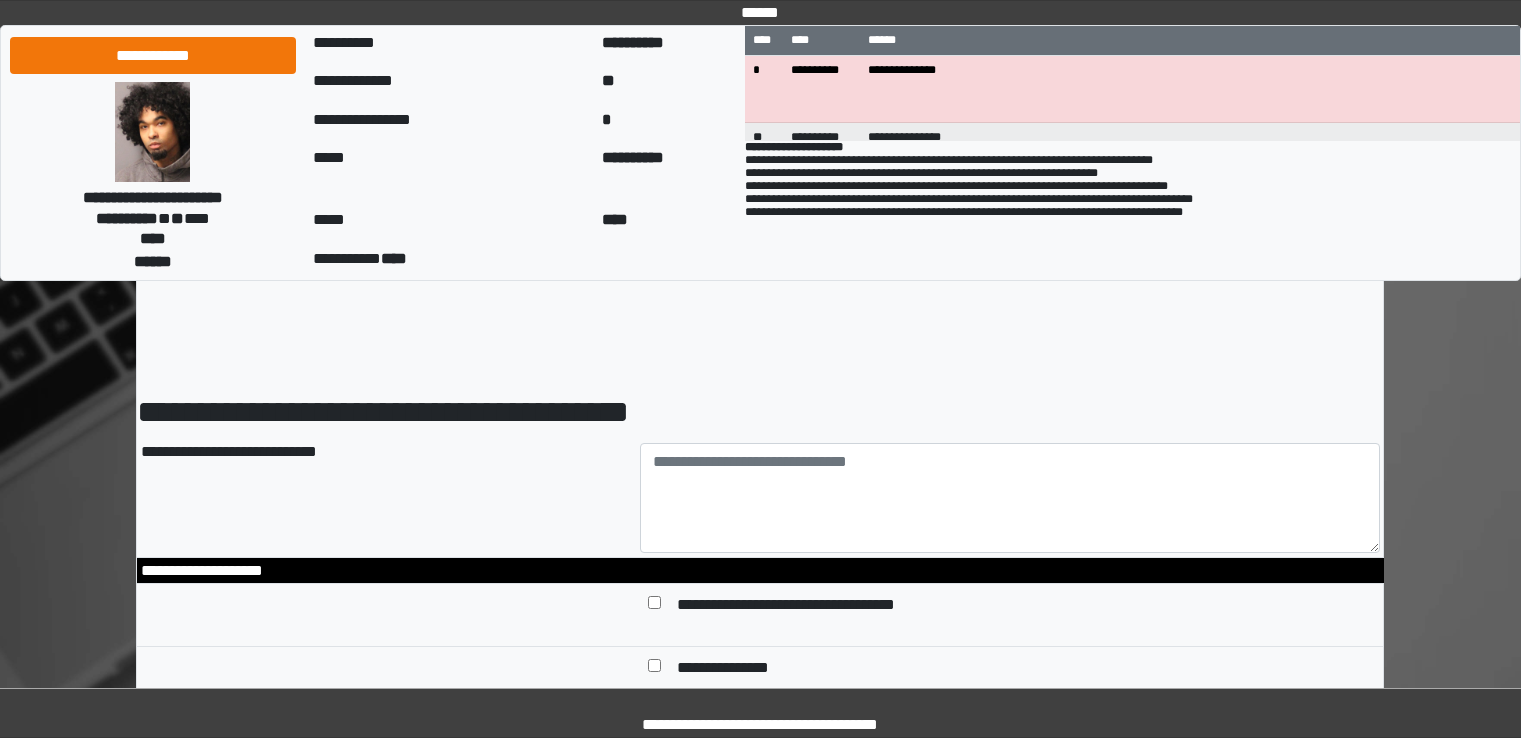scroll, scrollTop: 0, scrollLeft: 0, axis: both 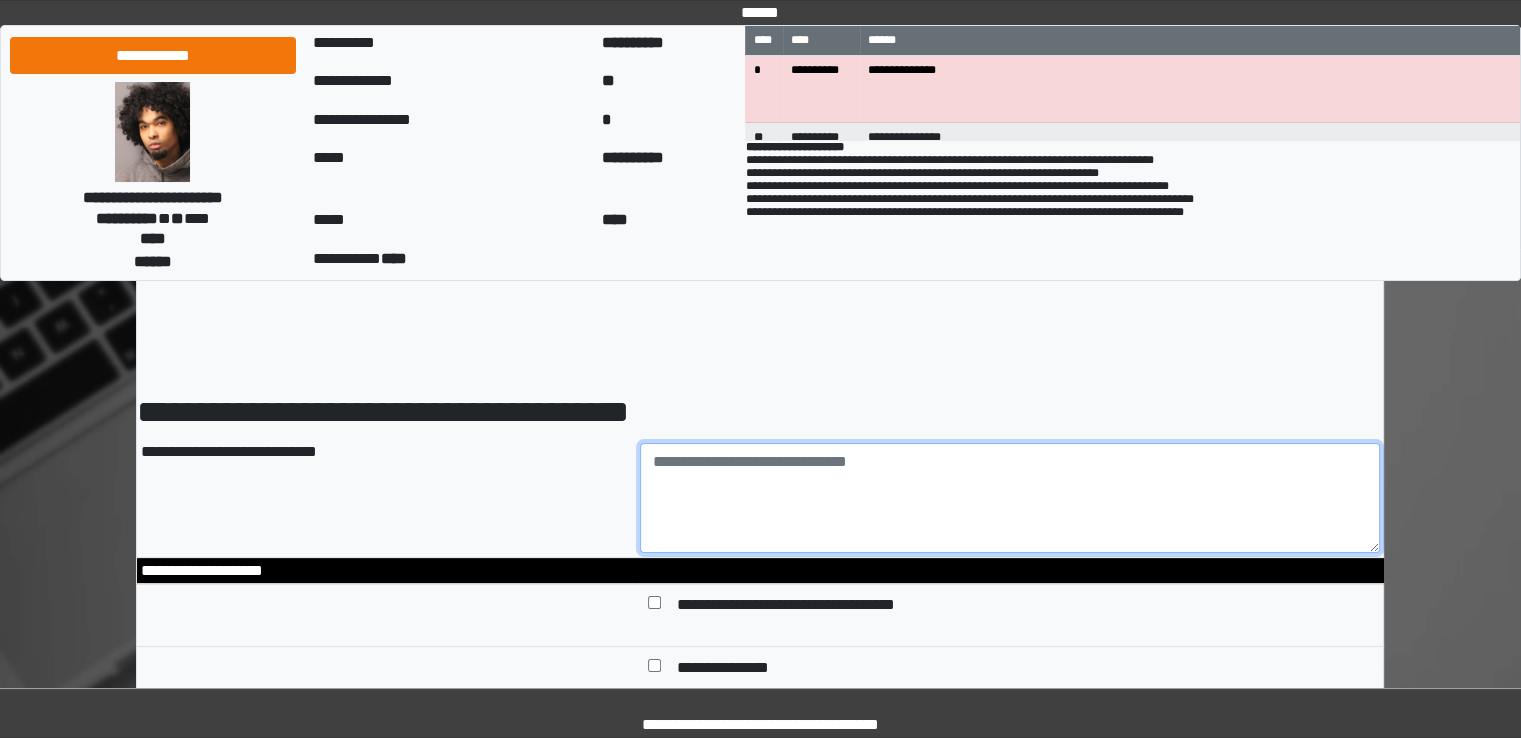 click at bounding box center (1010, 498) 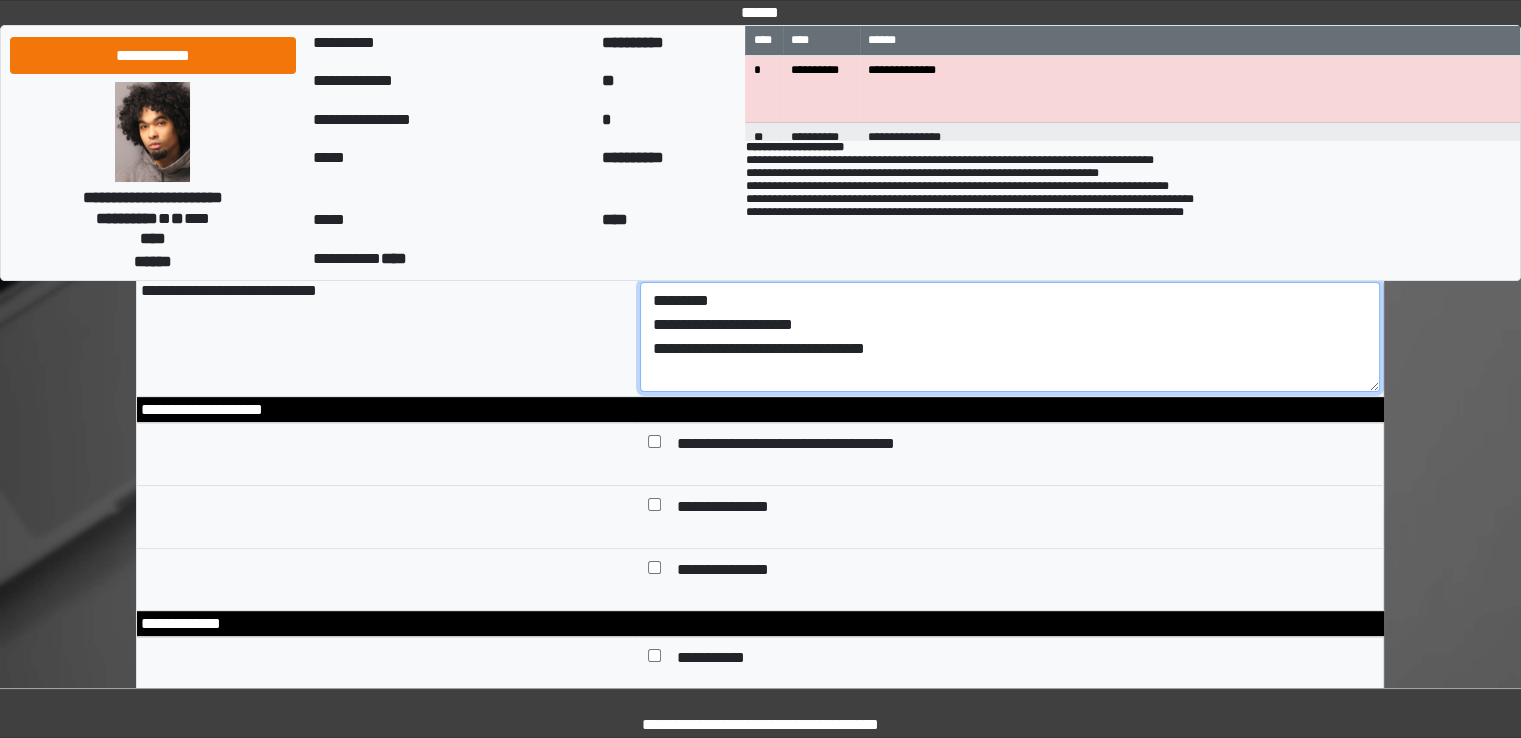 scroll, scrollTop: 200, scrollLeft: 0, axis: vertical 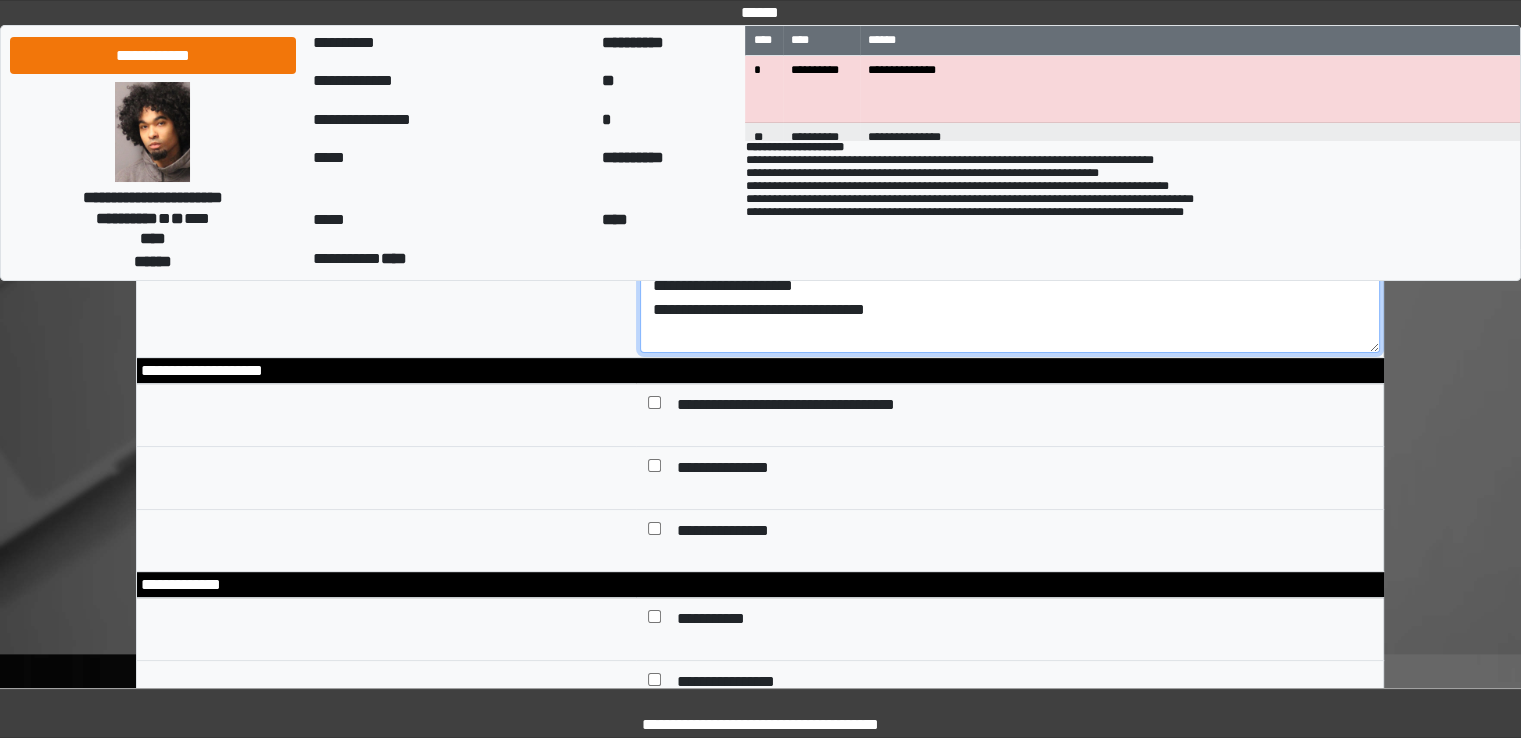 type on "**********" 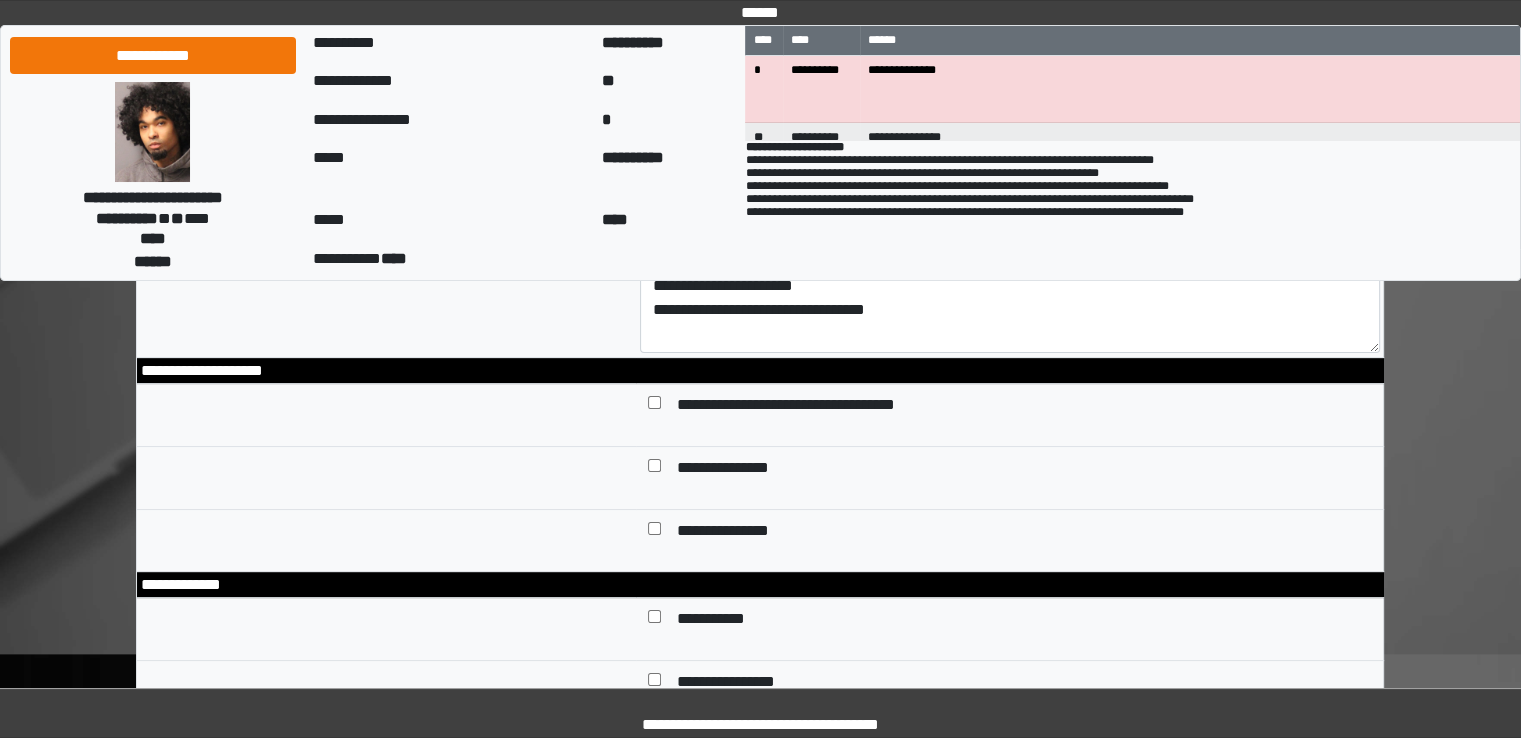 click on "**********" at bounding box center (739, 470) 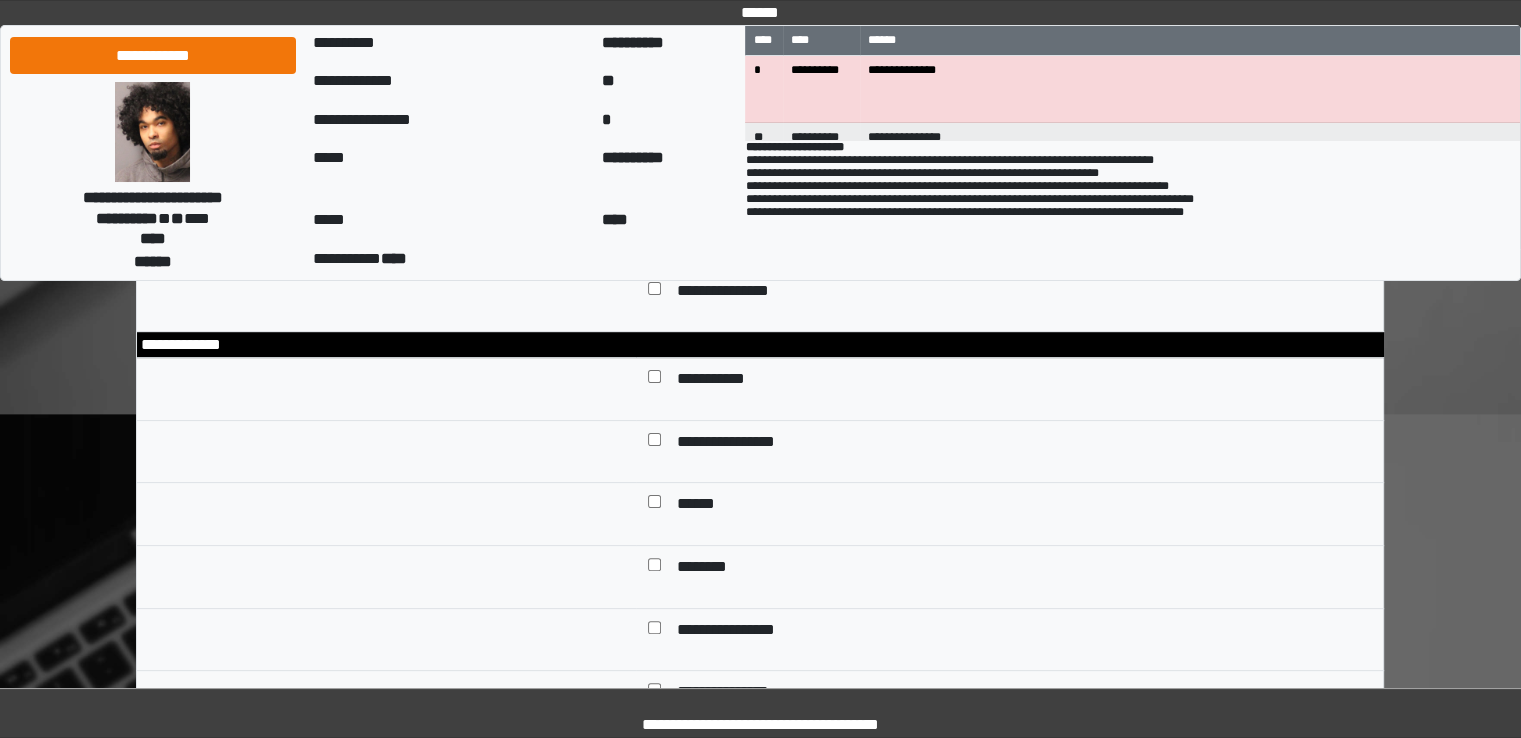 scroll, scrollTop: 500, scrollLeft: 0, axis: vertical 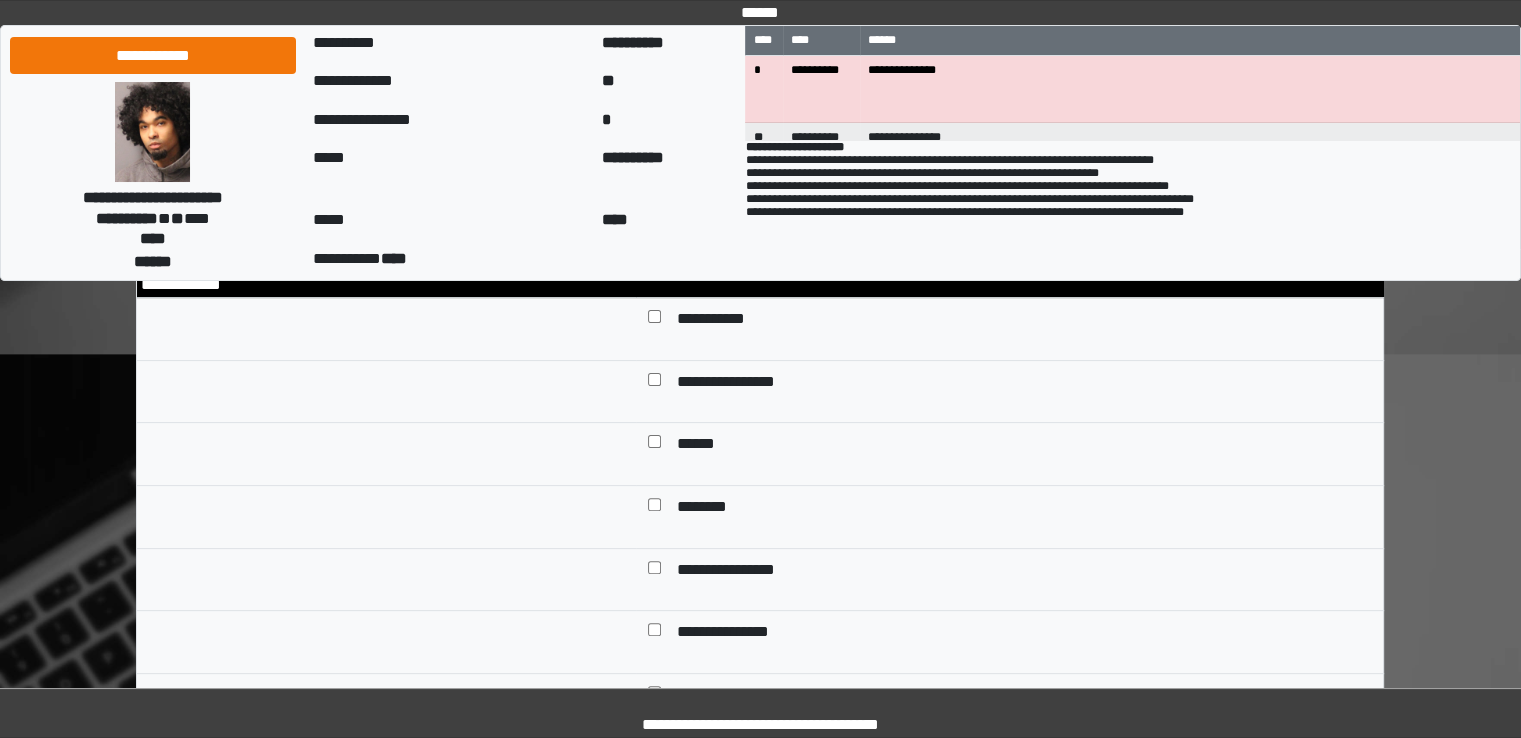 click on "******" at bounding box center (697, 446) 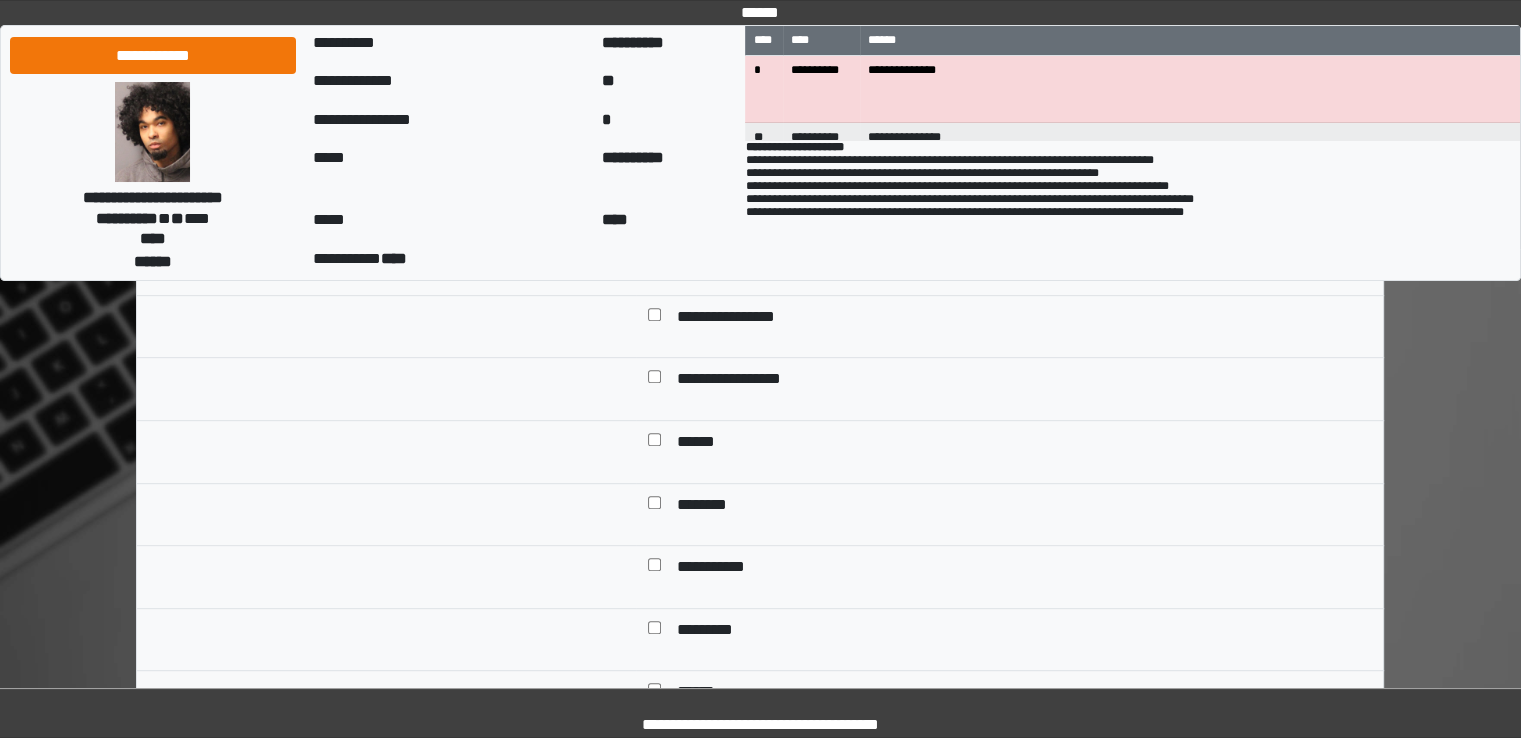 scroll, scrollTop: 900, scrollLeft: 0, axis: vertical 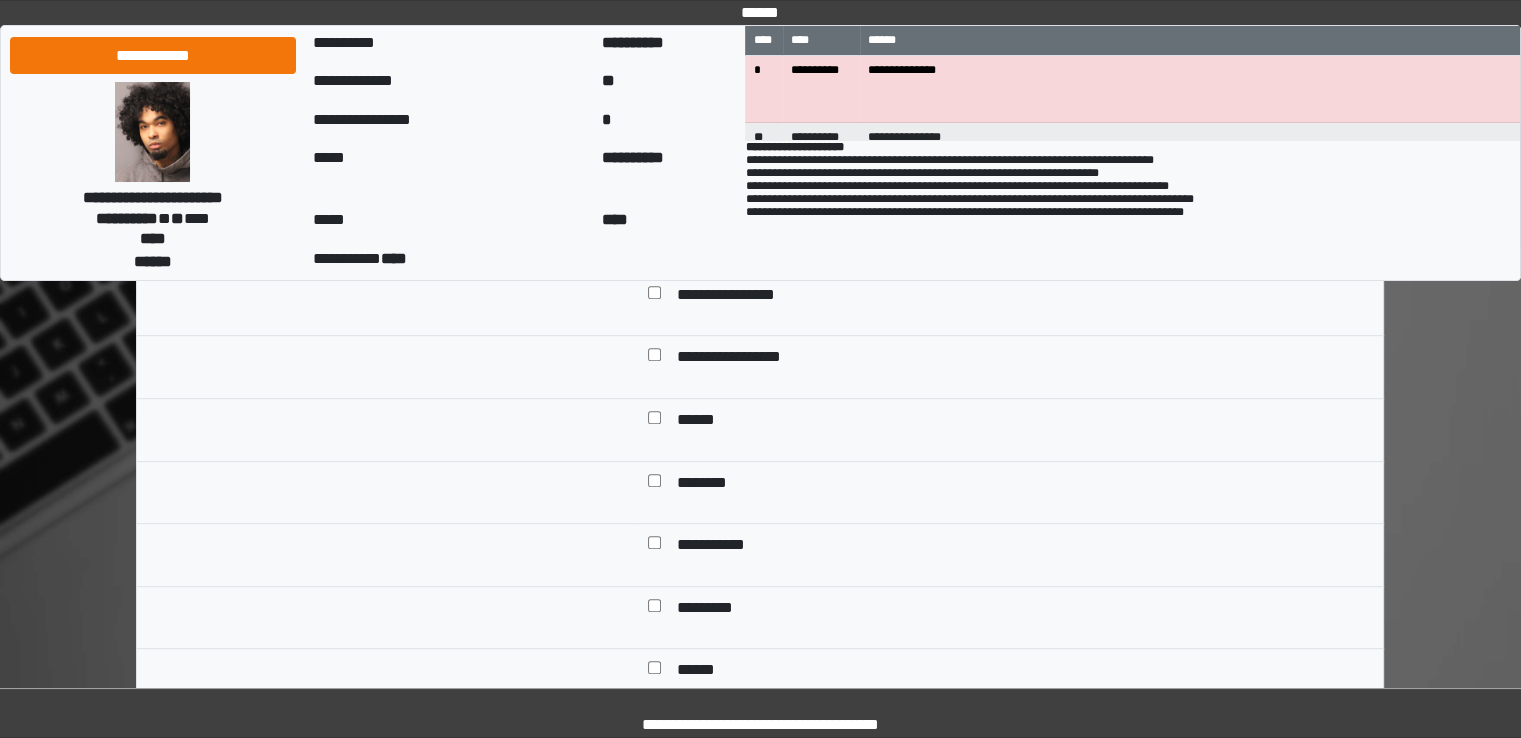 click on "**********" at bounding box center [740, 359] 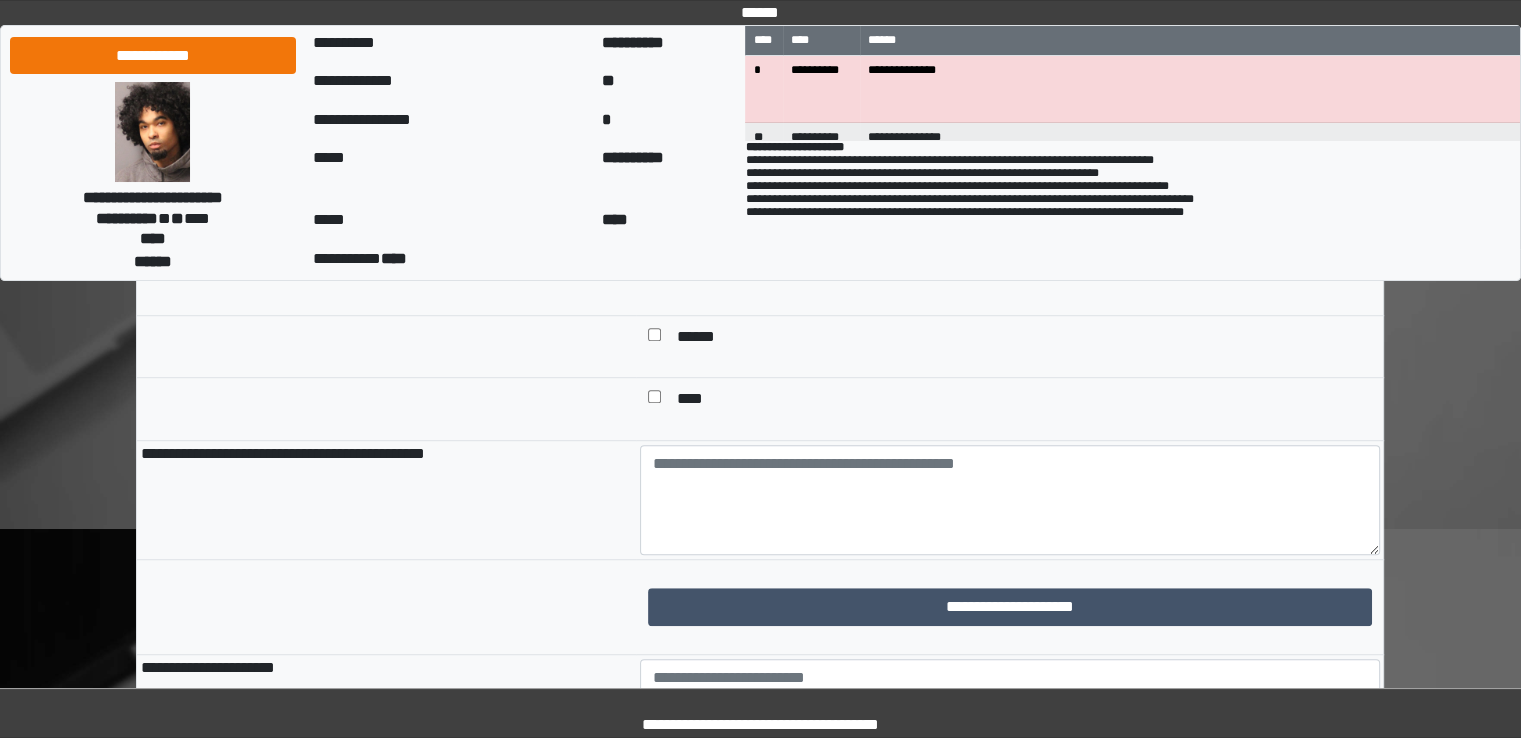 scroll, scrollTop: 1300, scrollLeft: 0, axis: vertical 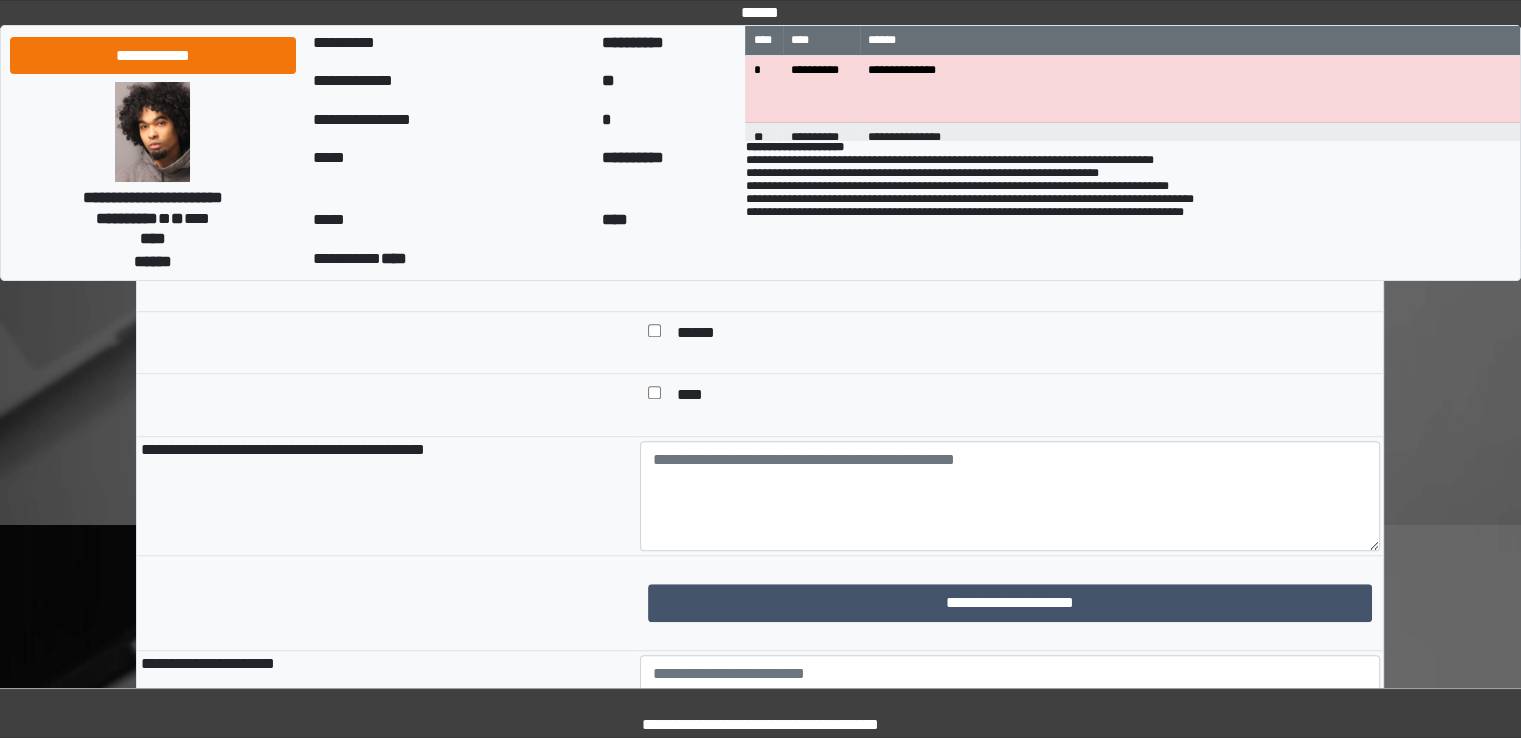 click on "******" at bounding box center [700, 335] 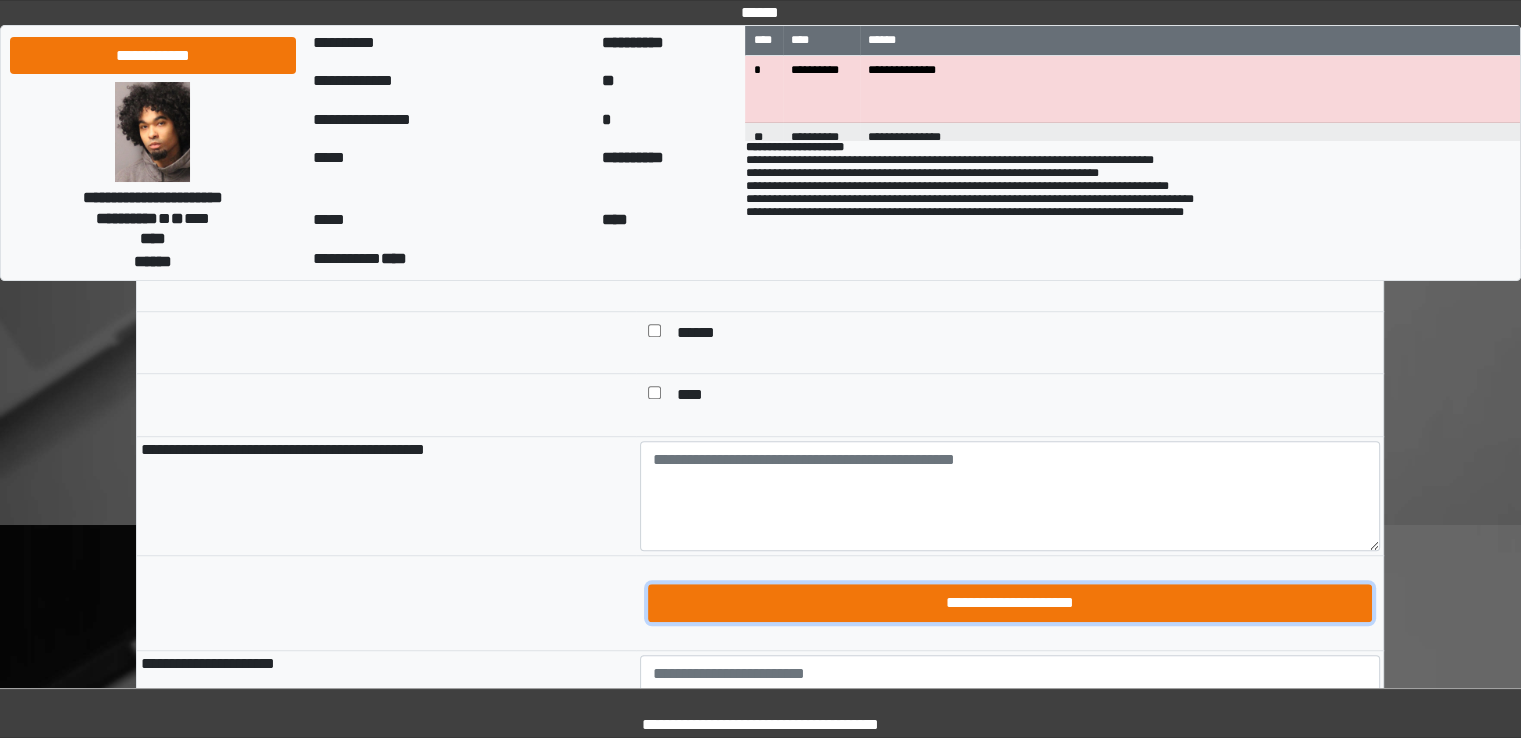 click on "**********" at bounding box center [1010, 603] 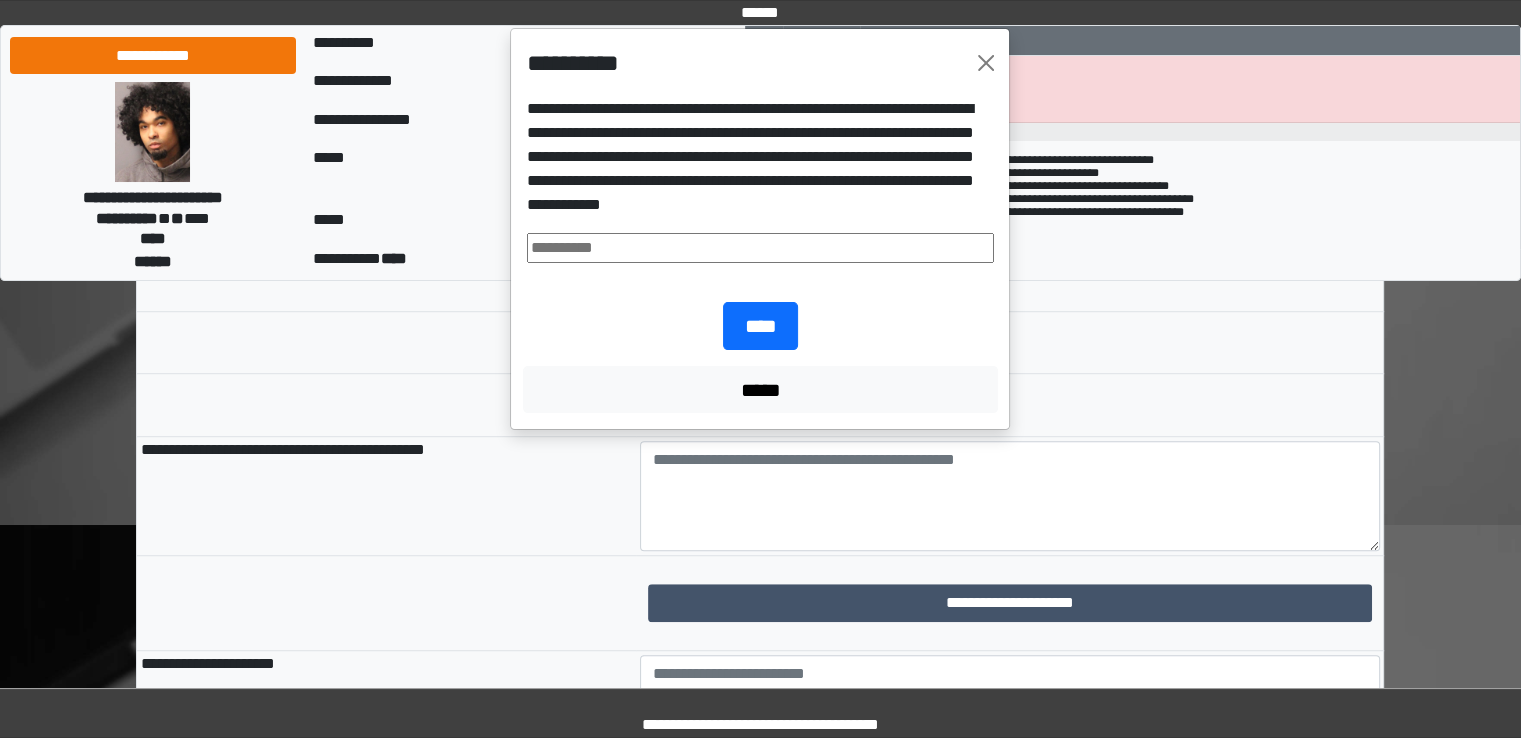click at bounding box center (760, 248) 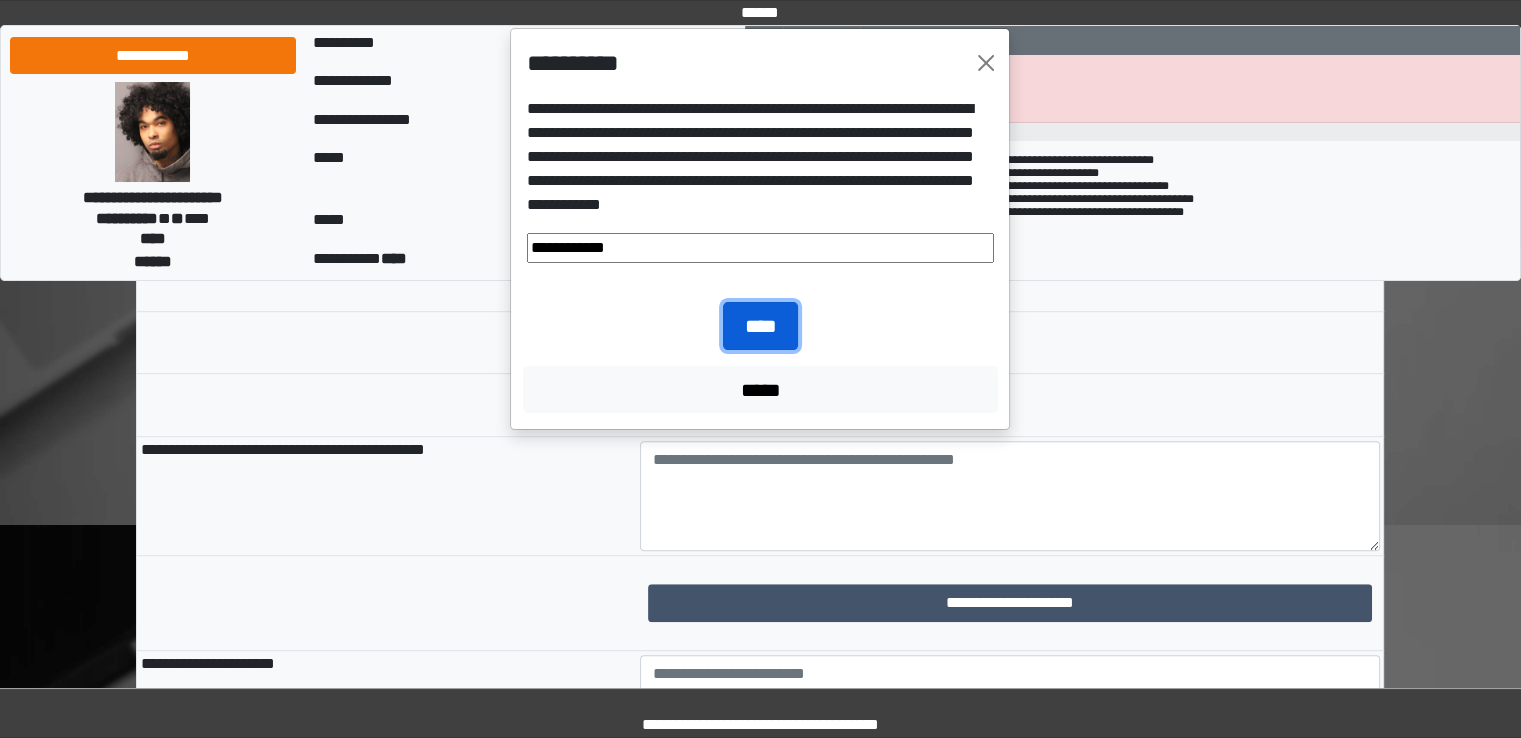 click on "****" at bounding box center (760, 326) 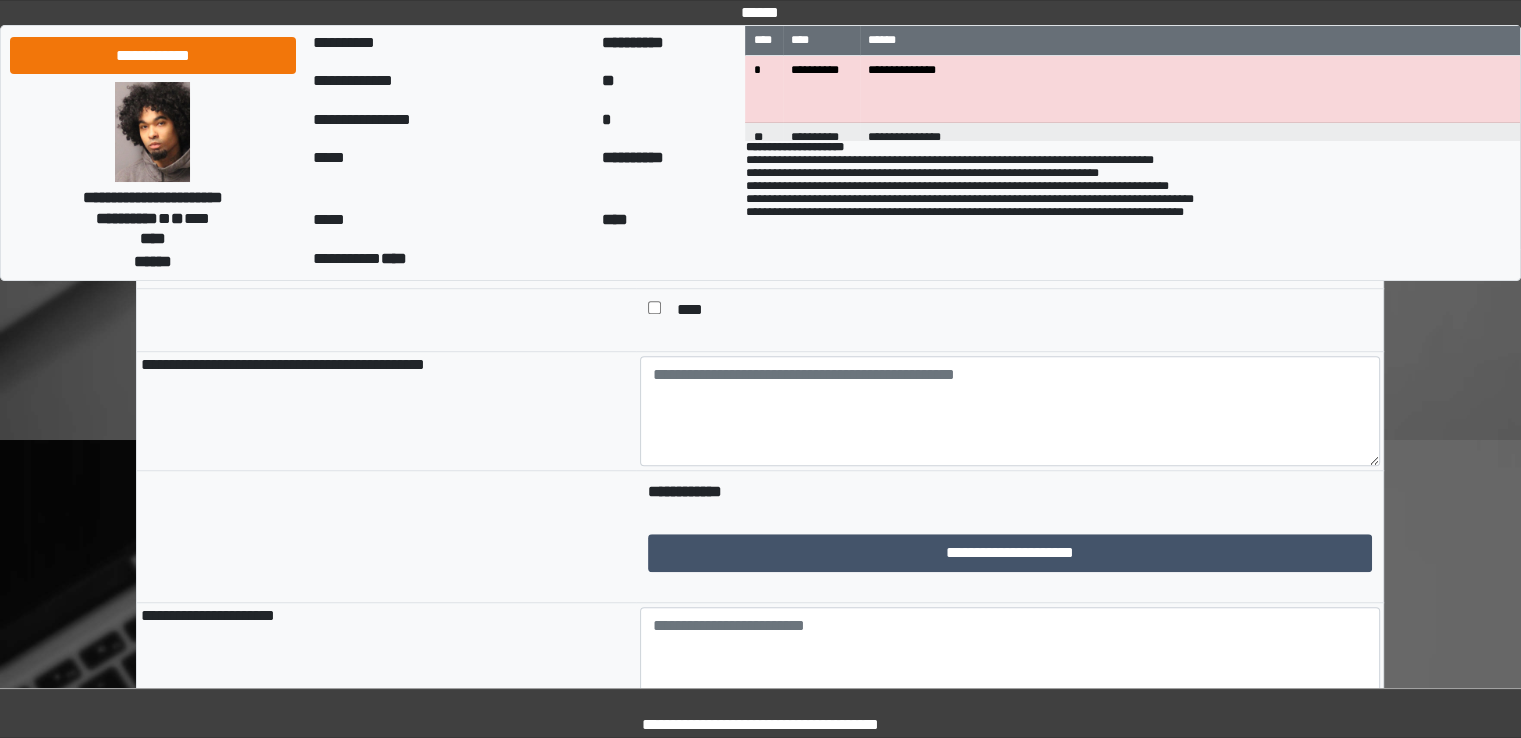 scroll, scrollTop: 1600, scrollLeft: 0, axis: vertical 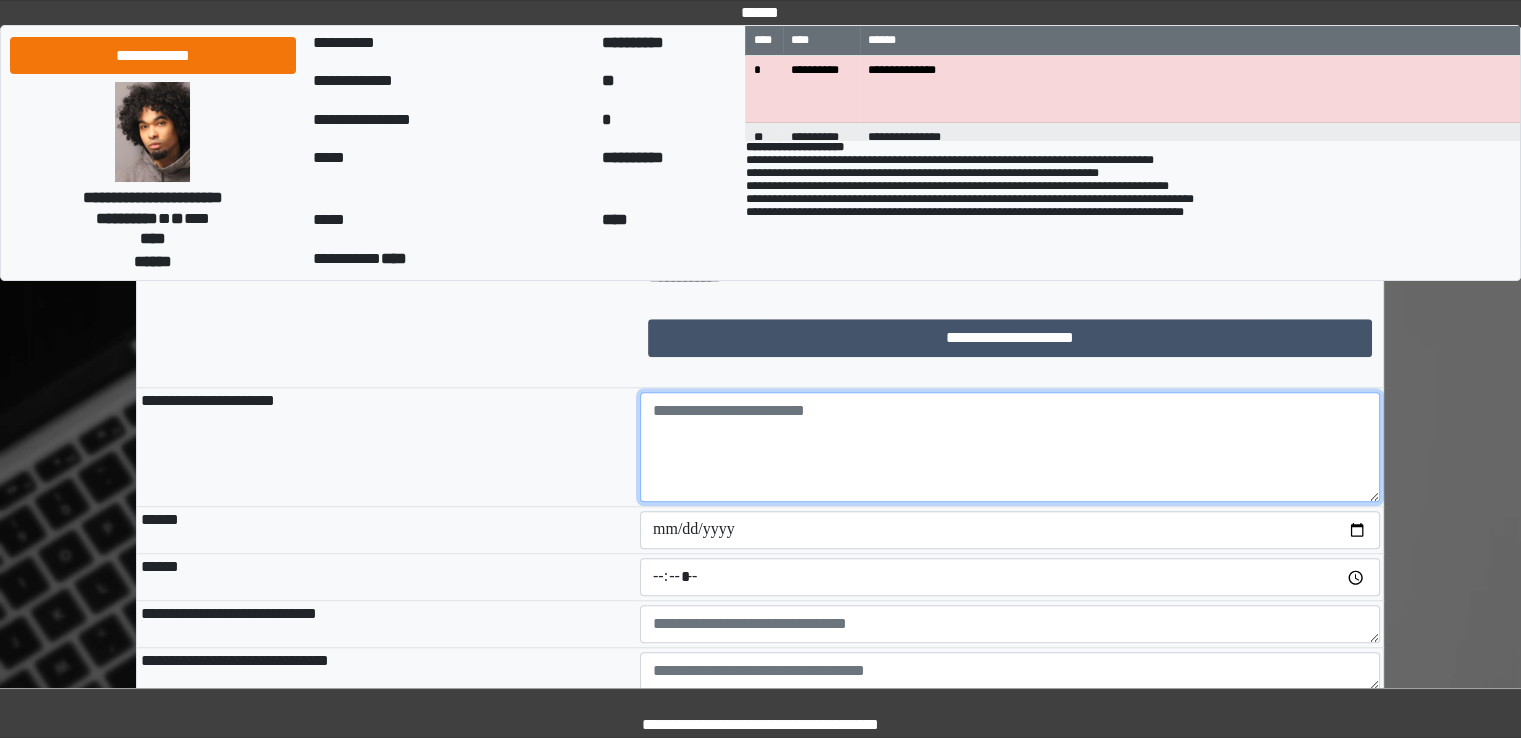click at bounding box center (1010, 447) 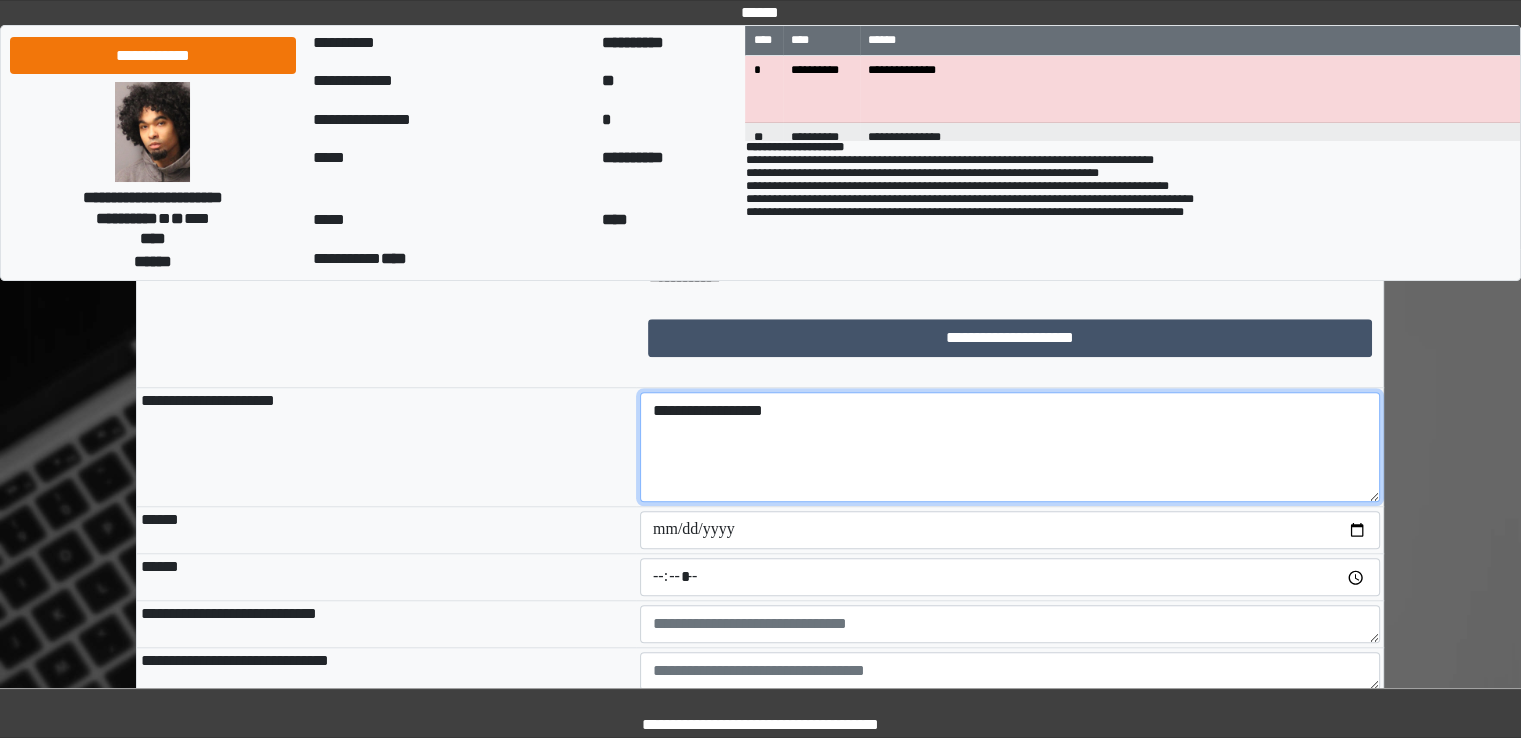 type on "**********" 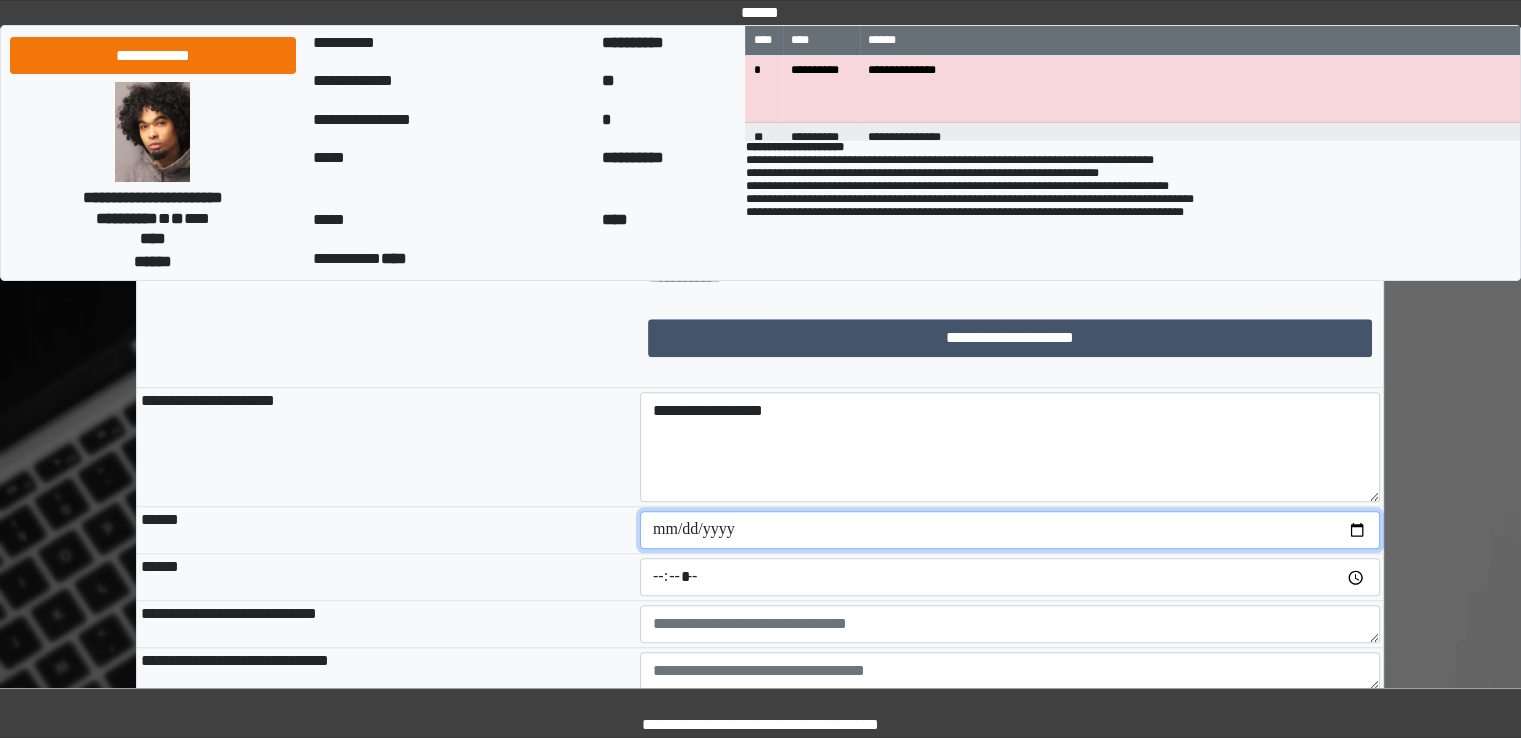 click at bounding box center [1010, 530] 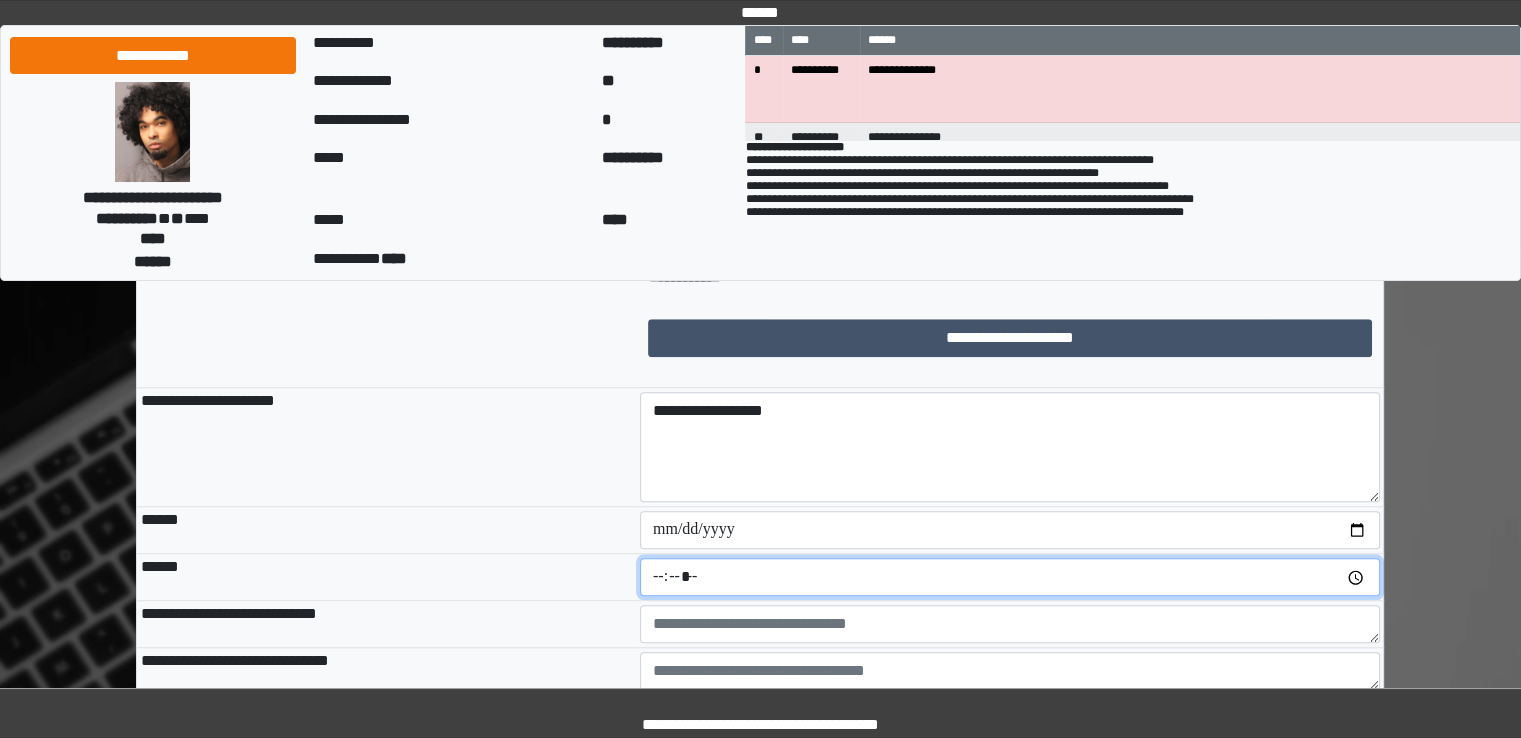 click at bounding box center [1010, 577] 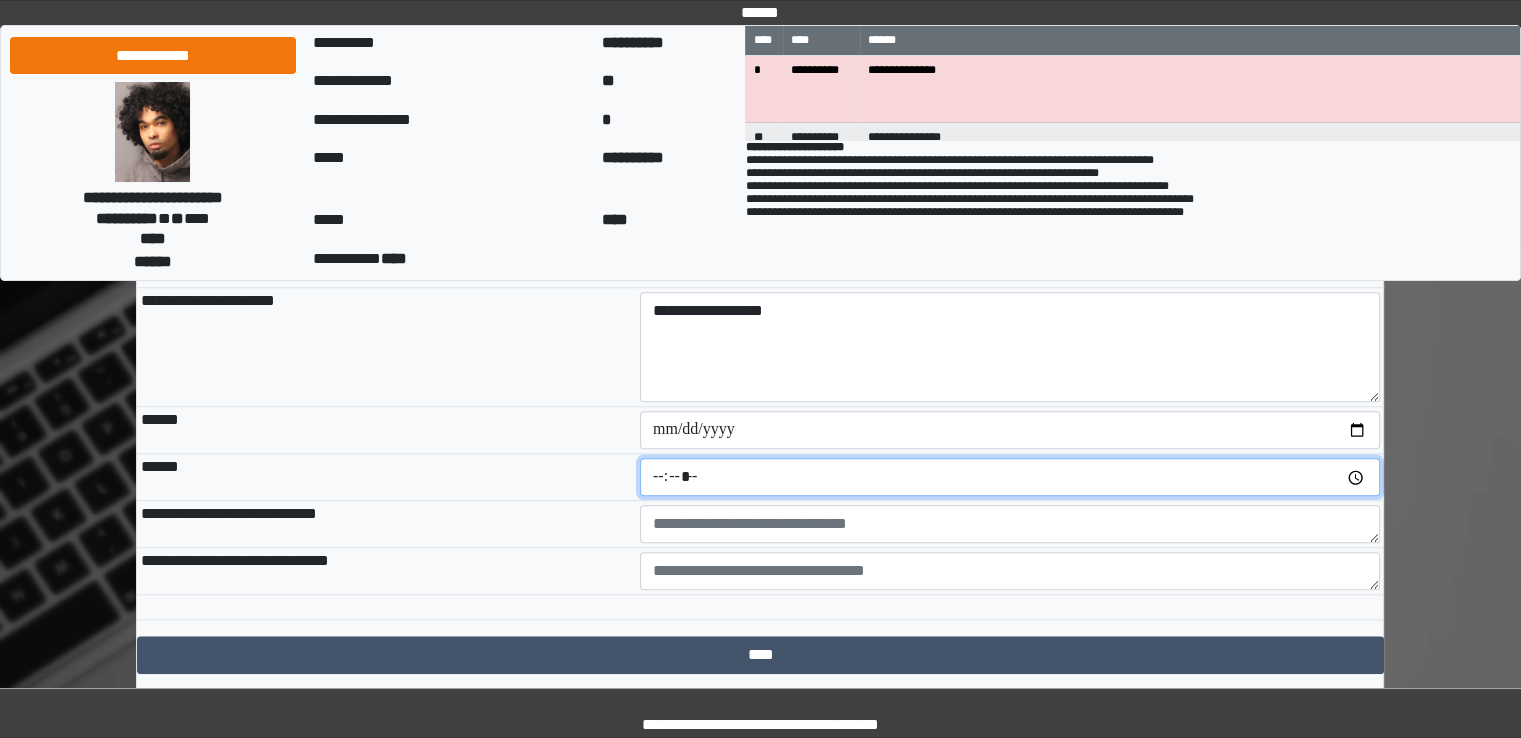 scroll, scrollTop: 1766, scrollLeft: 0, axis: vertical 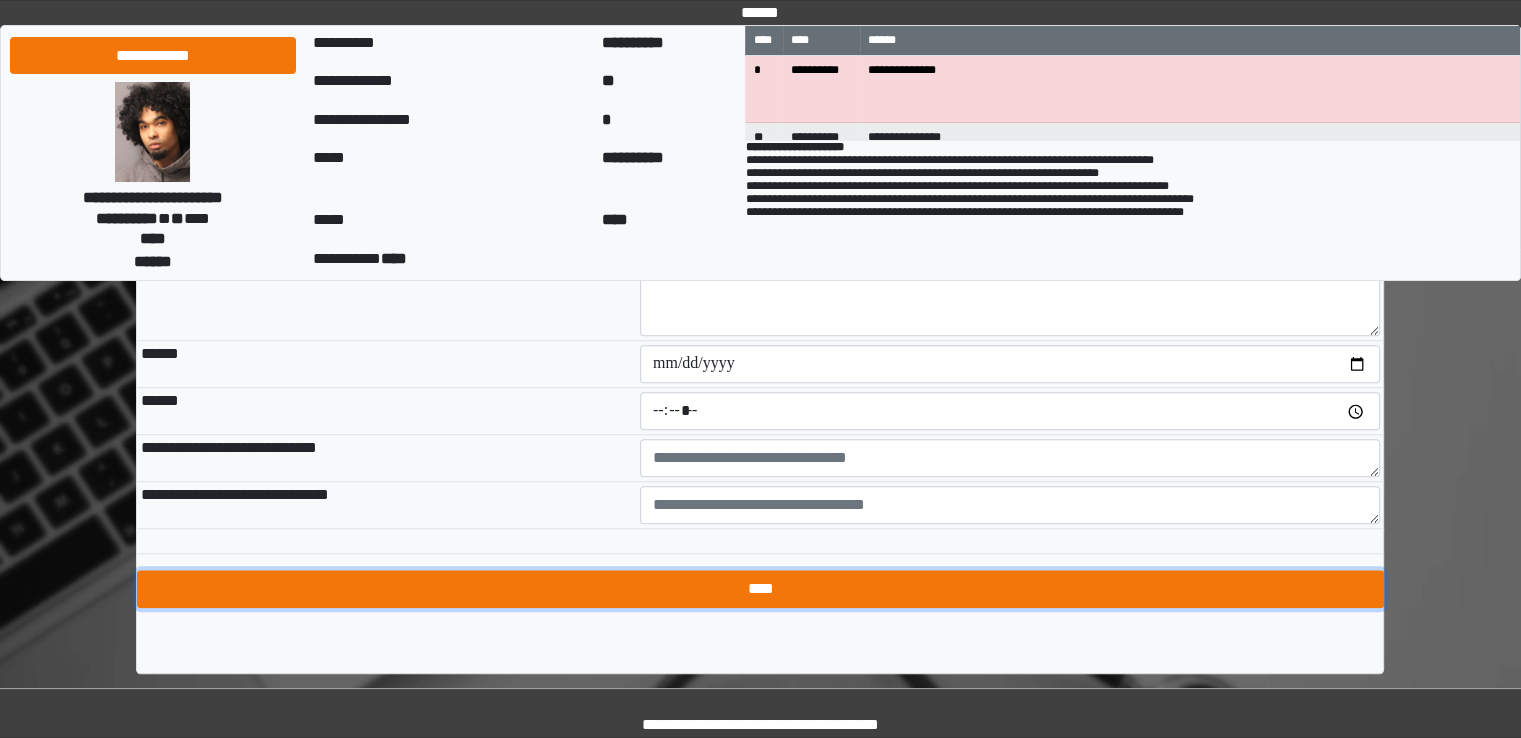 click on "****" at bounding box center (760, 589) 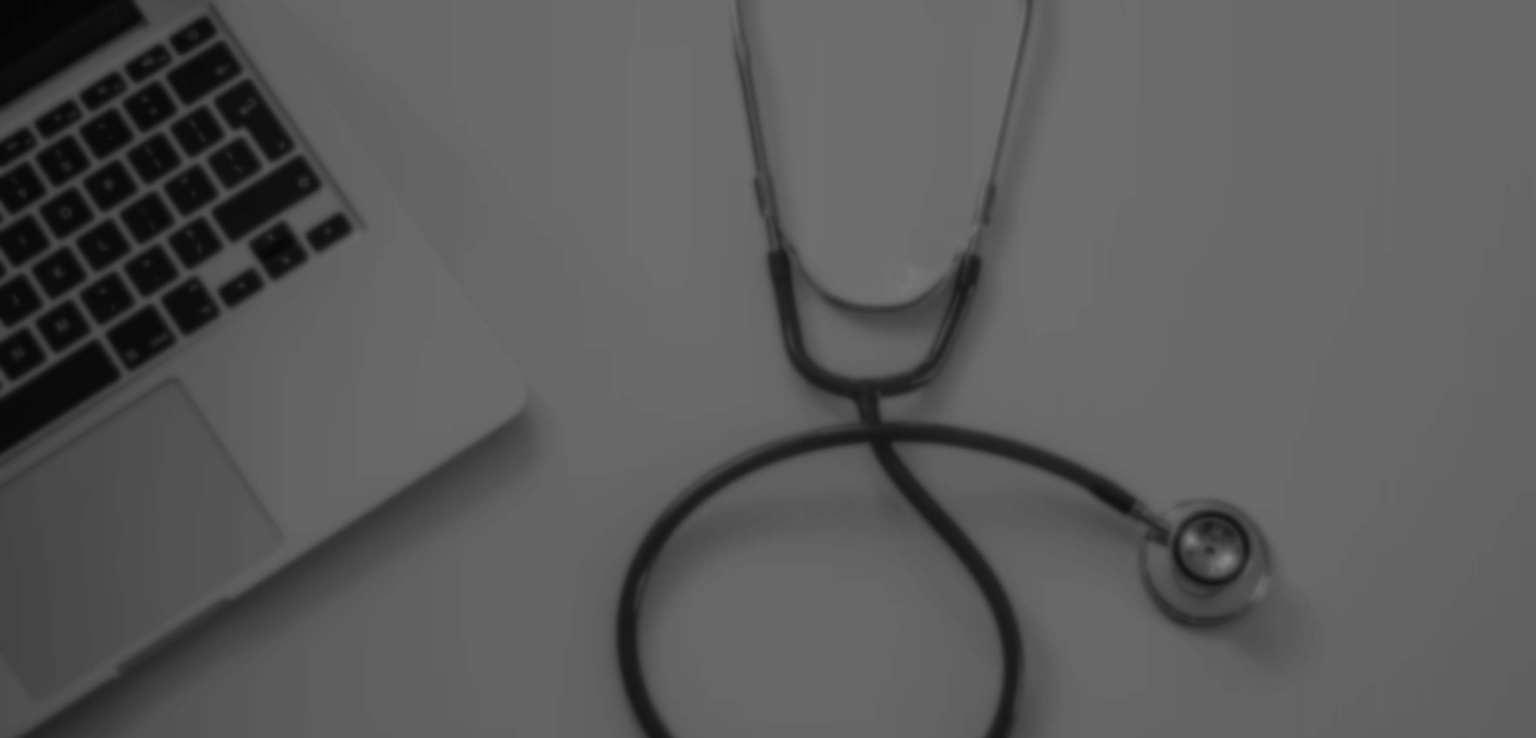 scroll, scrollTop: 0, scrollLeft: 0, axis: both 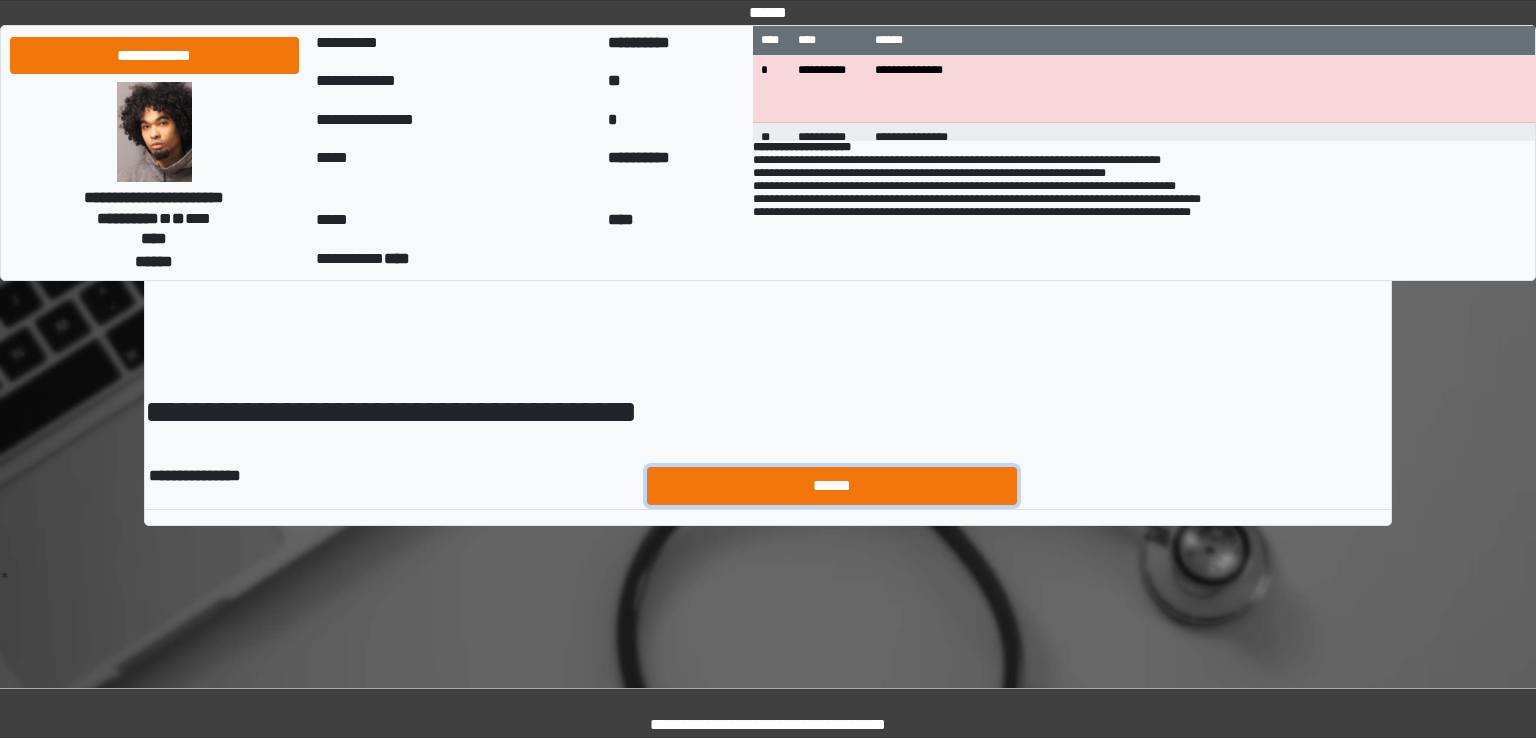 click on "******" at bounding box center (832, 486) 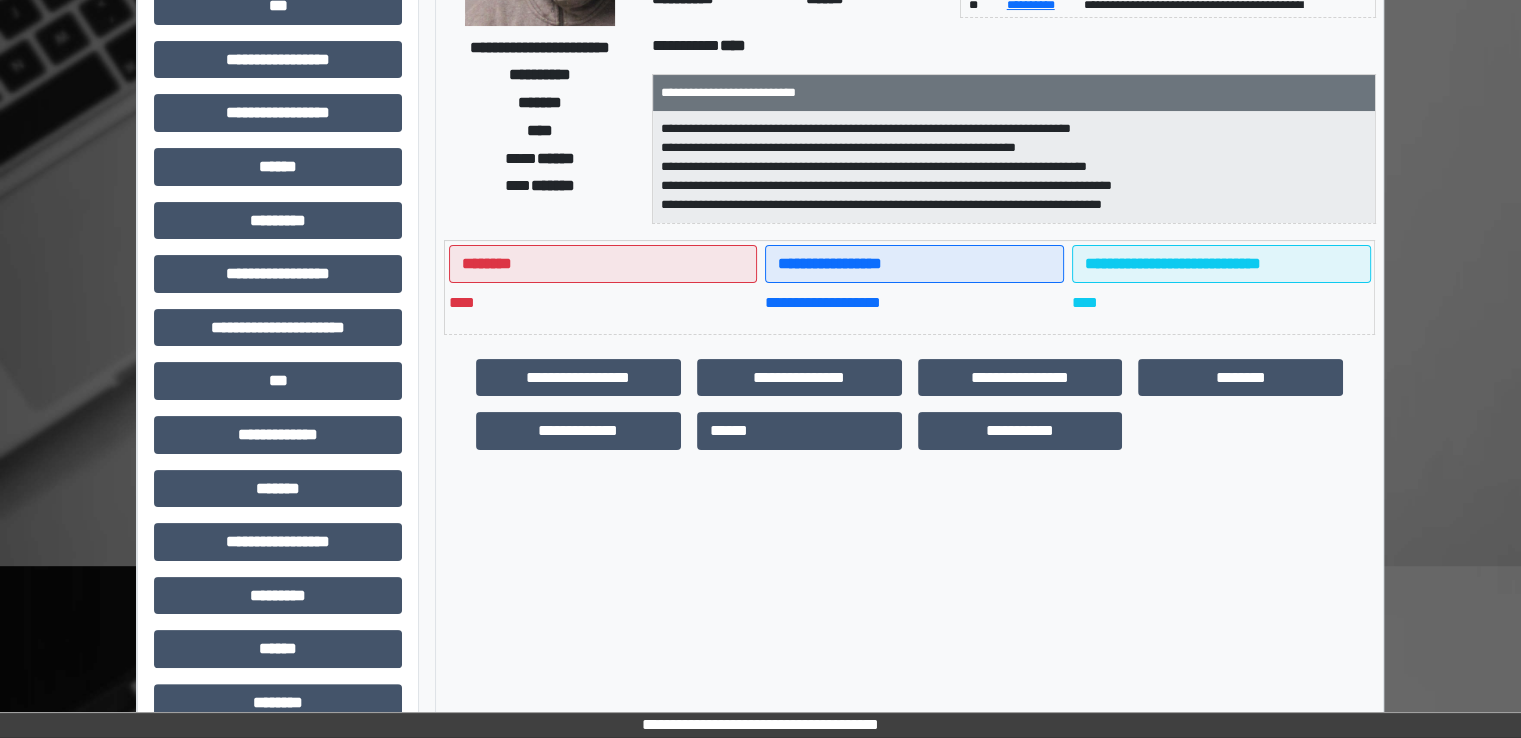 scroll, scrollTop: 428, scrollLeft: 0, axis: vertical 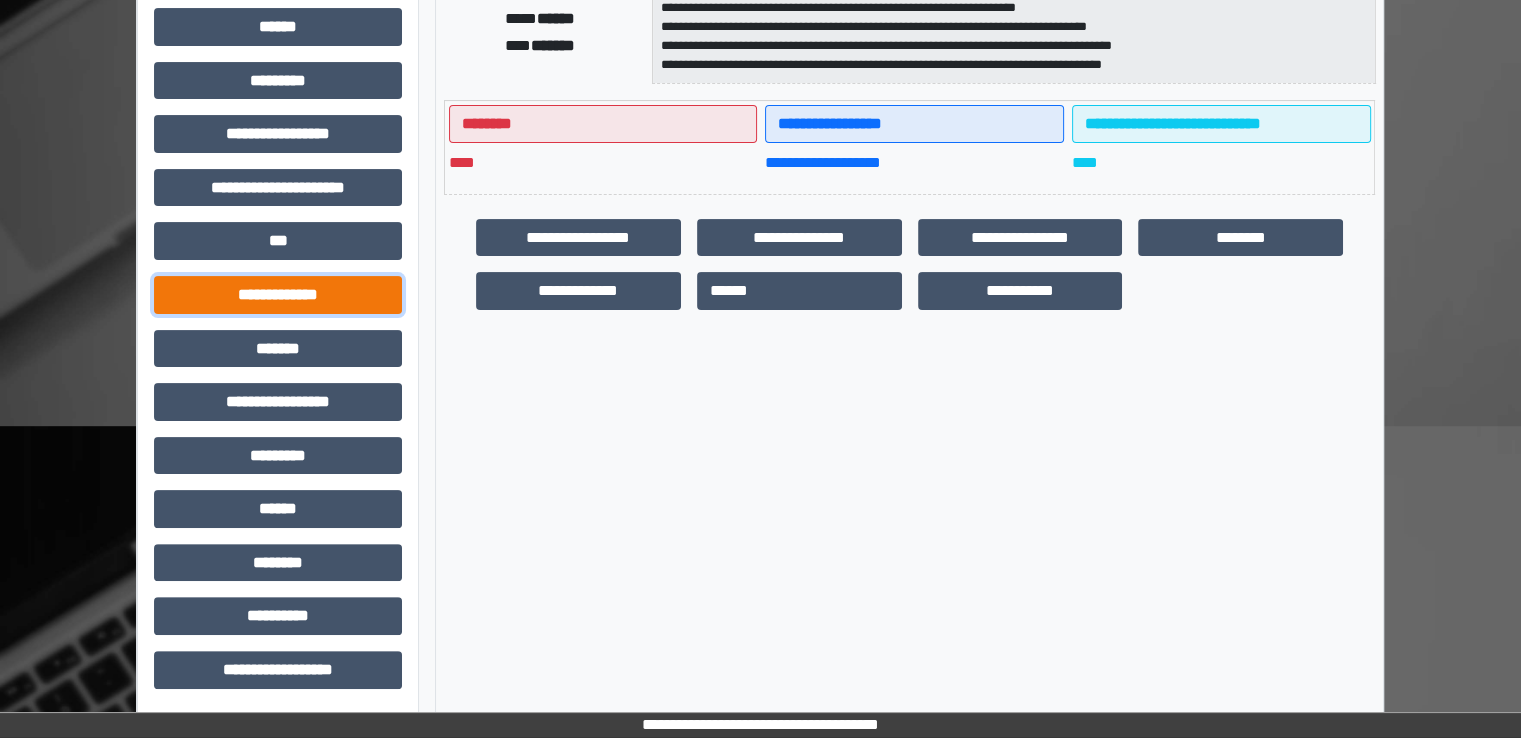 click on "**********" at bounding box center [278, 295] 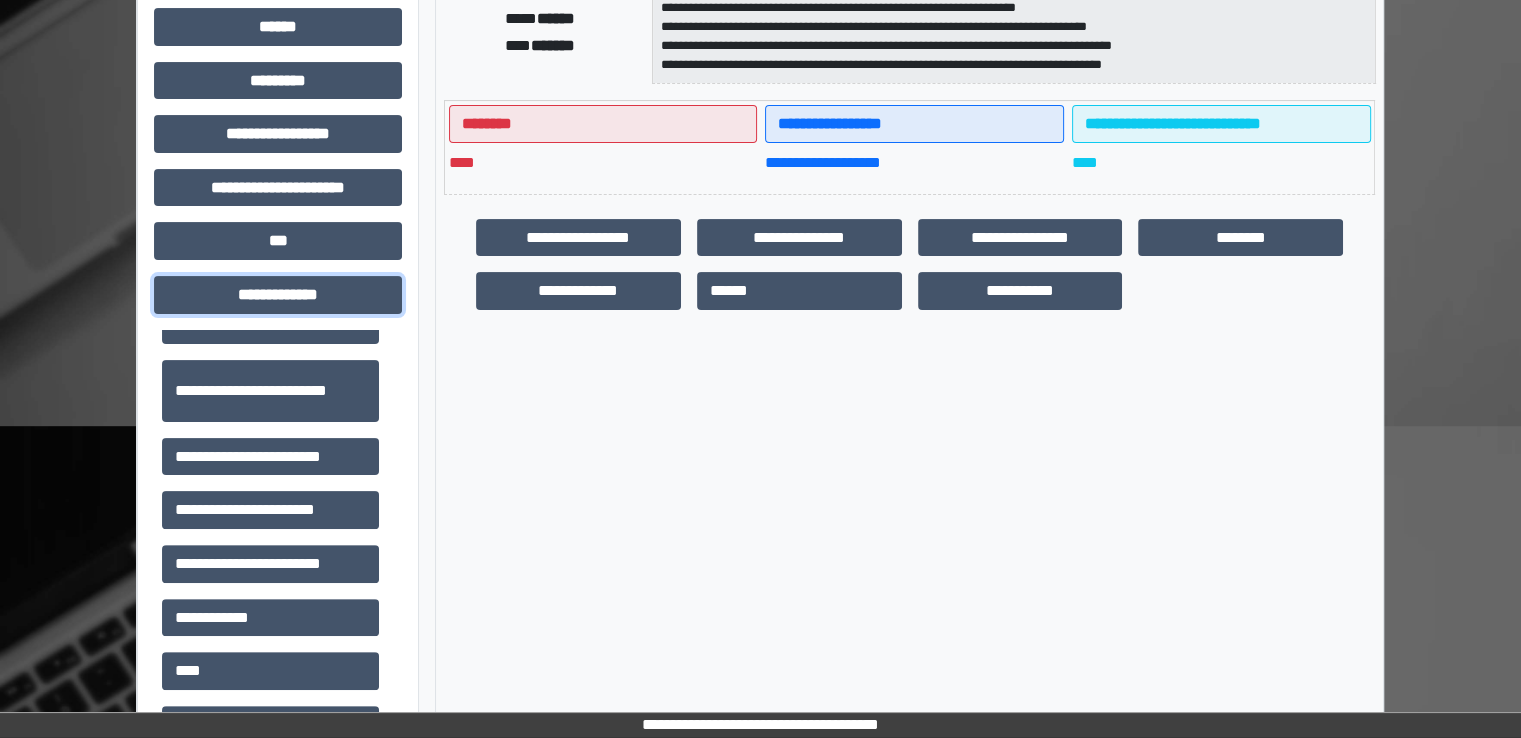 scroll, scrollTop: 500, scrollLeft: 0, axis: vertical 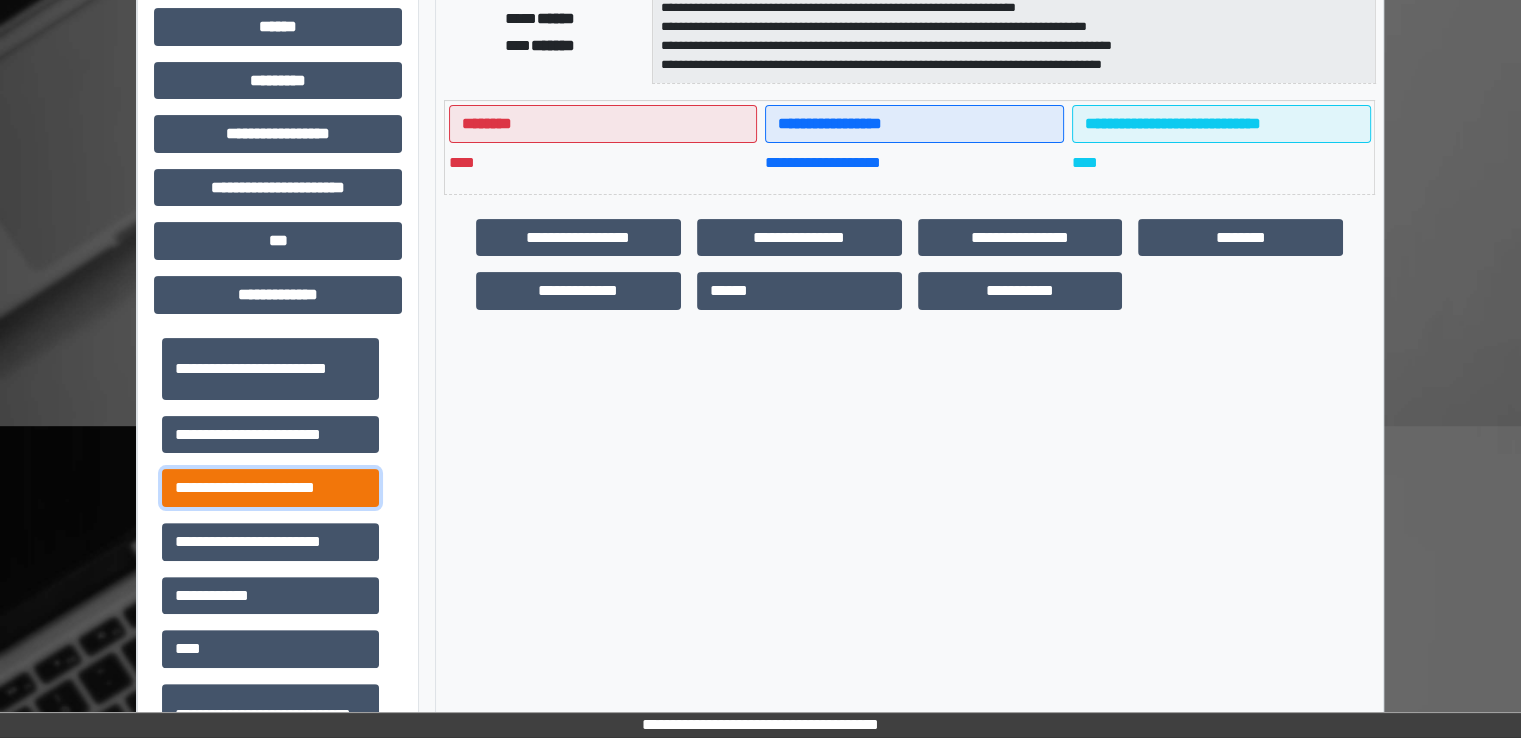 click on "**********" at bounding box center (270, 488) 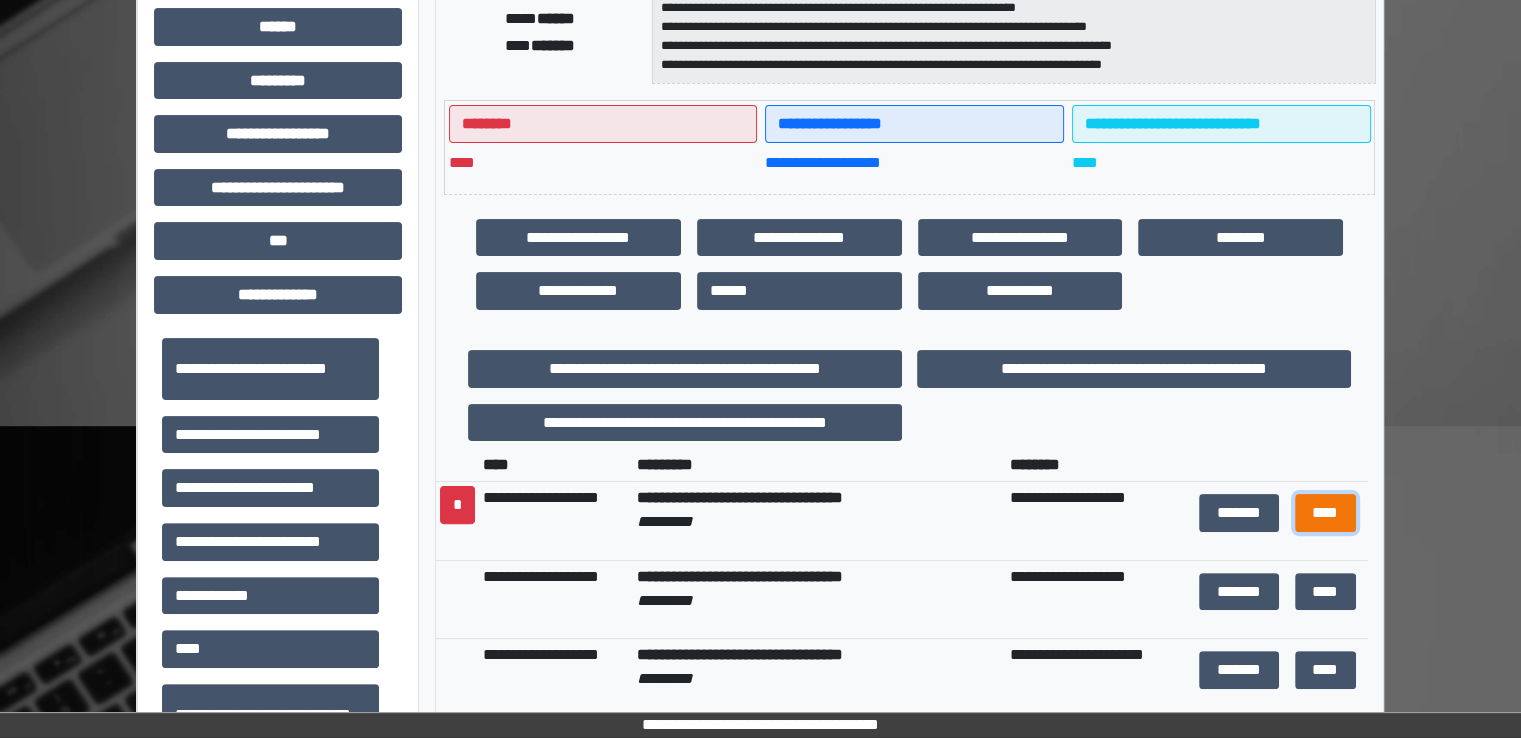 click on "****" at bounding box center (1325, 513) 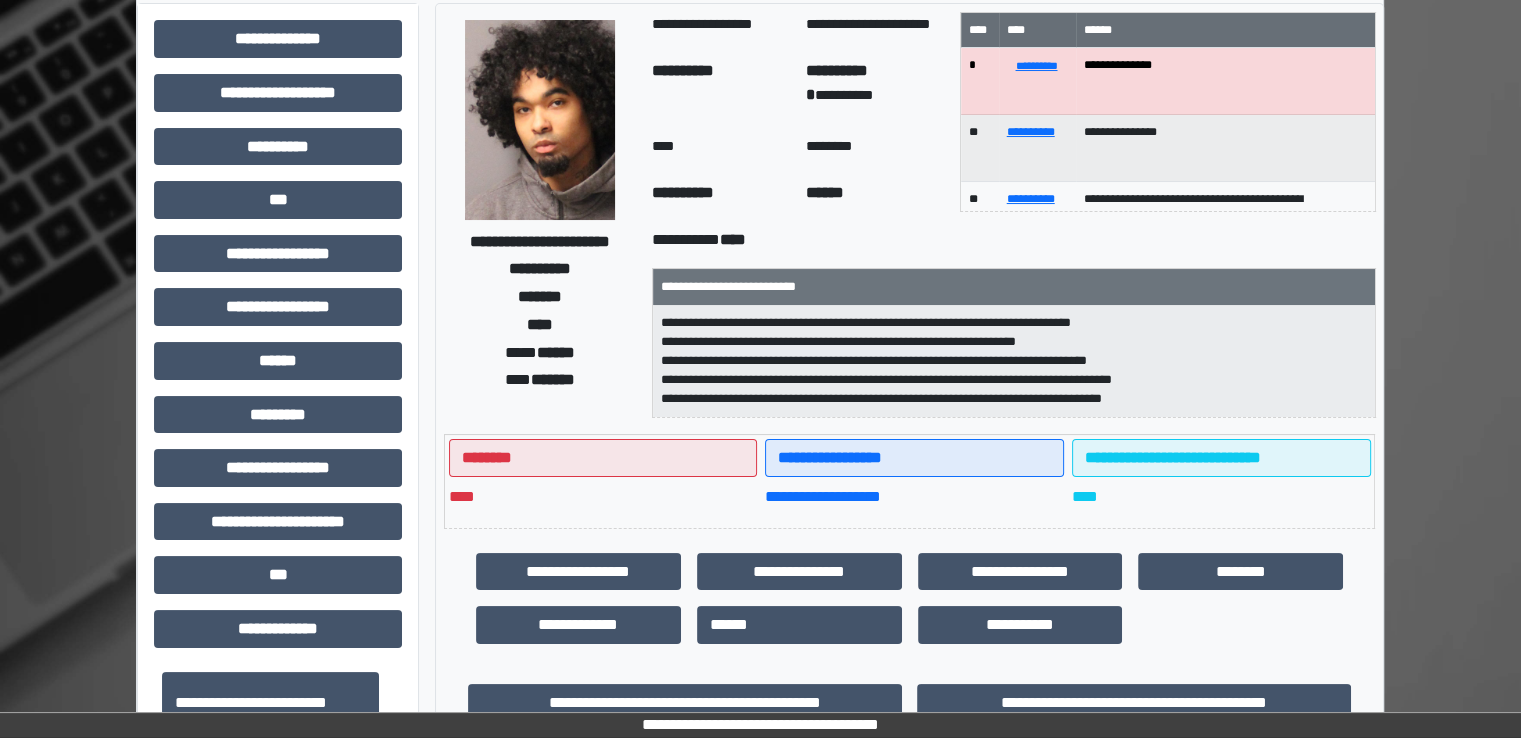 scroll, scrollTop: 0, scrollLeft: 0, axis: both 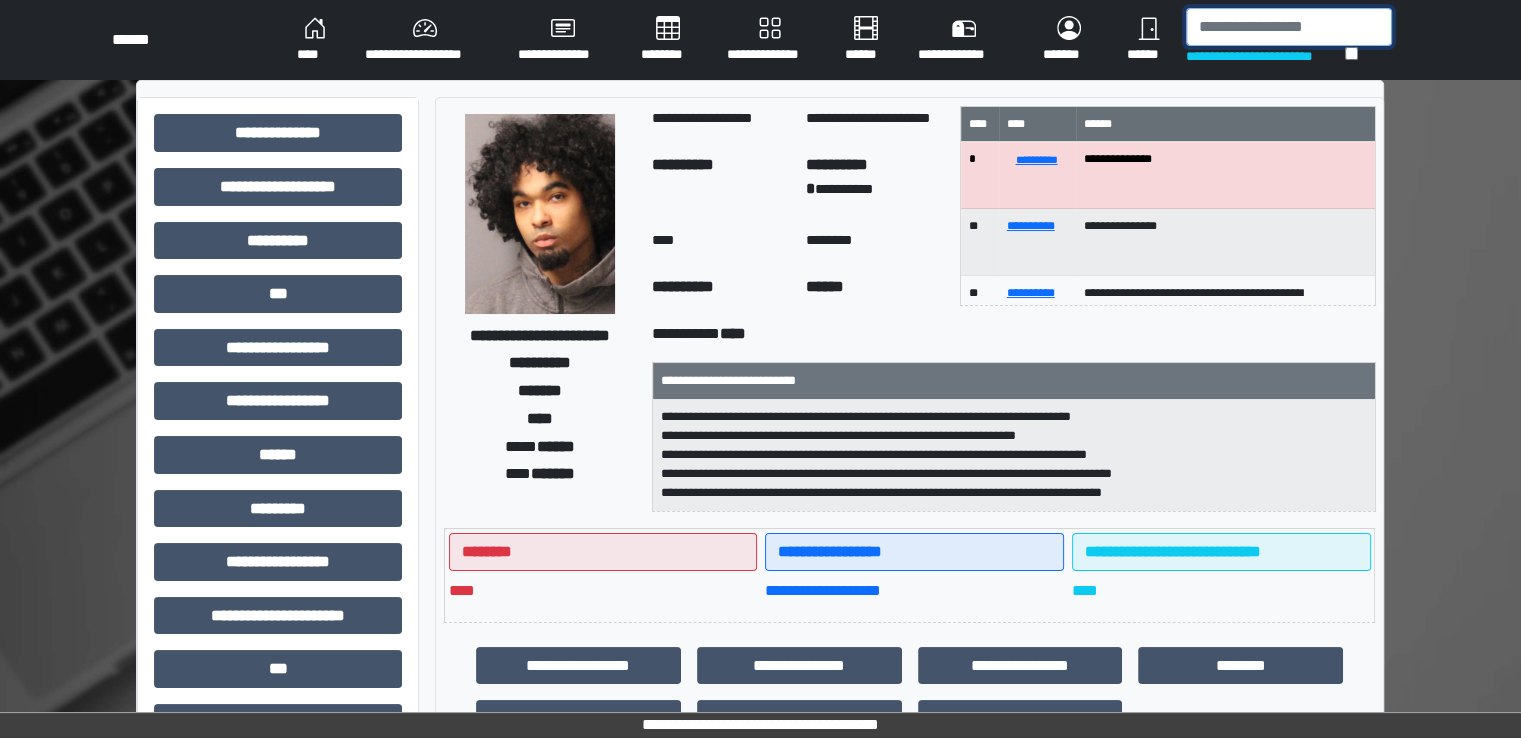 click at bounding box center (1289, 27) 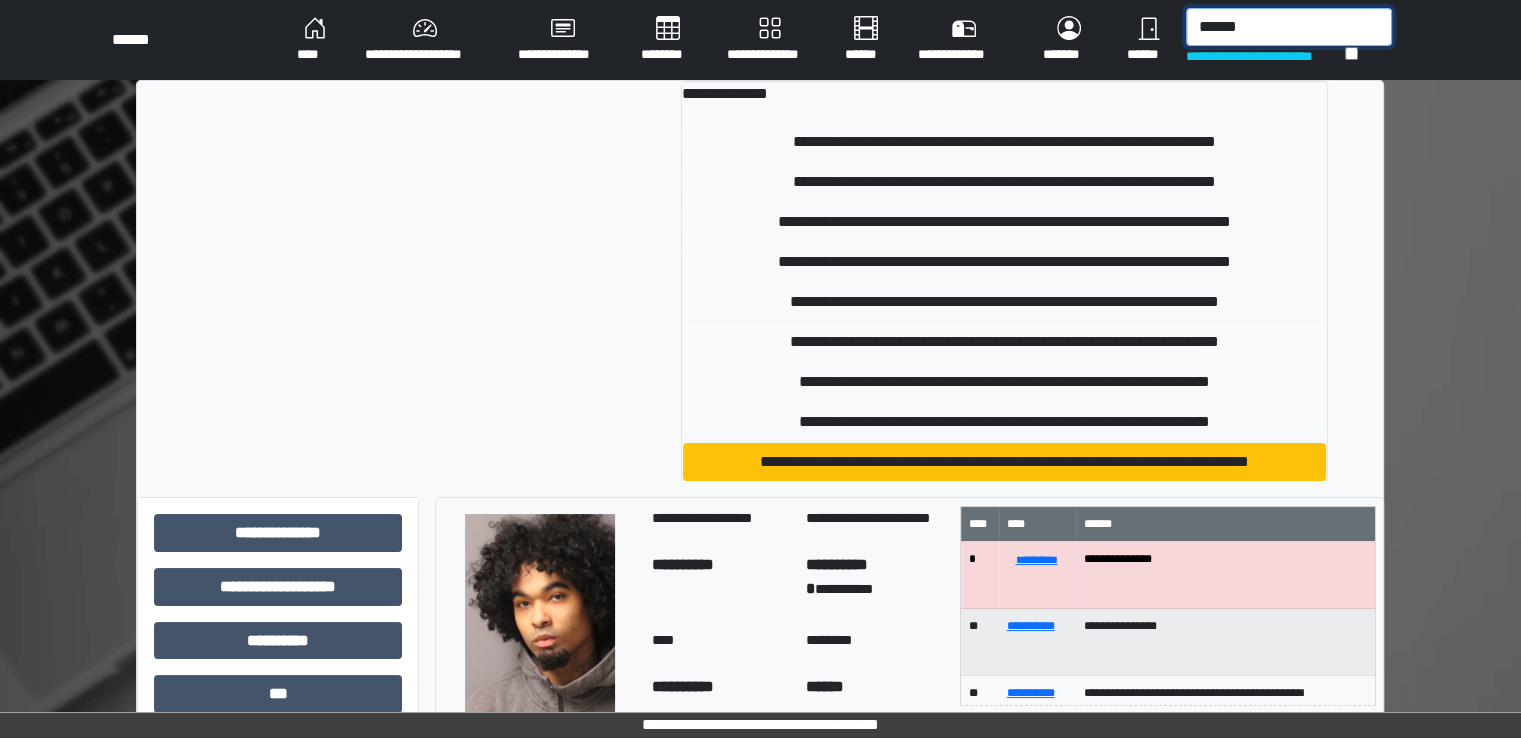 scroll, scrollTop: 100, scrollLeft: 0, axis: vertical 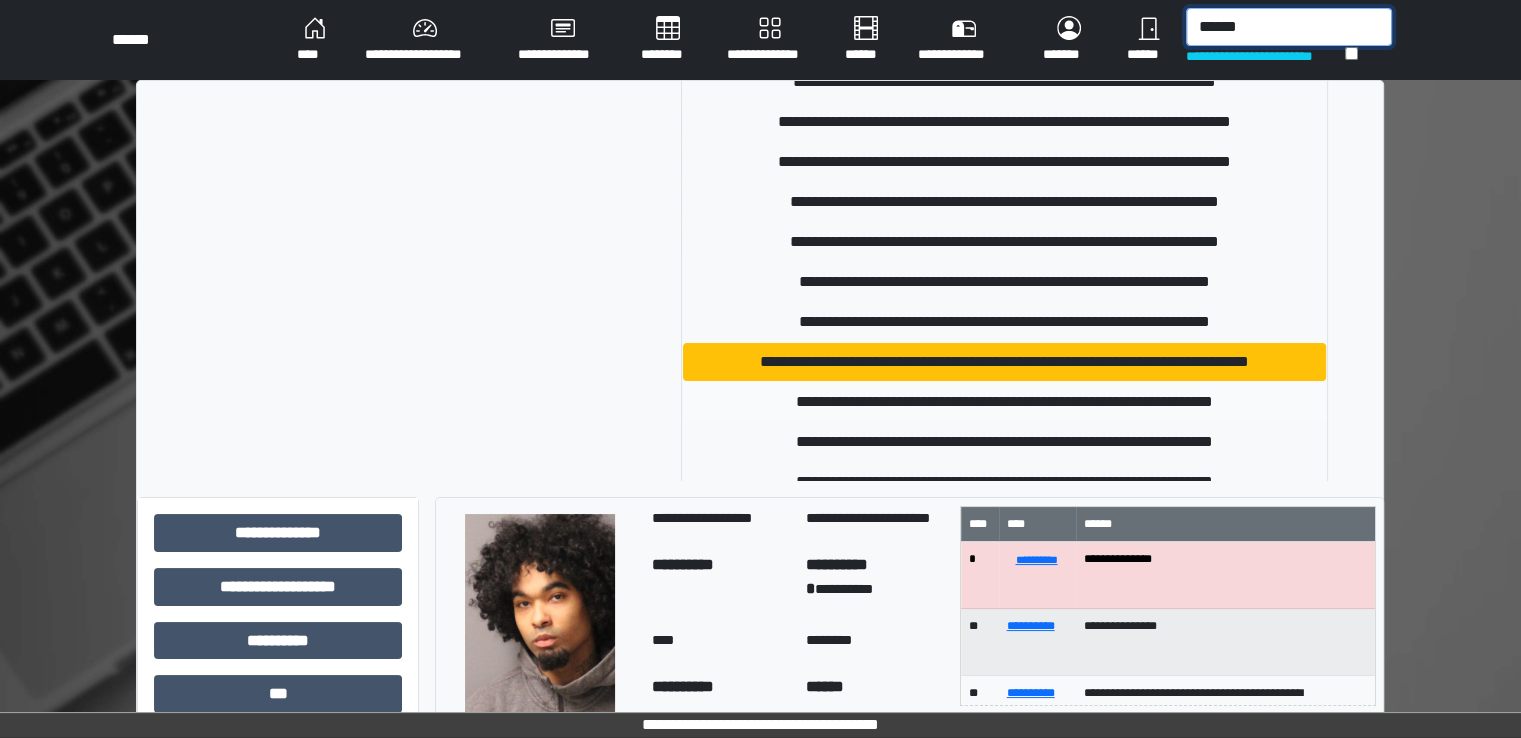 type on "******" 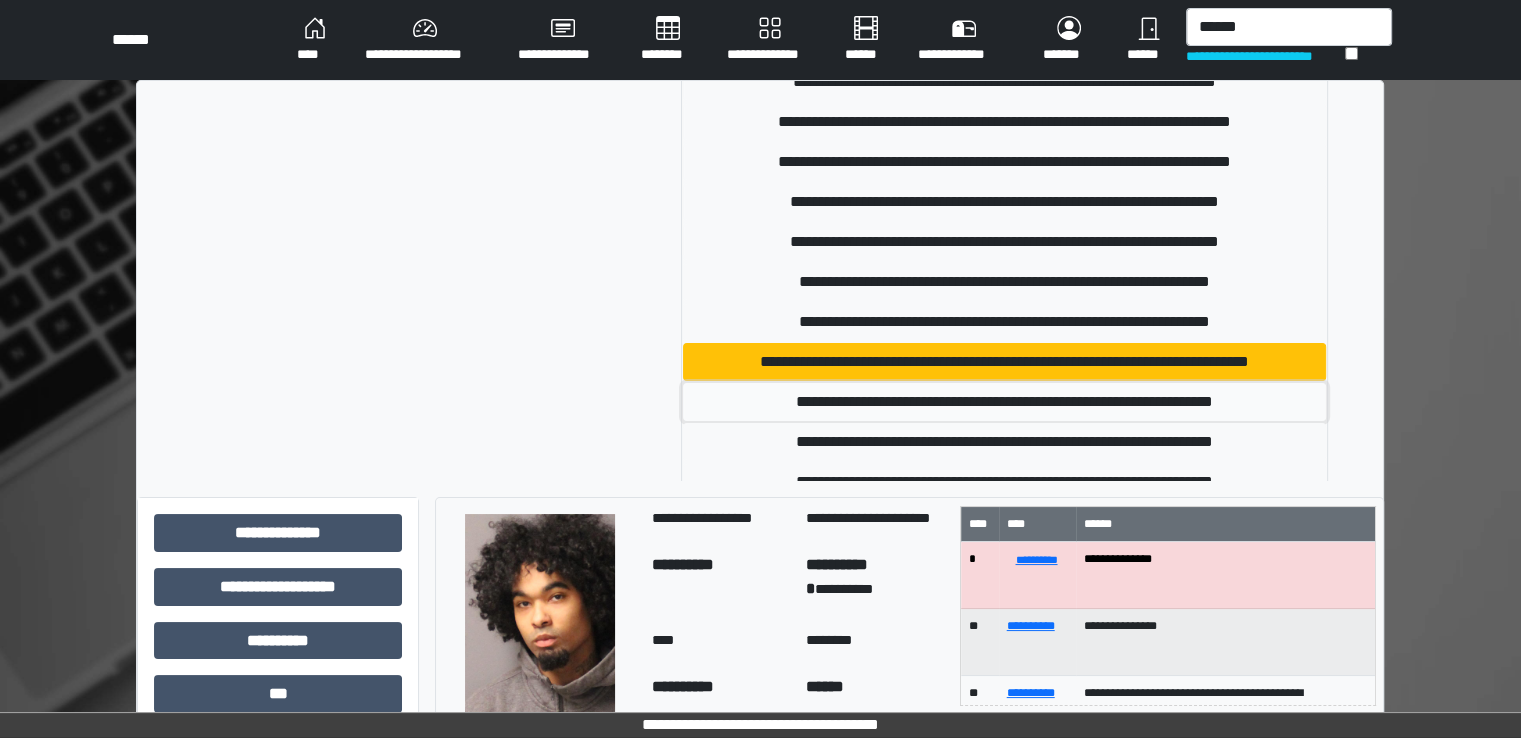 click on "**********" at bounding box center (1005, 402) 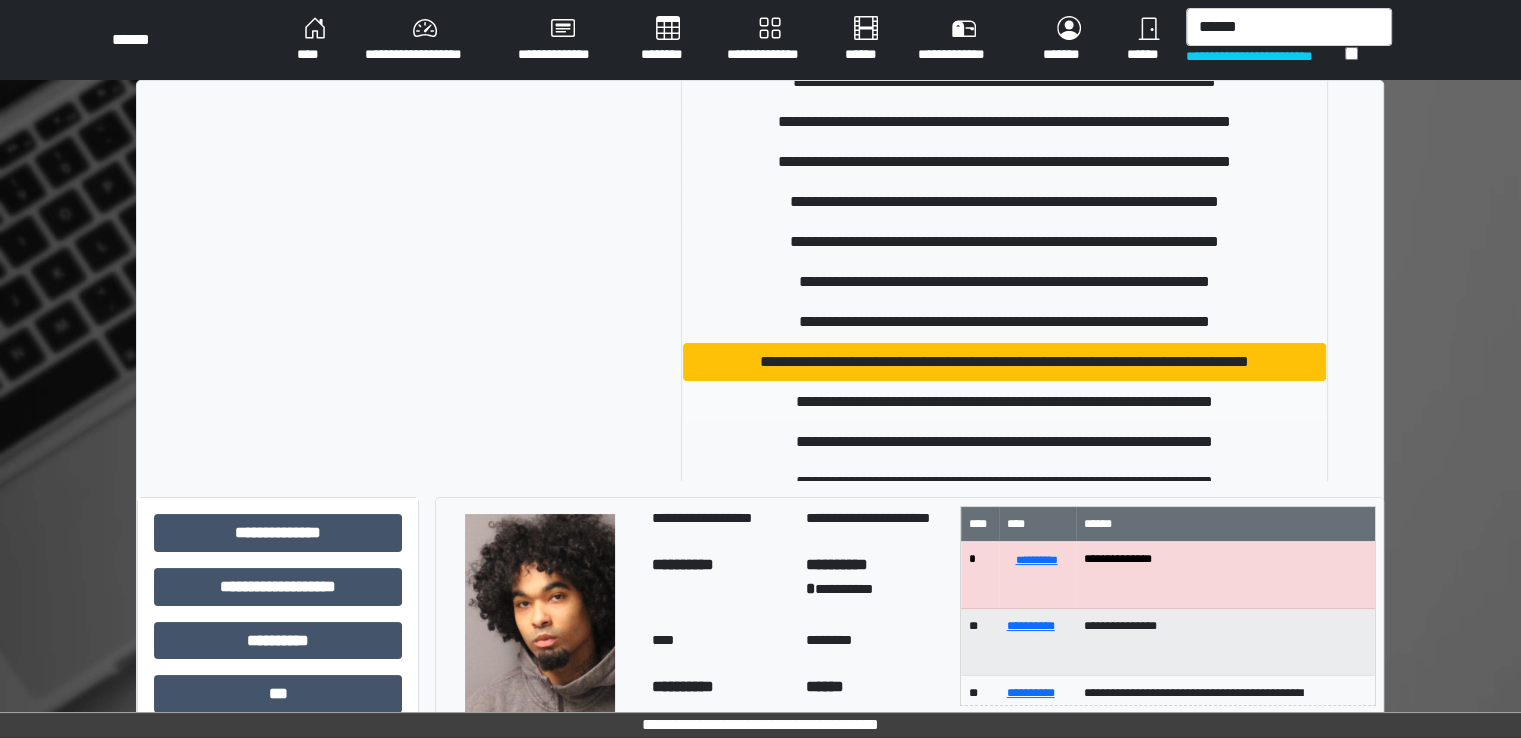 type 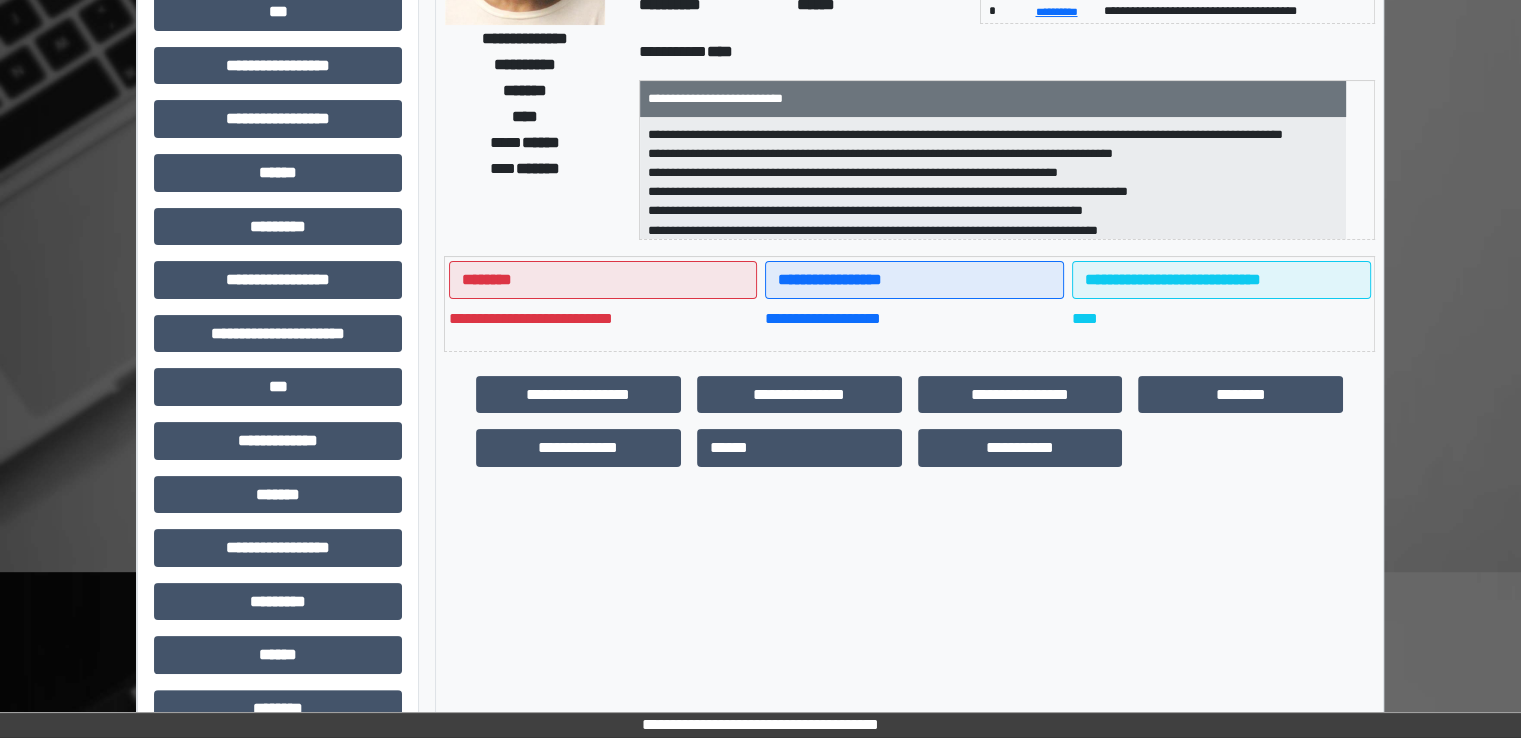 scroll, scrollTop: 428, scrollLeft: 0, axis: vertical 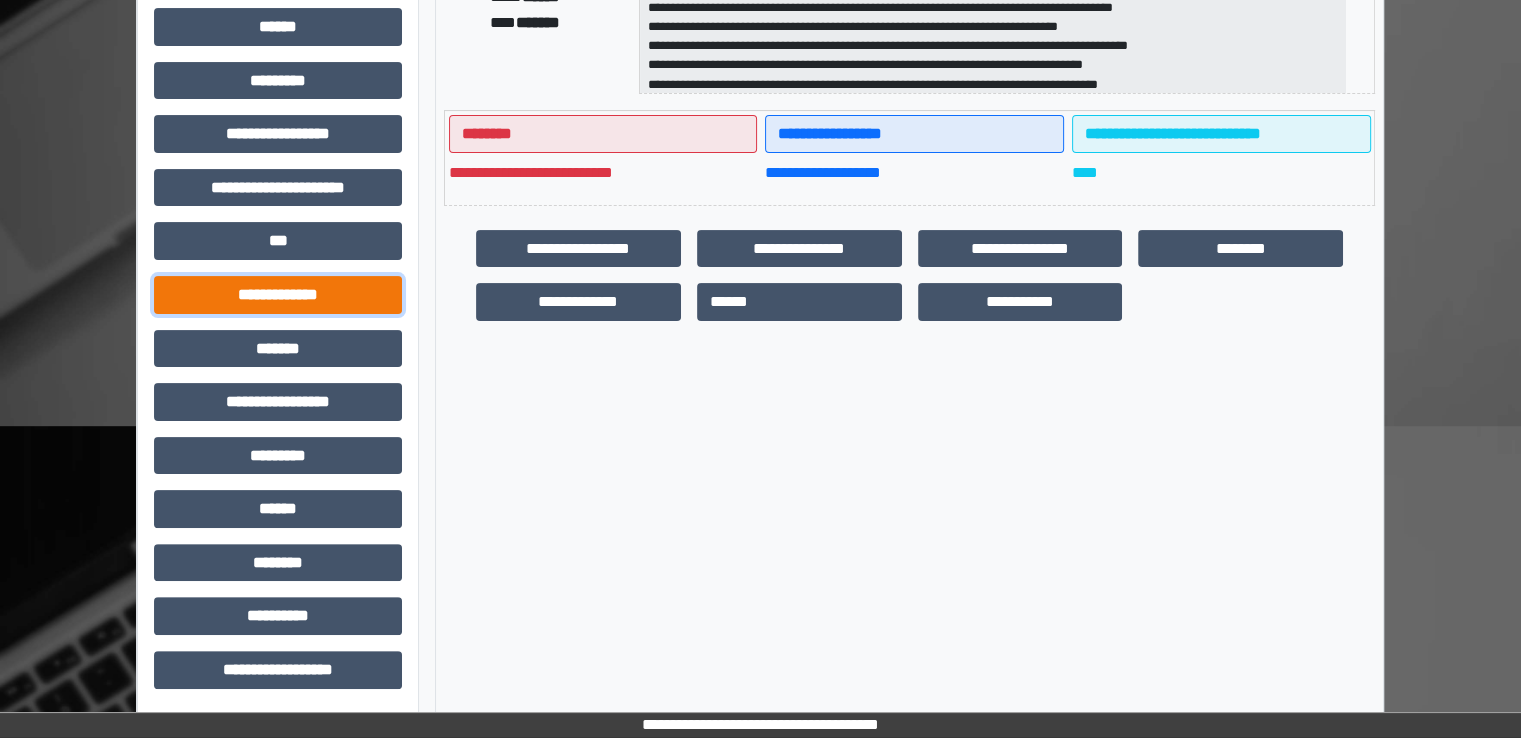click on "**********" at bounding box center (278, 295) 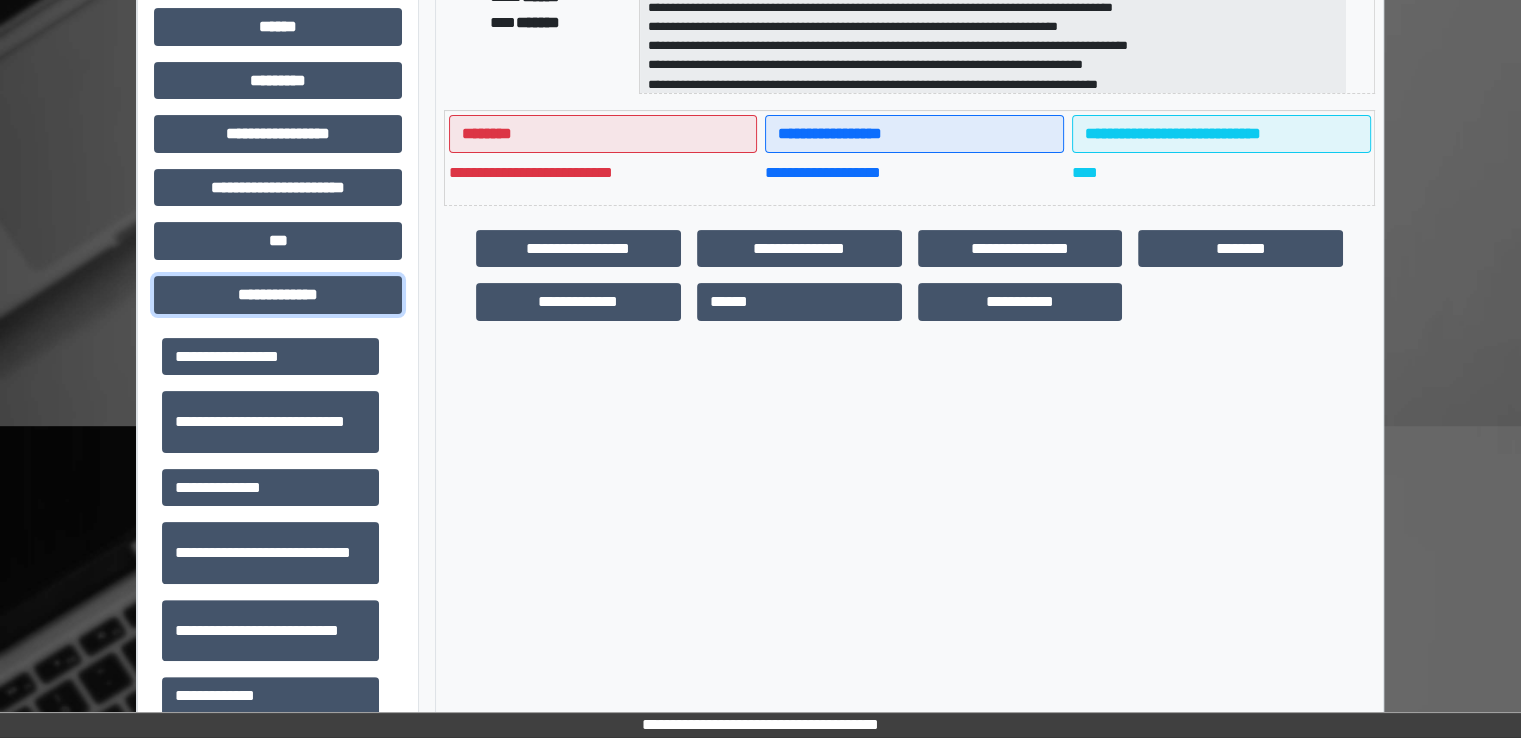 scroll, scrollTop: 500, scrollLeft: 0, axis: vertical 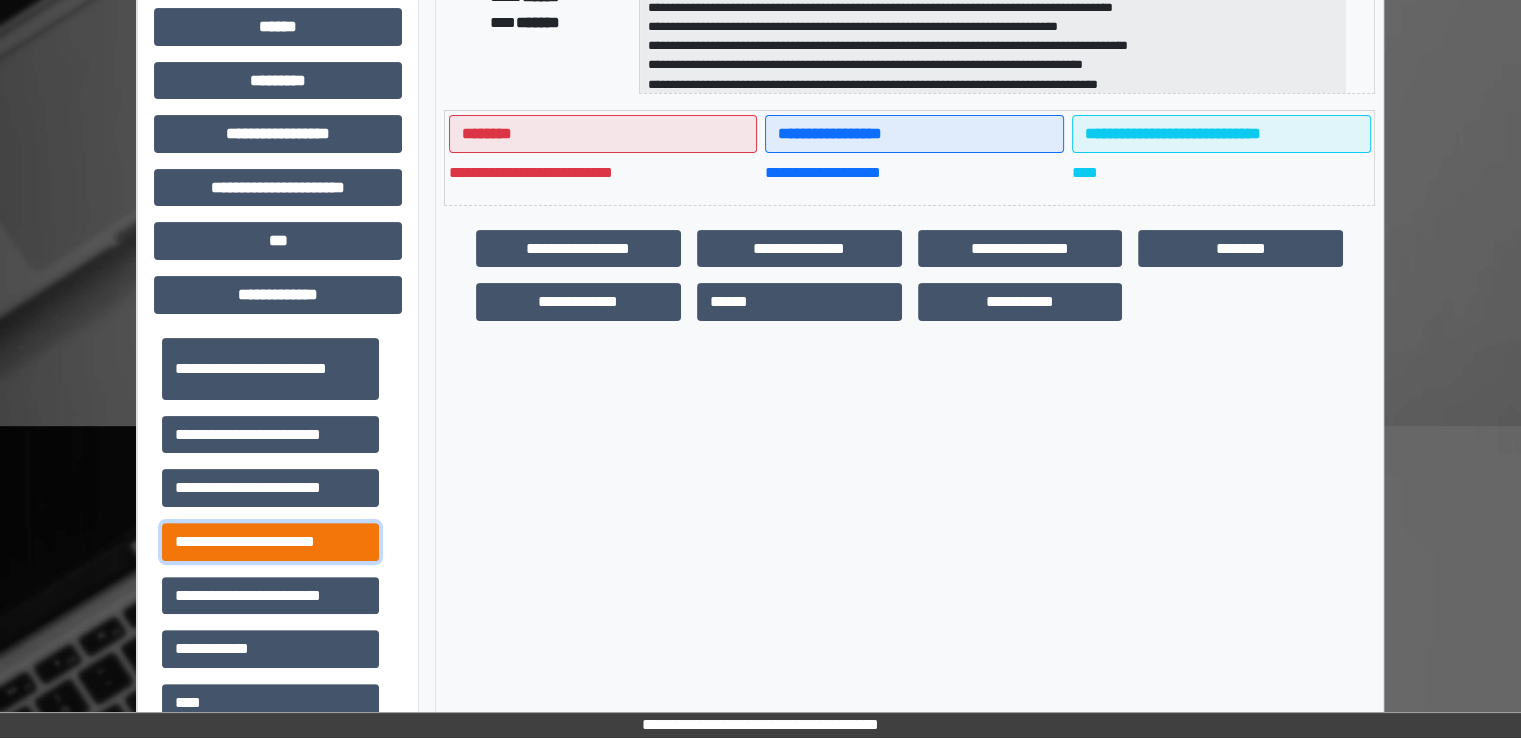 click on "**********" at bounding box center (270, 542) 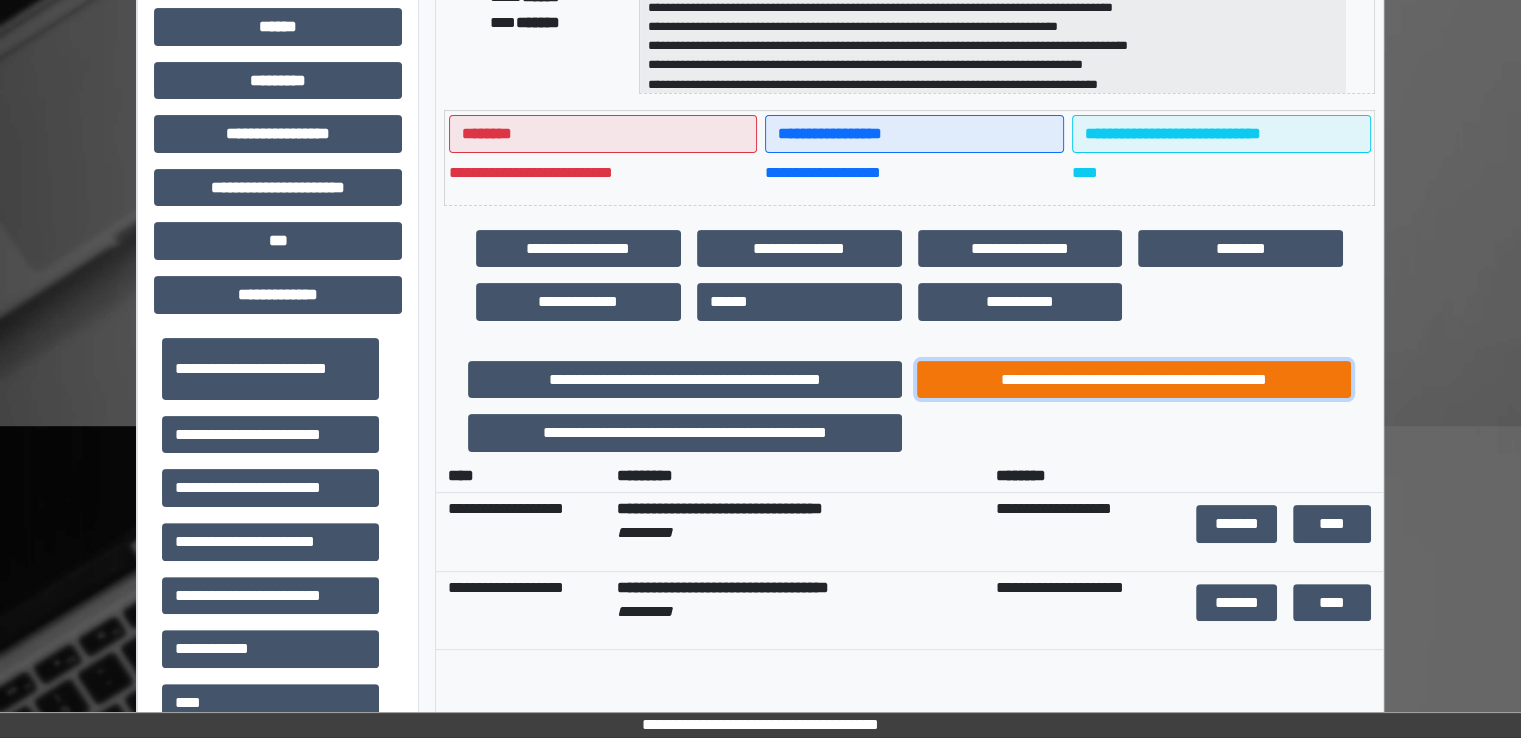 click on "**********" at bounding box center (1134, 380) 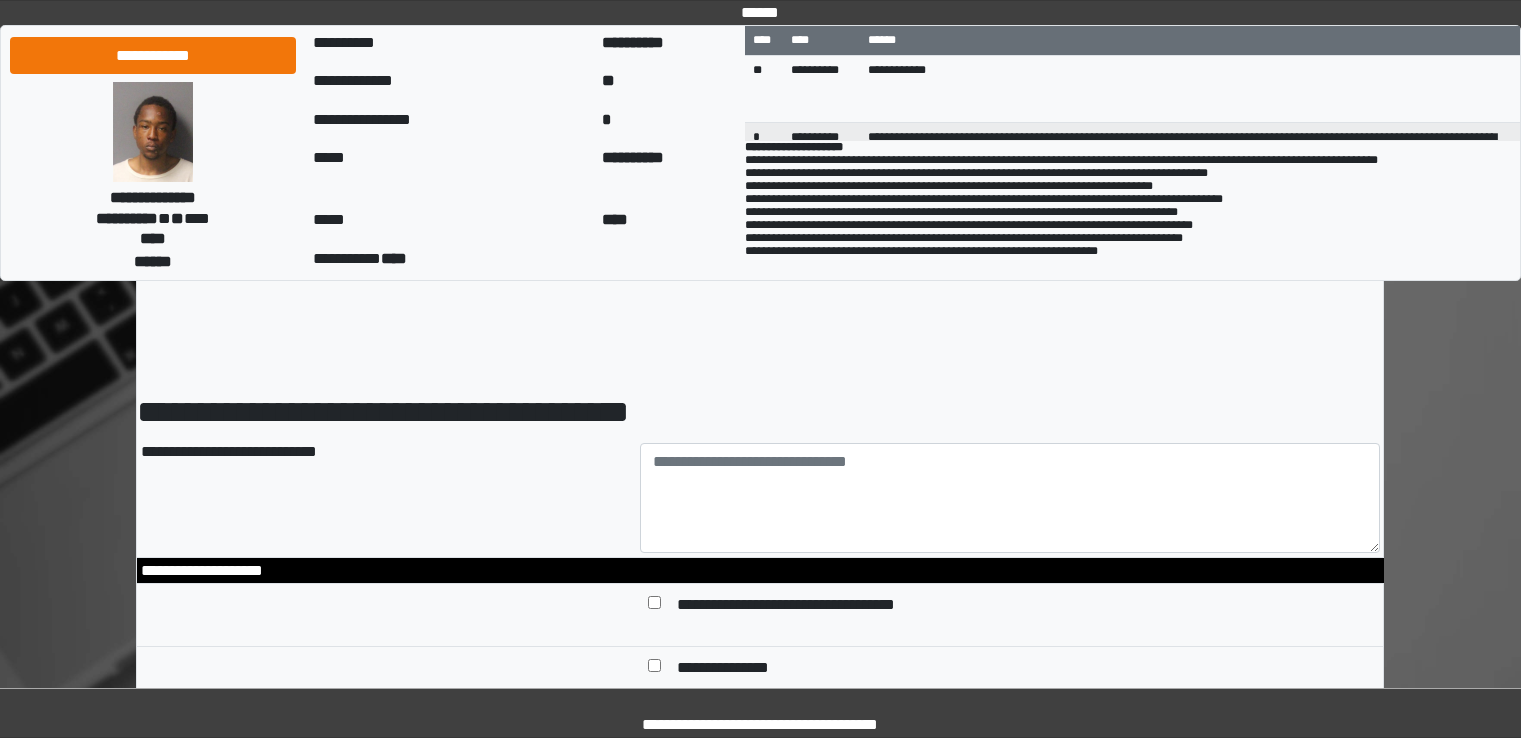 scroll, scrollTop: 0, scrollLeft: 0, axis: both 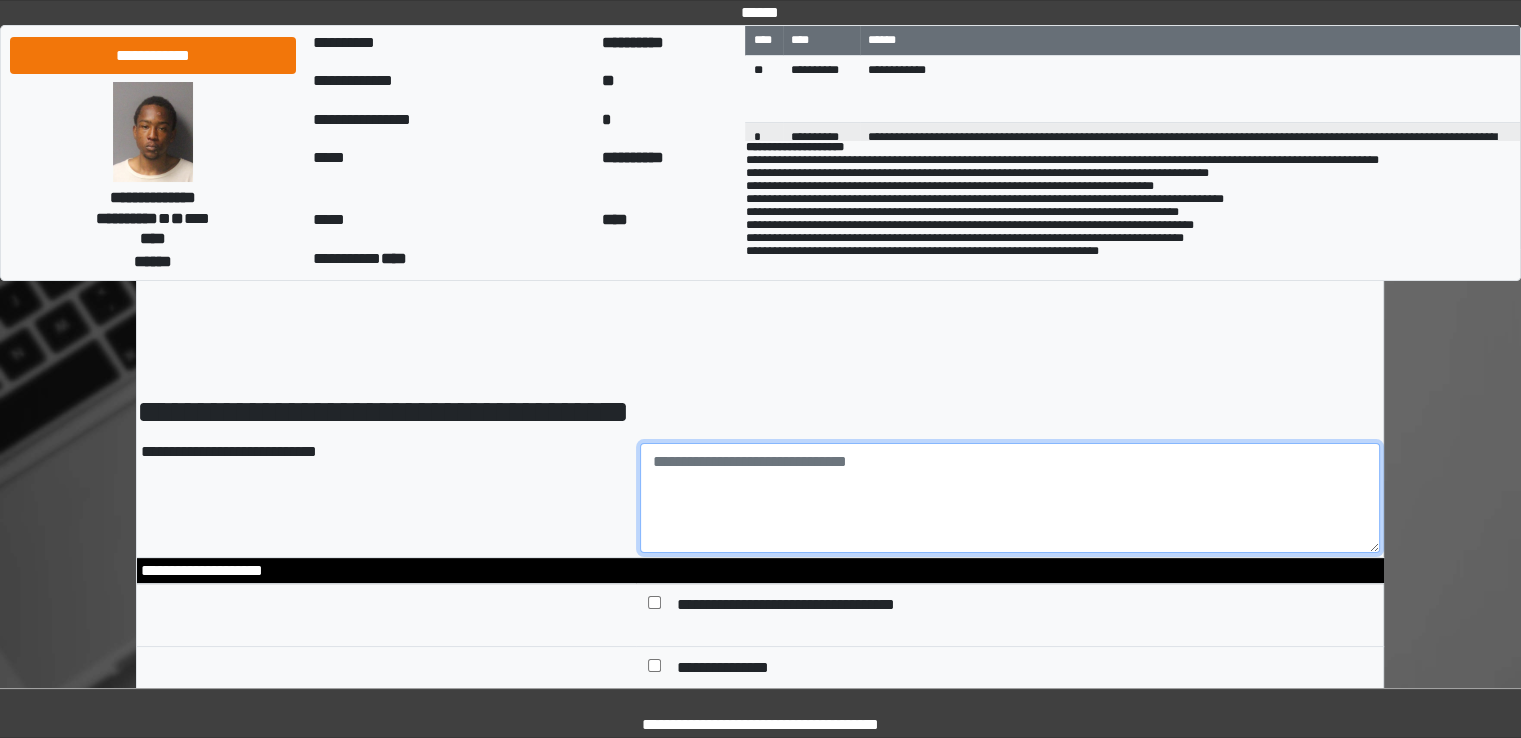 click at bounding box center (1010, 498) 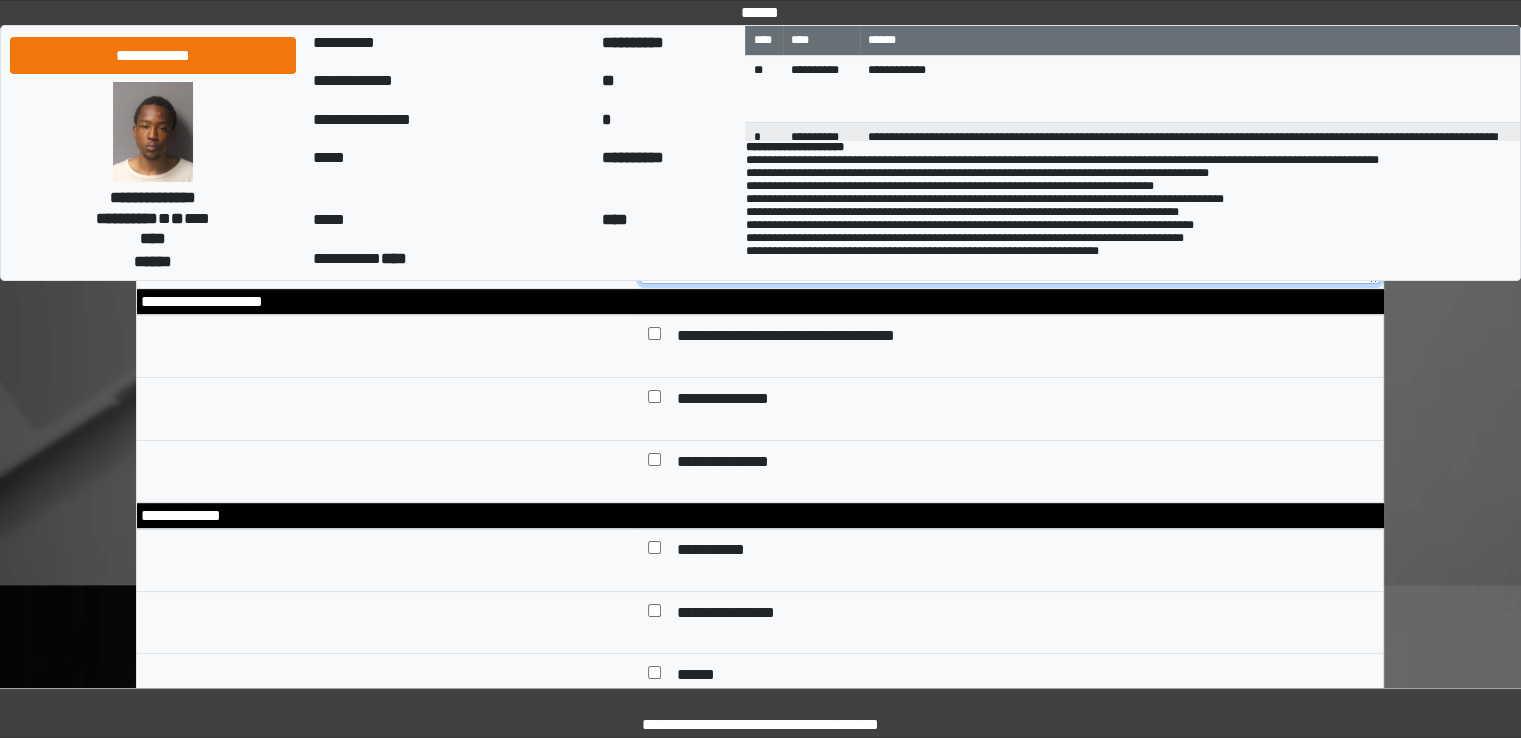 scroll, scrollTop: 300, scrollLeft: 0, axis: vertical 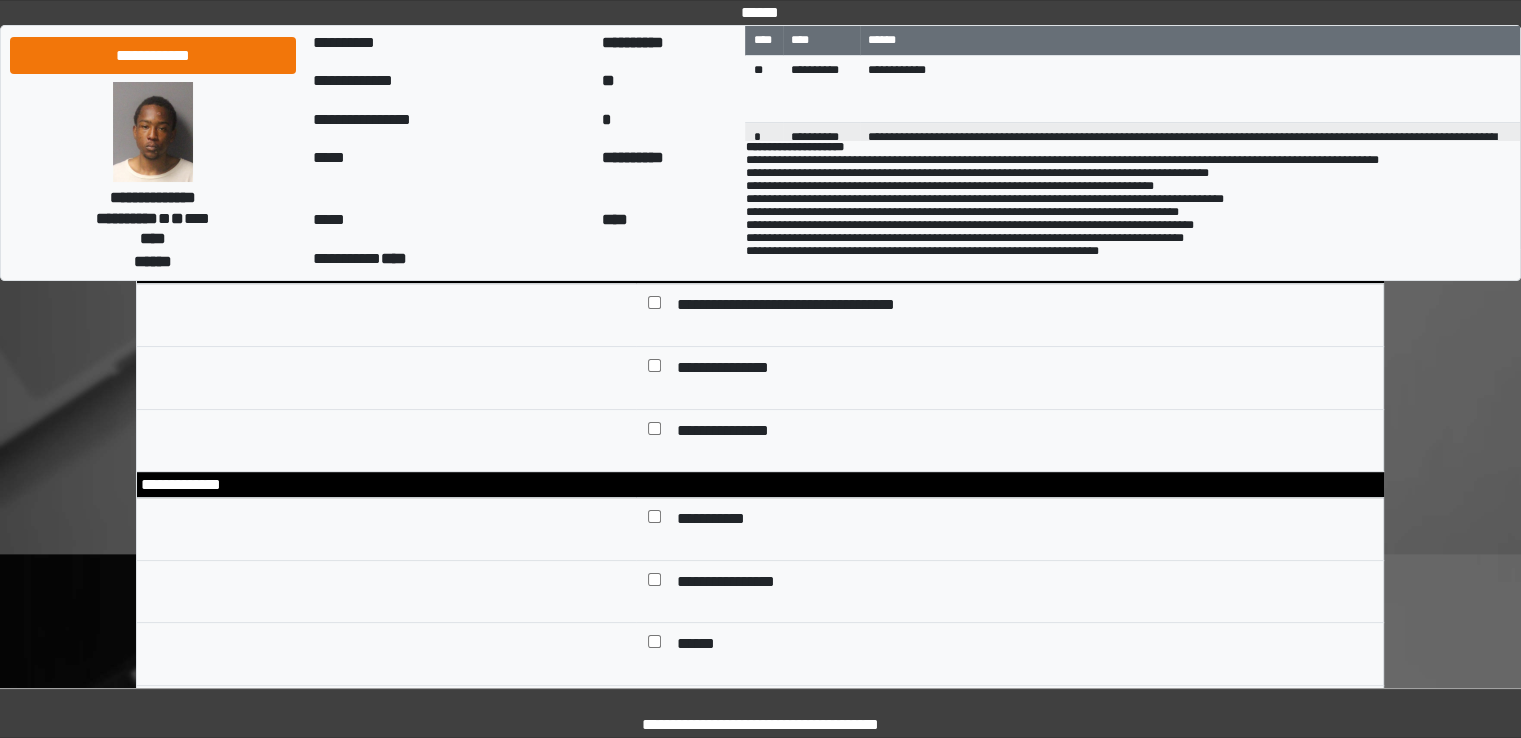 type on "**********" 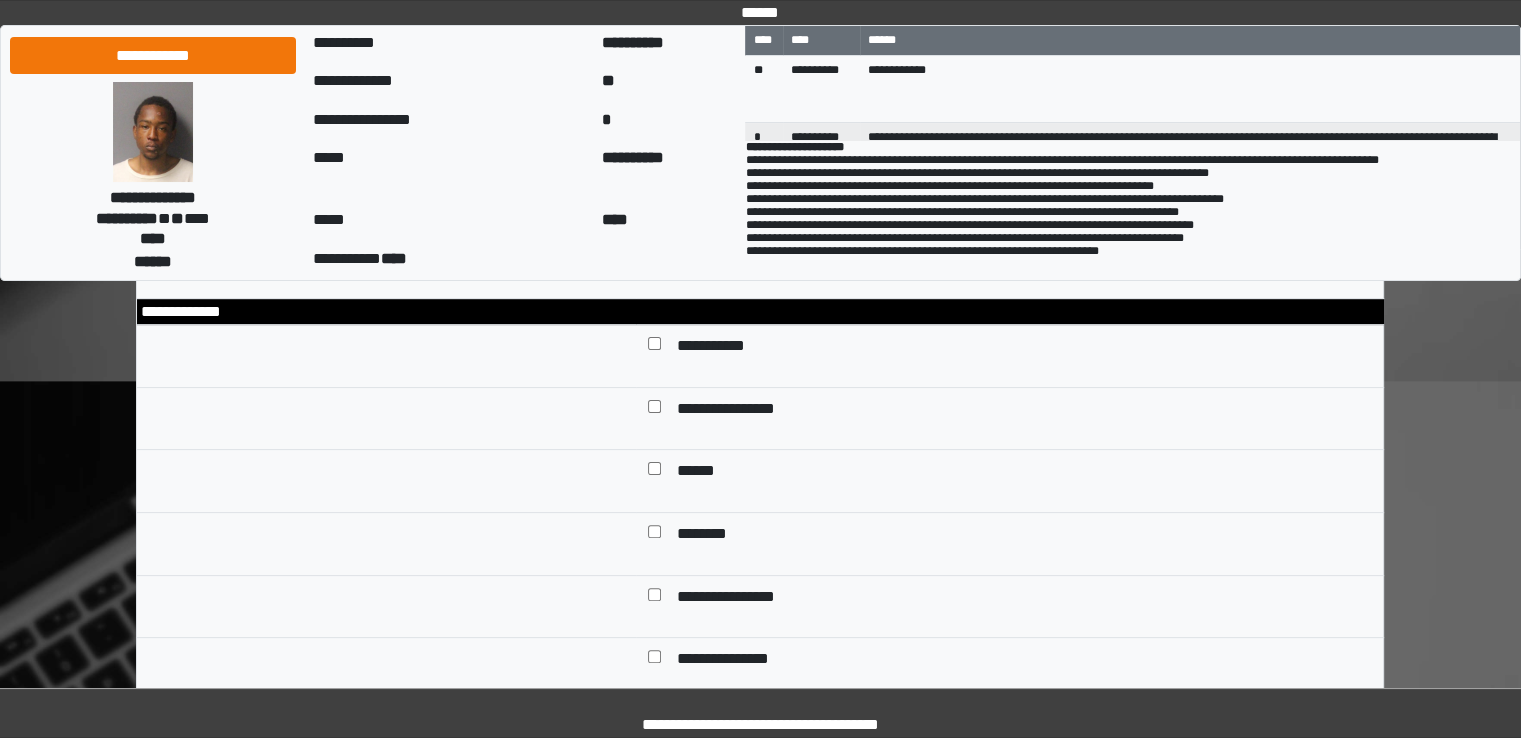 scroll, scrollTop: 500, scrollLeft: 0, axis: vertical 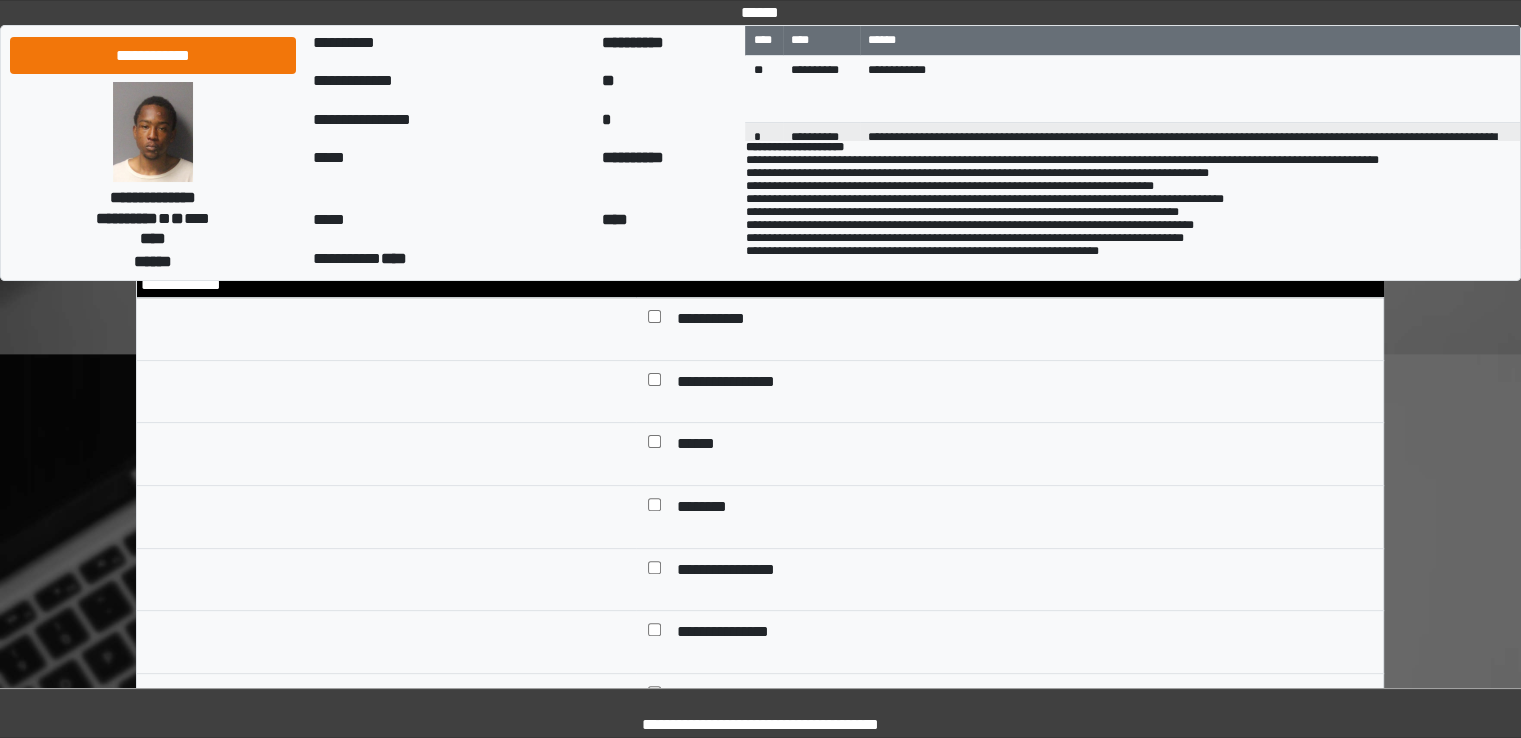click on "******" at bounding box center [697, 446] 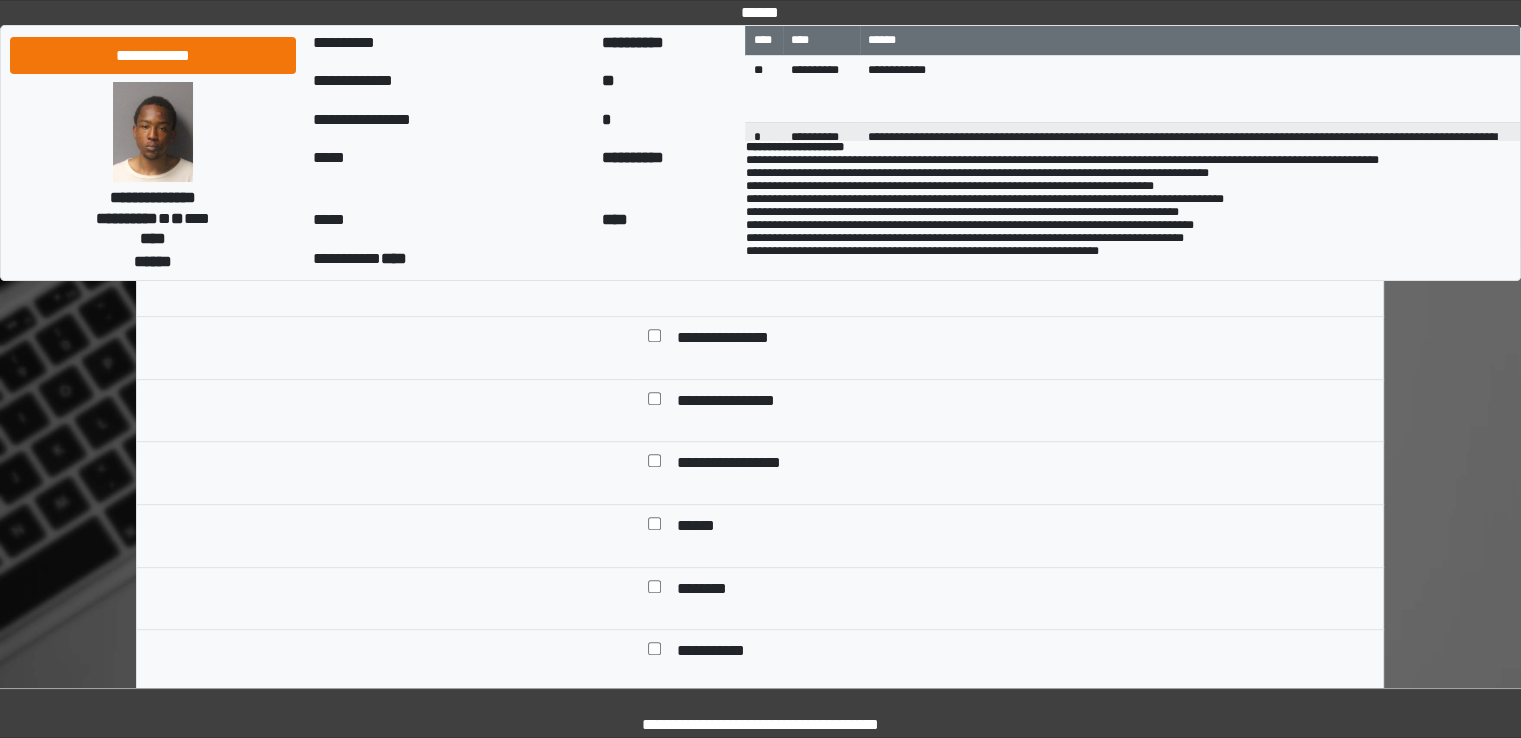 scroll, scrollTop: 800, scrollLeft: 0, axis: vertical 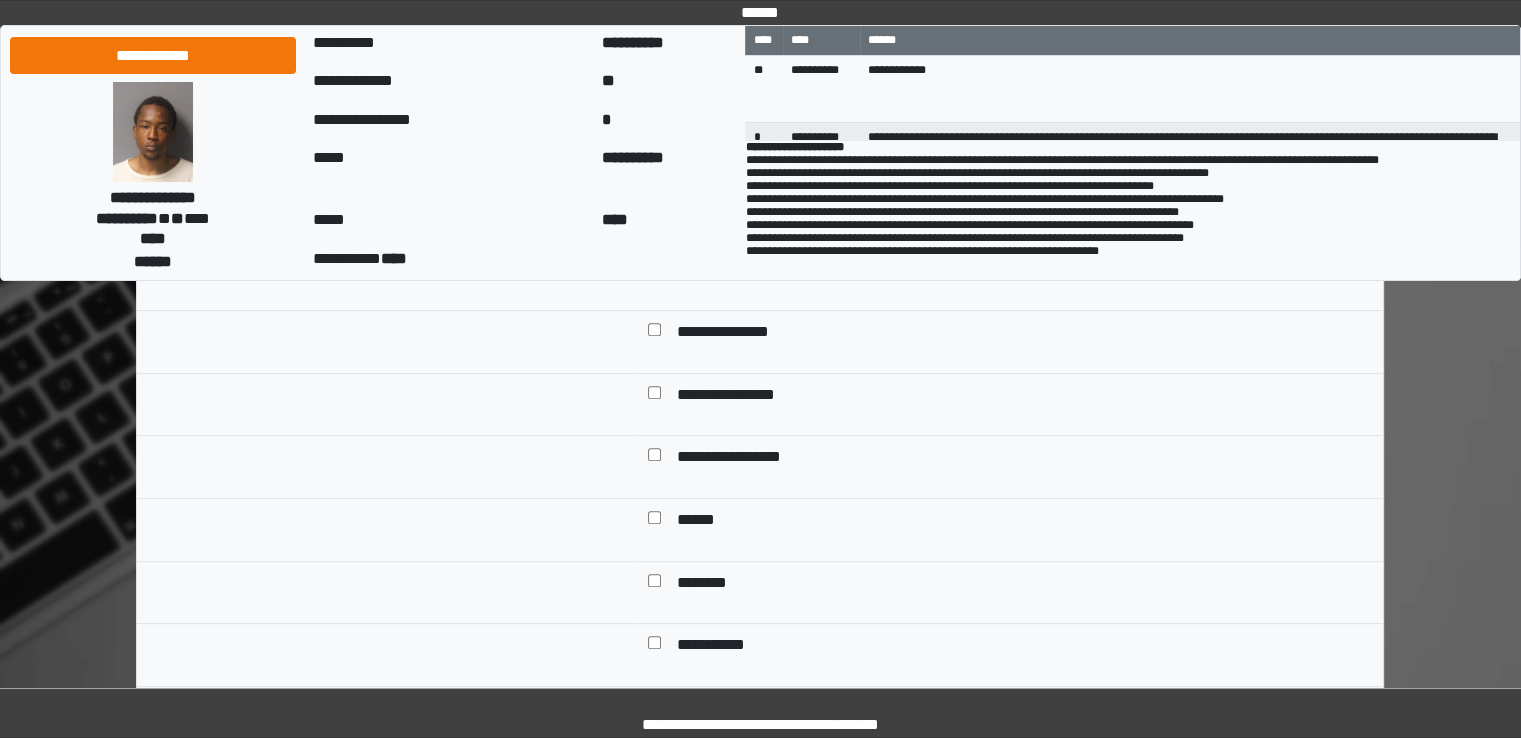 click on "**********" at bounding box center (740, 459) 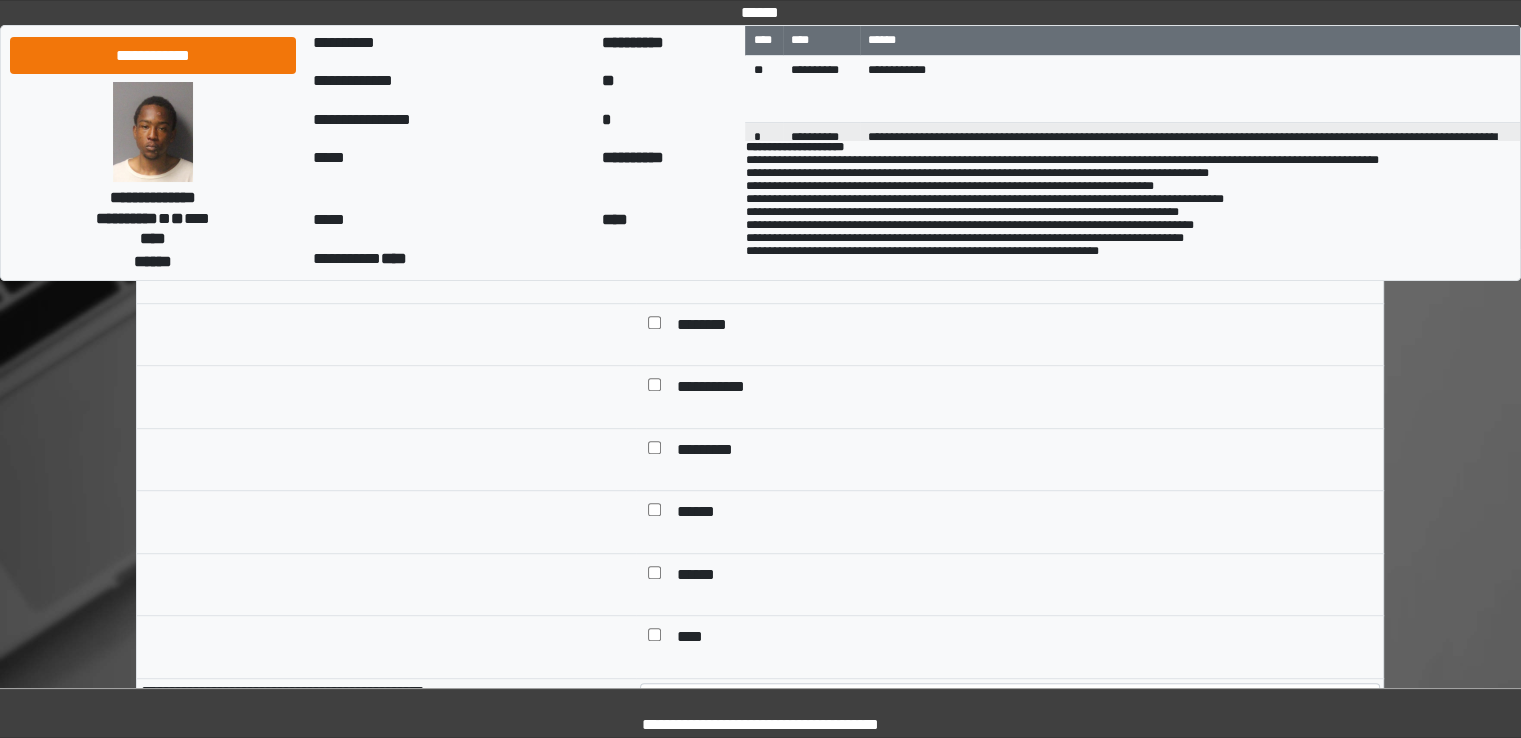 scroll, scrollTop: 1100, scrollLeft: 0, axis: vertical 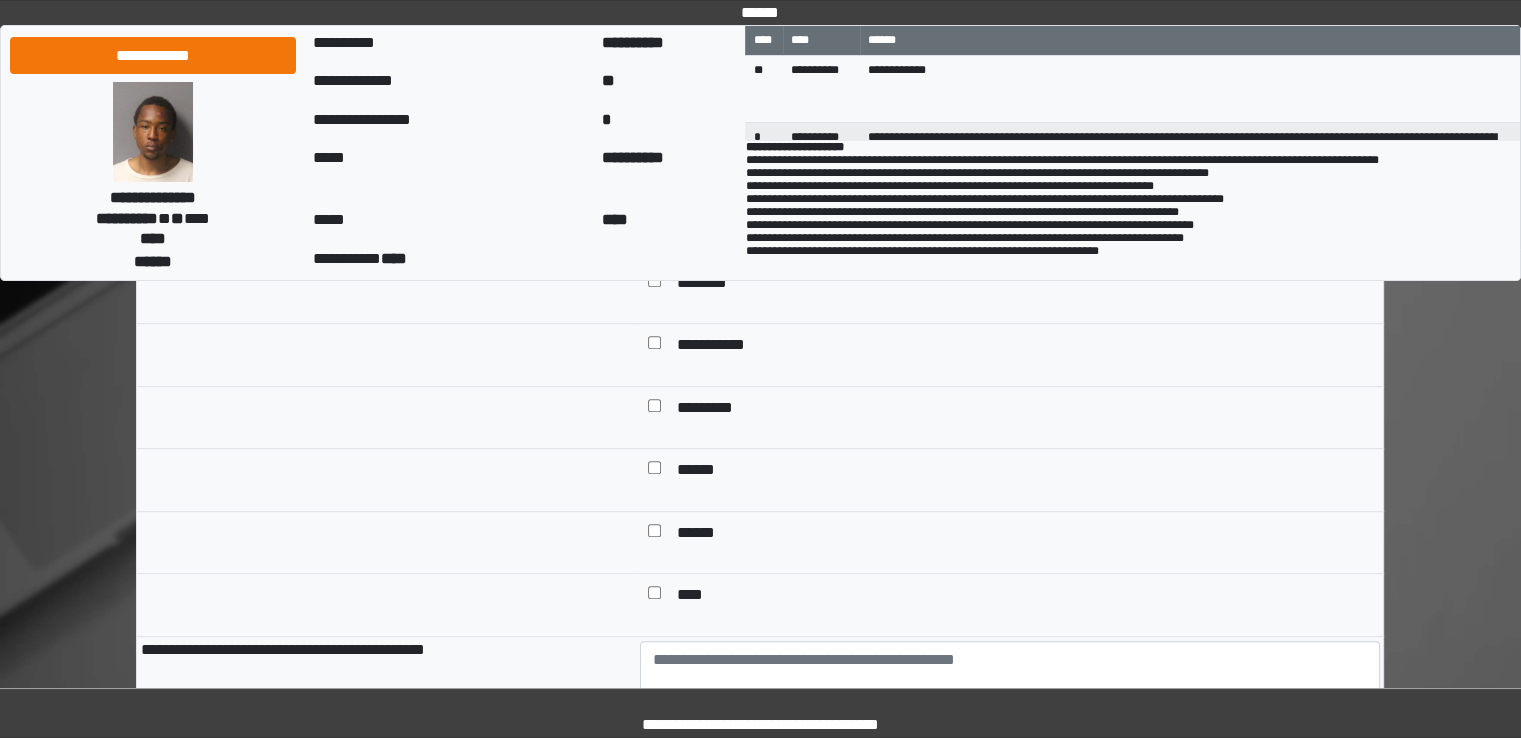 click on "**********" at bounding box center (719, 347) 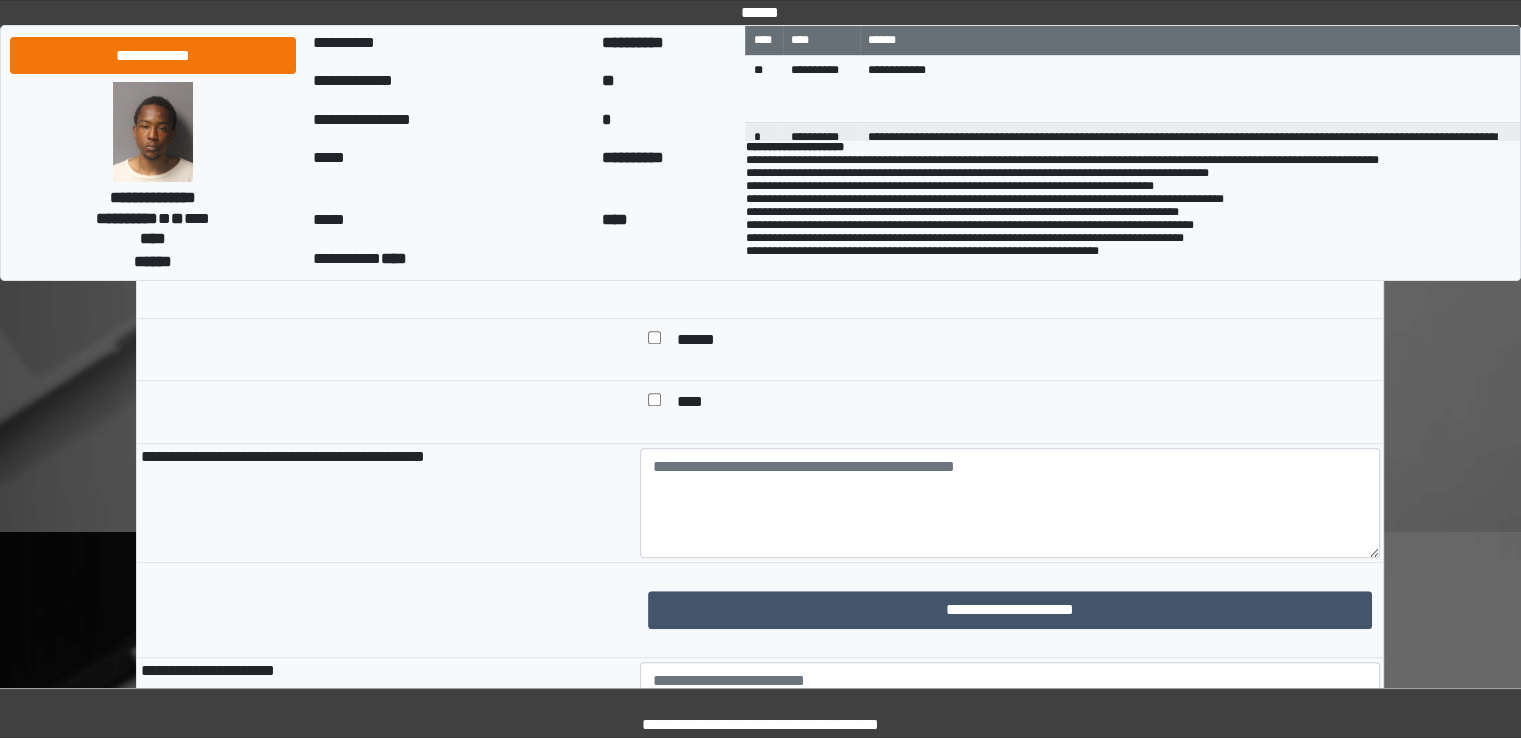 scroll, scrollTop: 1400, scrollLeft: 0, axis: vertical 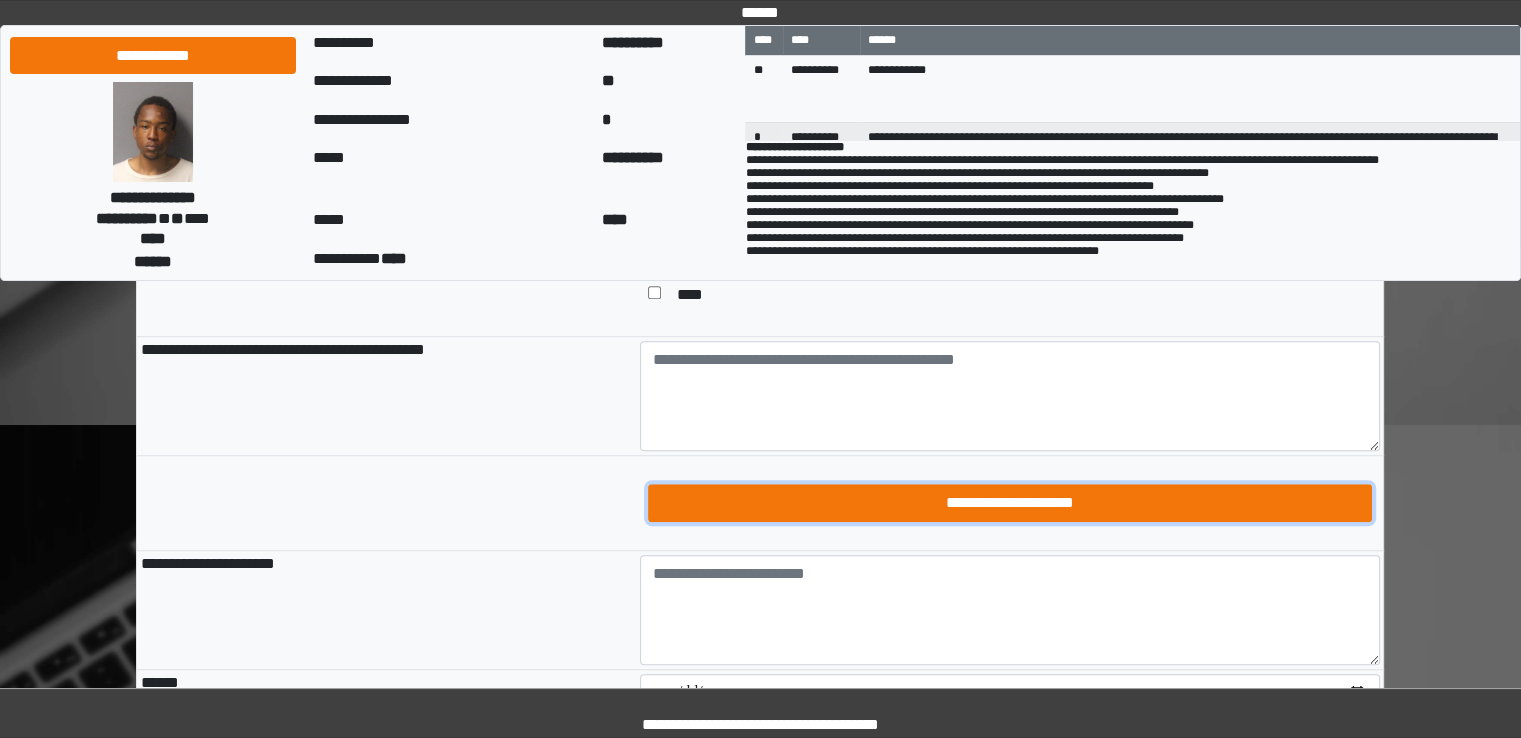 click on "**********" at bounding box center (1010, 503) 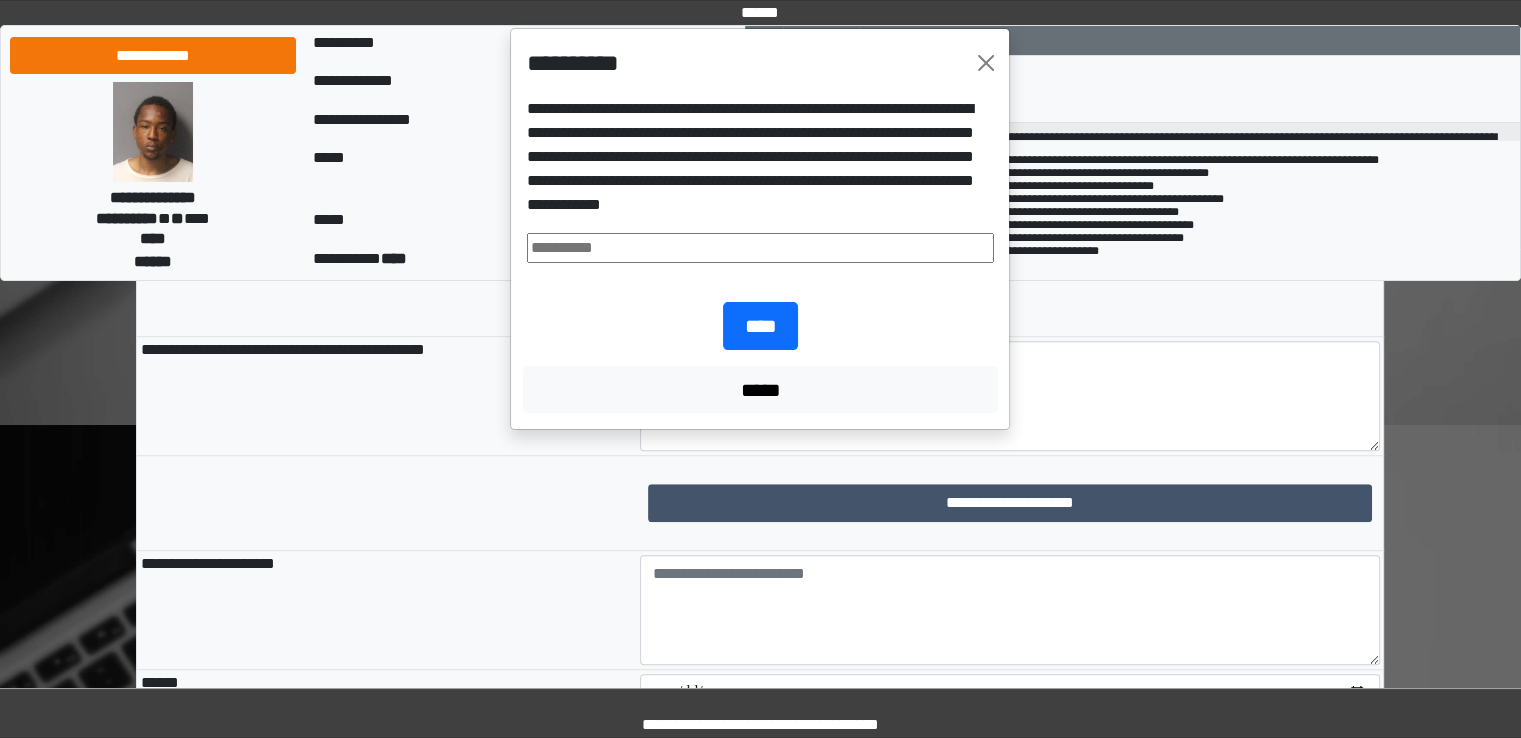 click at bounding box center (760, 248) 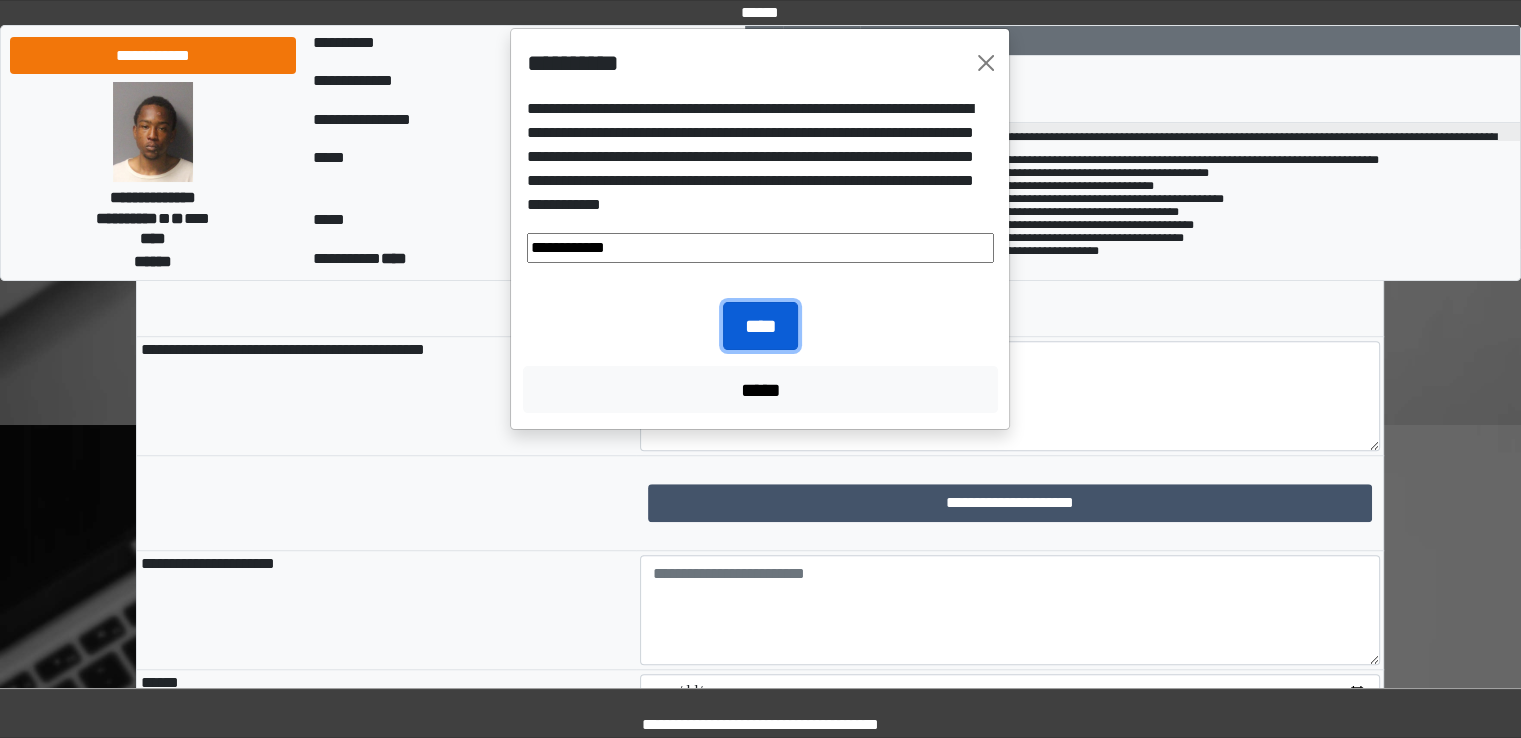 click on "****" at bounding box center (760, 326) 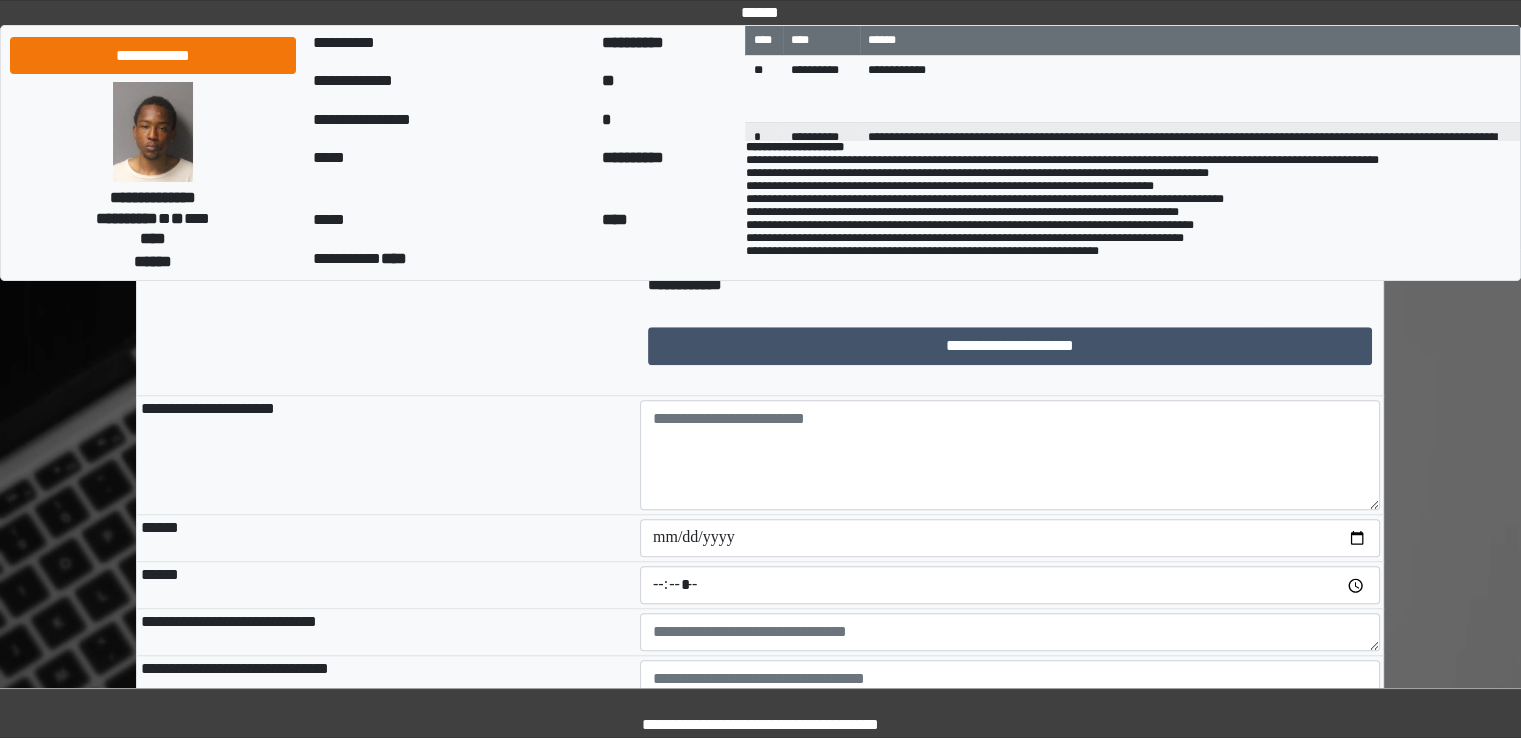 scroll, scrollTop: 1600, scrollLeft: 0, axis: vertical 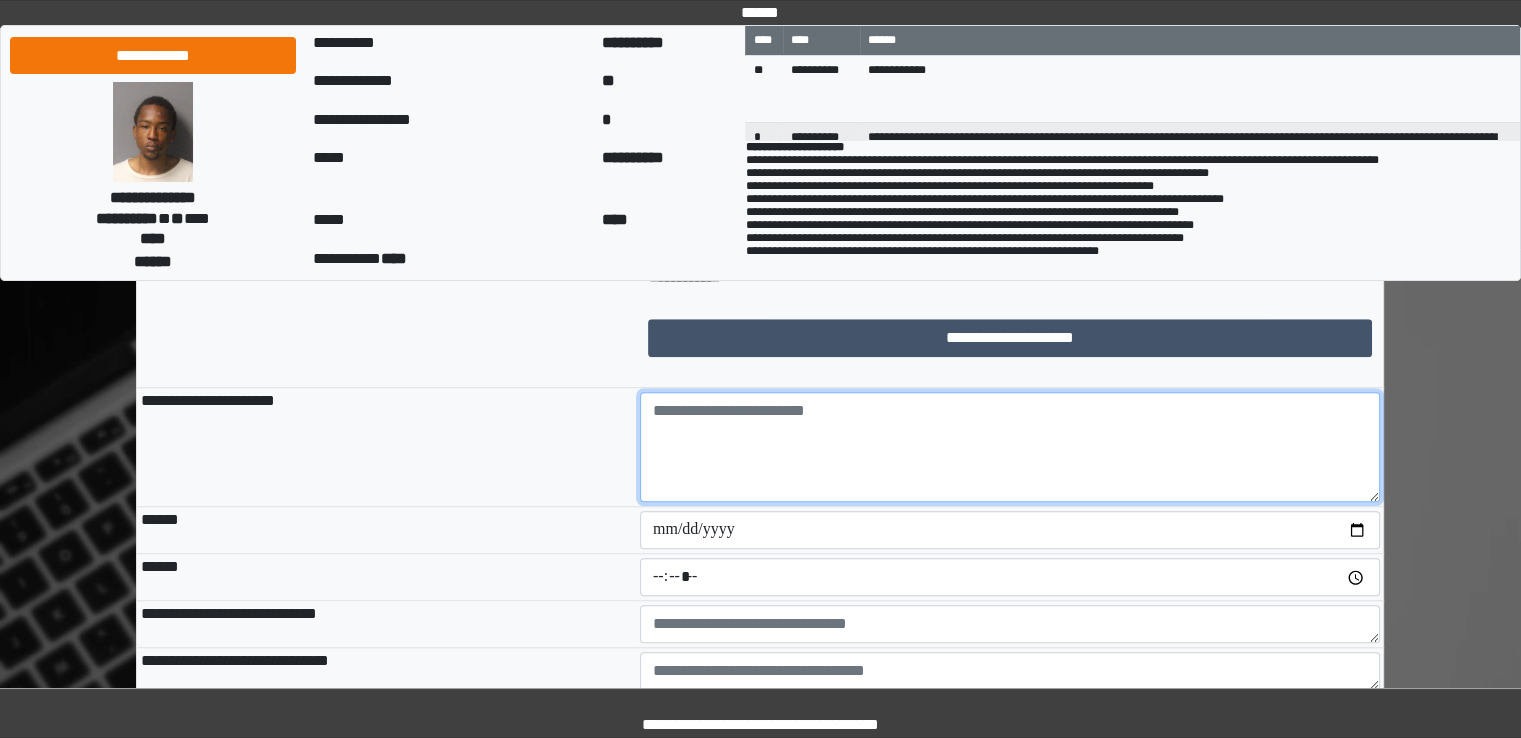 click at bounding box center (1010, 447) 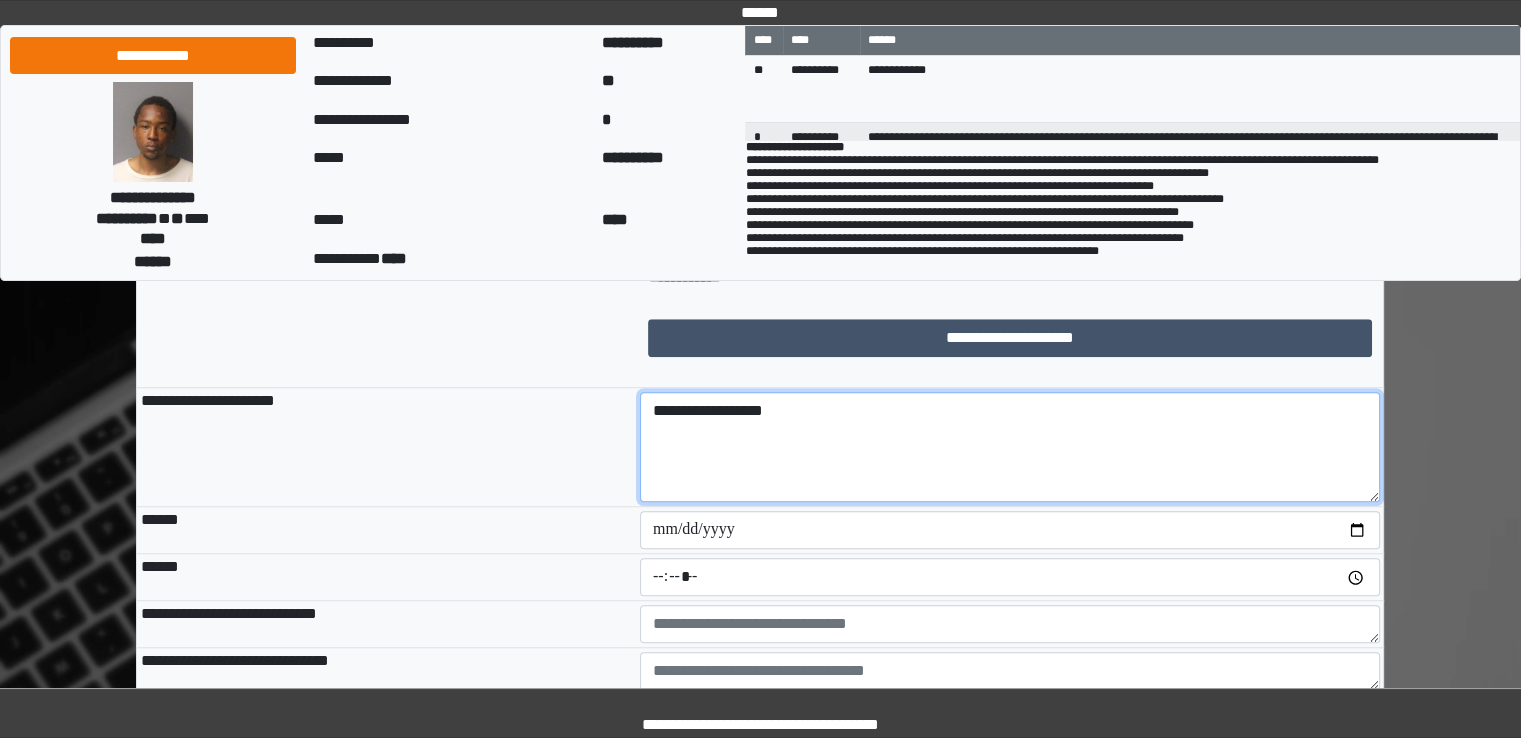 type on "**********" 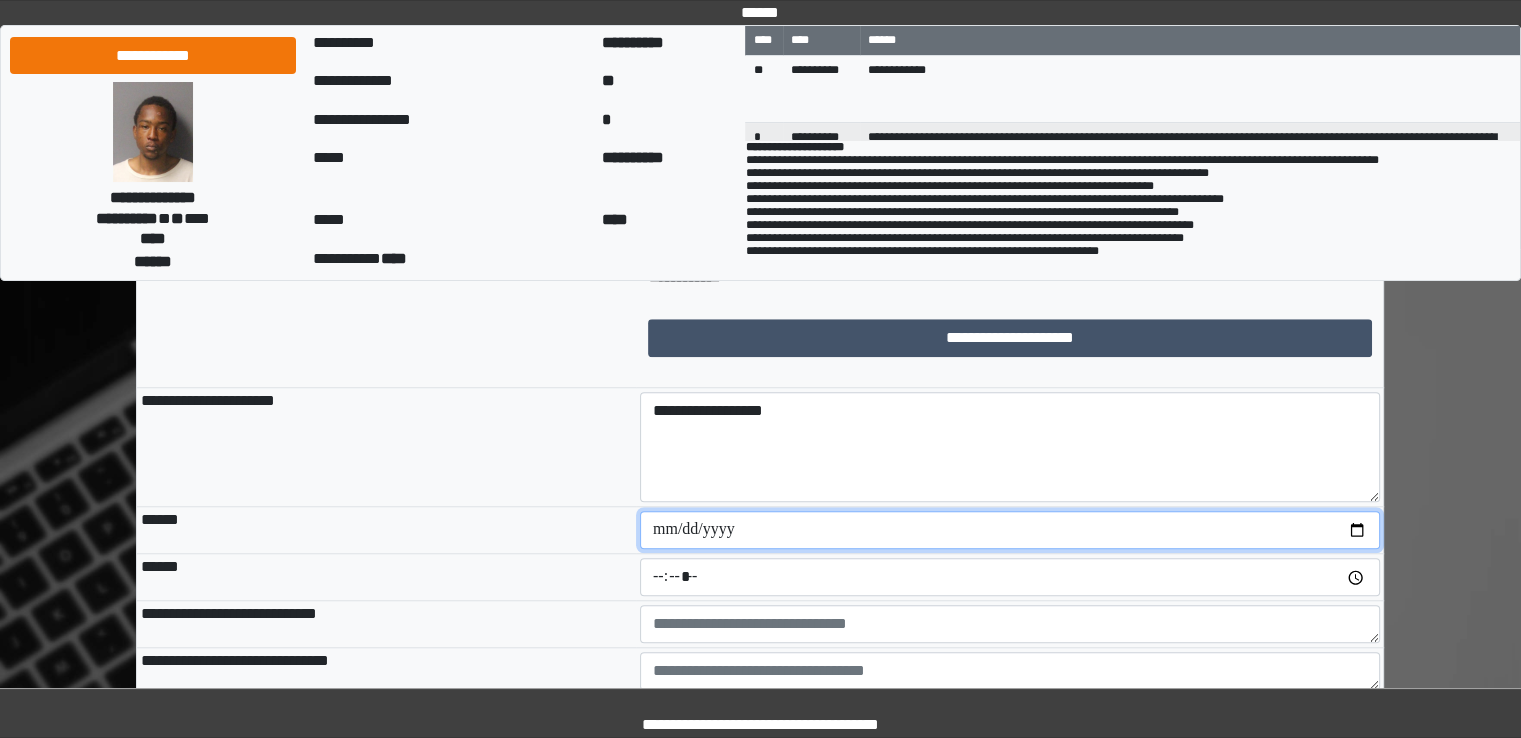 click at bounding box center [1010, 530] 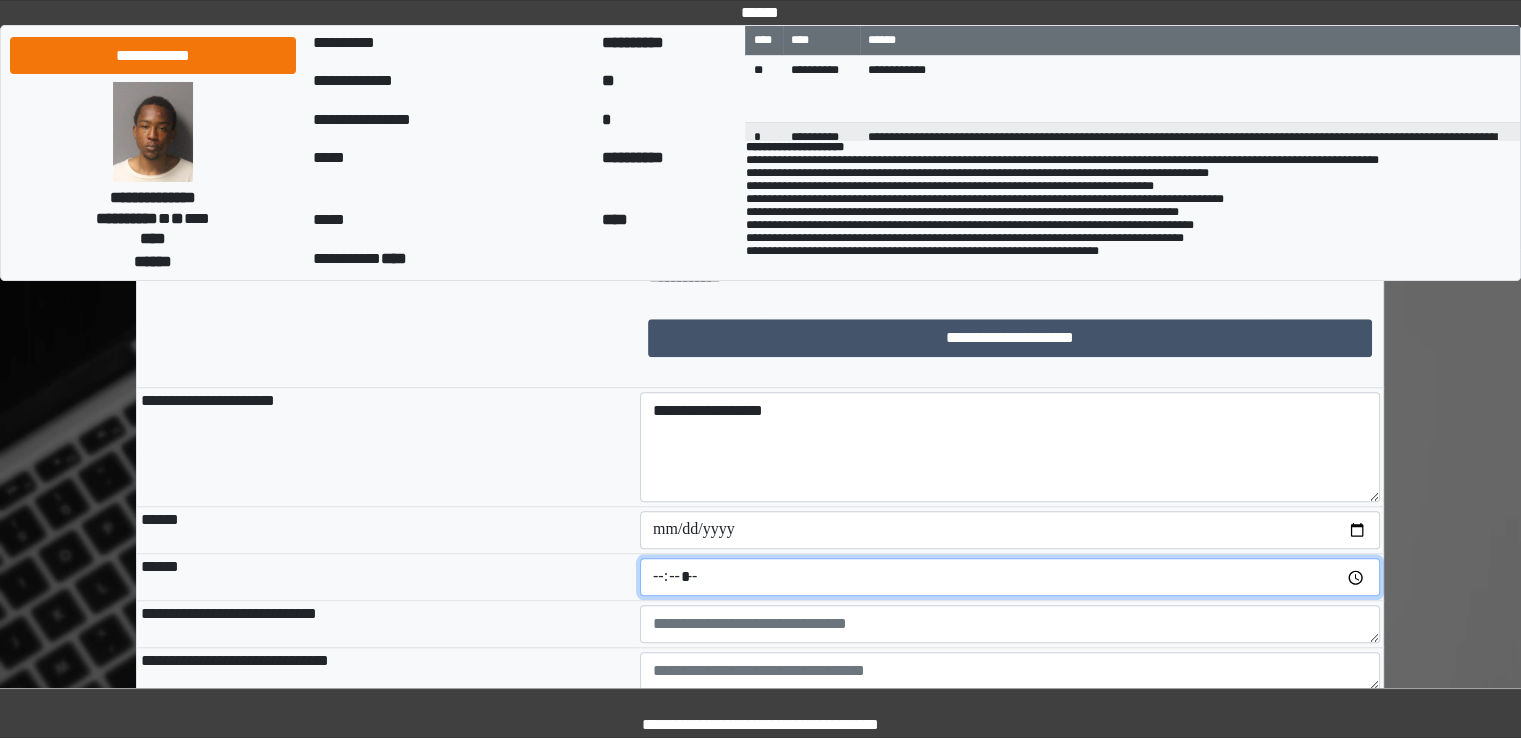 click at bounding box center [1010, 577] 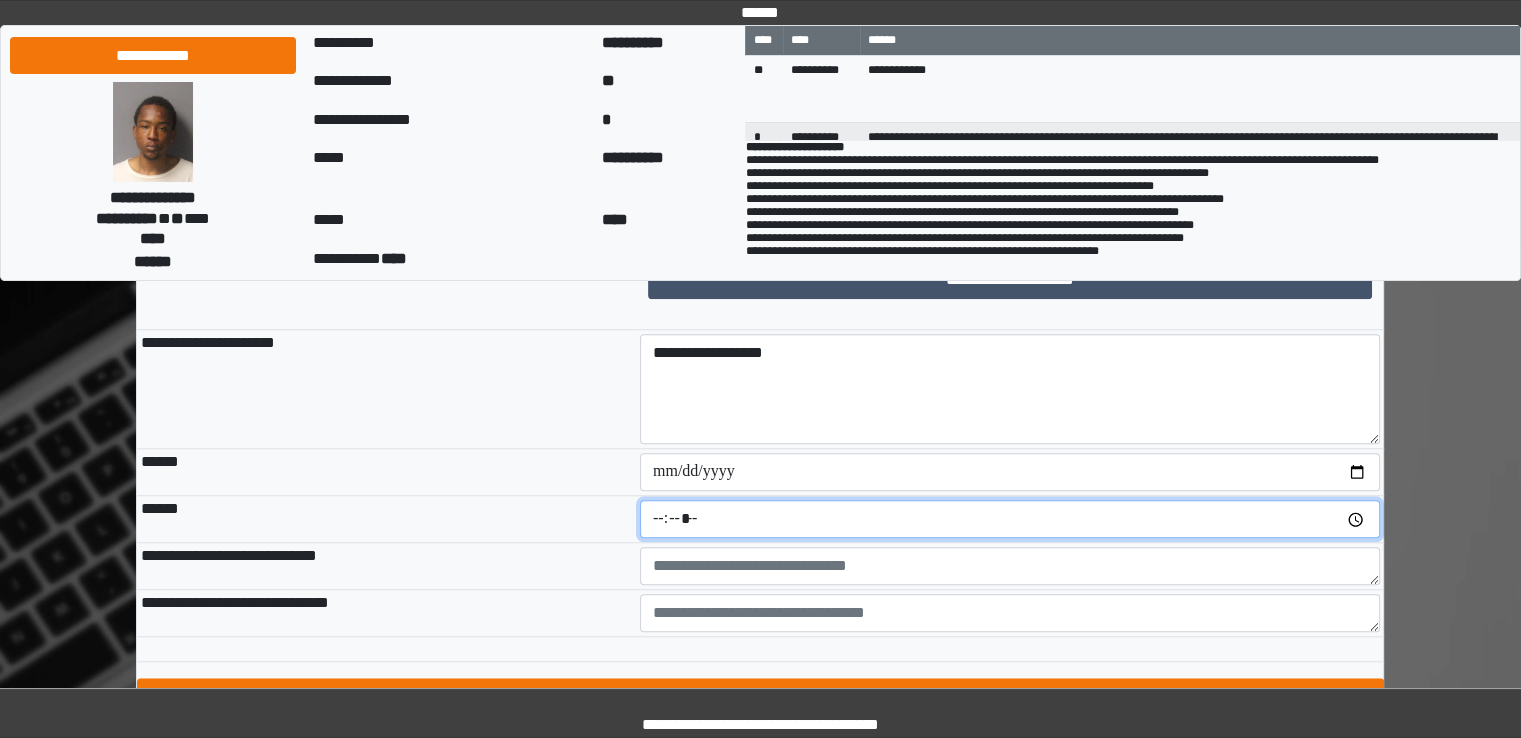scroll, scrollTop: 1766, scrollLeft: 0, axis: vertical 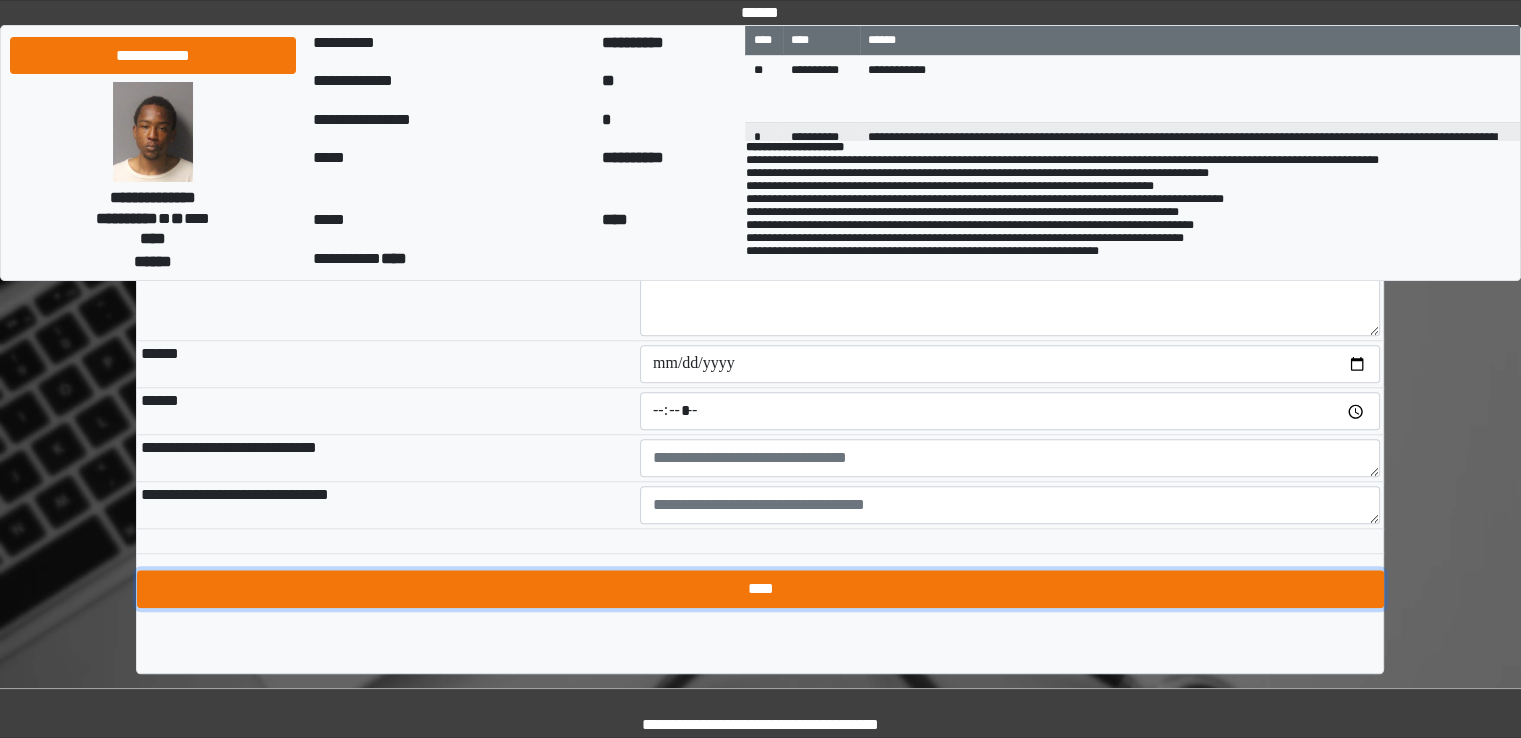 click on "****" at bounding box center [760, 589] 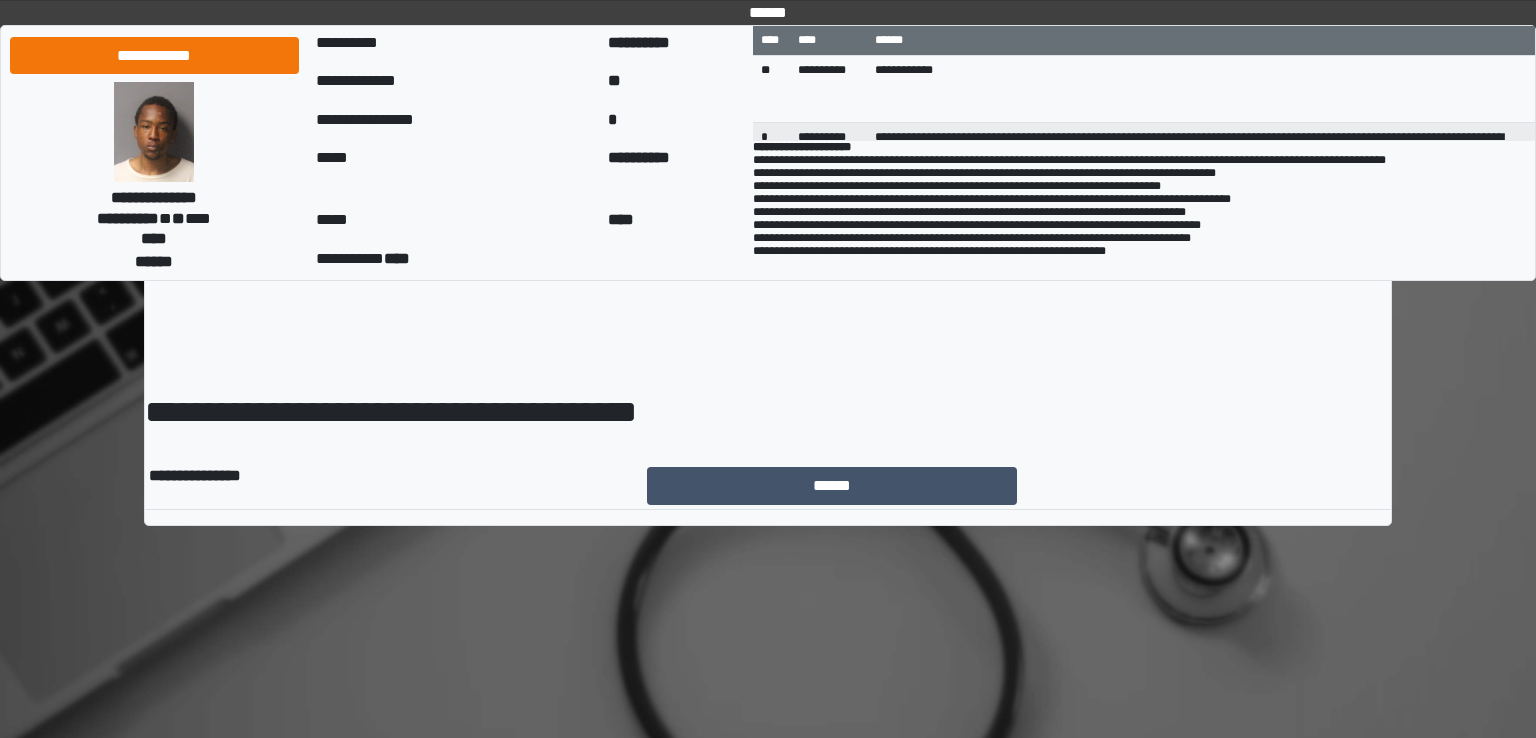scroll, scrollTop: 0, scrollLeft: 0, axis: both 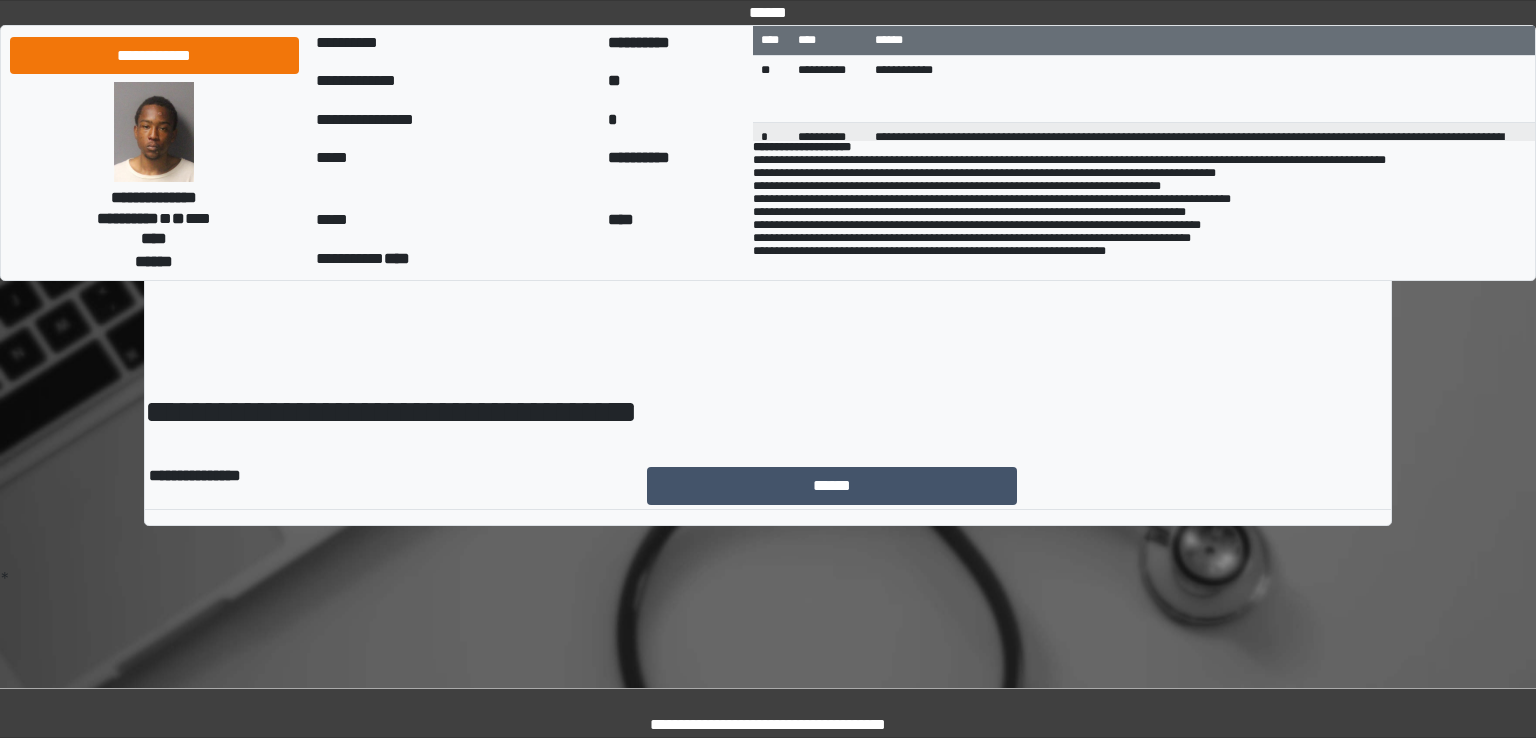 click on "******" at bounding box center [1017, 486] 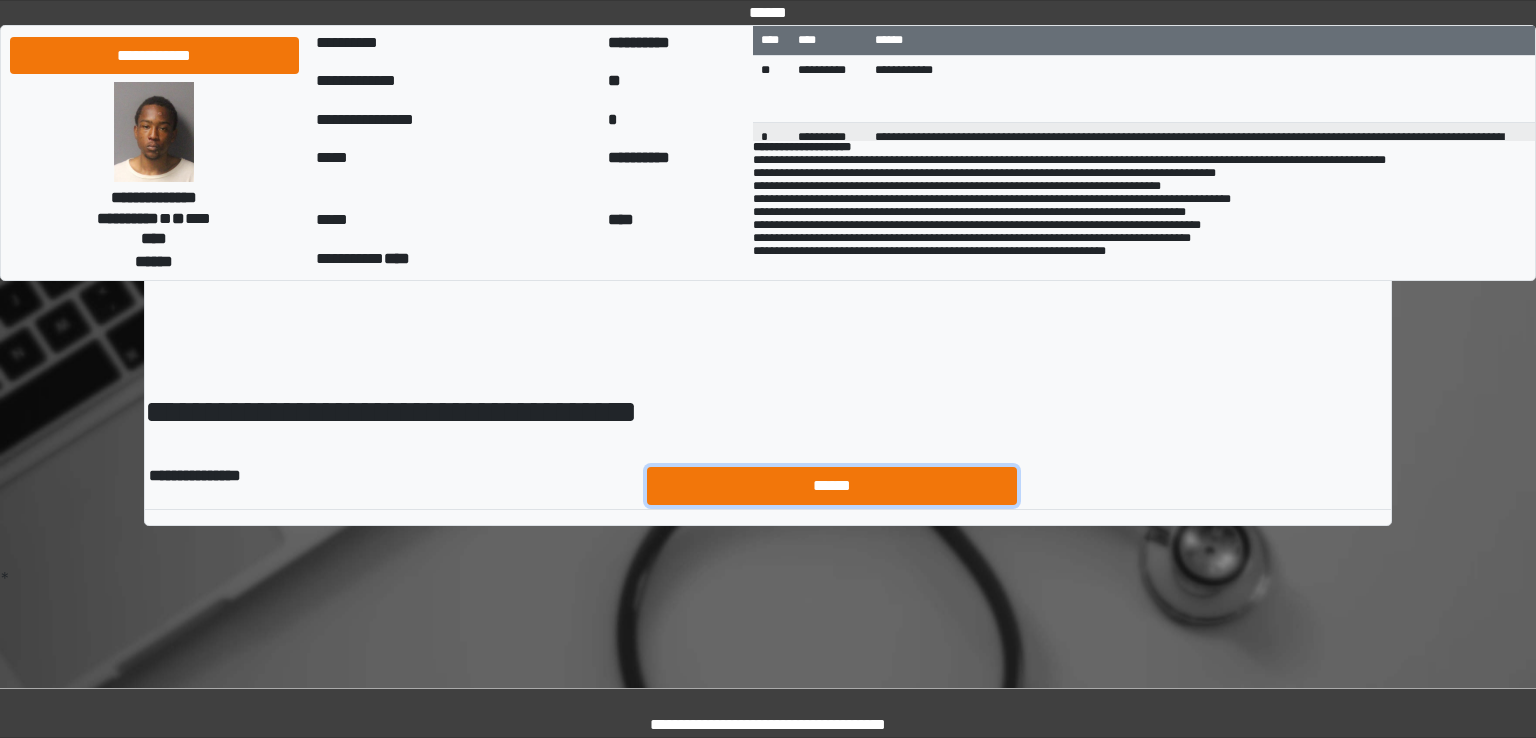 click on "******" at bounding box center (832, 486) 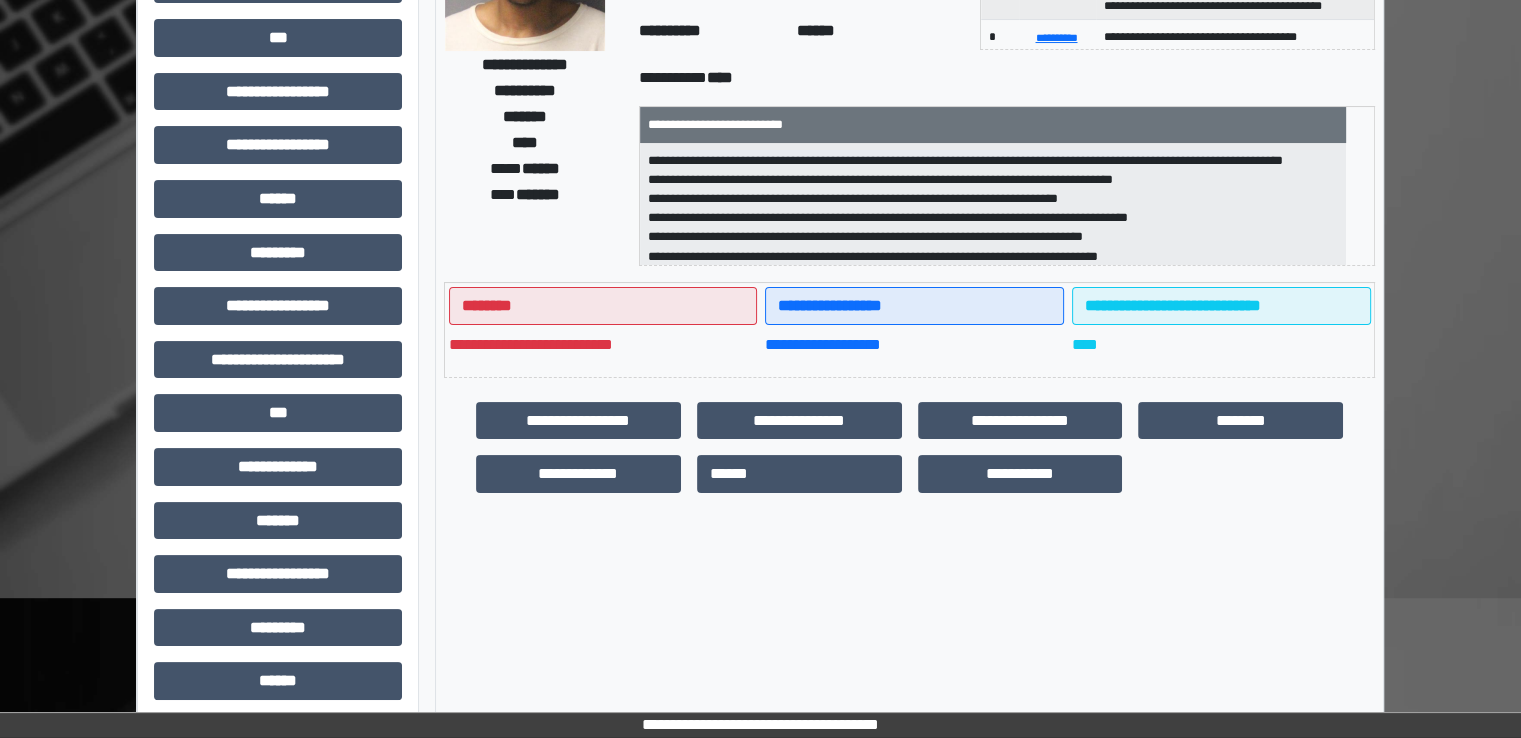 scroll, scrollTop: 428, scrollLeft: 0, axis: vertical 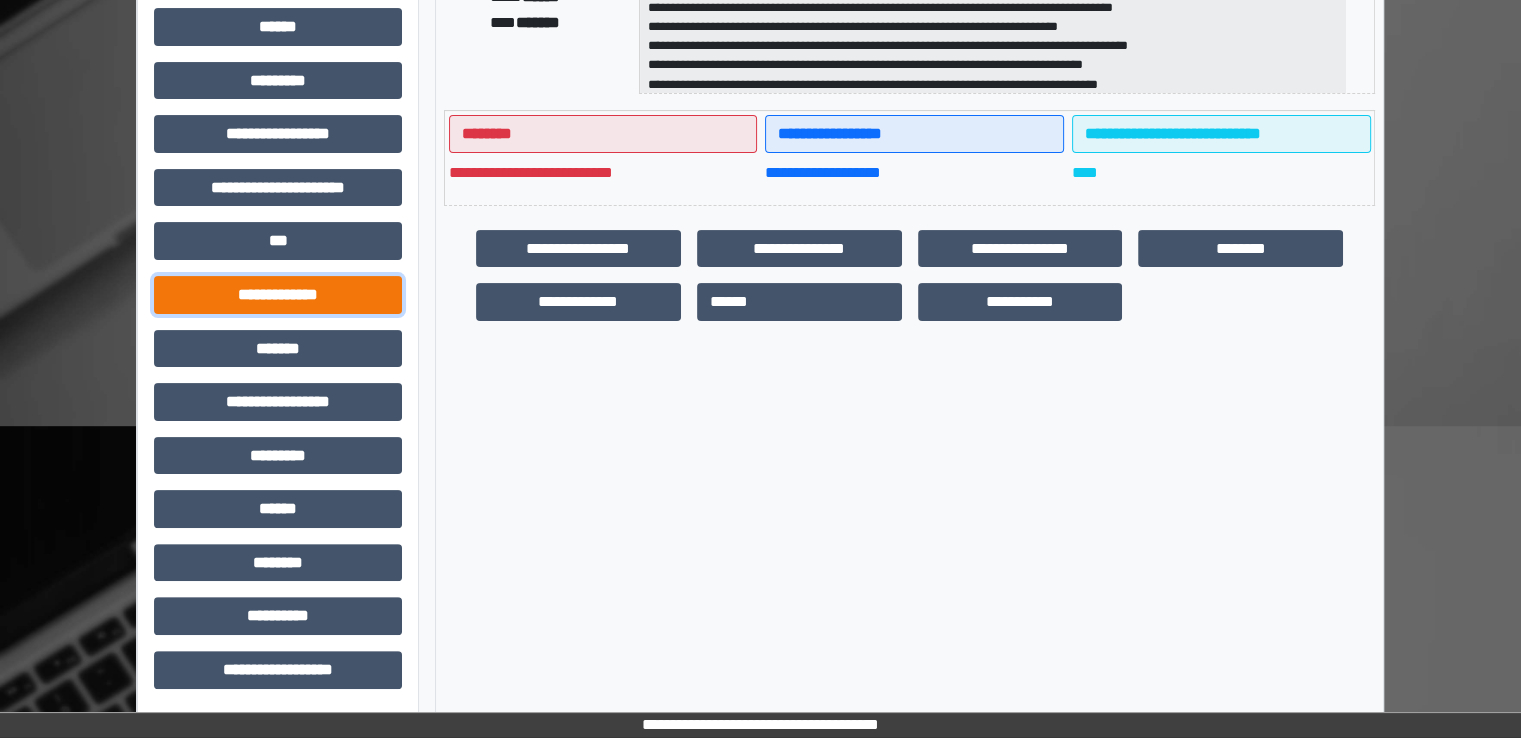 drag, startPoint x: 307, startPoint y: 305, endPoint x: 288, endPoint y: 336, distance: 36.359318 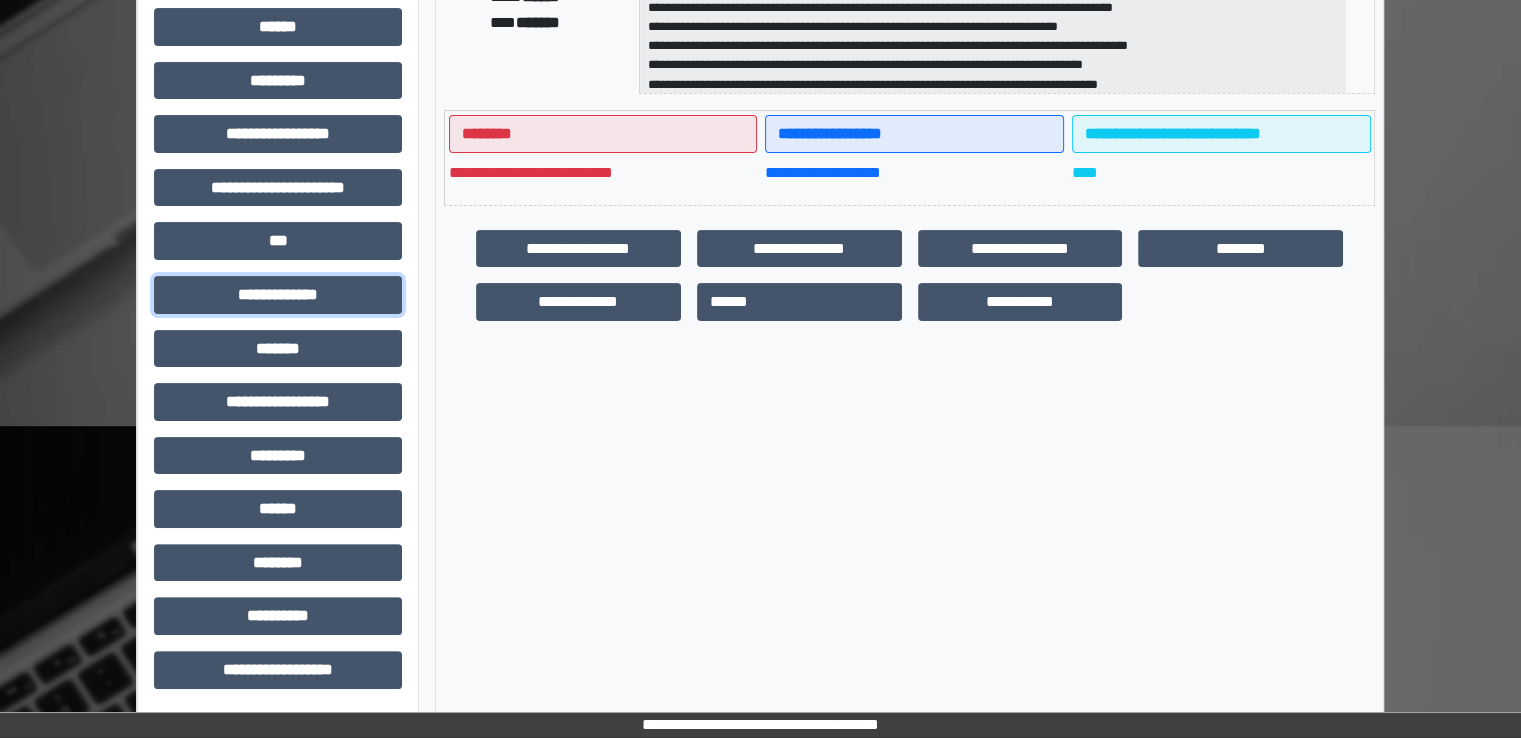 click on "**********" at bounding box center [278, 295] 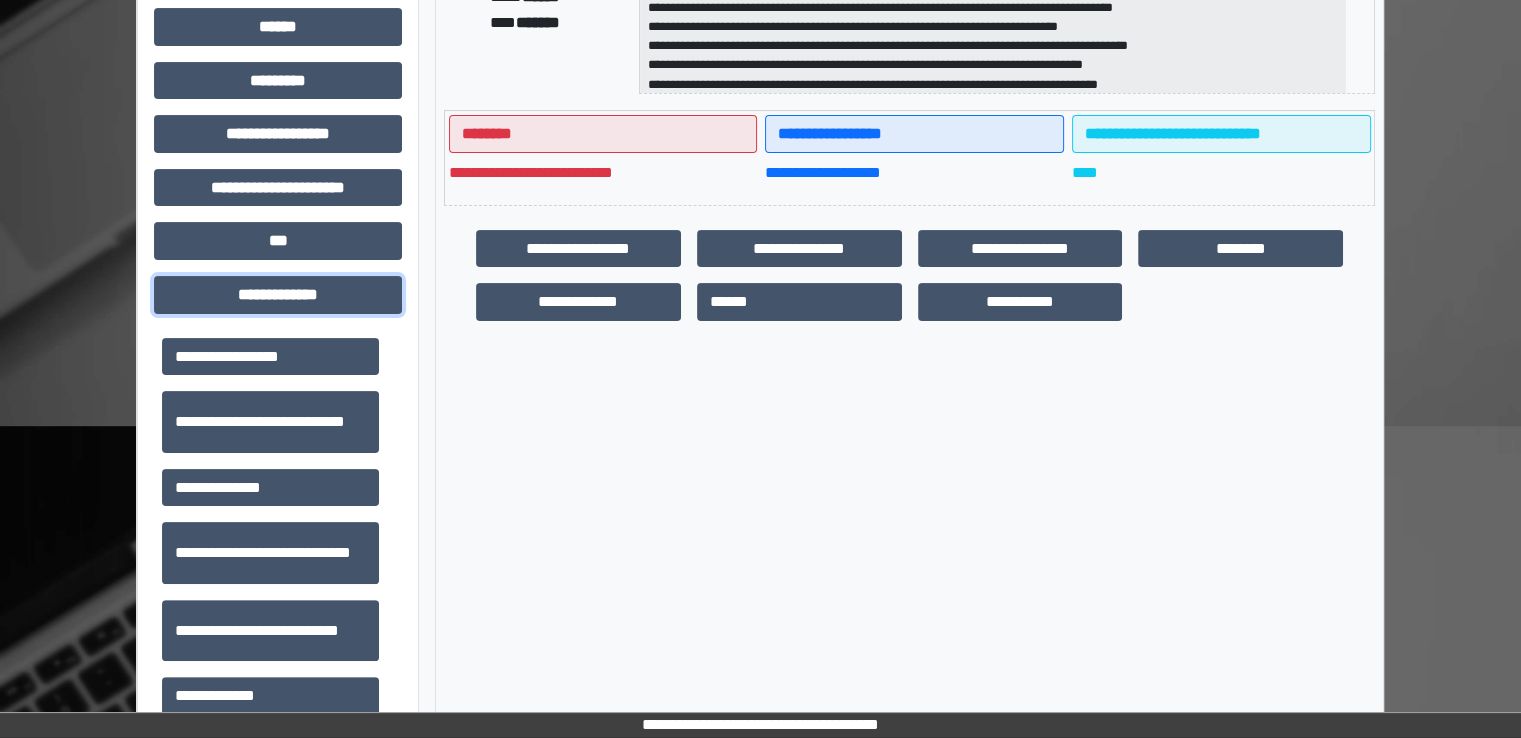scroll, scrollTop: 600, scrollLeft: 0, axis: vertical 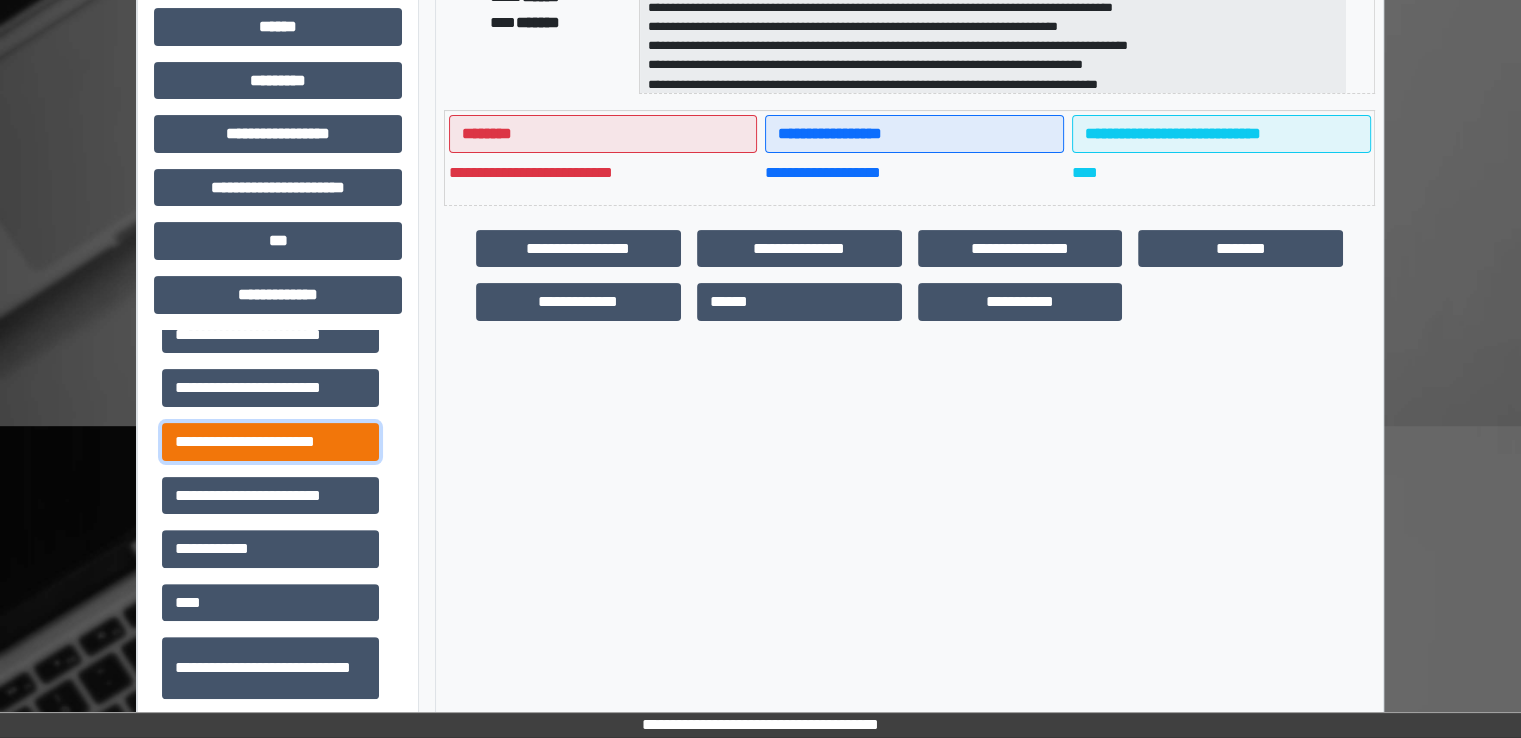 click on "**********" at bounding box center [270, 442] 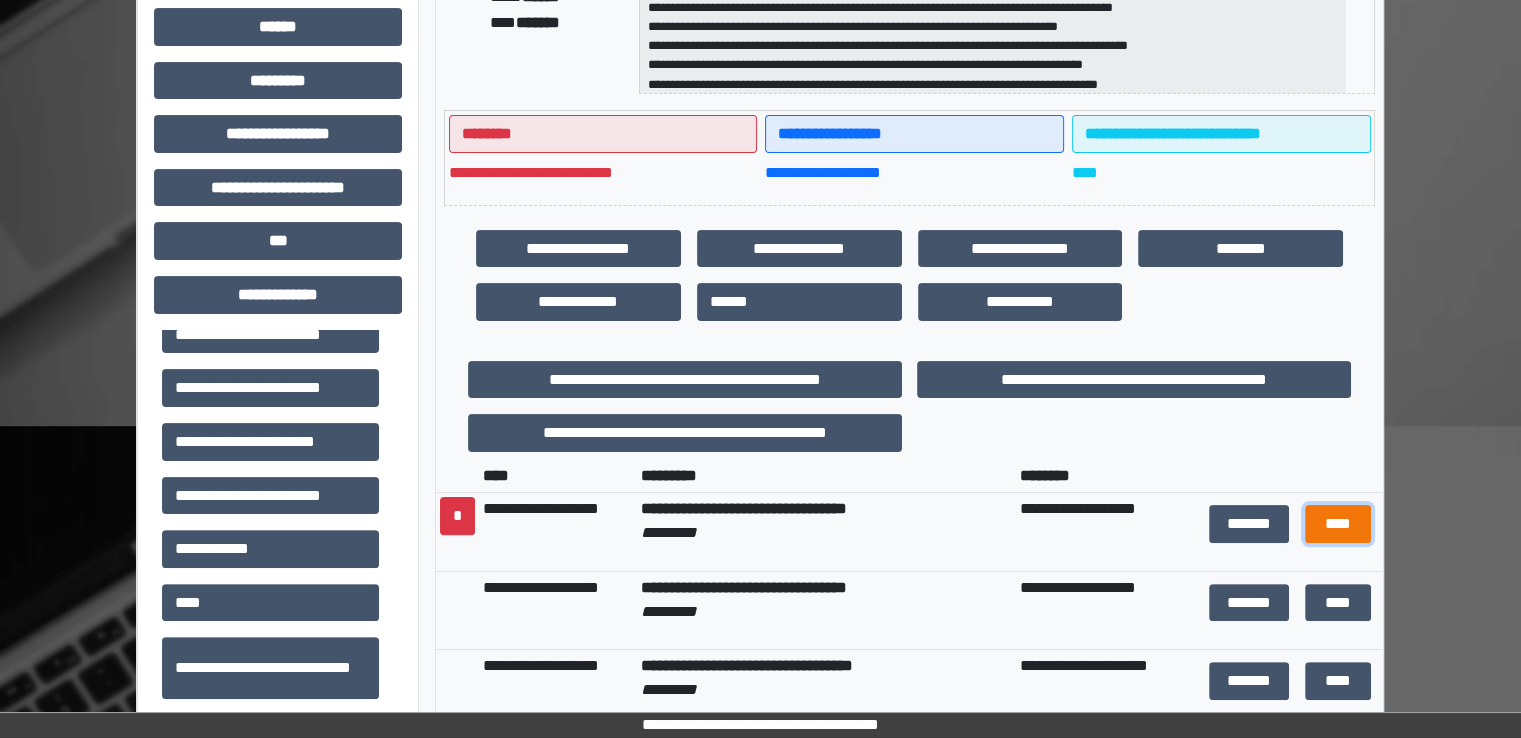 click on "****" at bounding box center [1338, 524] 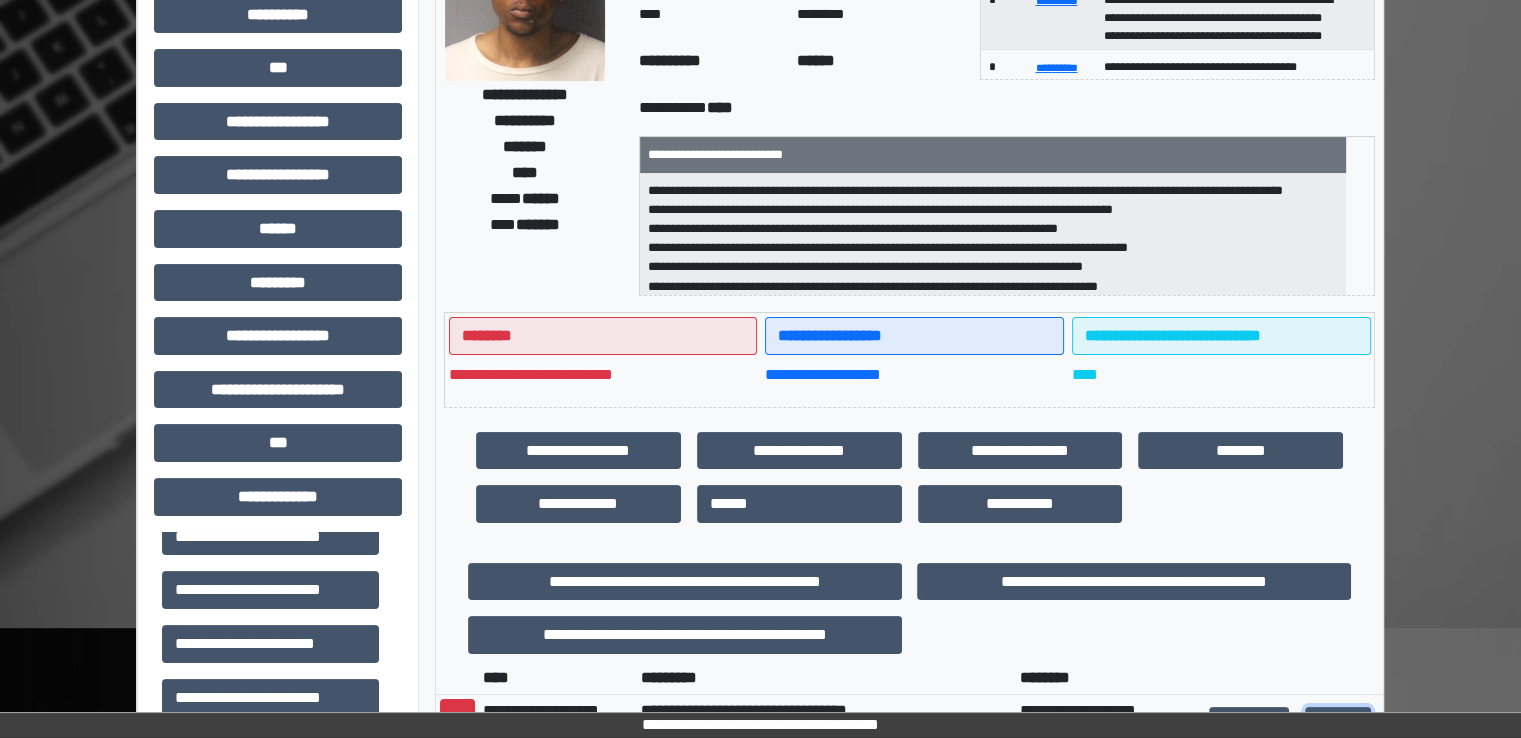 scroll, scrollTop: 0, scrollLeft: 0, axis: both 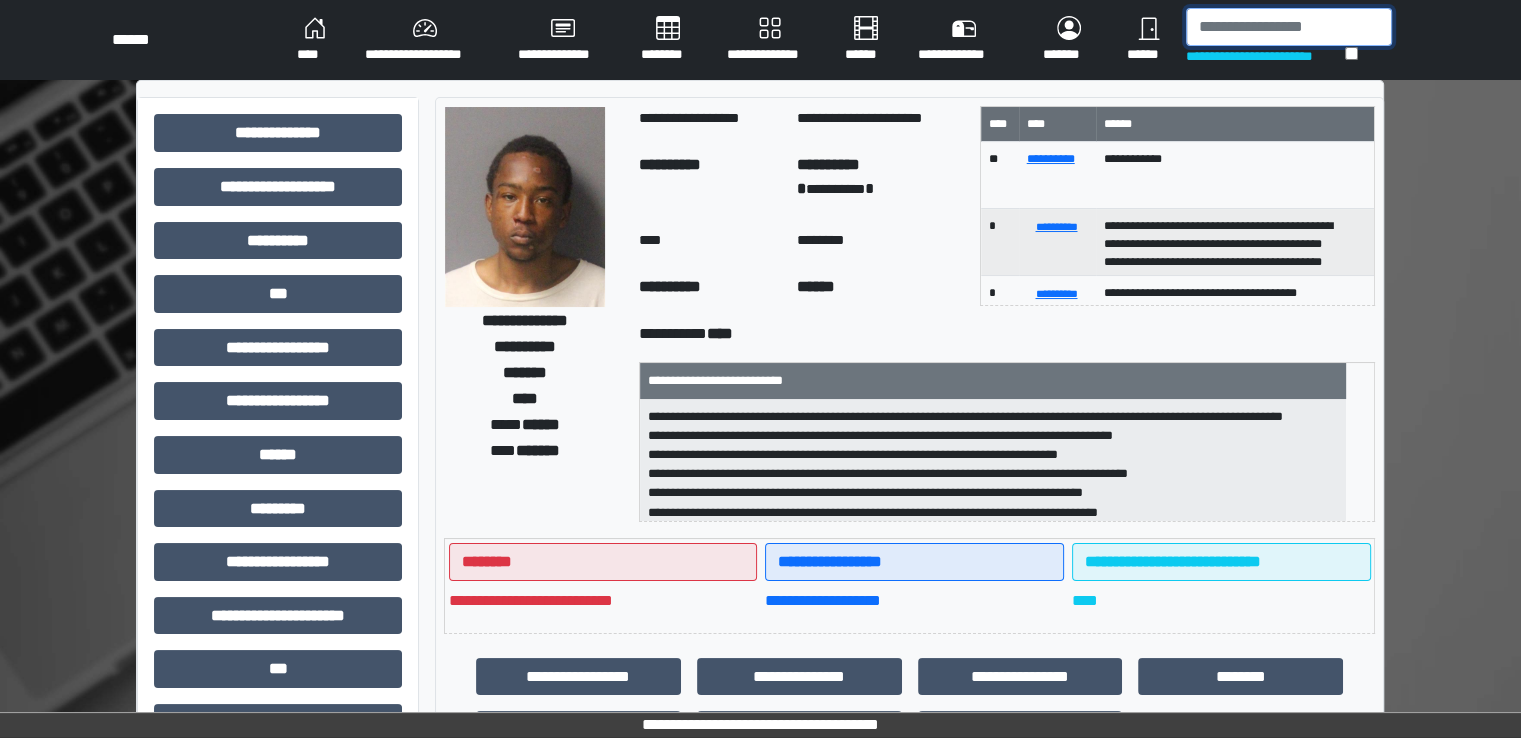 click at bounding box center [1289, 27] 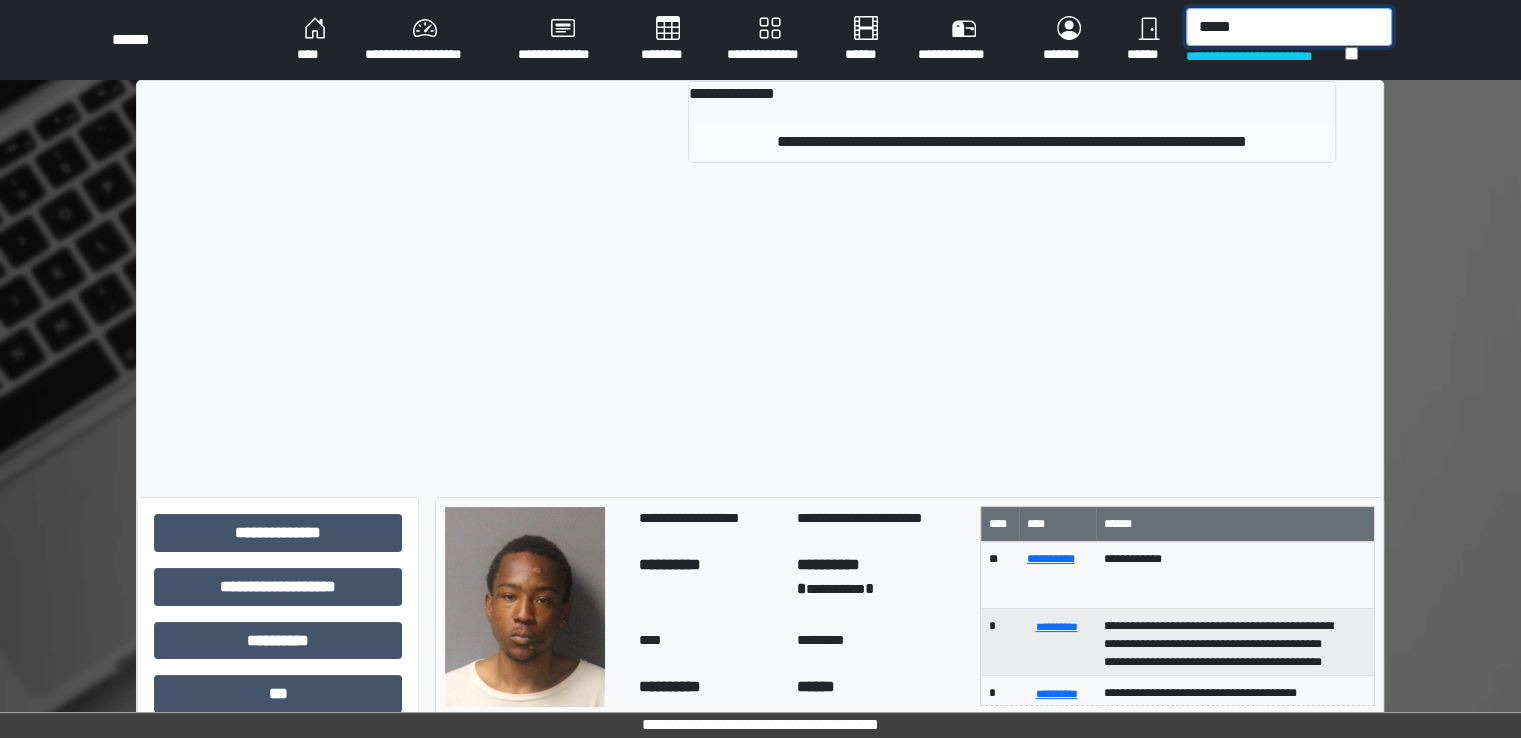type on "*****" 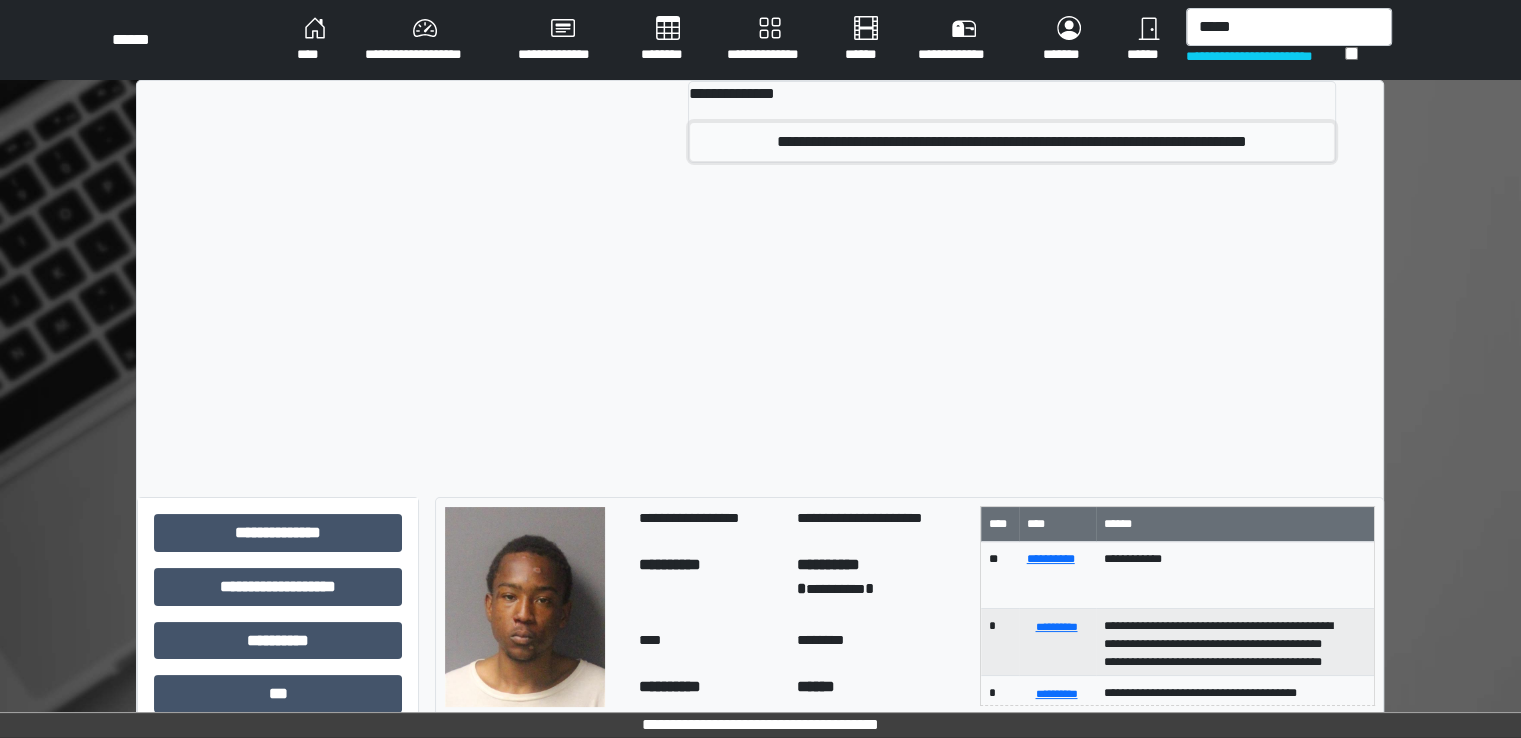 click on "**********" 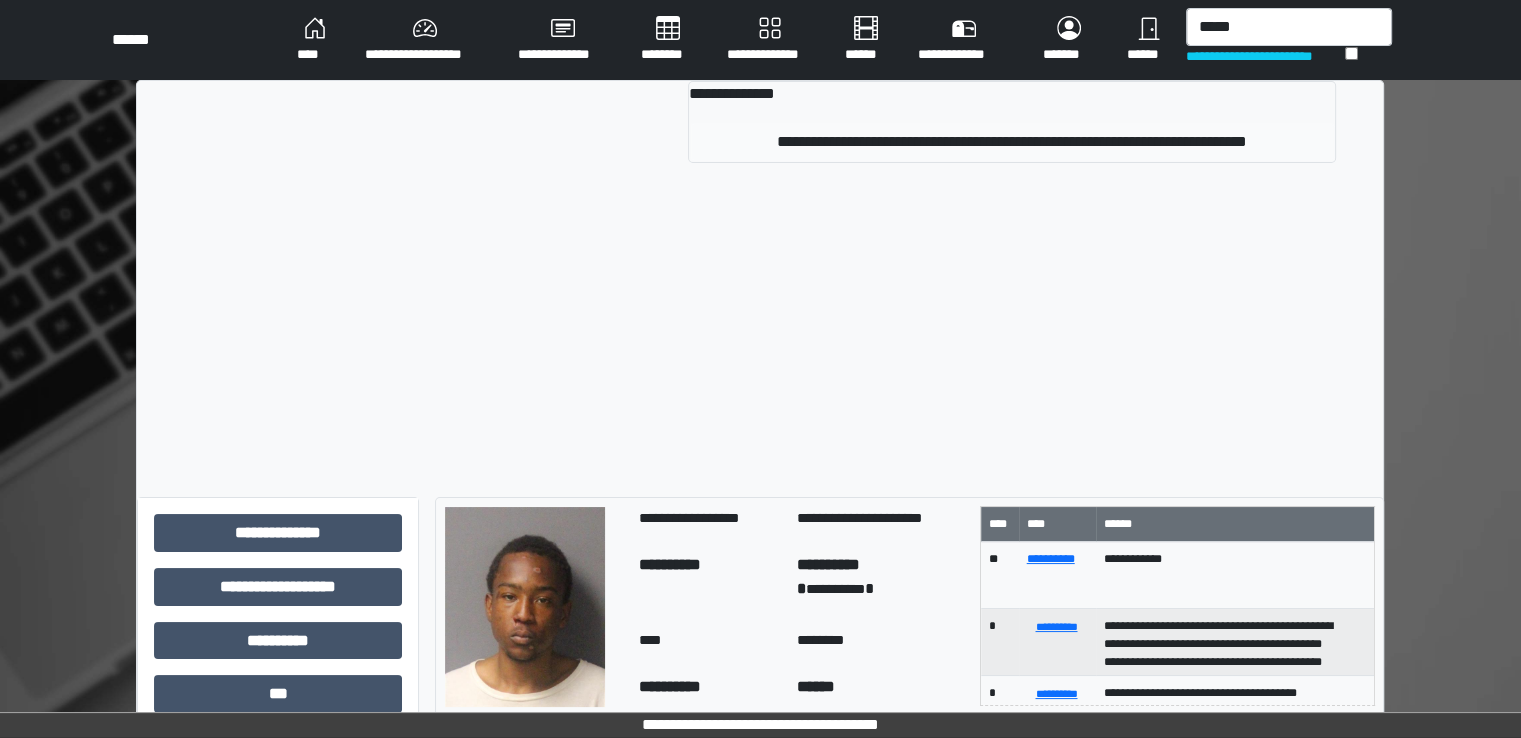 type 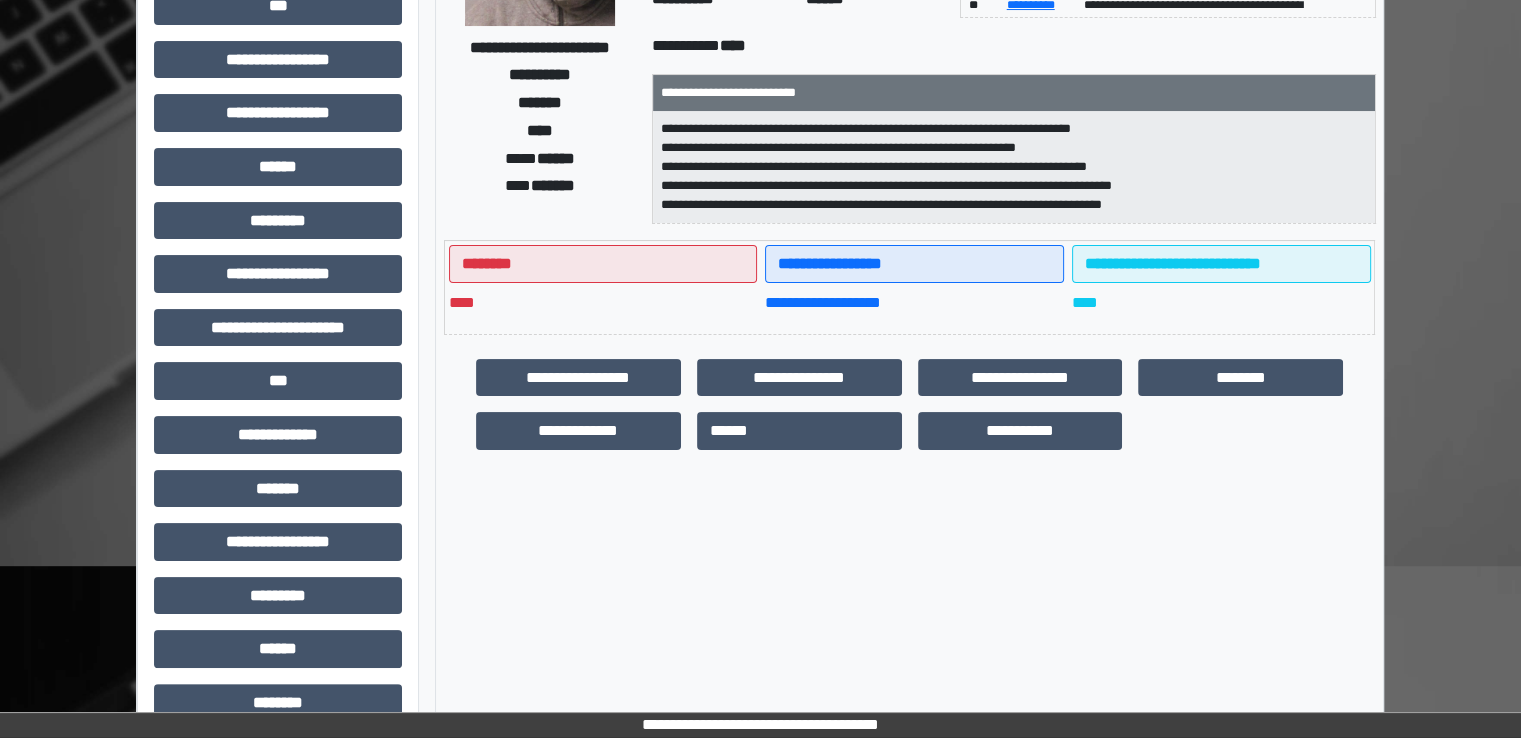 scroll, scrollTop: 428, scrollLeft: 0, axis: vertical 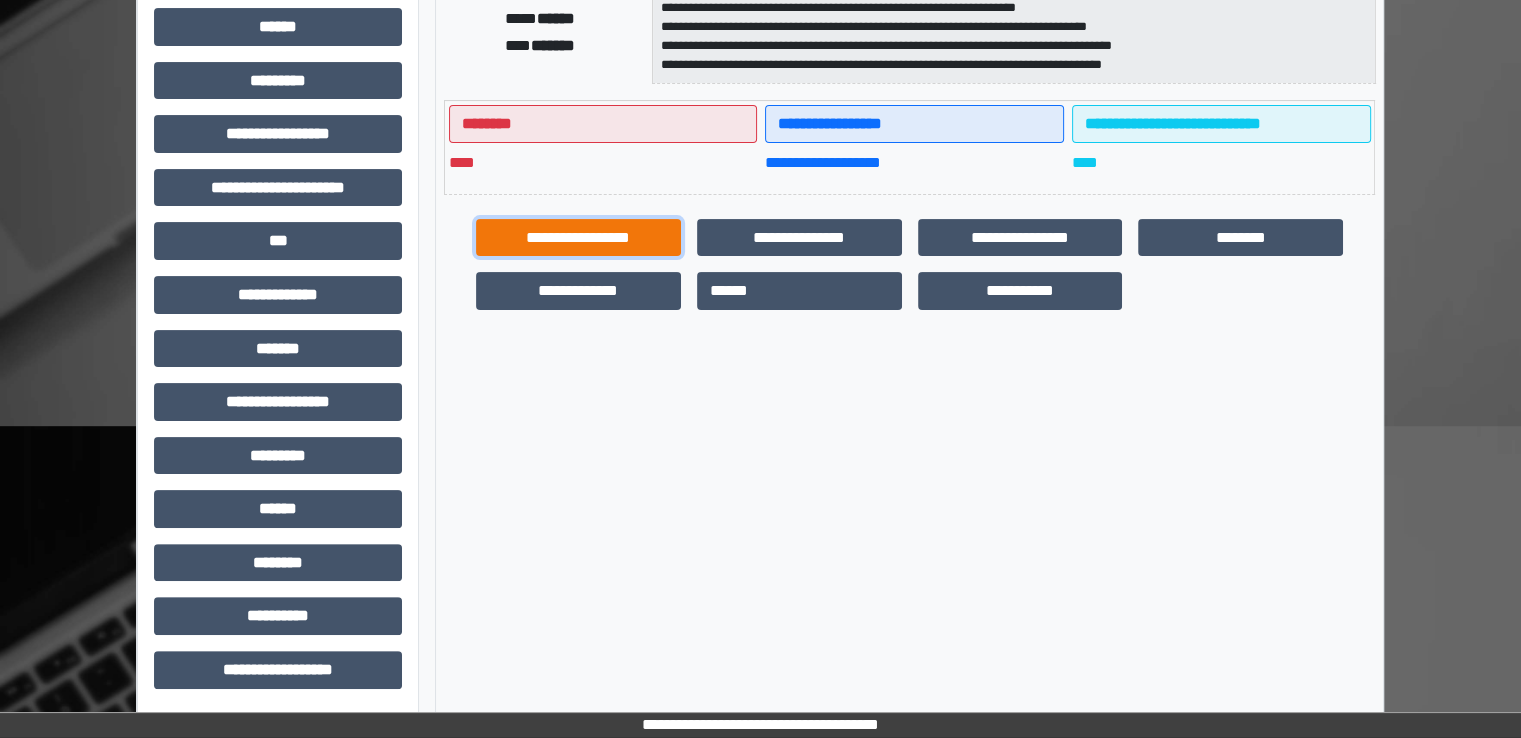 click on "**********" 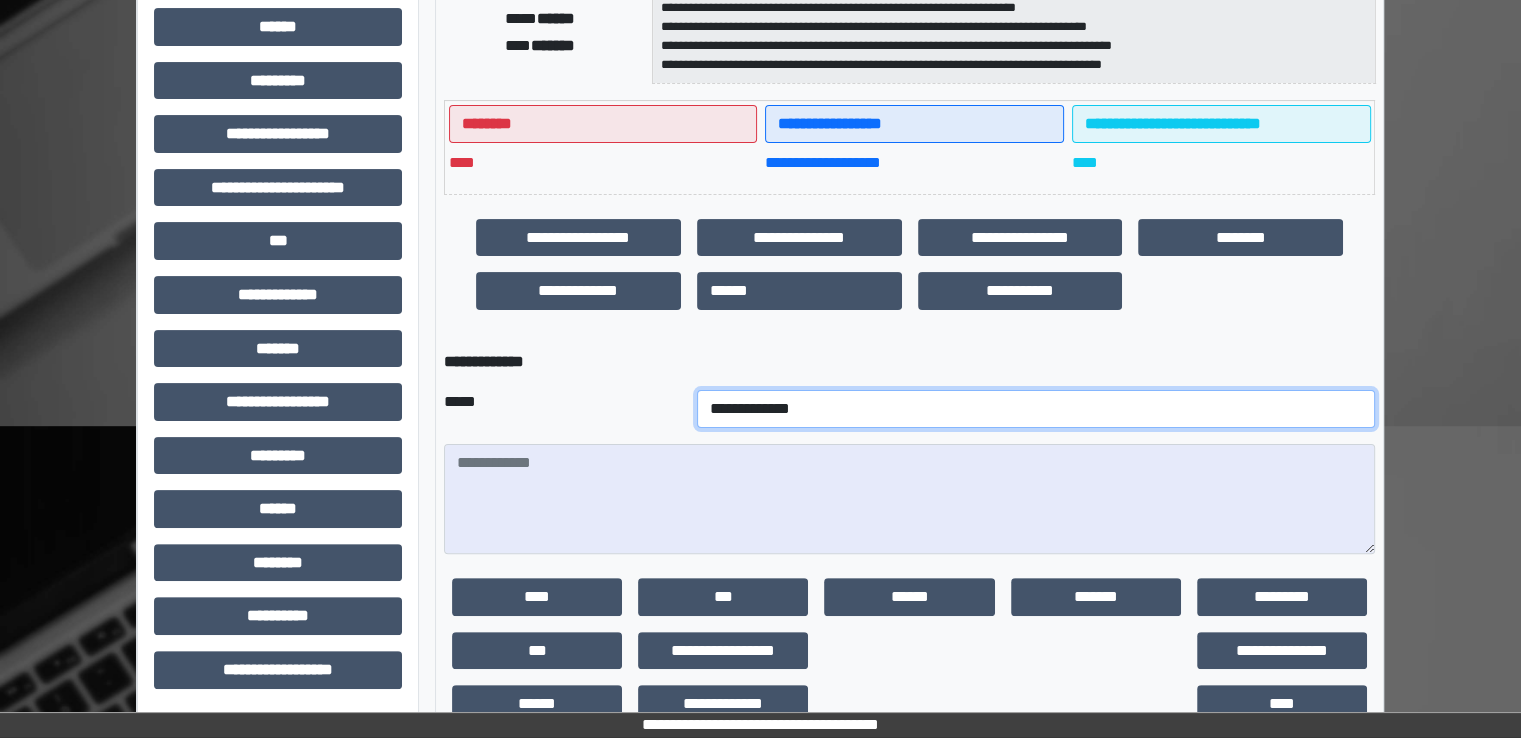 click on "**********" 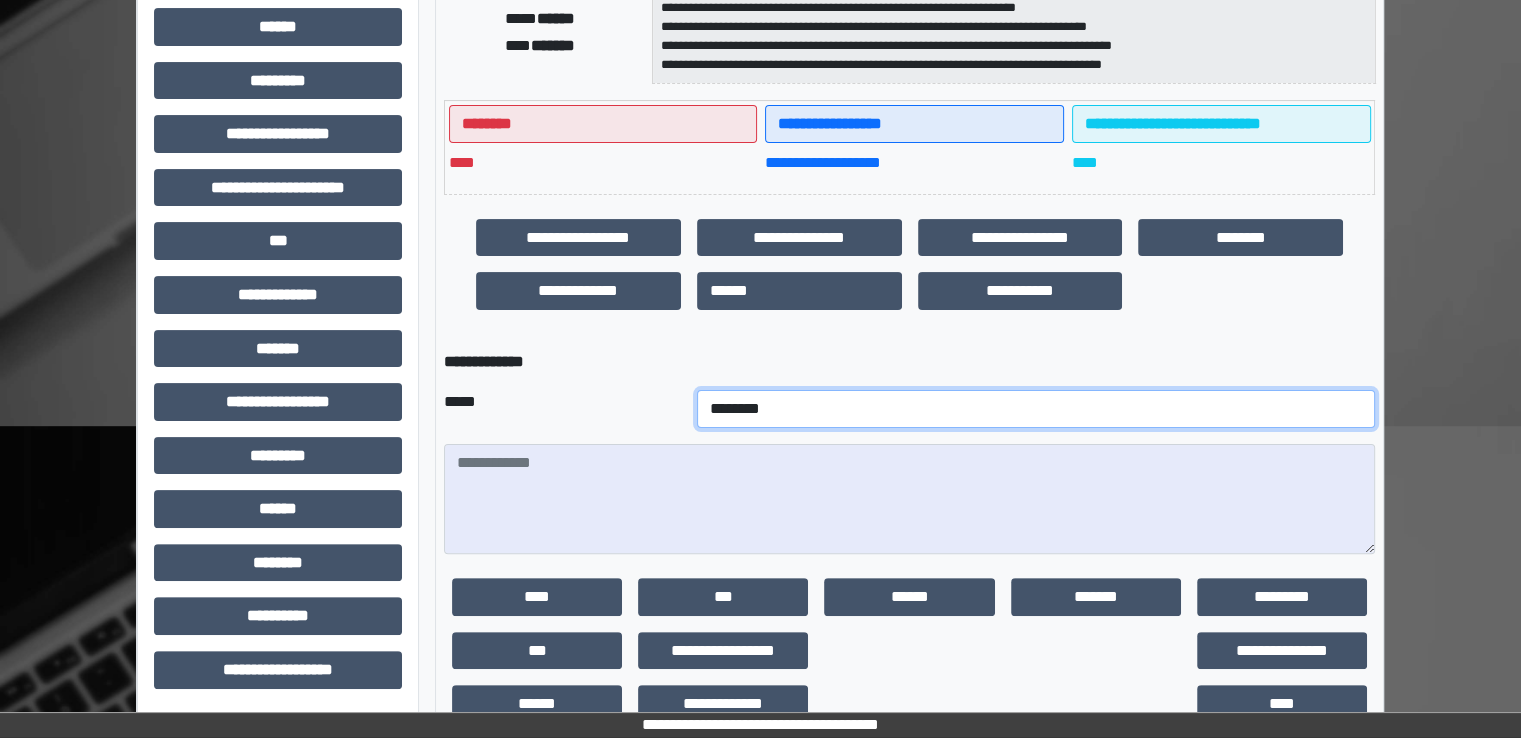 click on "**********" 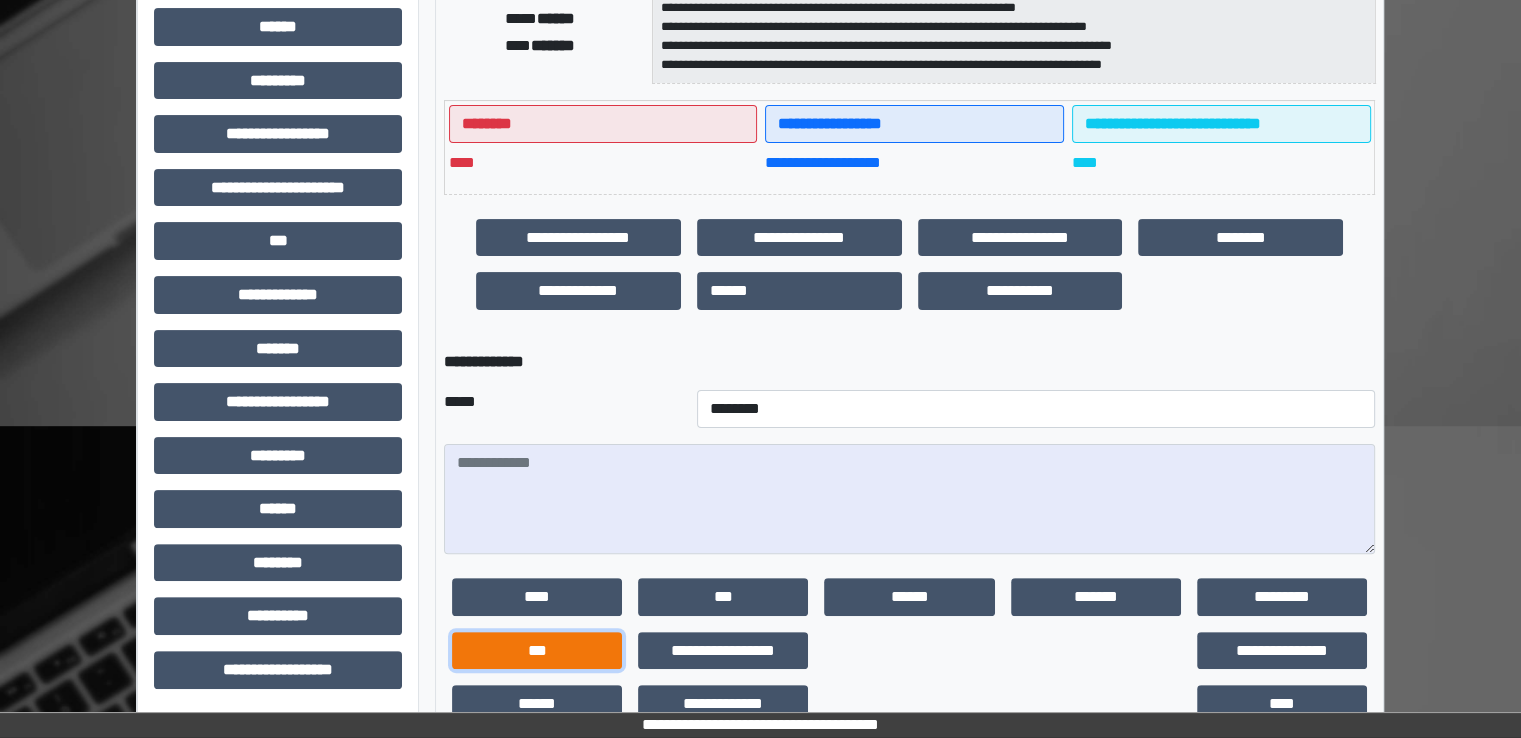 click on "***" 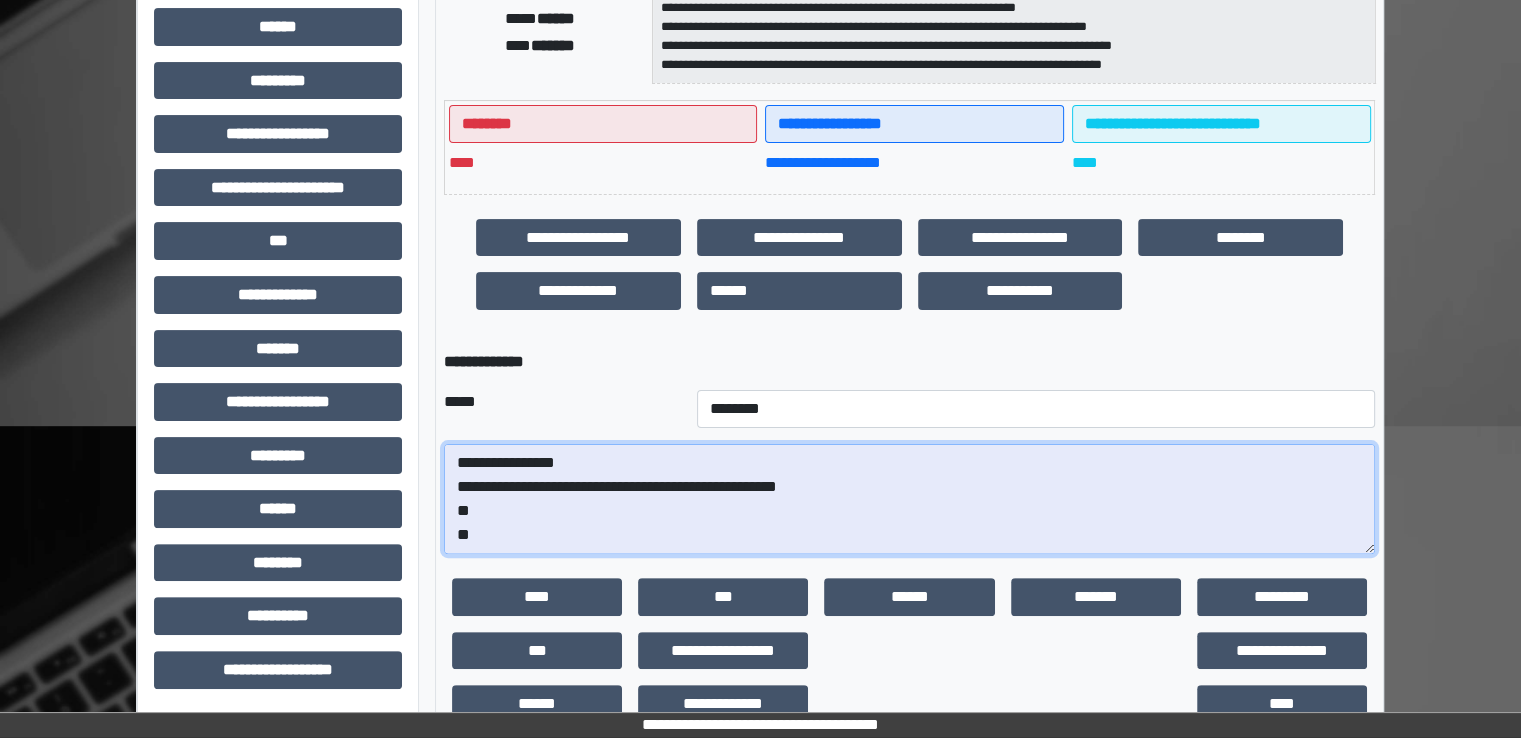 click on "**********" 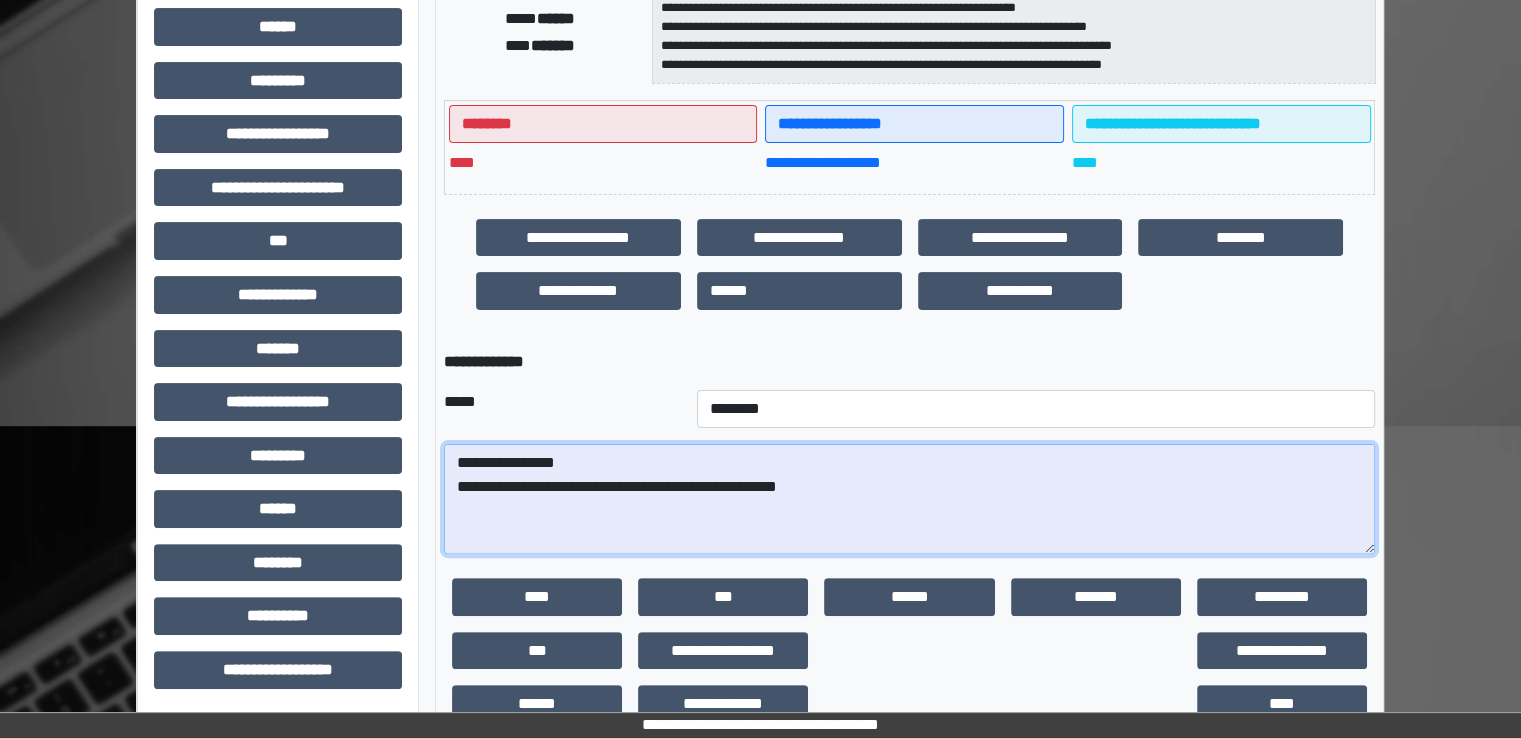 paste on "**********" 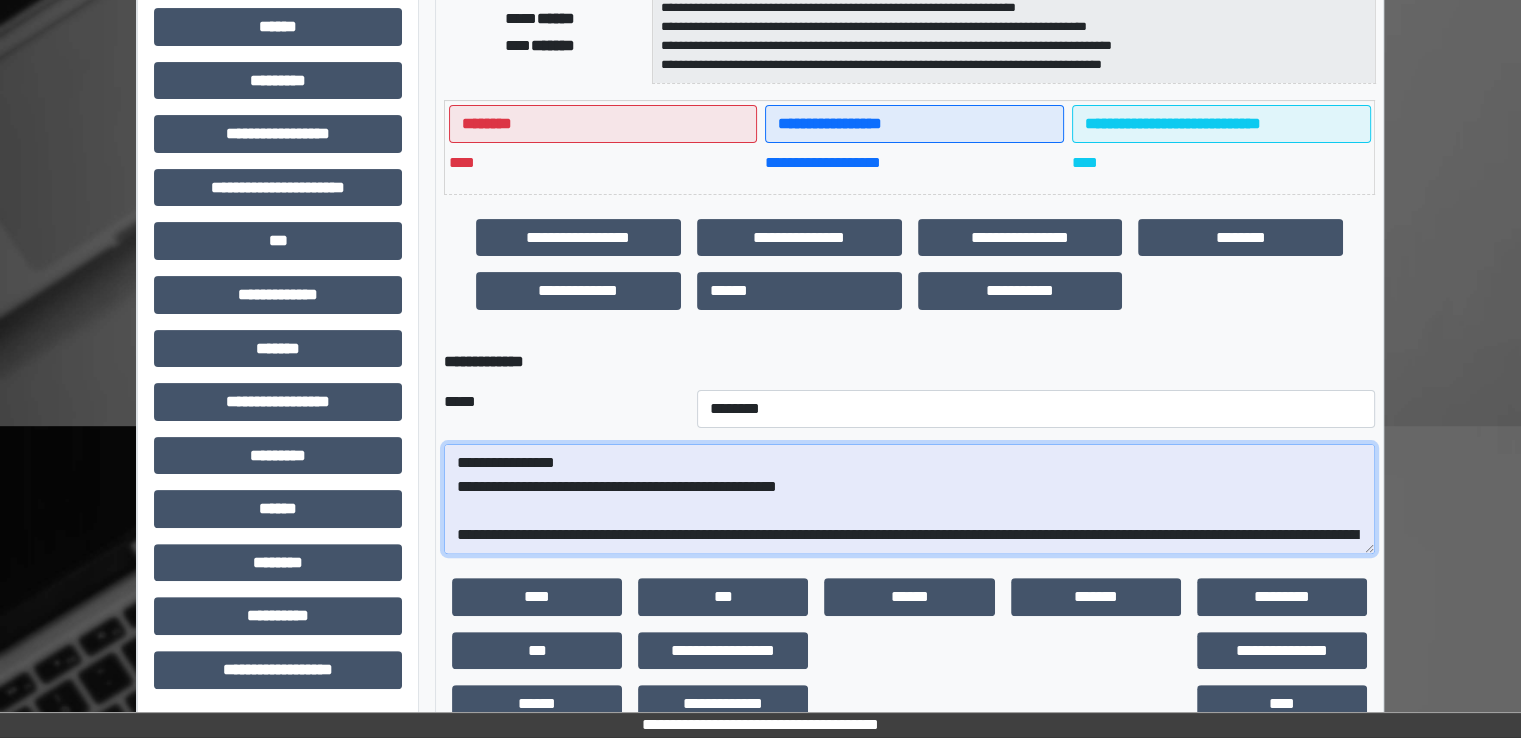 scroll, scrollTop: 376, scrollLeft: 0, axis: vertical 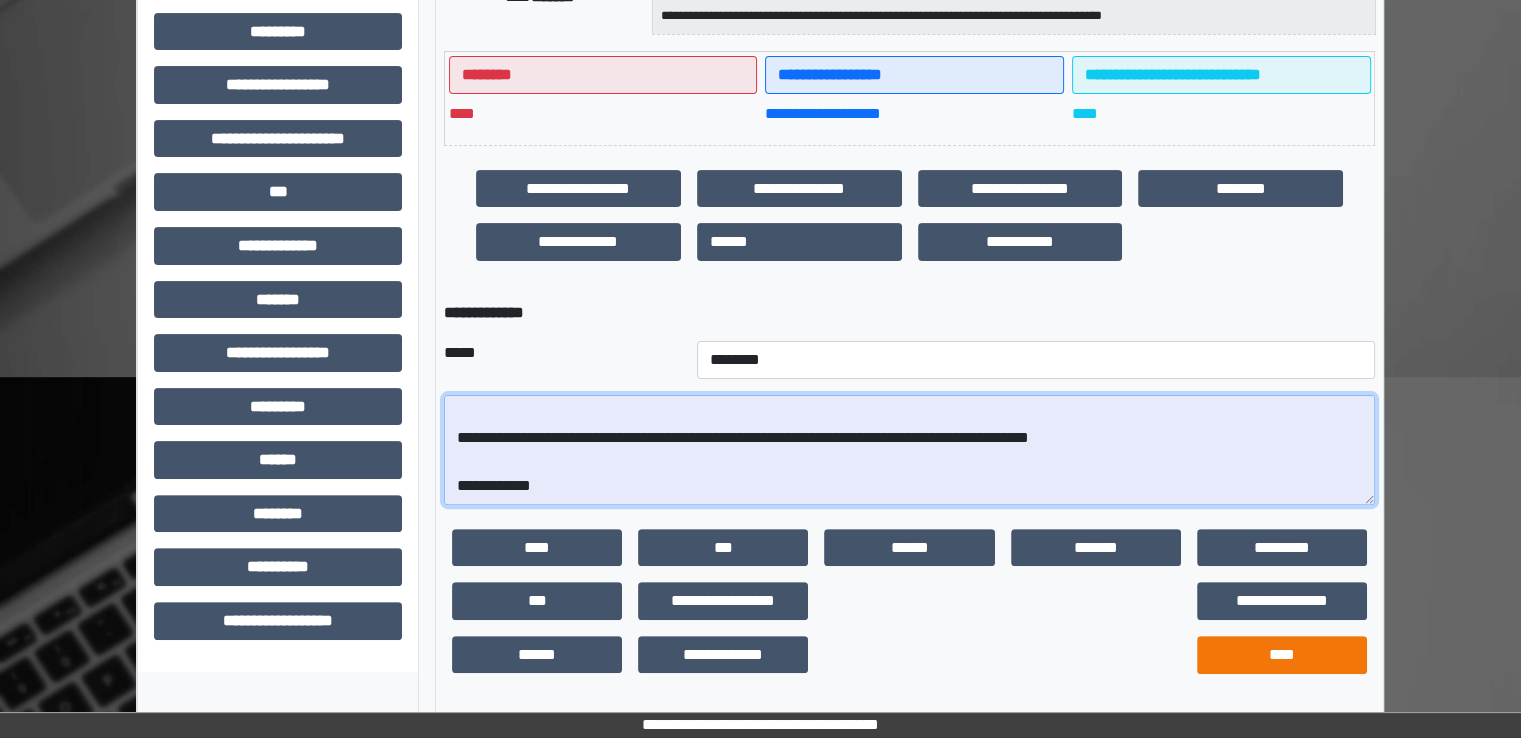 type on "**********" 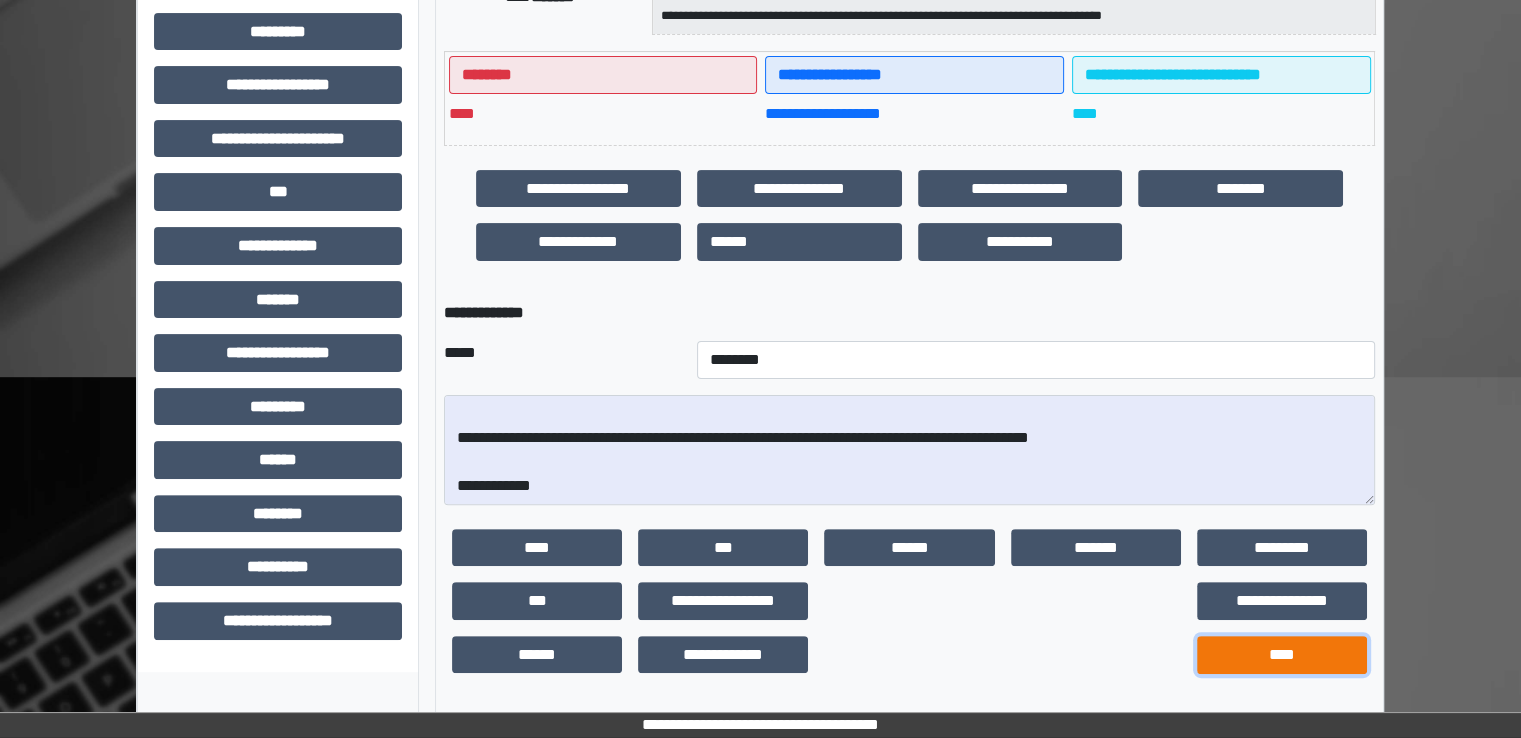 click on "****" 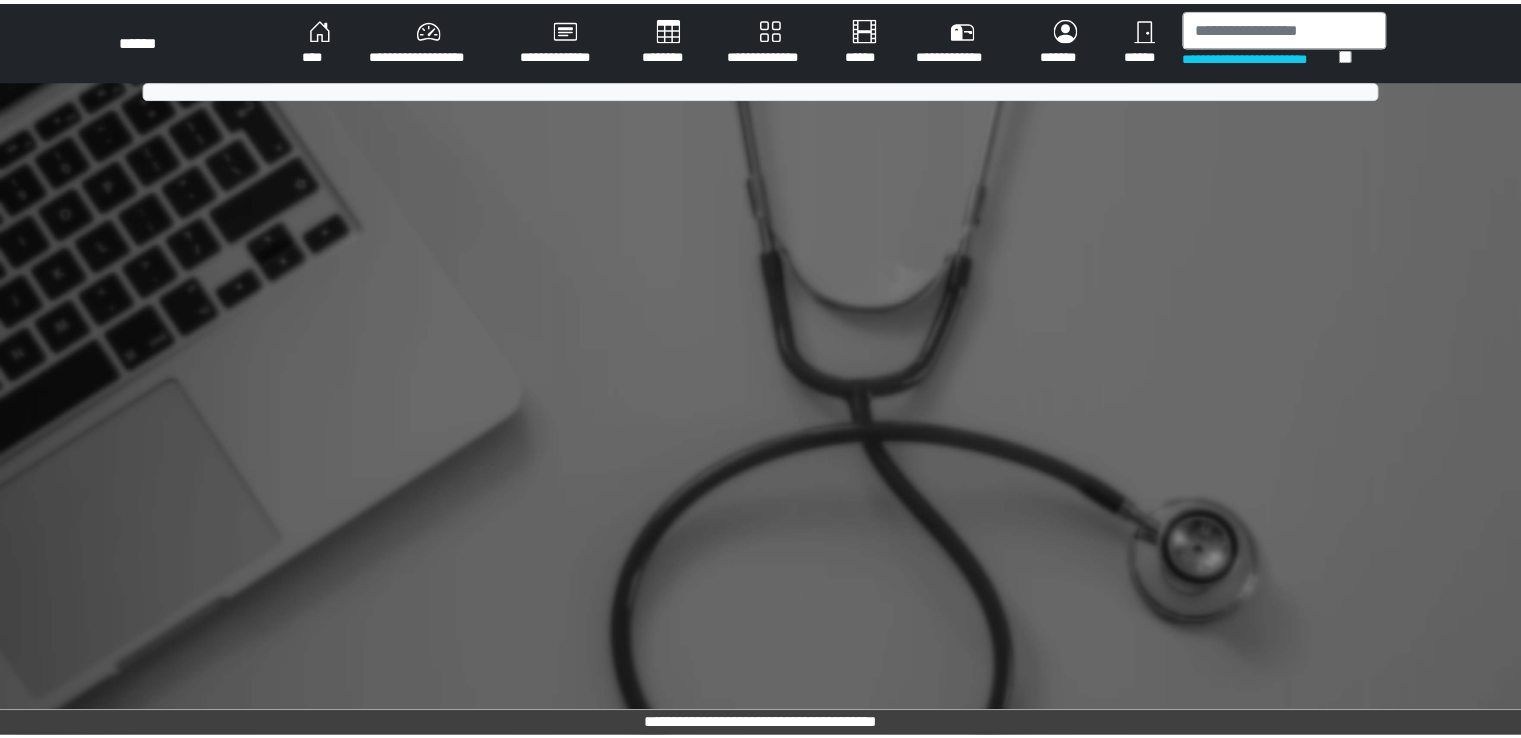 scroll, scrollTop: 0, scrollLeft: 0, axis: both 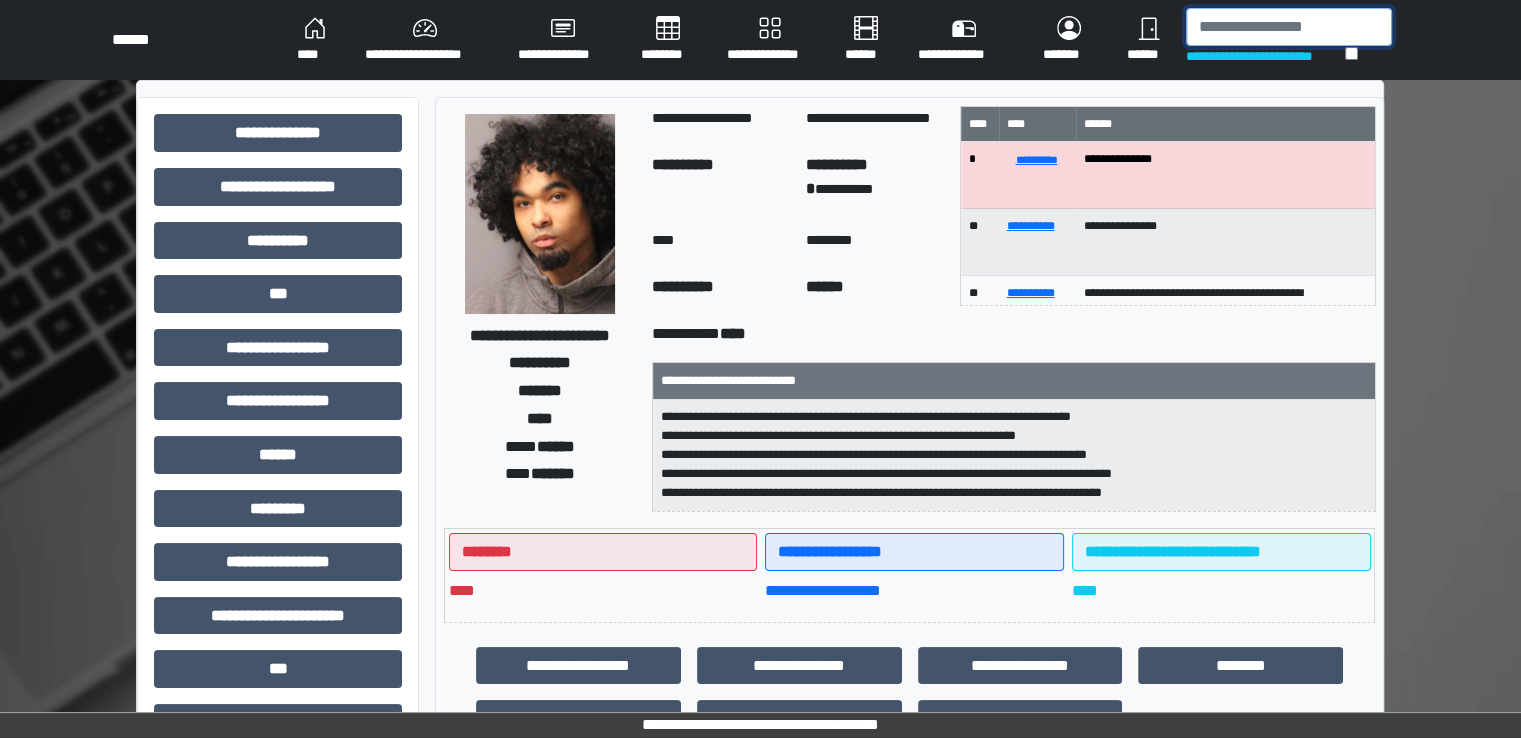 click at bounding box center [1289, 27] 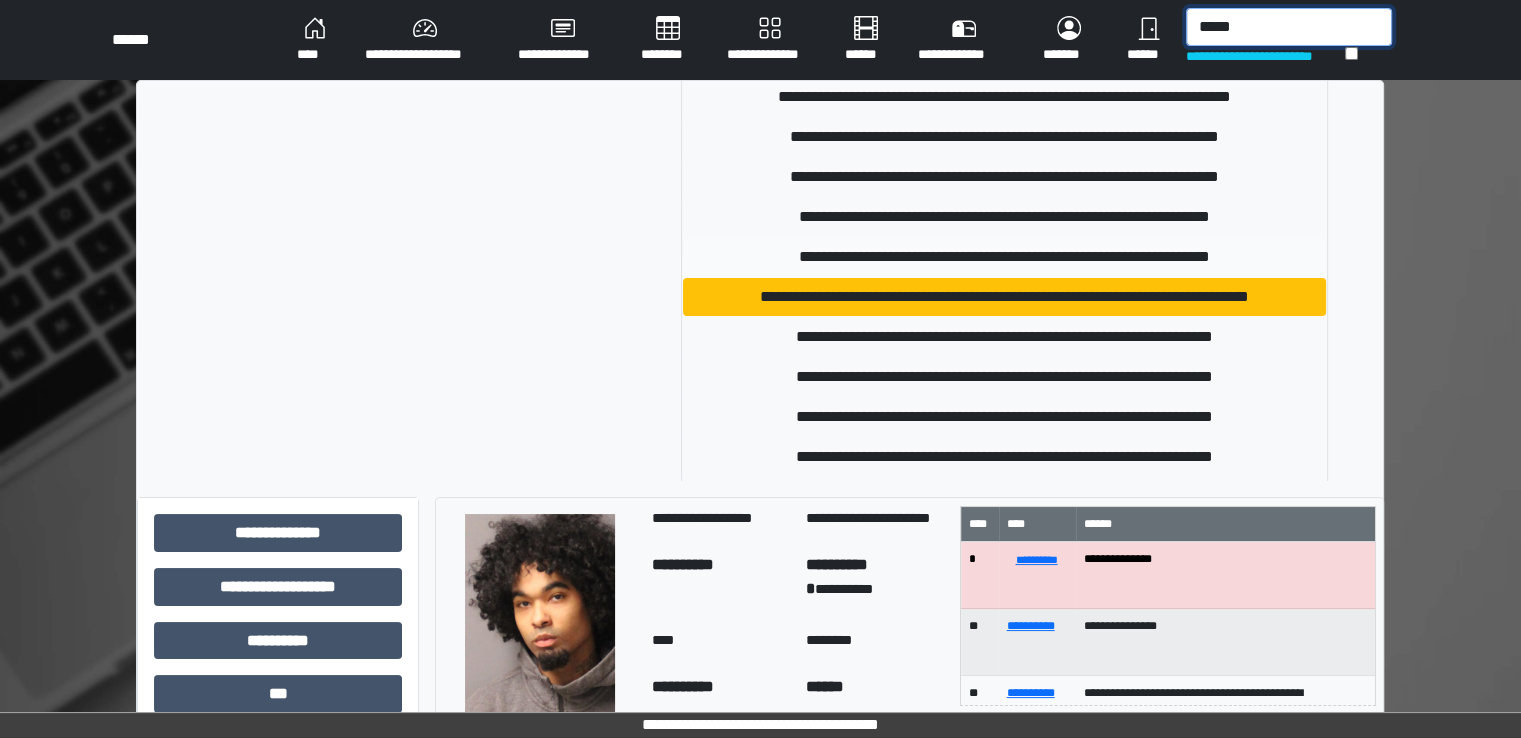 scroll, scrollTop: 200, scrollLeft: 0, axis: vertical 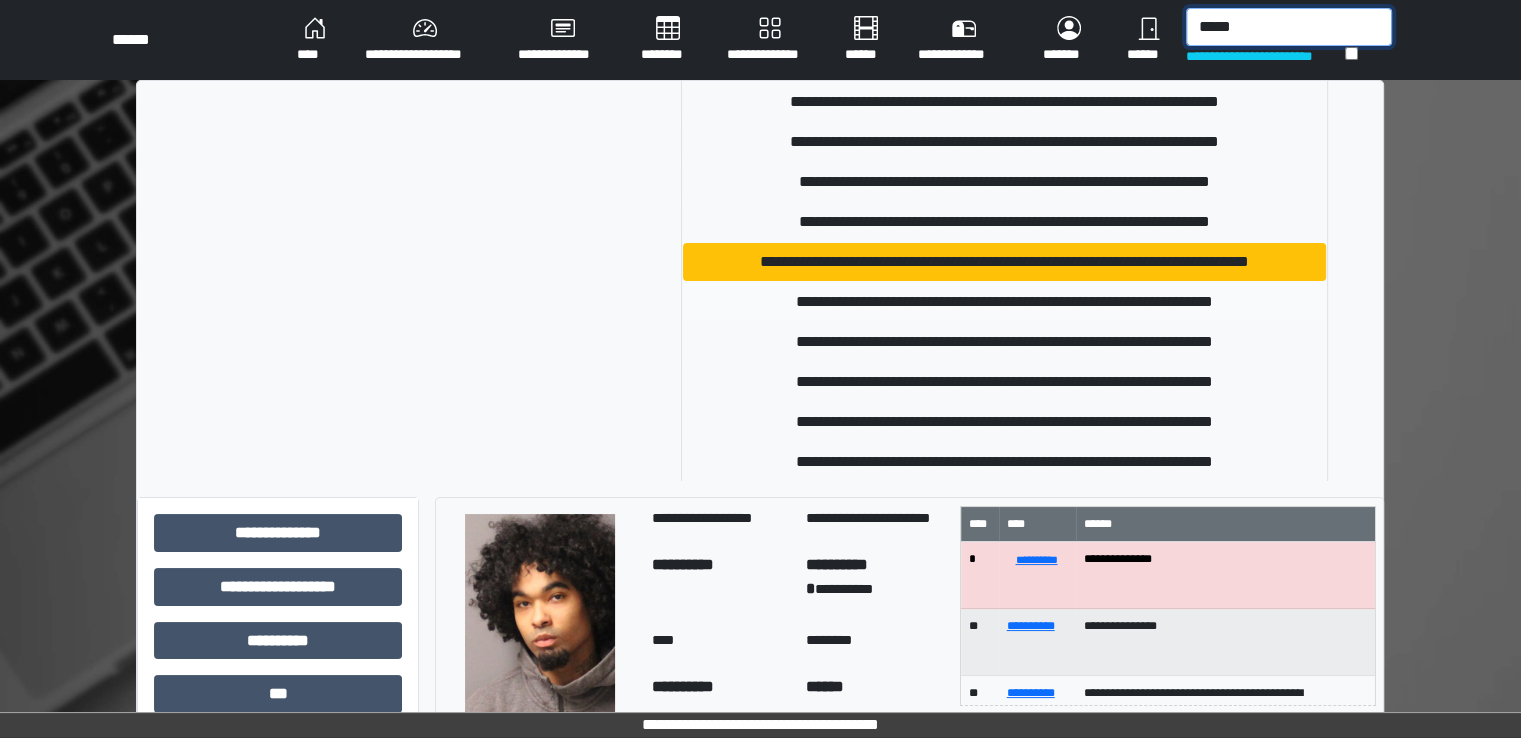 type on "*****" 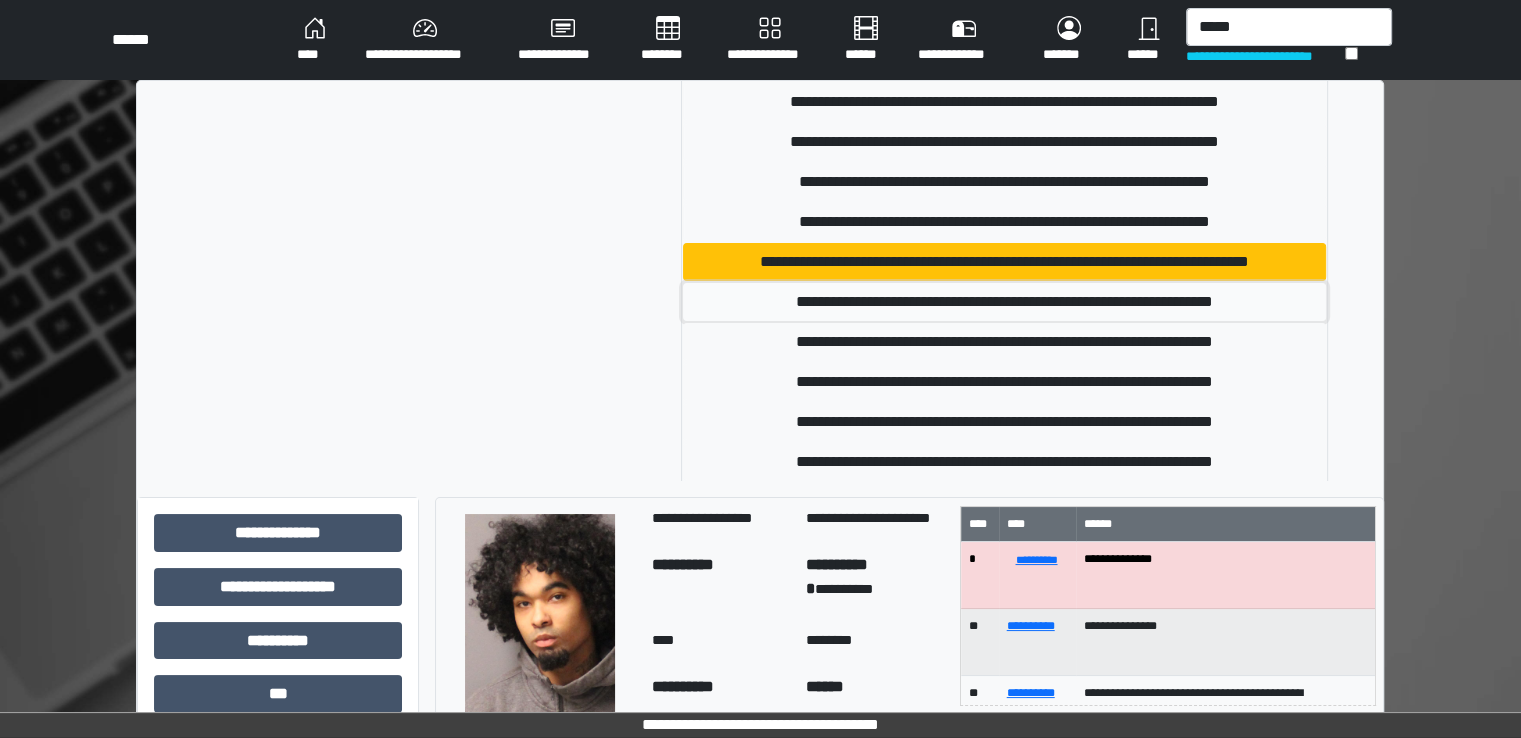click on "**********" at bounding box center (1005, 302) 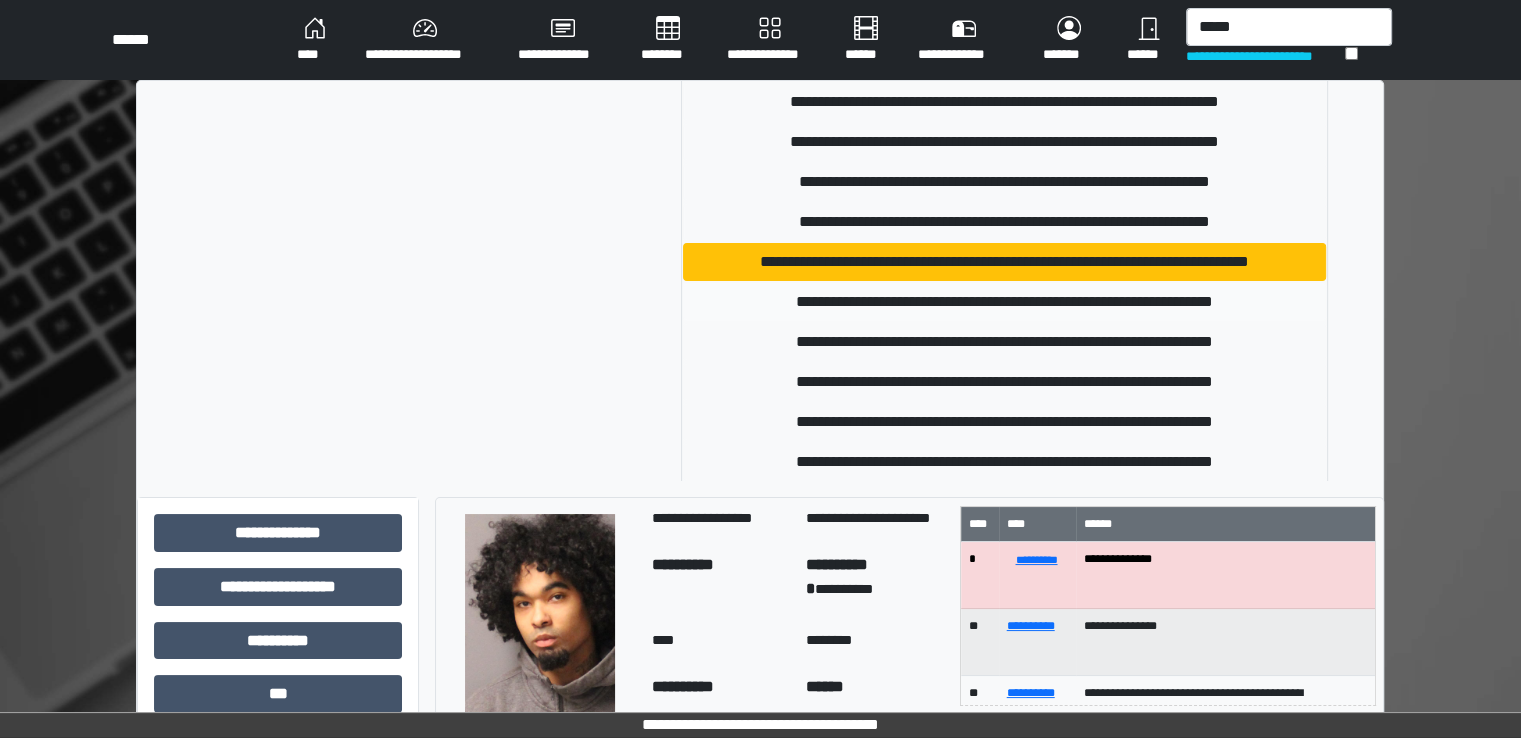 type 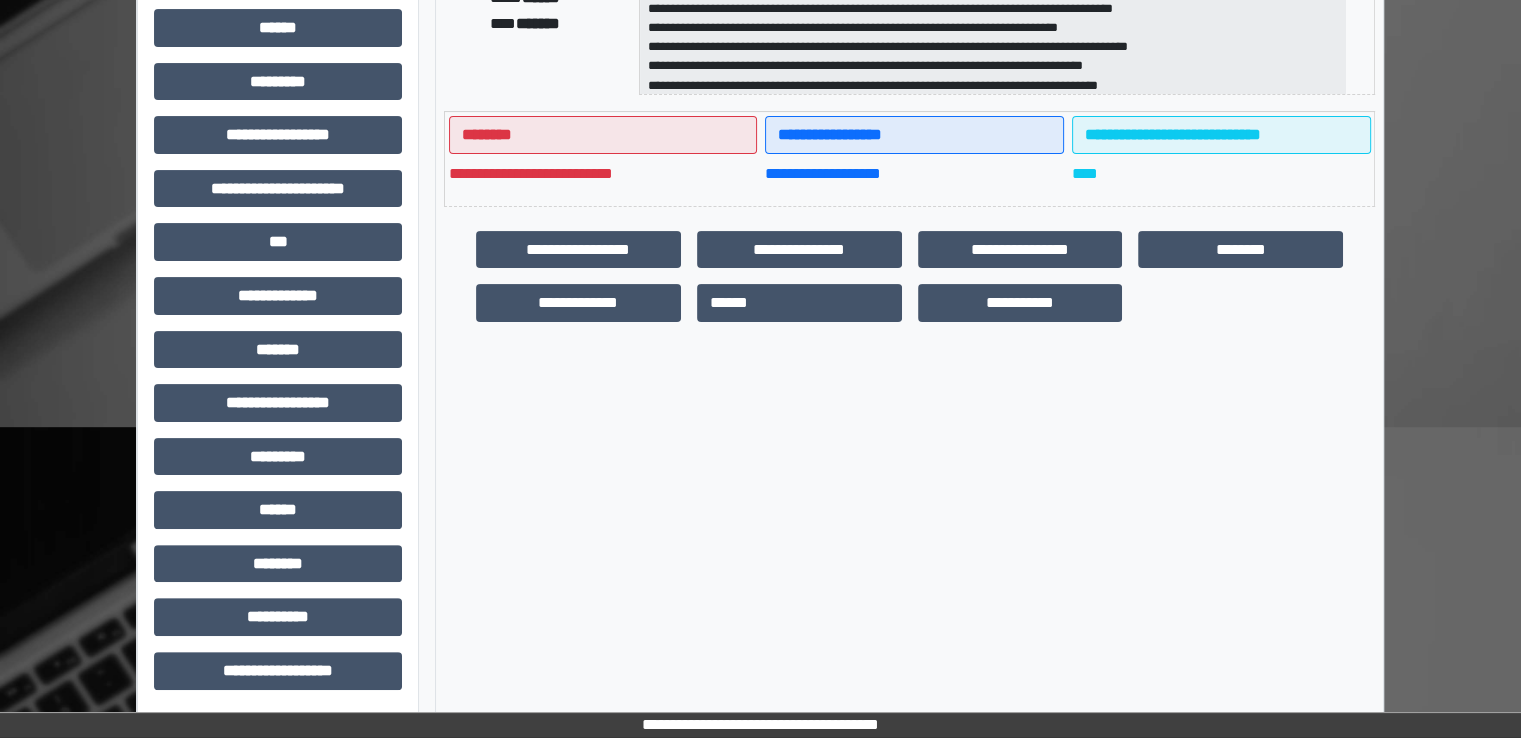scroll, scrollTop: 428, scrollLeft: 0, axis: vertical 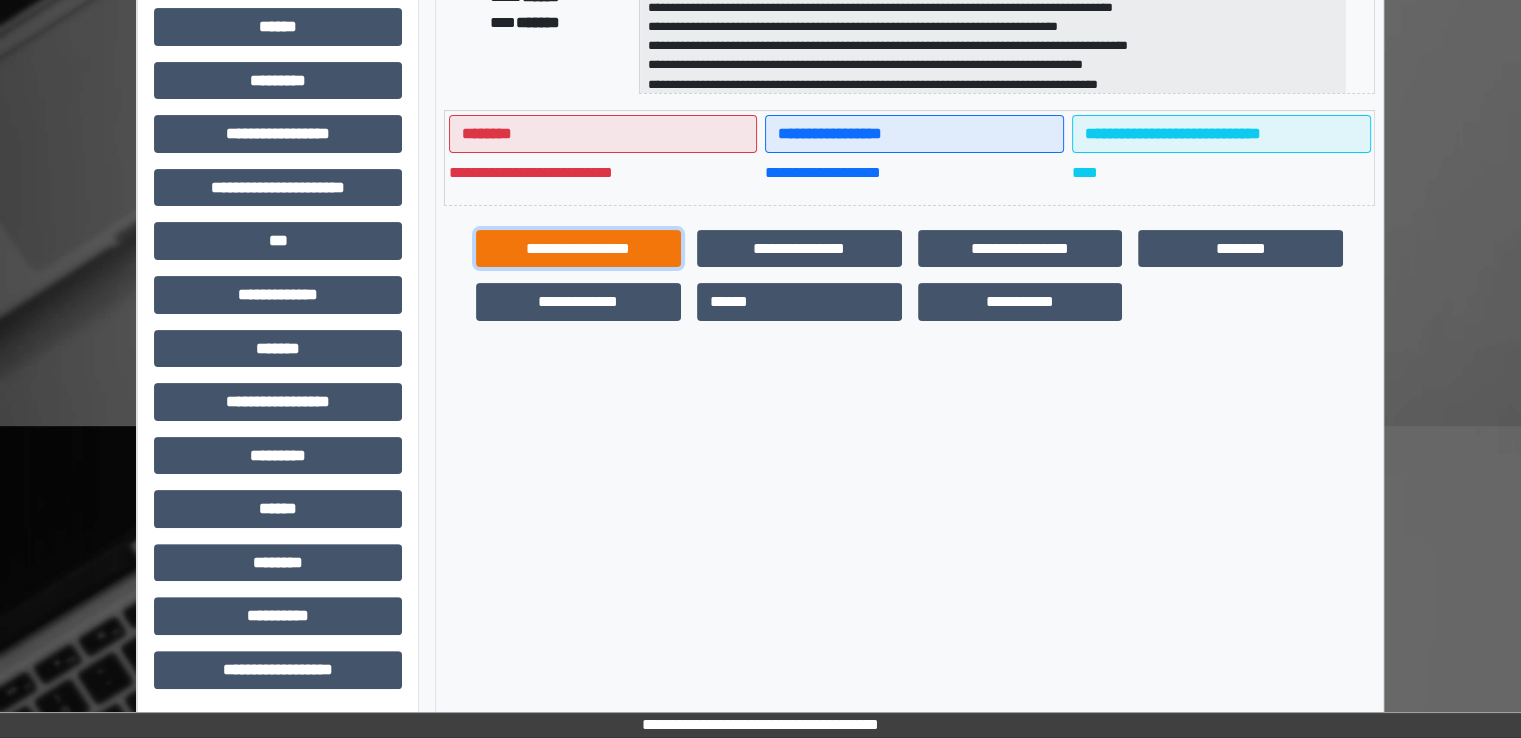 click on "**********" at bounding box center [578, 249] 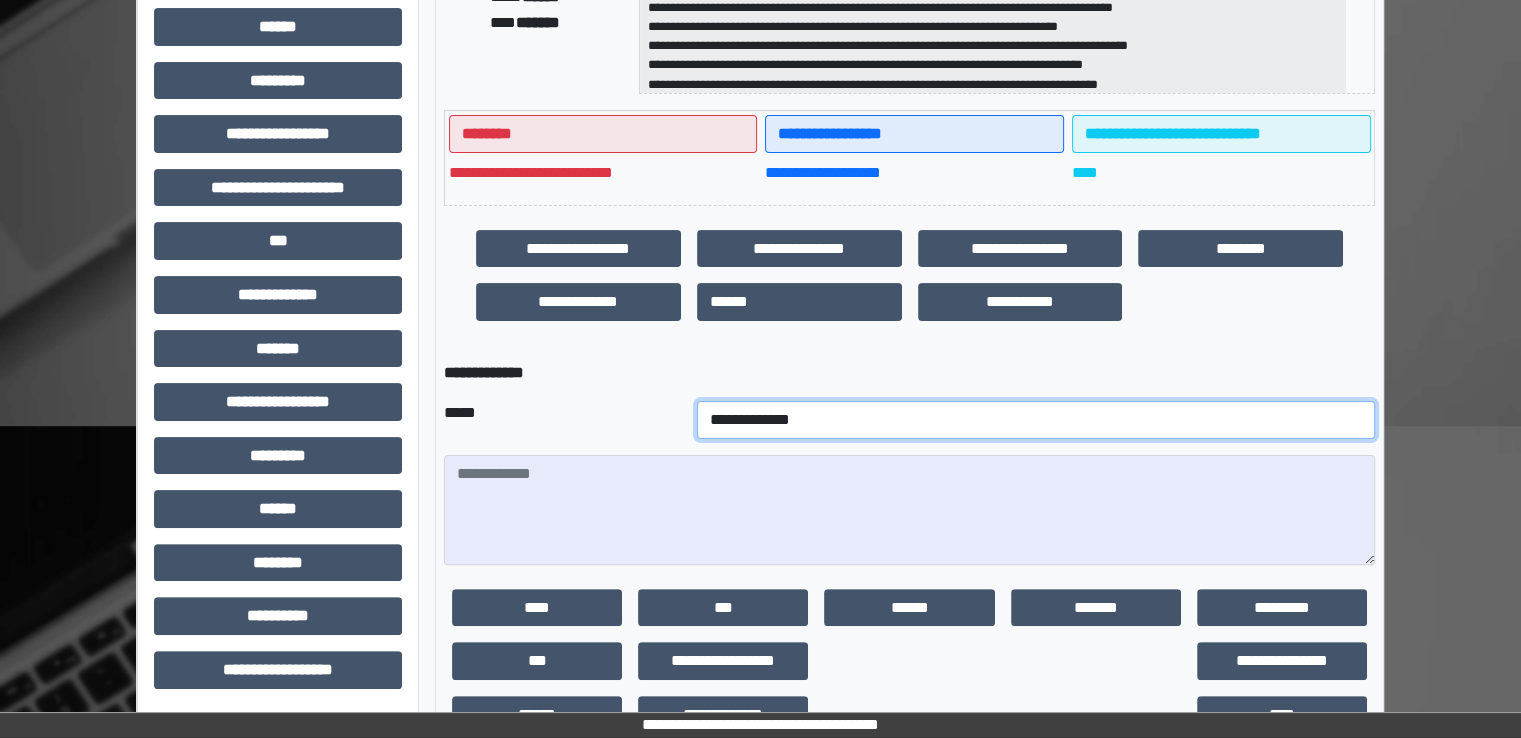 click on "**********" at bounding box center [1036, 420] 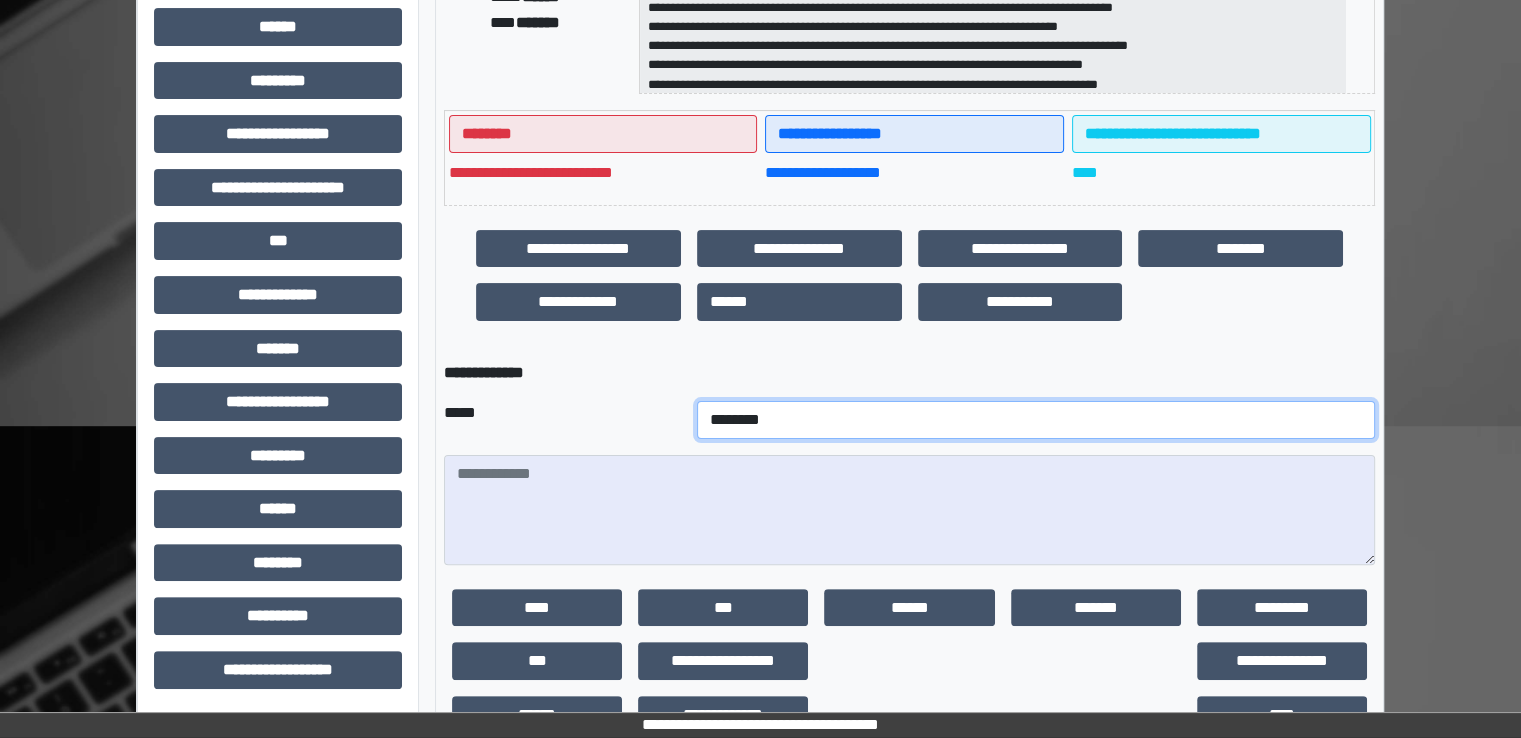 click on "**********" at bounding box center [1036, 420] 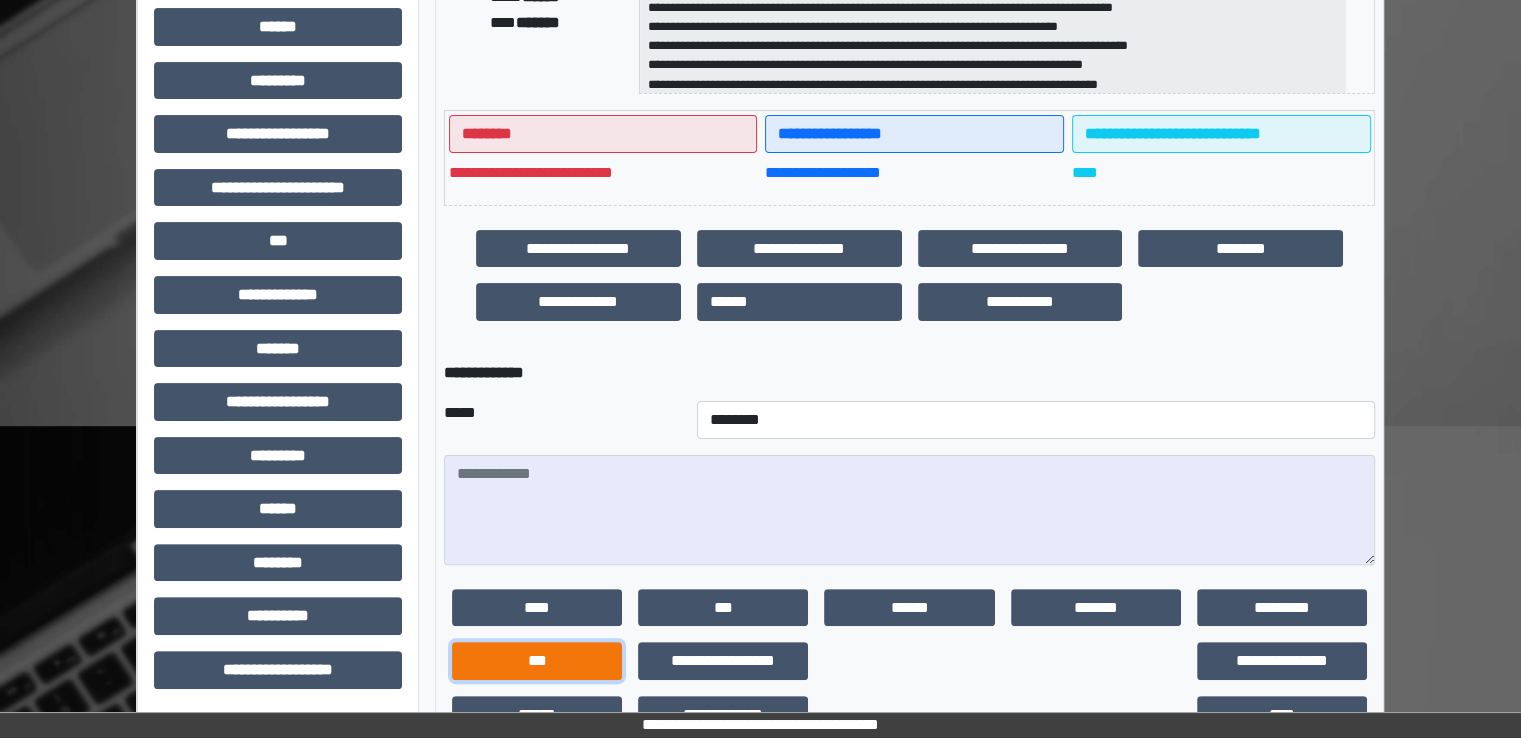 click on "***" at bounding box center (537, 661) 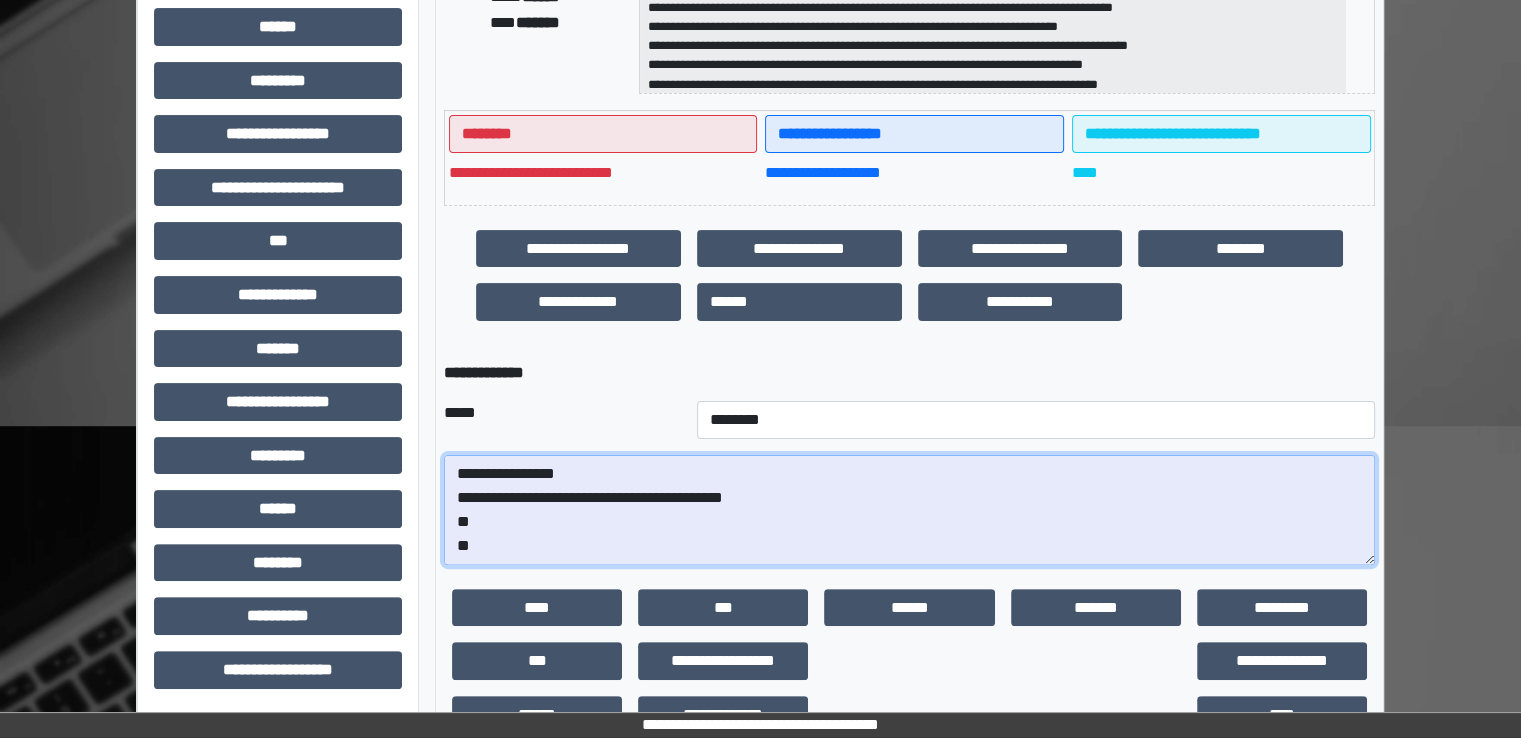 click on "**********" at bounding box center [909, 510] 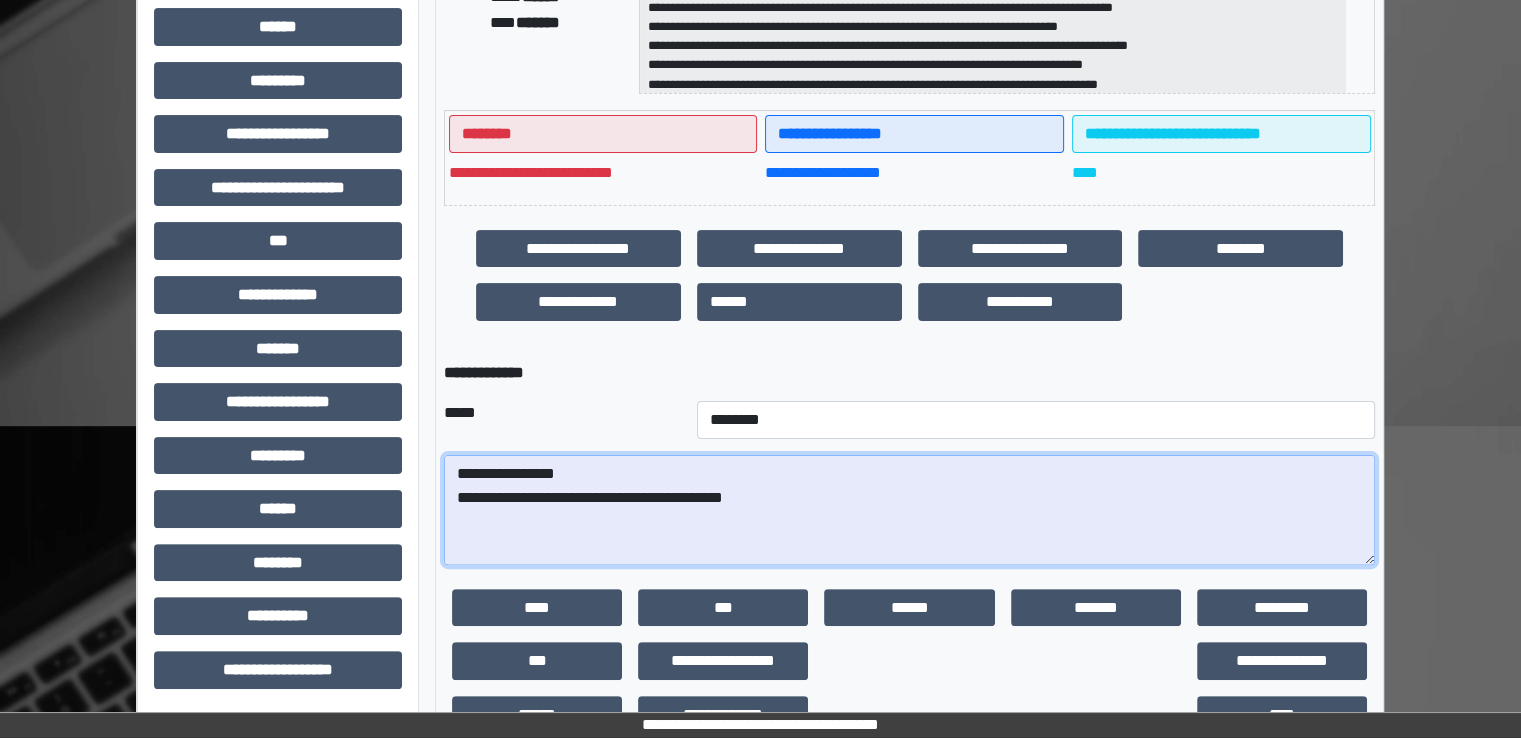 paste on "**********" 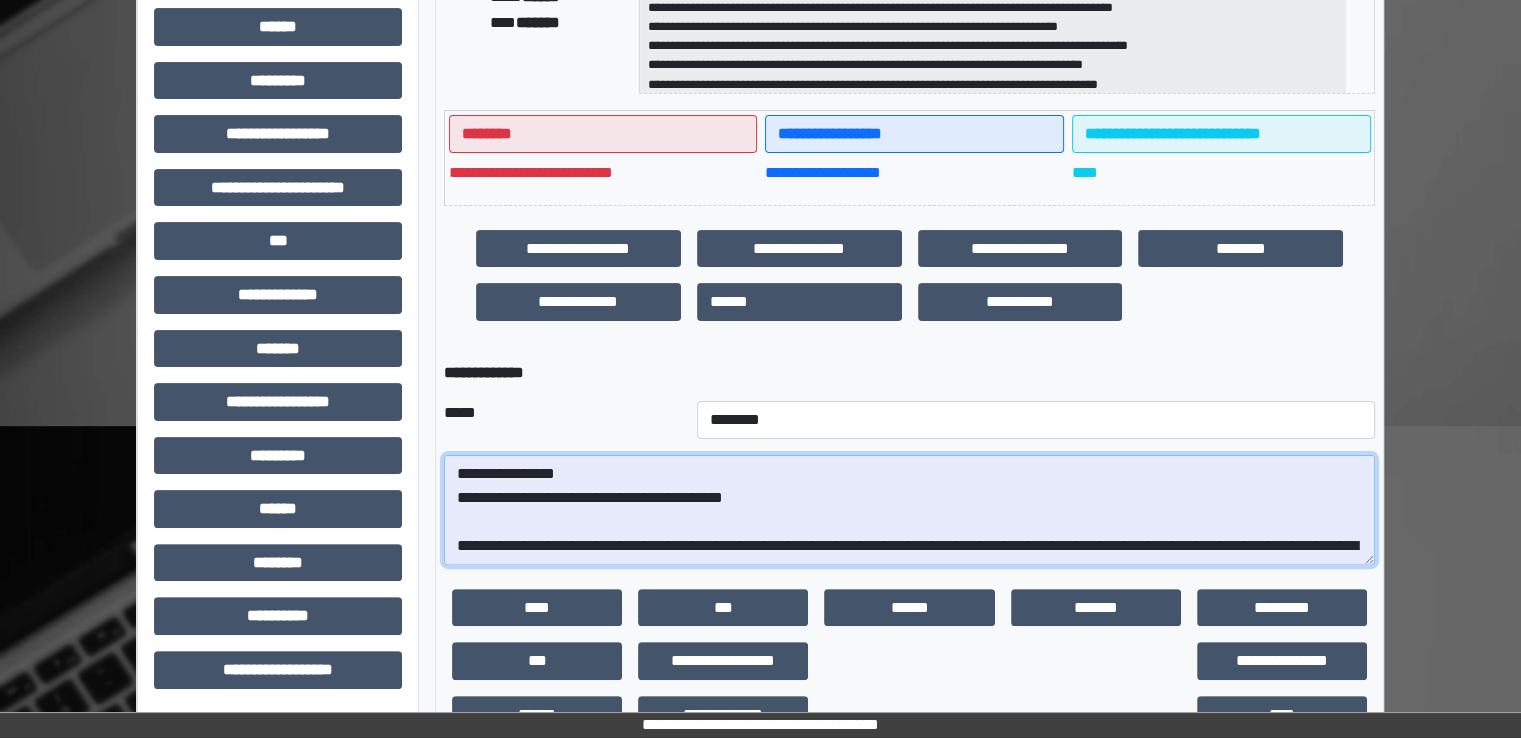 scroll, scrollTop: 352, scrollLeft: 0, axis: vertical 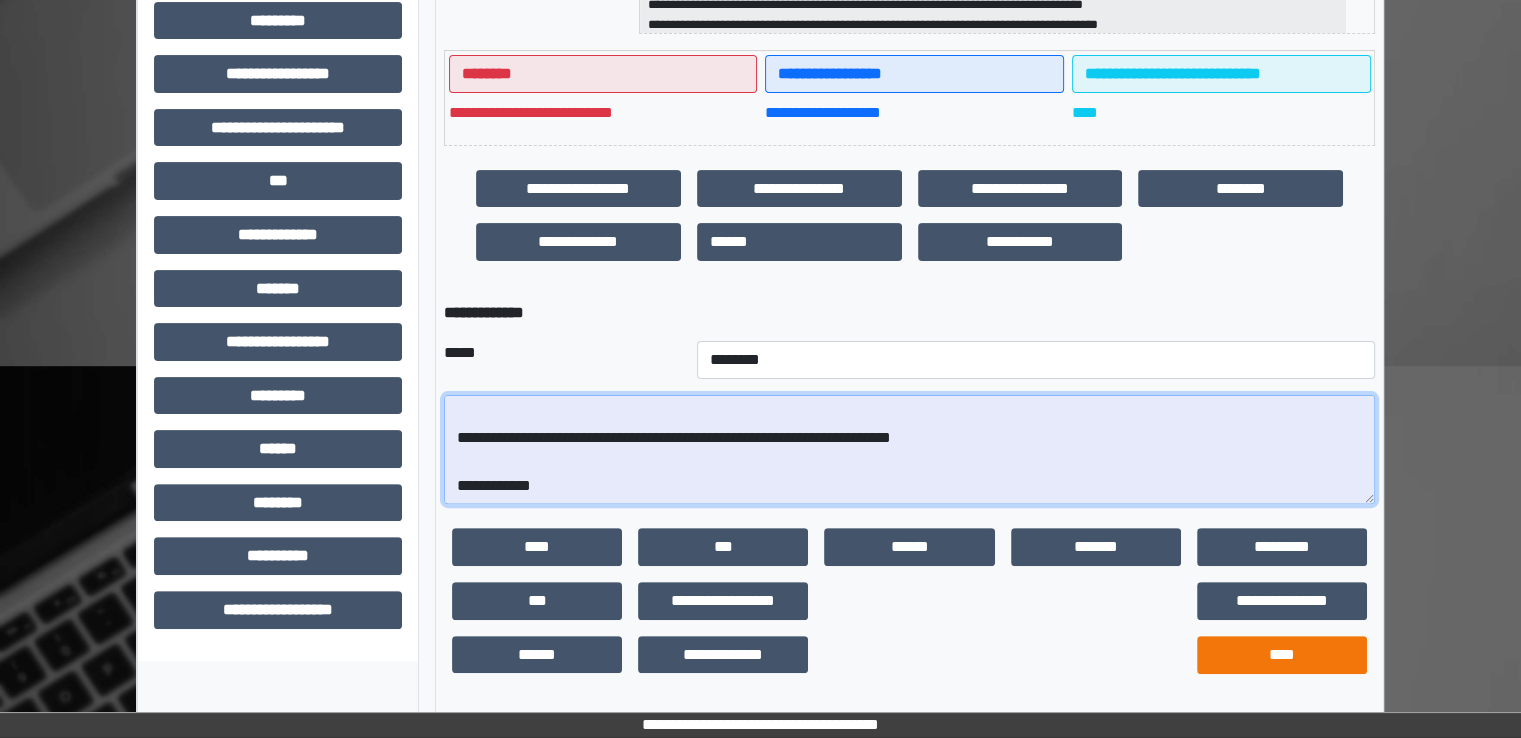 type on "**********" 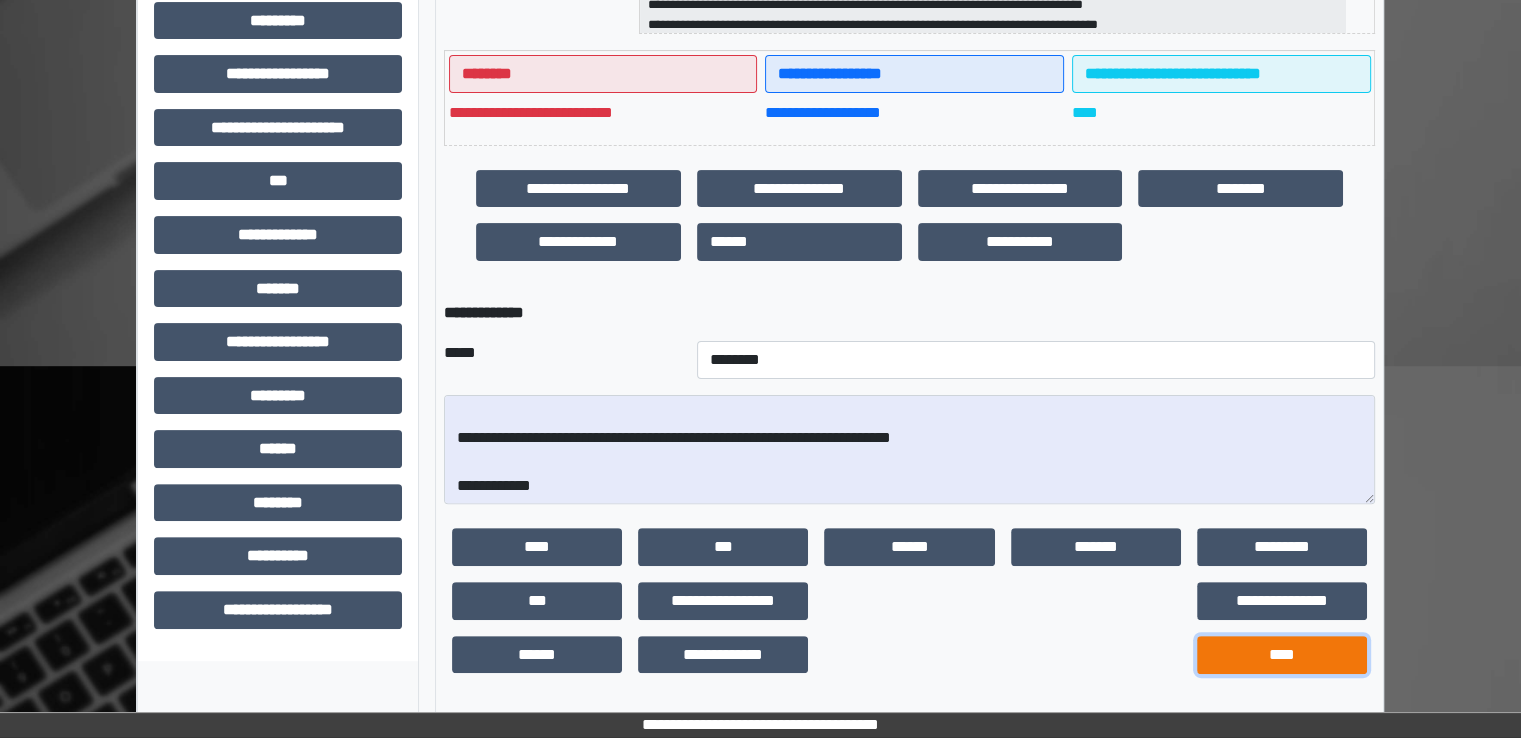 click on "****" at bounding box center (1282, 655) 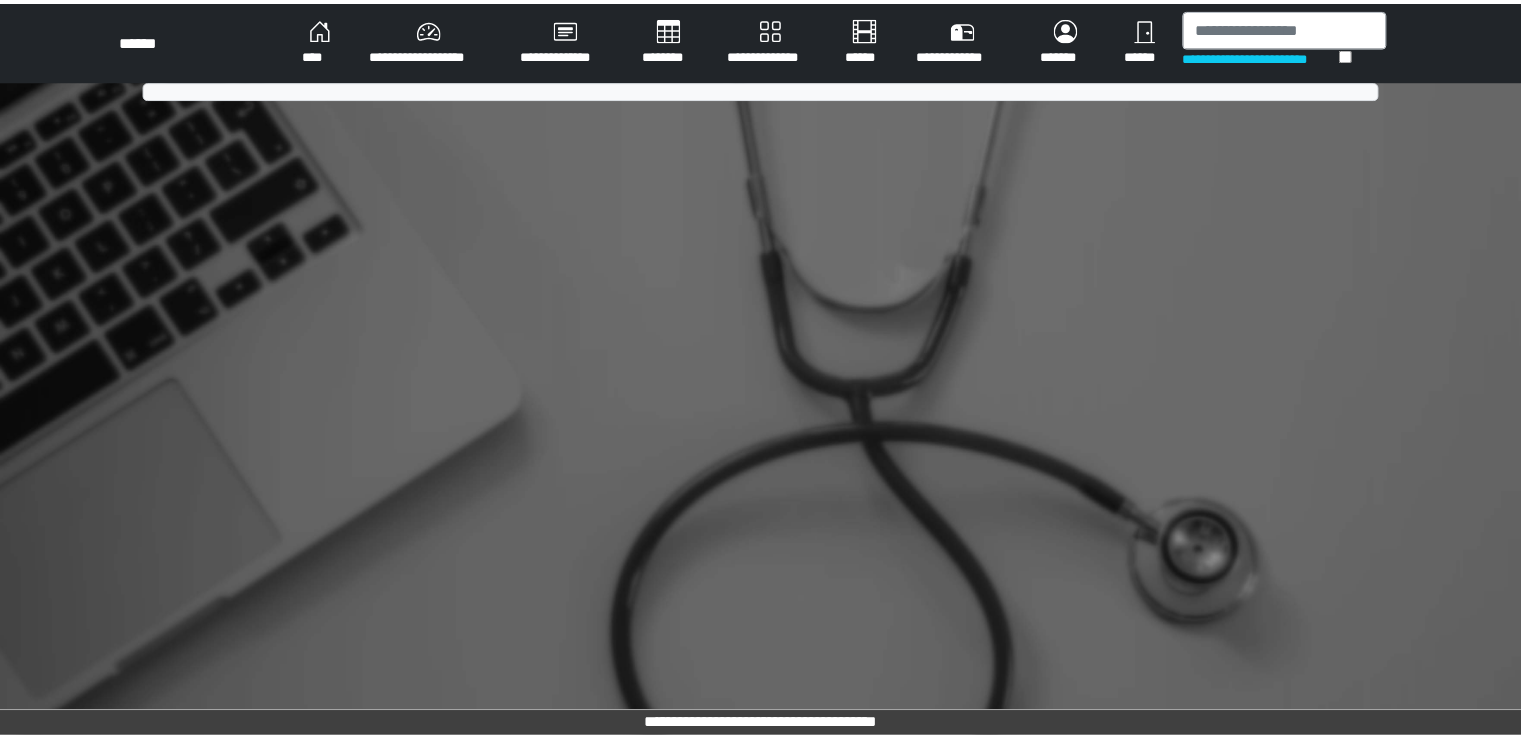 scroll, scrollTop: 0, scrollLeft: 0, axis: both 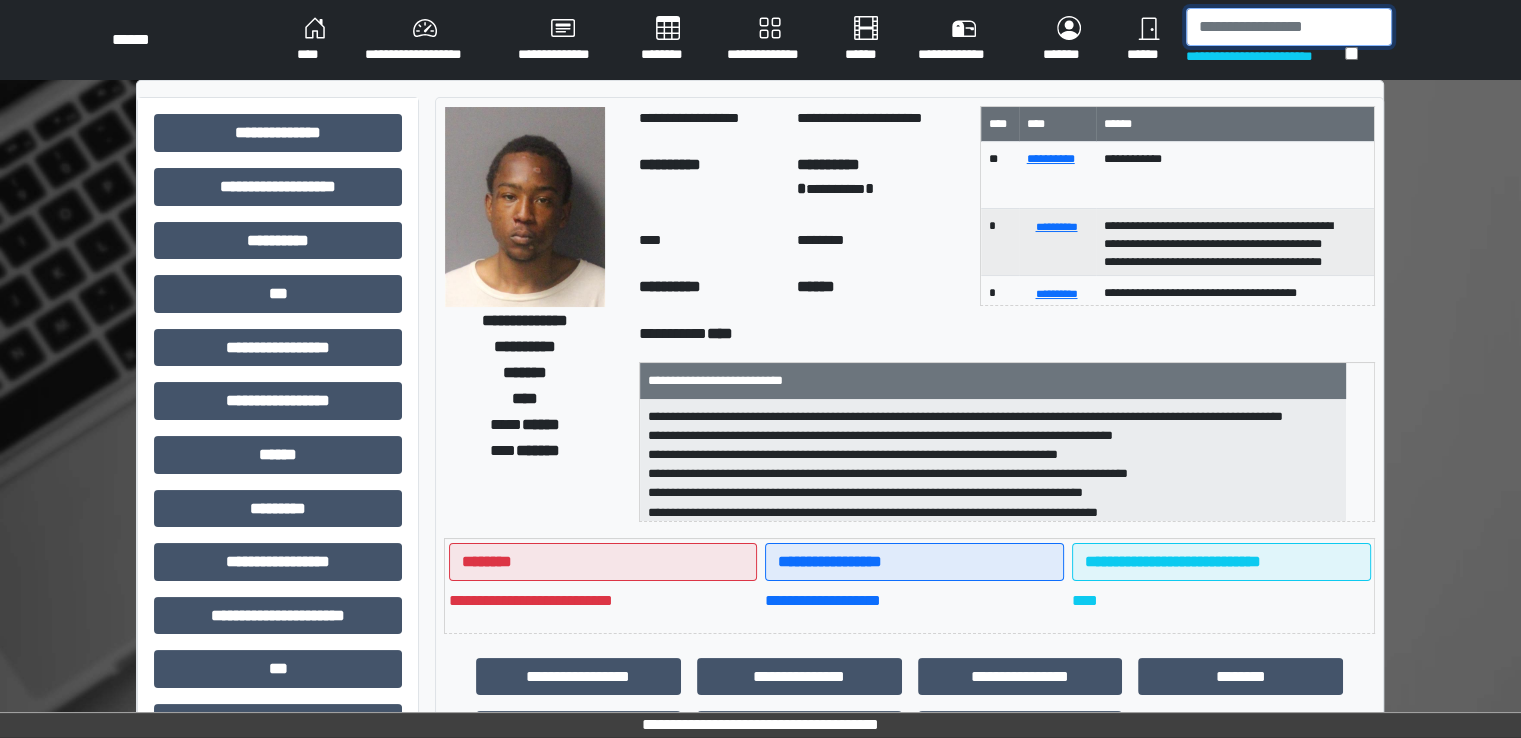 click at bounding box center [1289, 27] 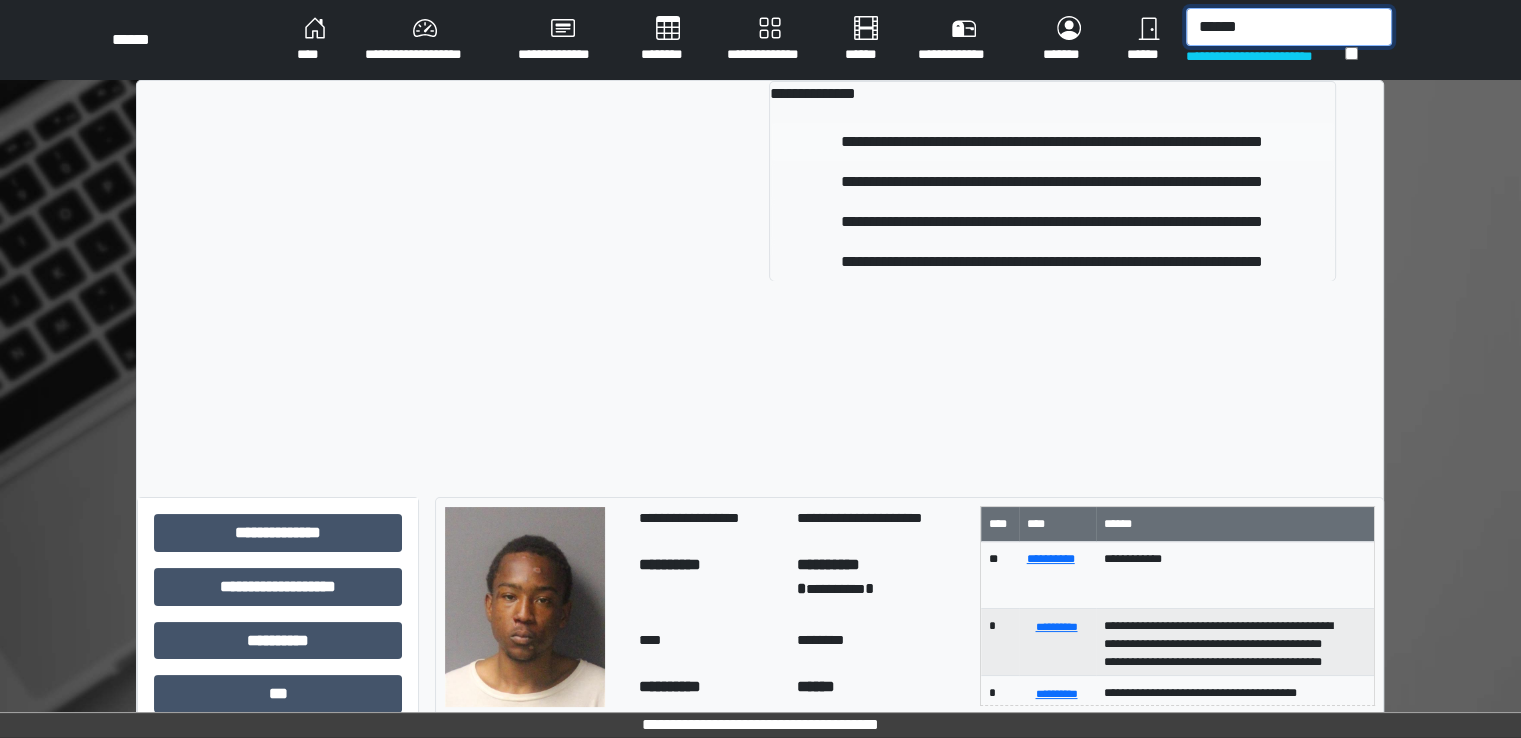 type on "******" 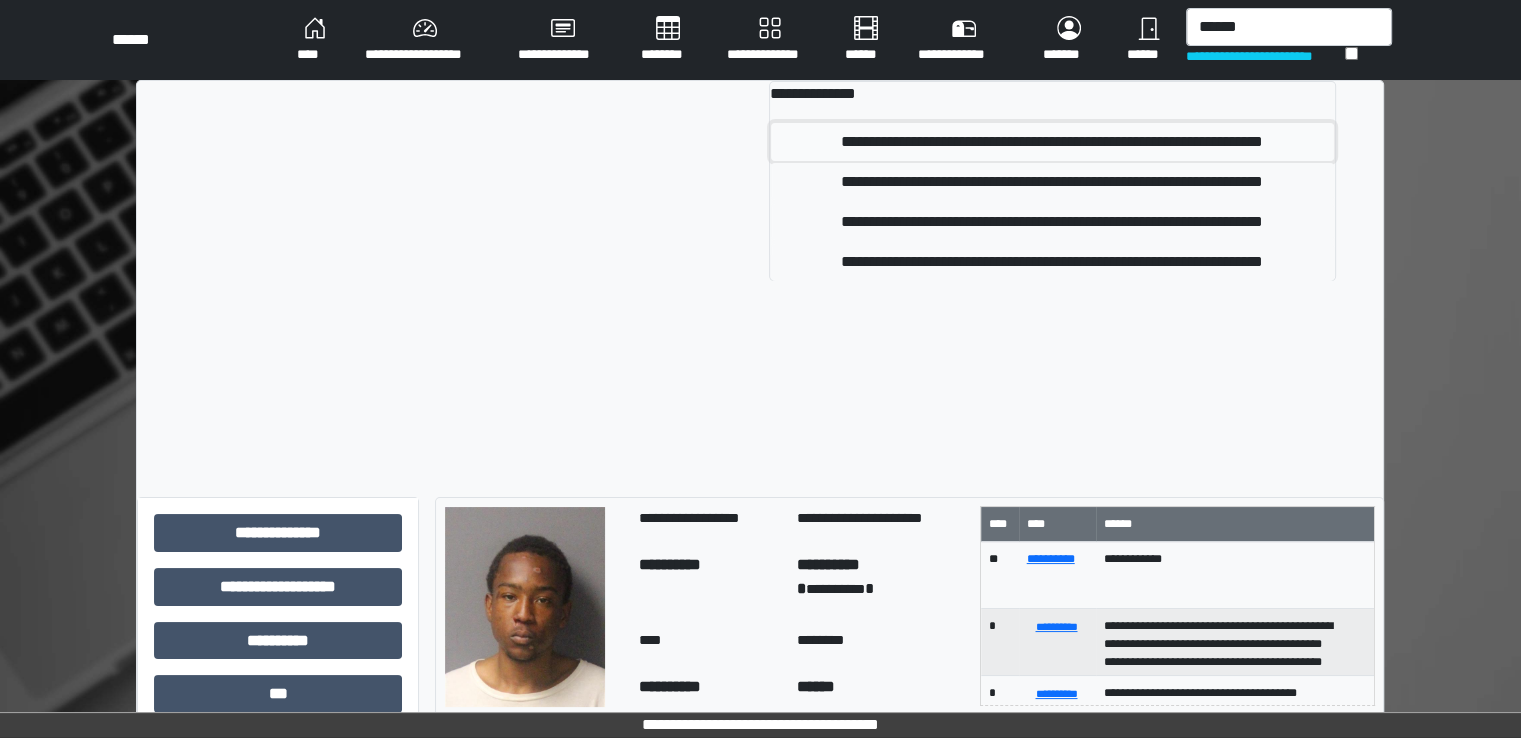 click on "**********" at bounding box center (1052, 142) 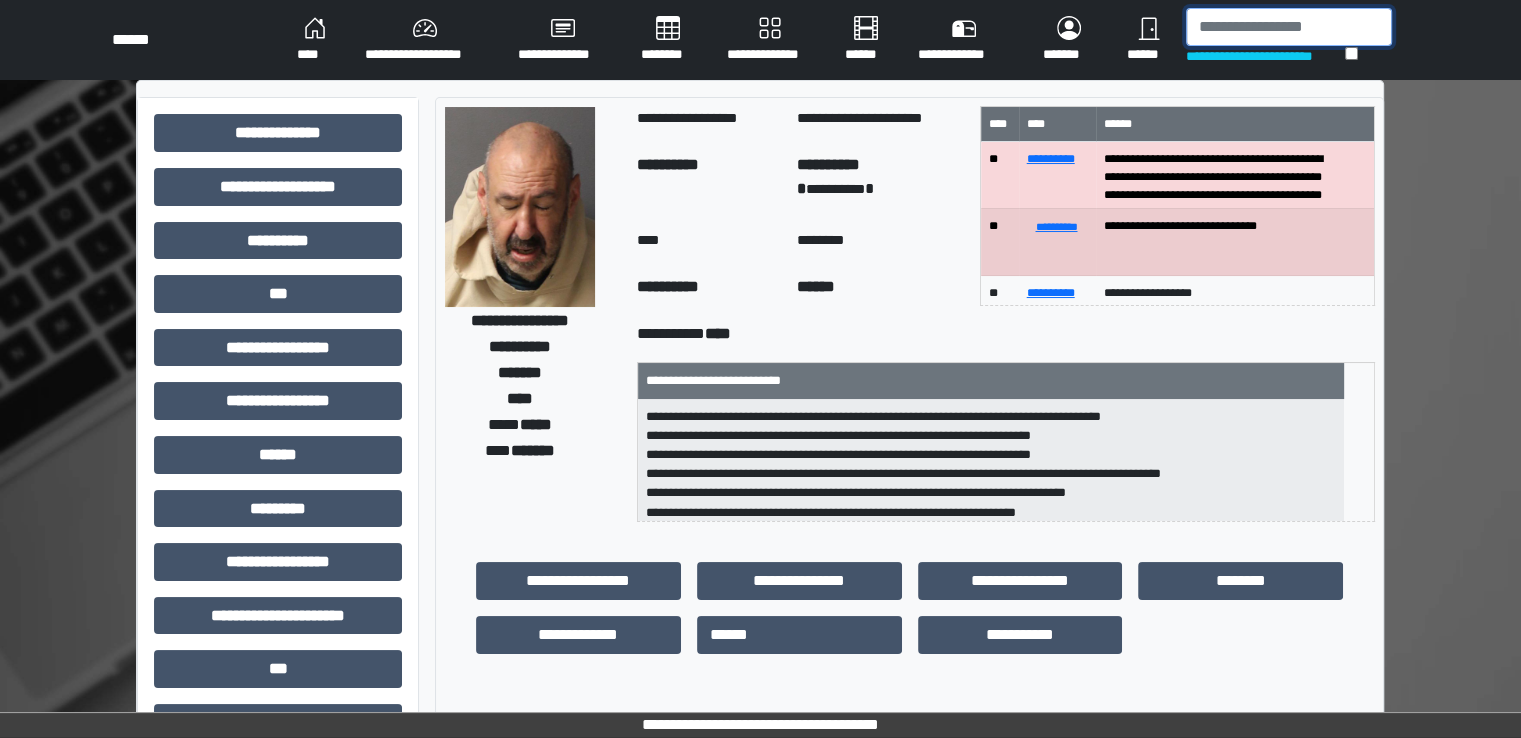 click at bounding box center (1289, 27) 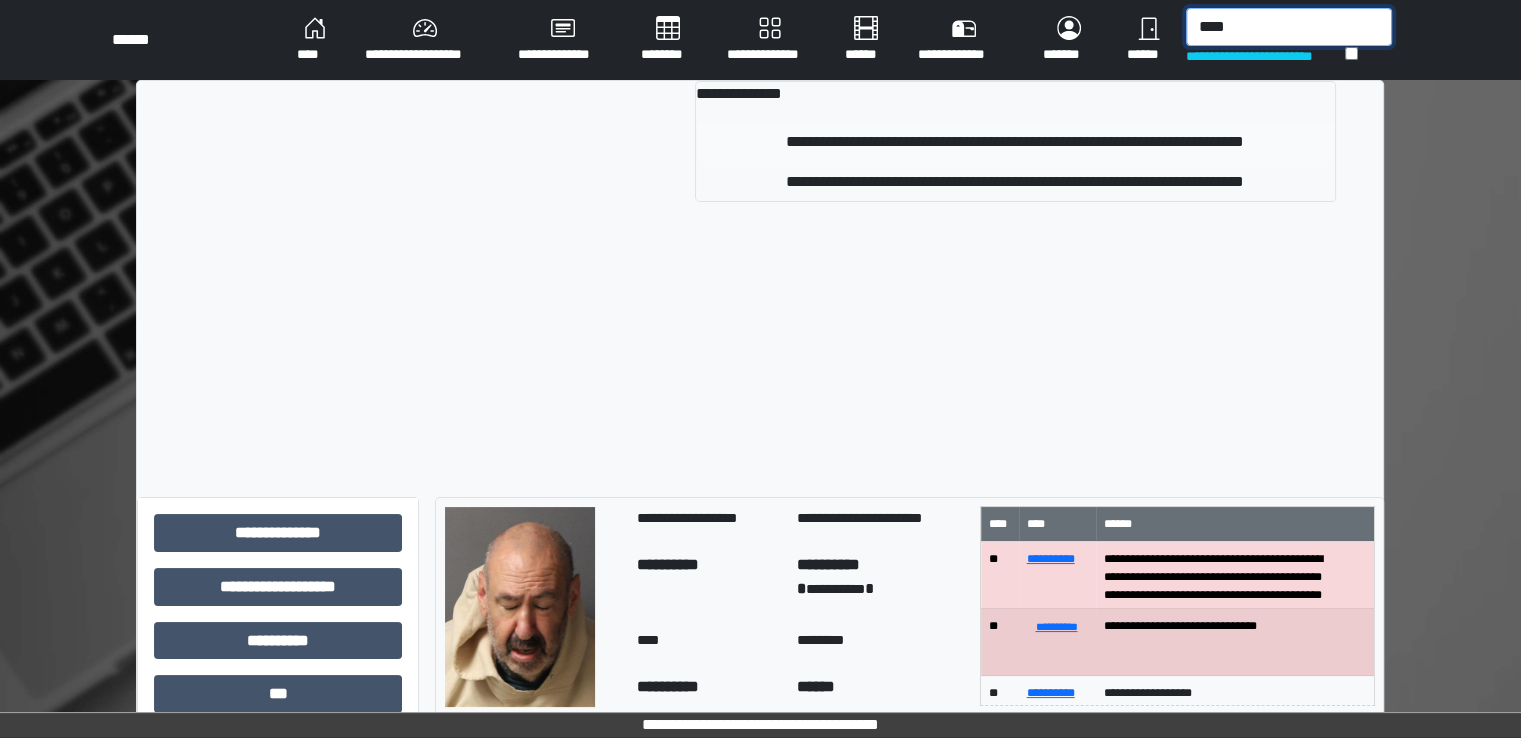 type on "****" 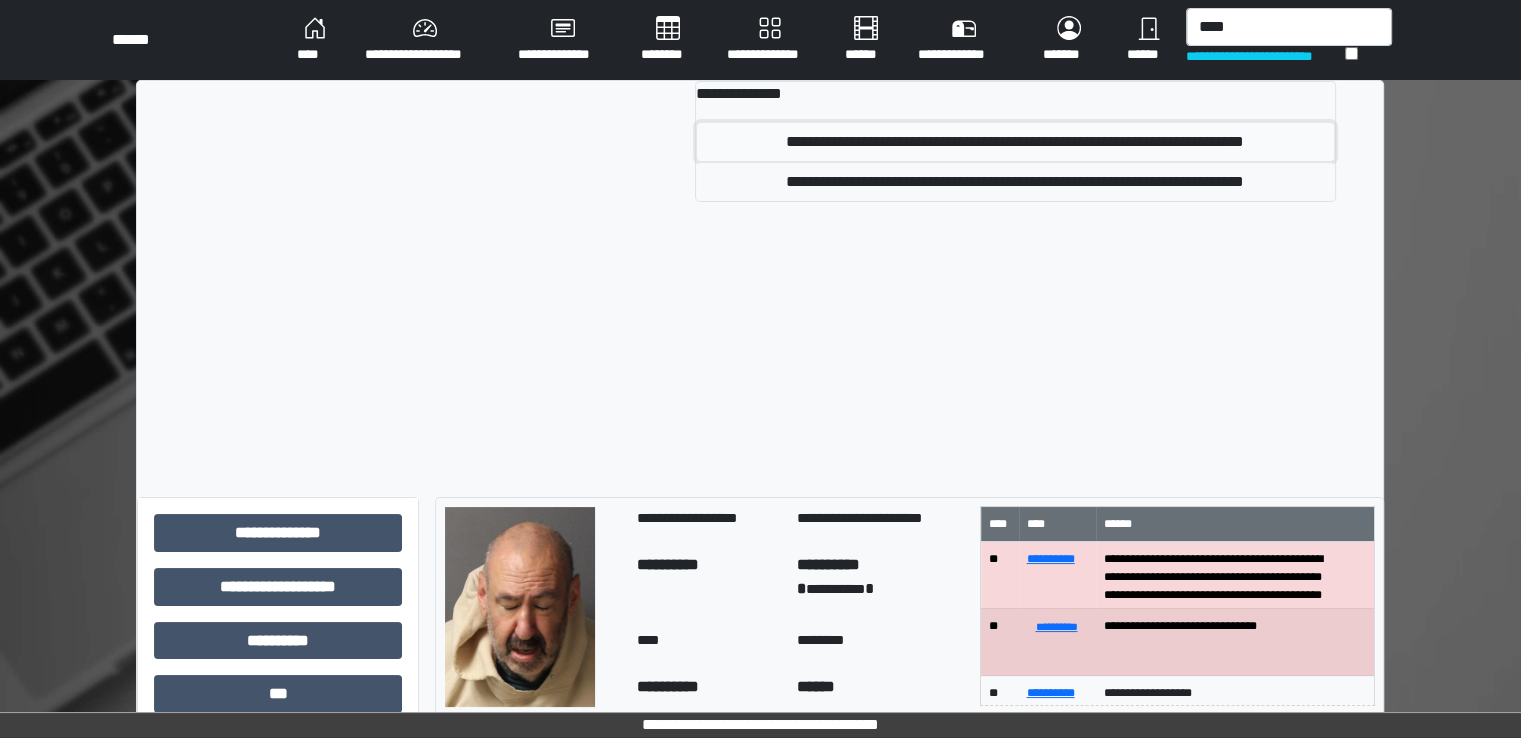 click on "**********" at bounding box center [1015, 142] 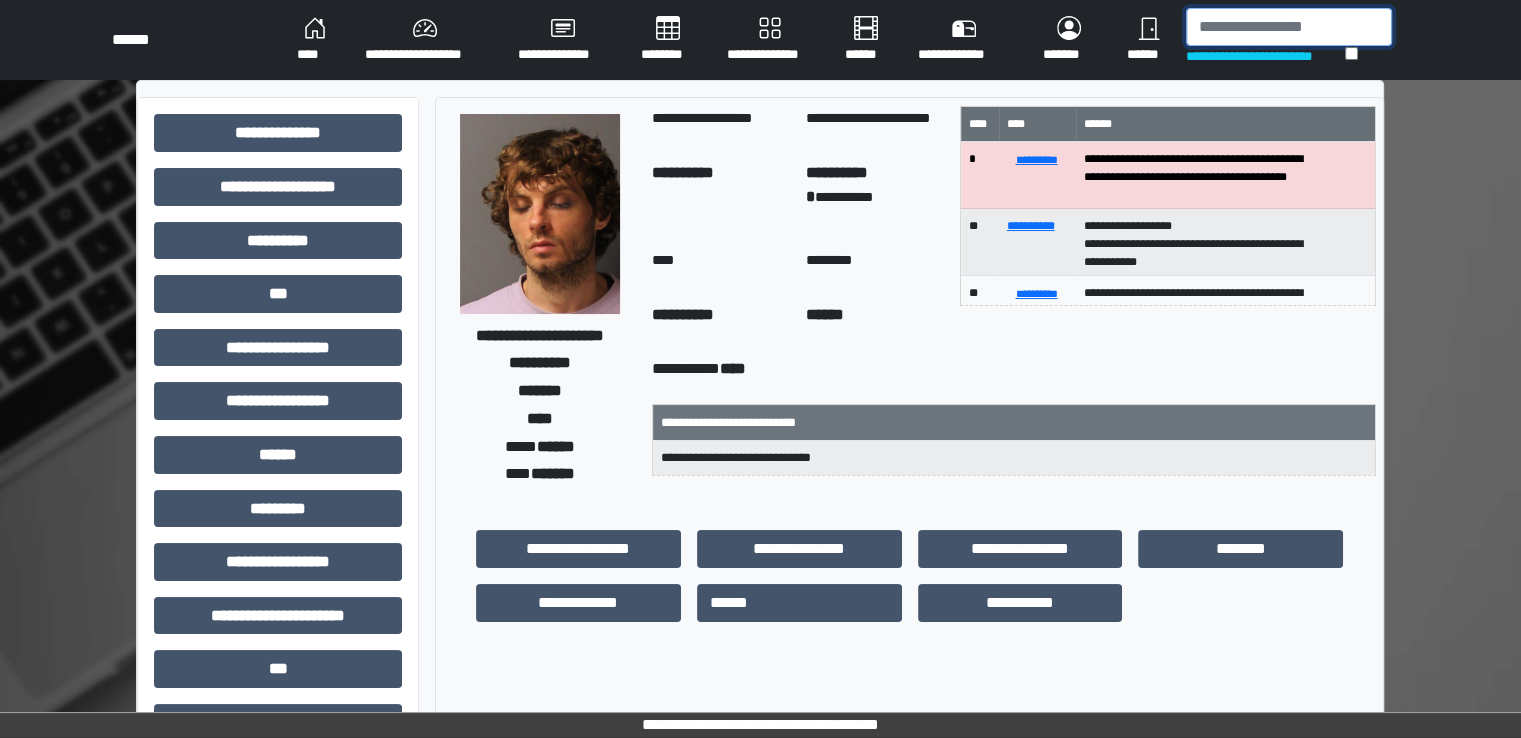 click at bounding box center (1289, 27) 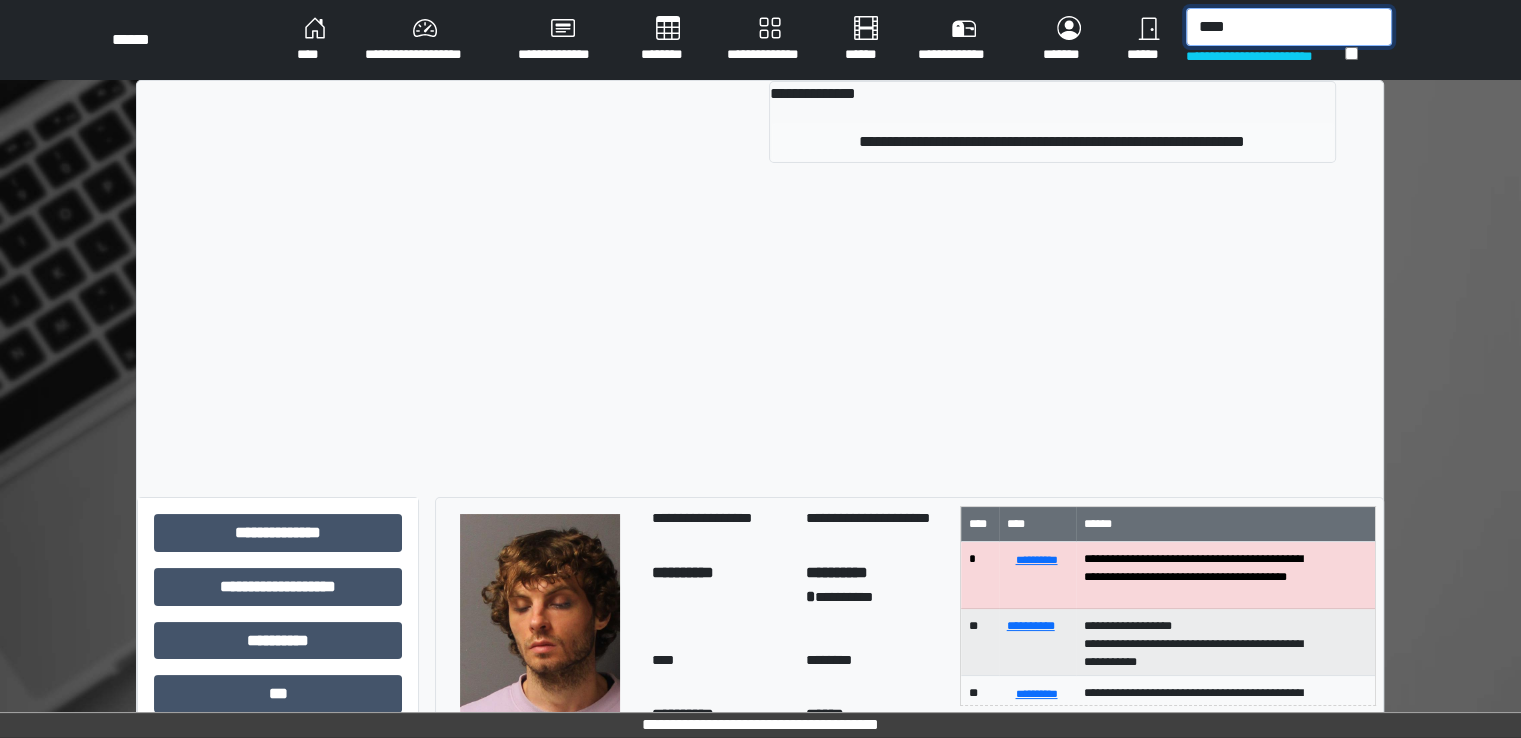 type on "****" 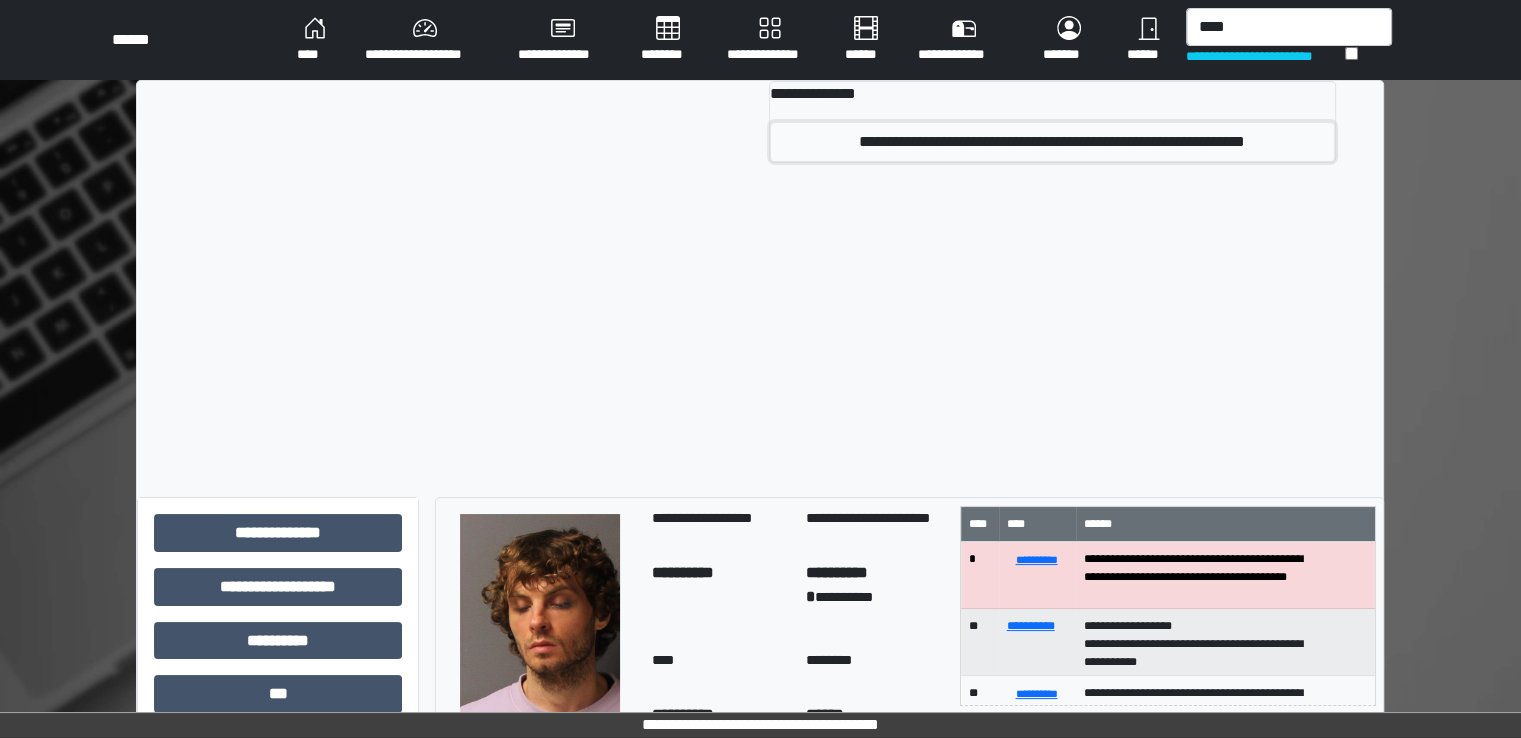 click on "**********" at bounding box center [1052, 142] 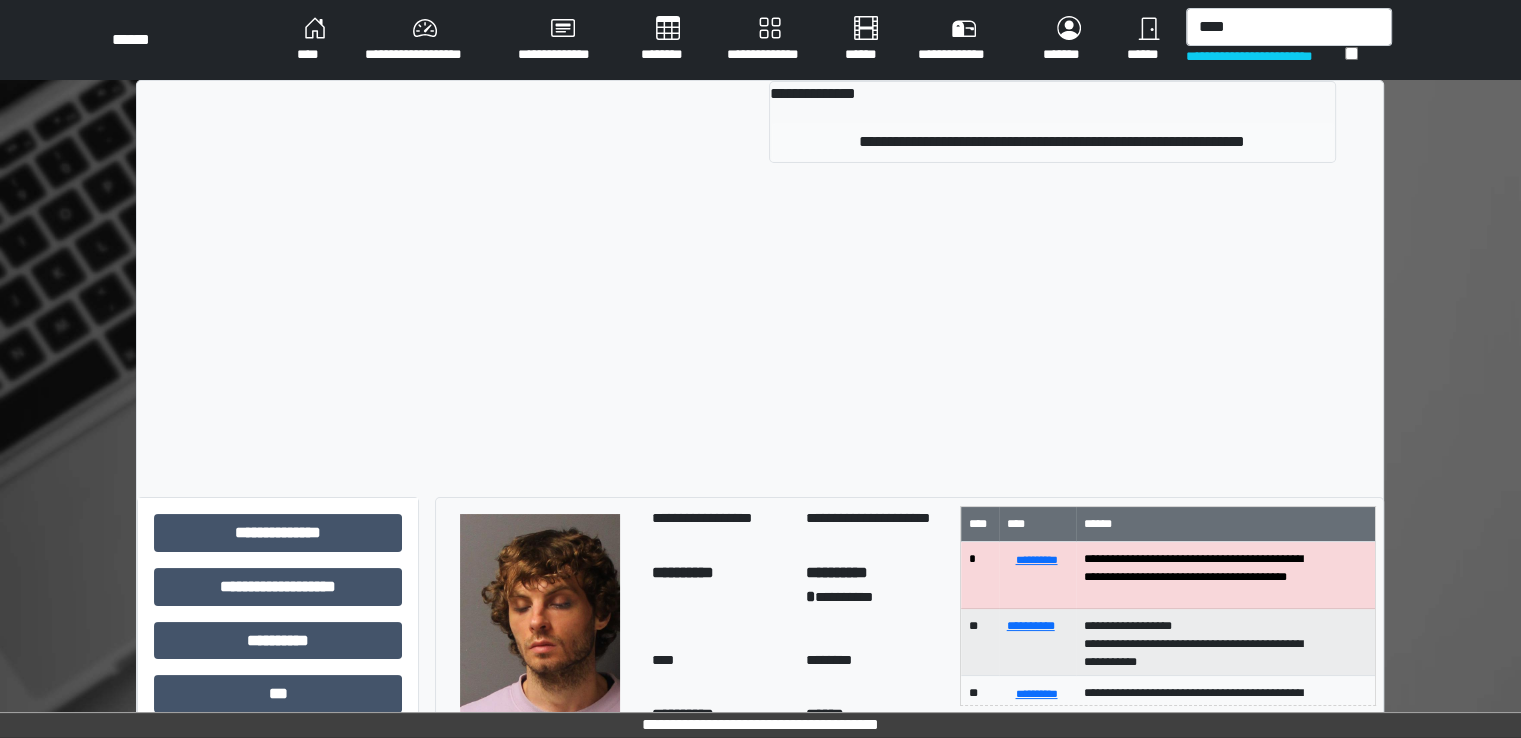 type 